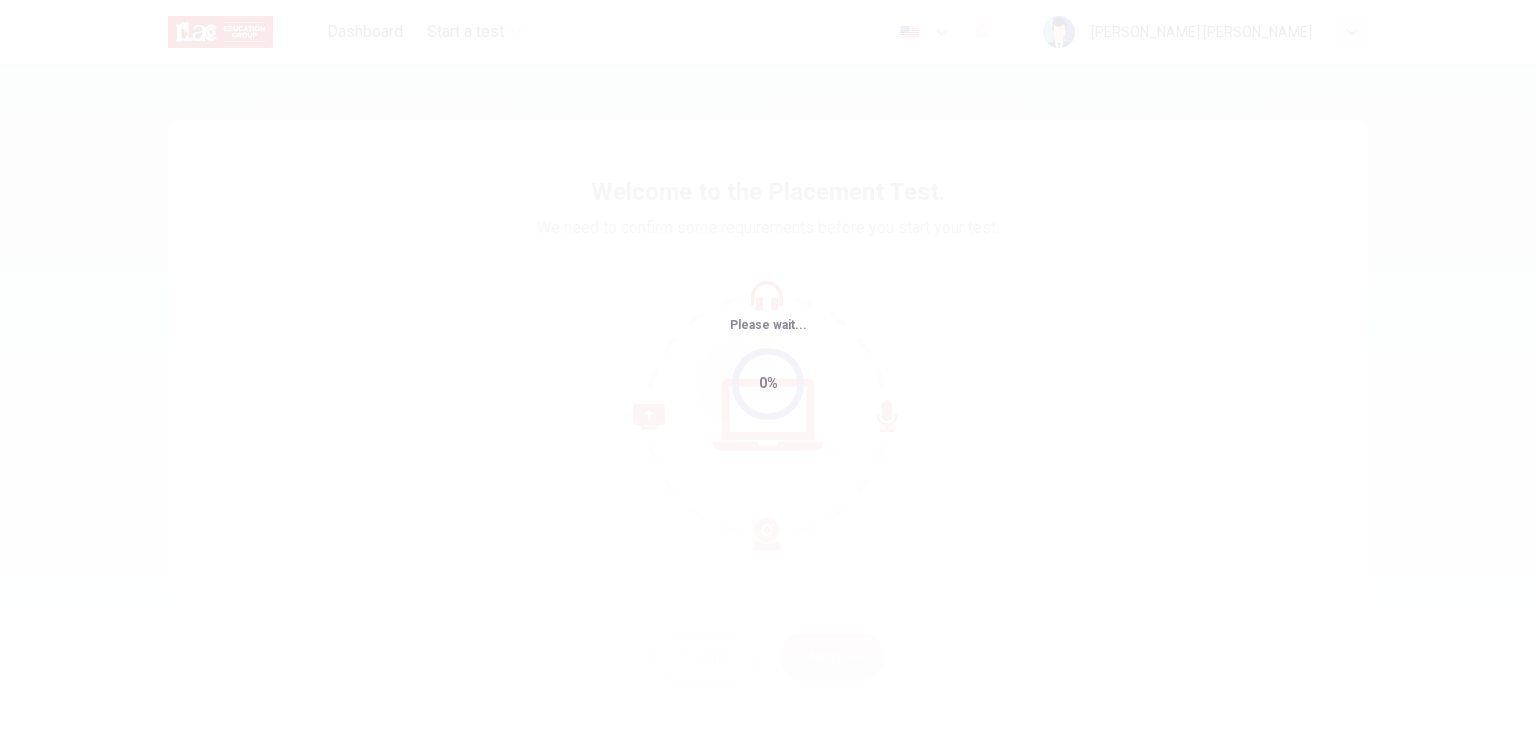 scroll, scrollTop: 0, scrollLeft: 0, axis: both 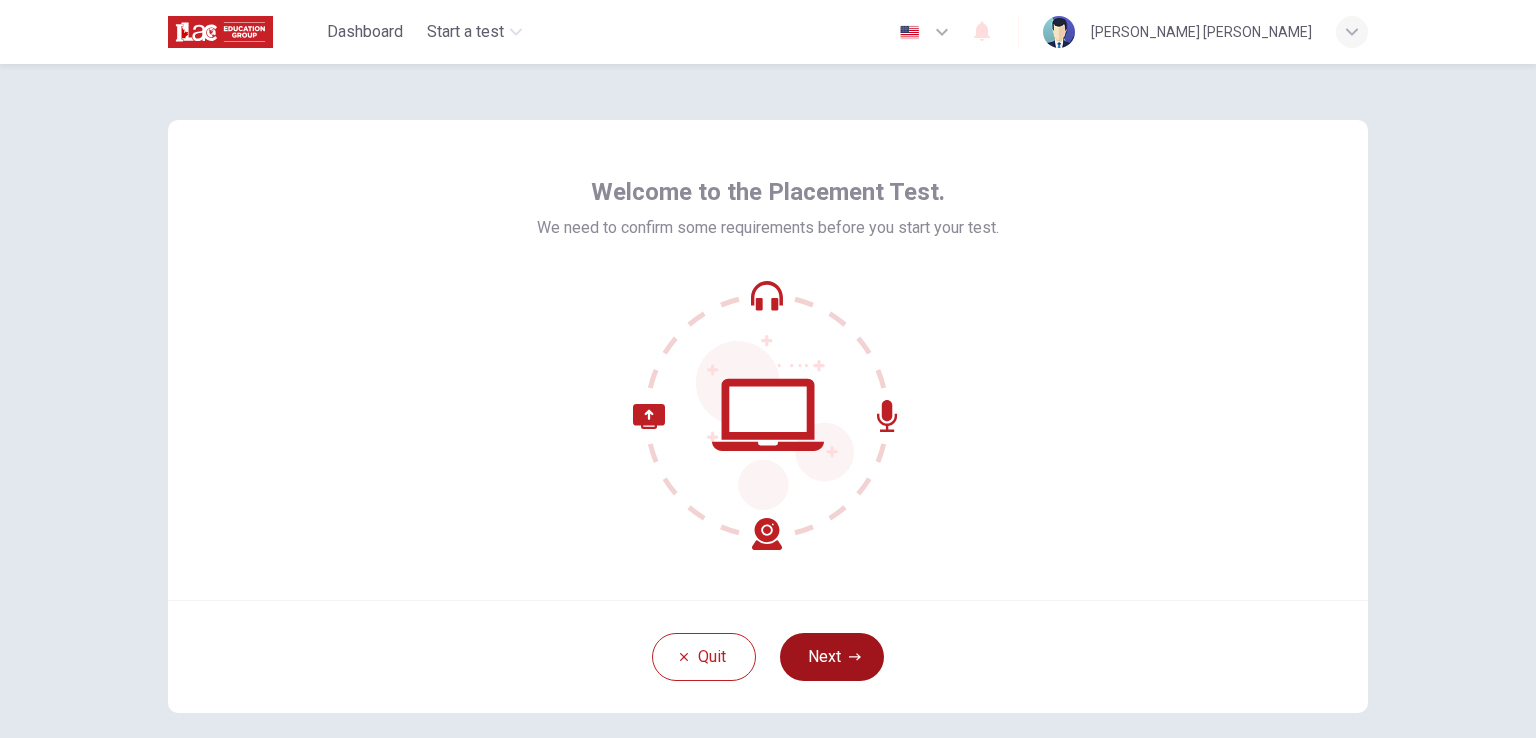 click on "Next" at bounding box center [832, 657] 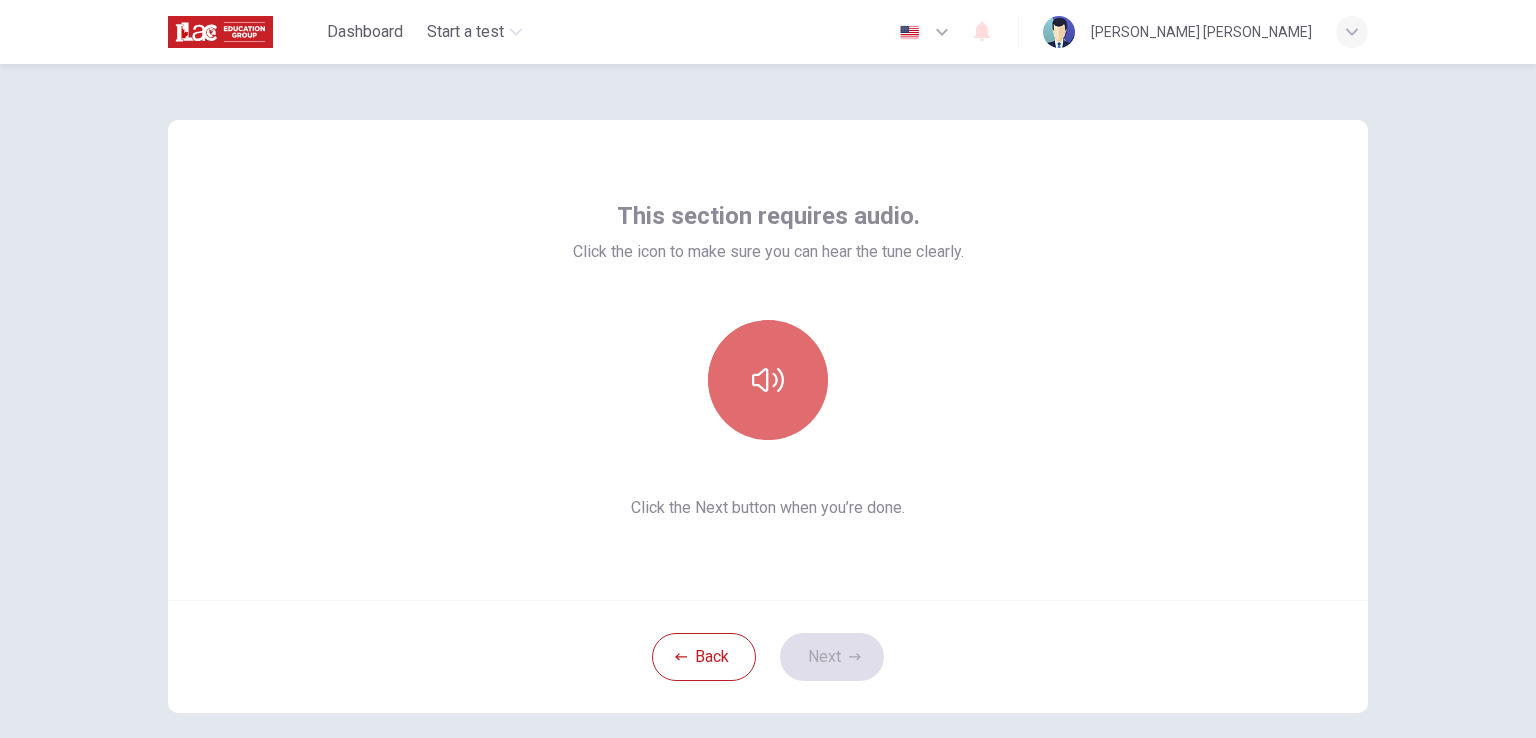 click at bounding box center (768, 380) 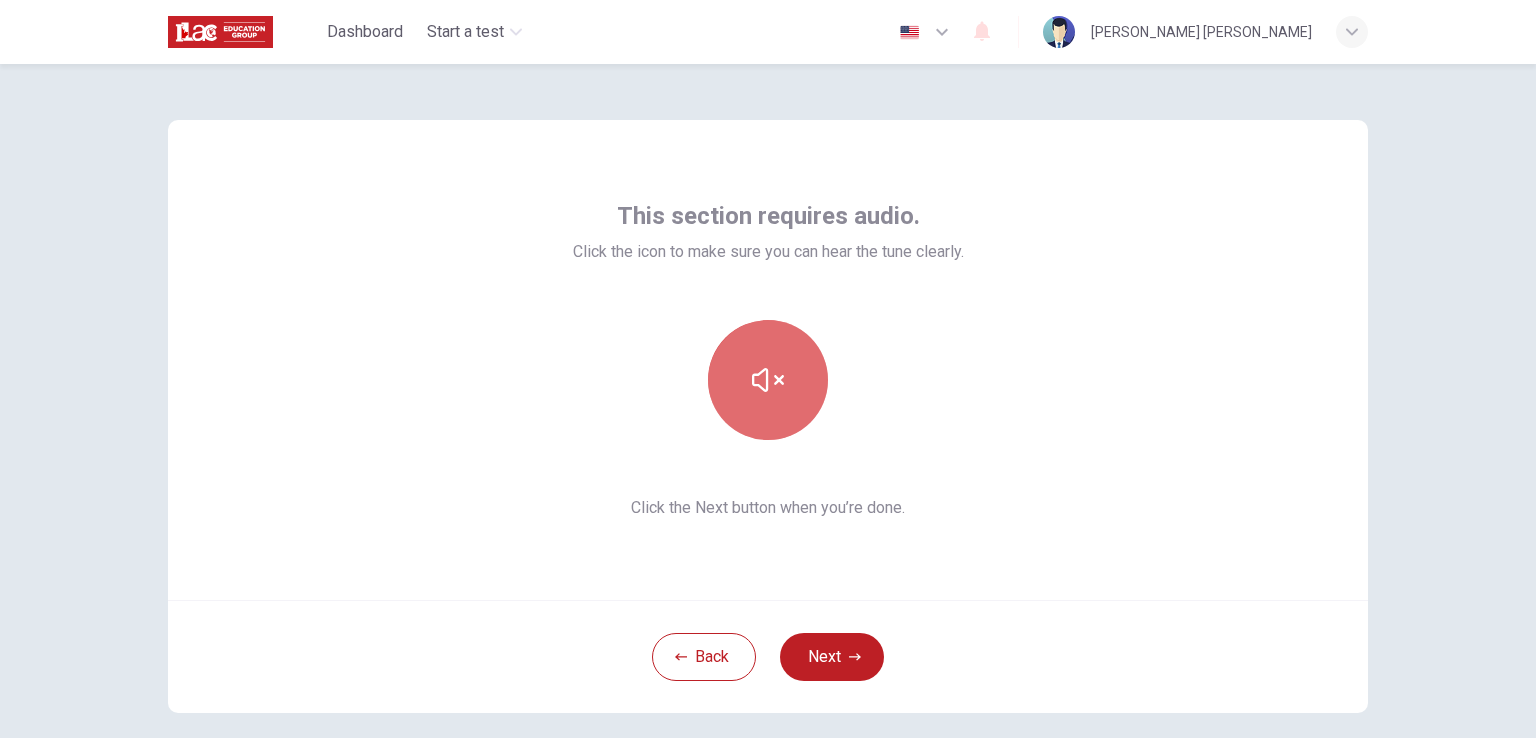 click at bounding box center (768, 380) 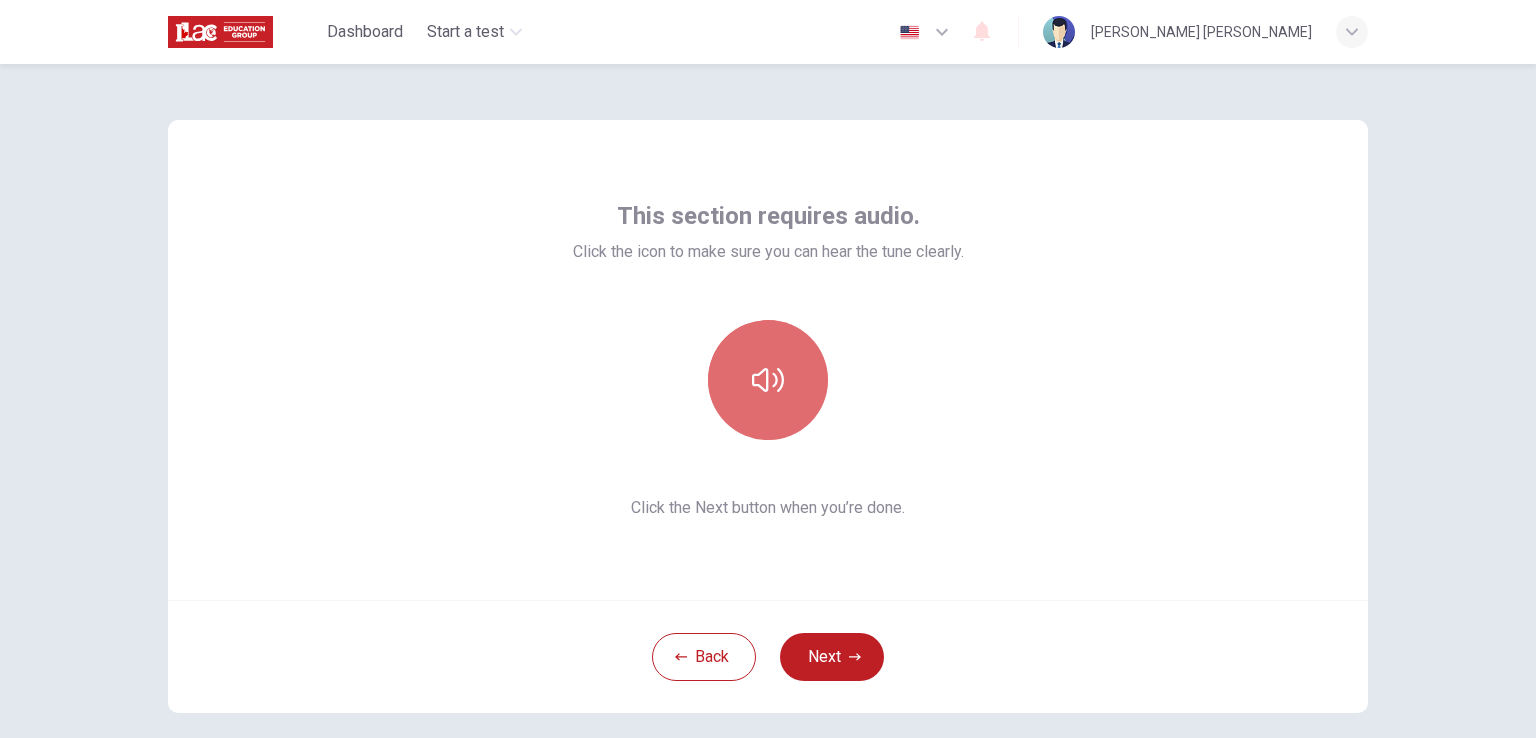 click at bounding box center (768, 380) 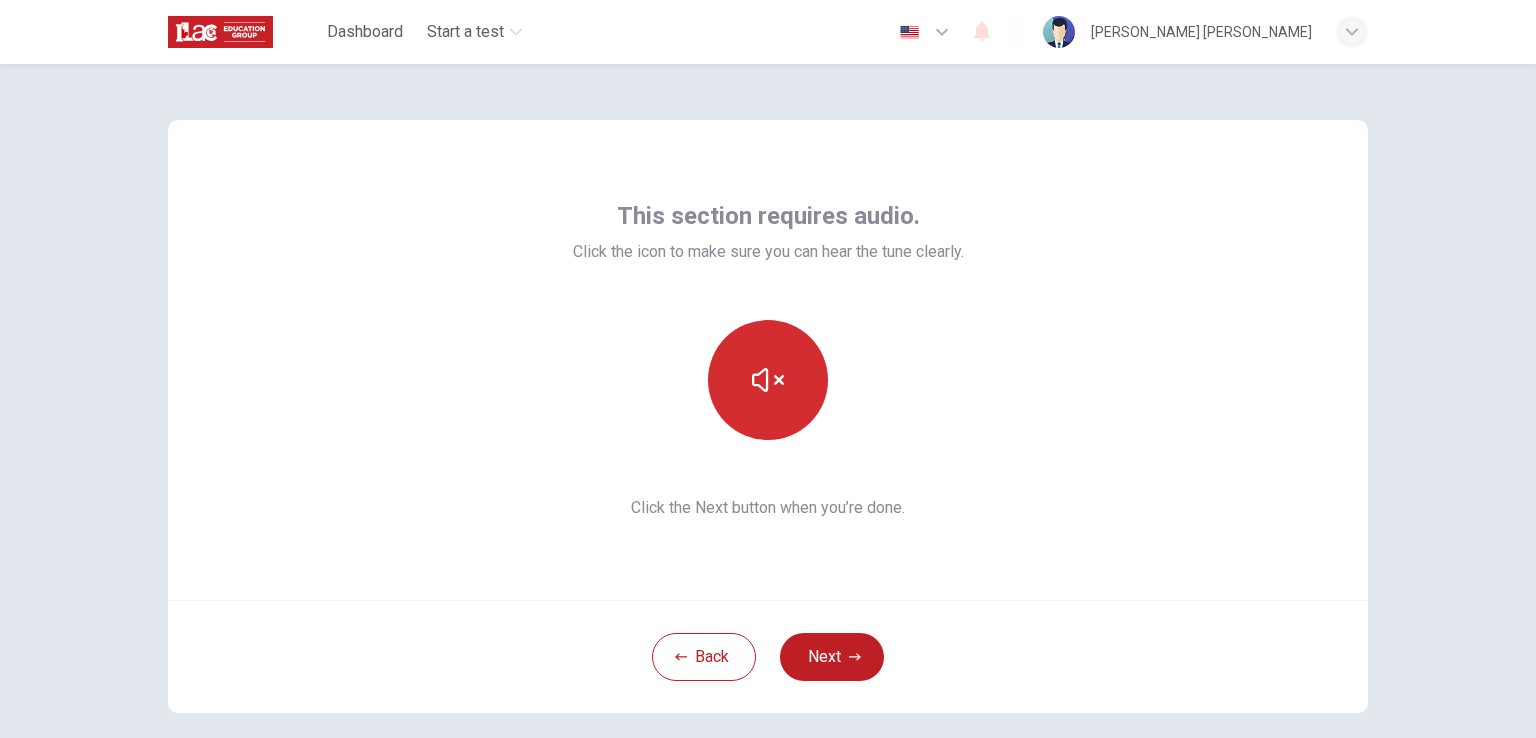 click at bounding box center (768, 380) 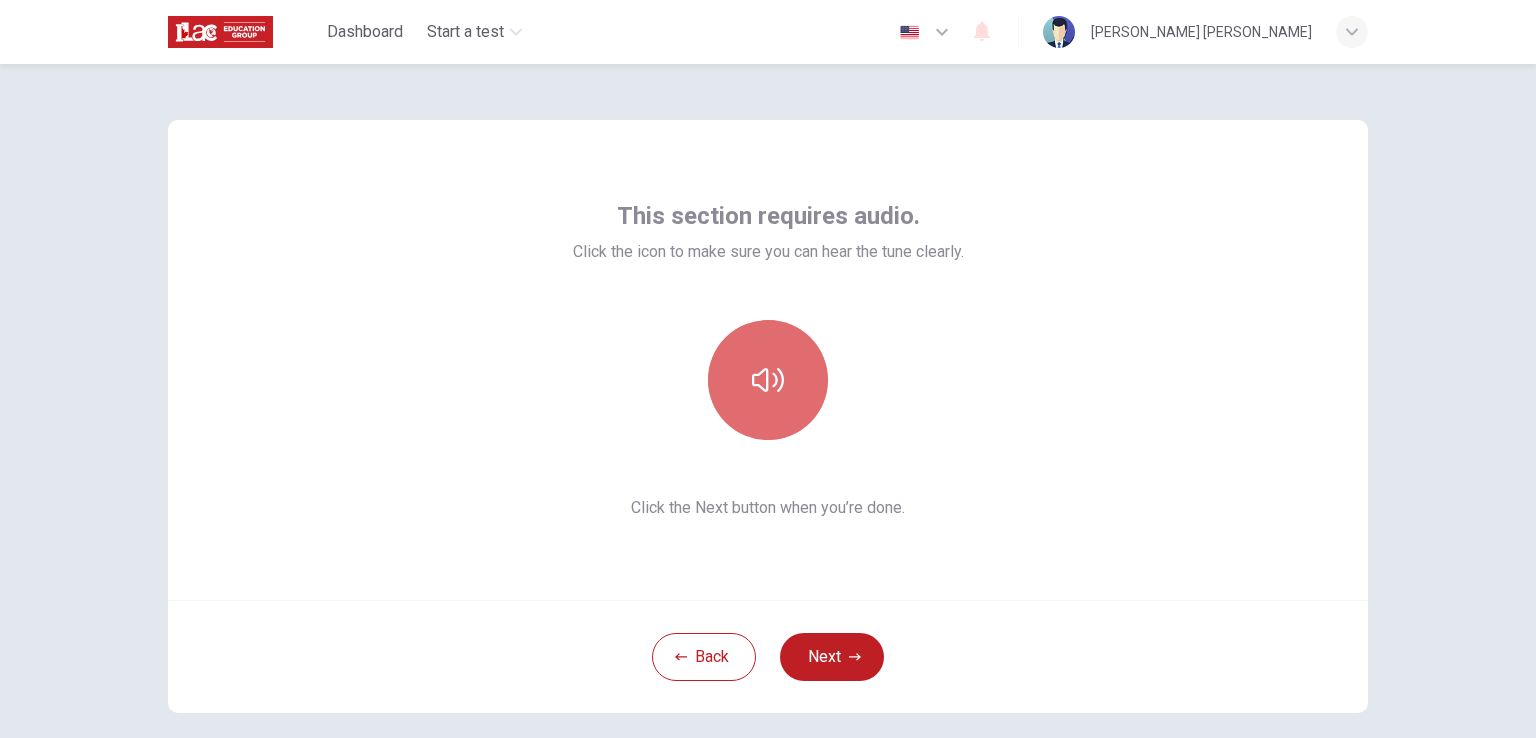 click at bounding box center [768, 380] 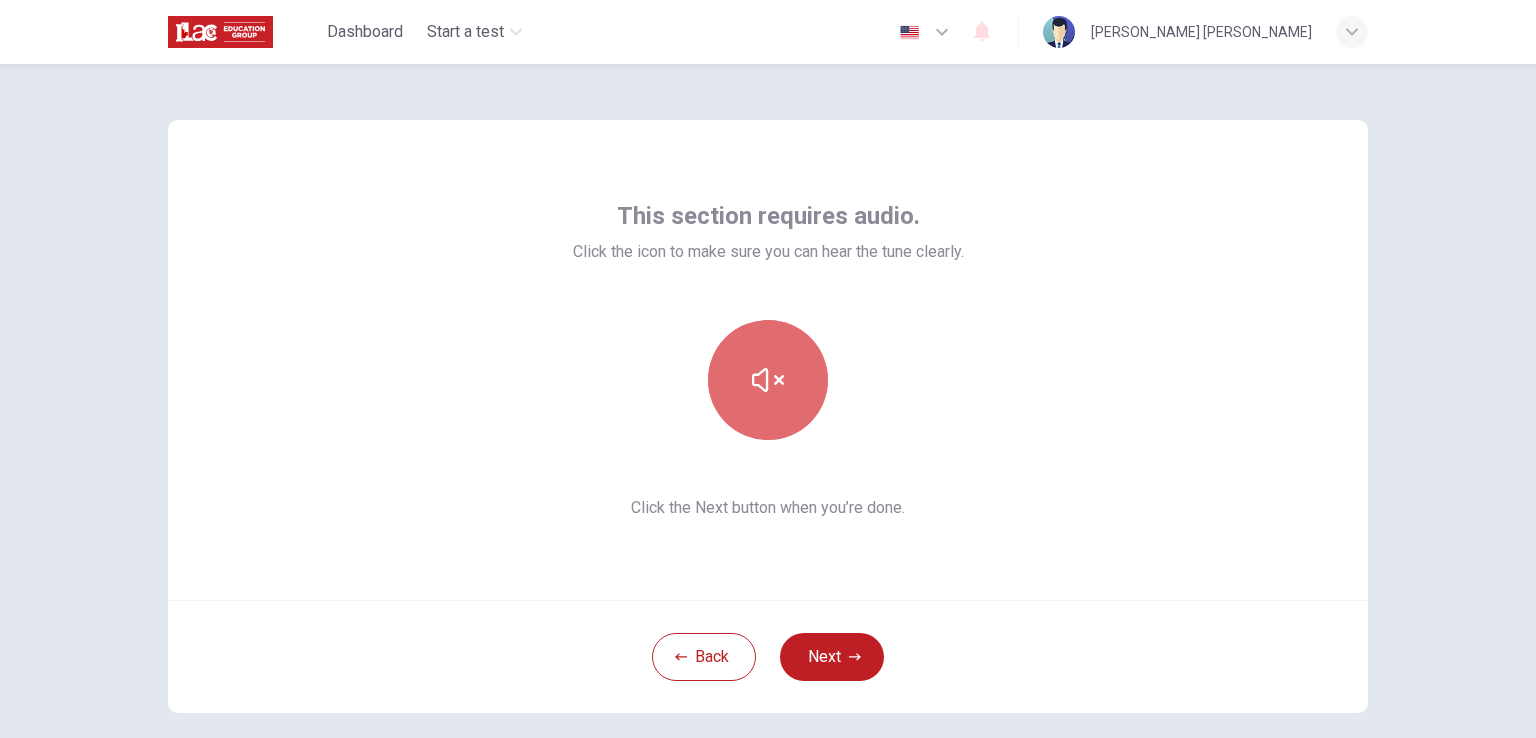 click at bounding box center (768, 380) 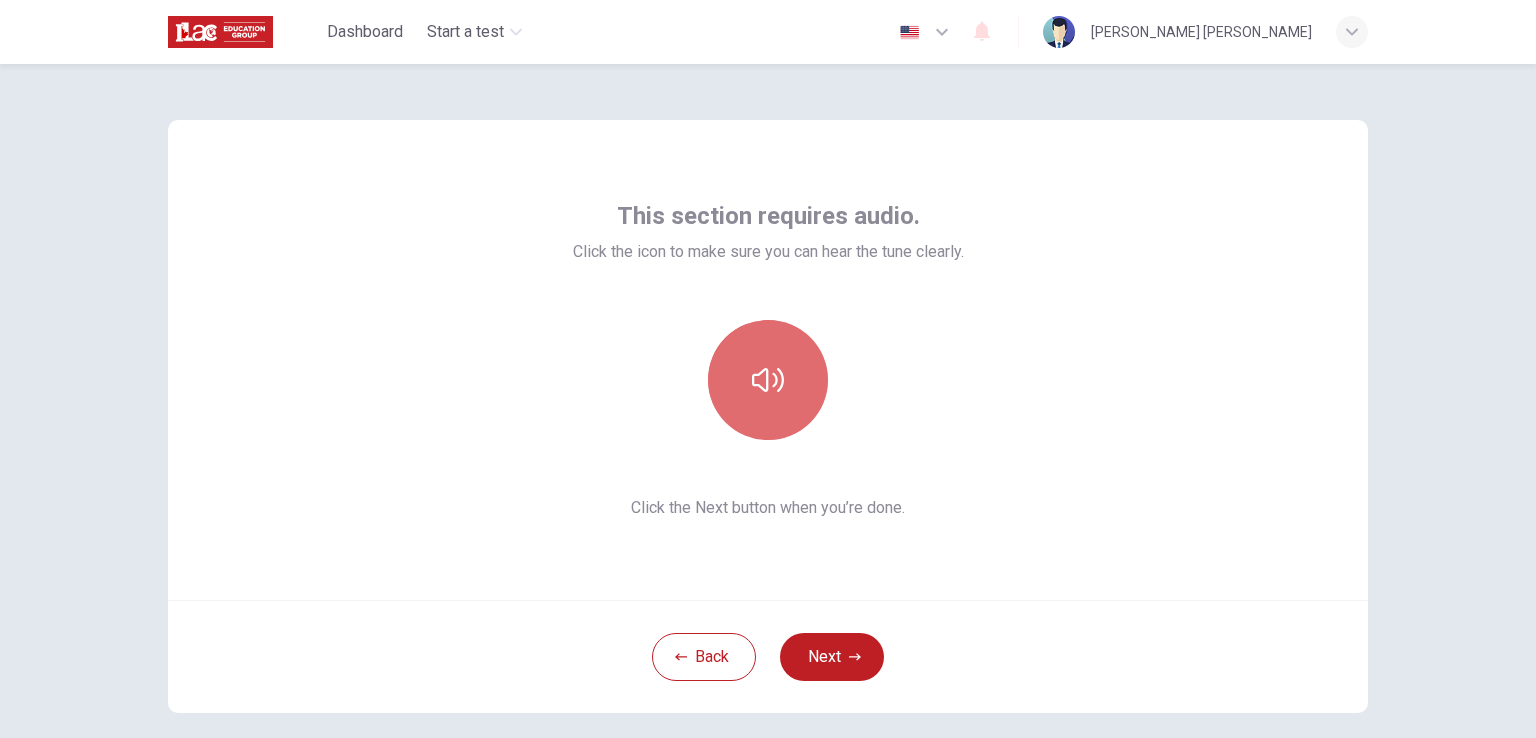 click at bounding box center [768, 380] 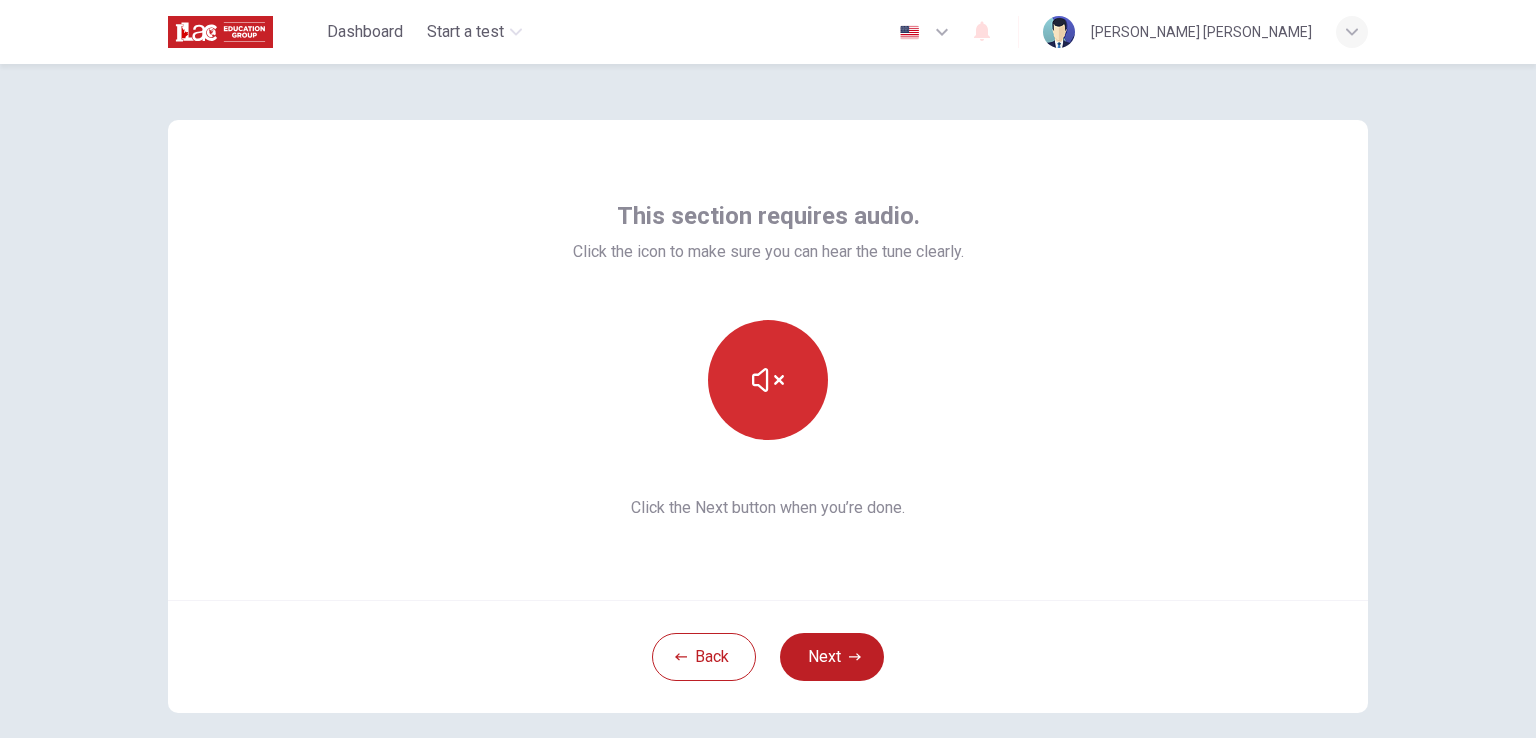 type 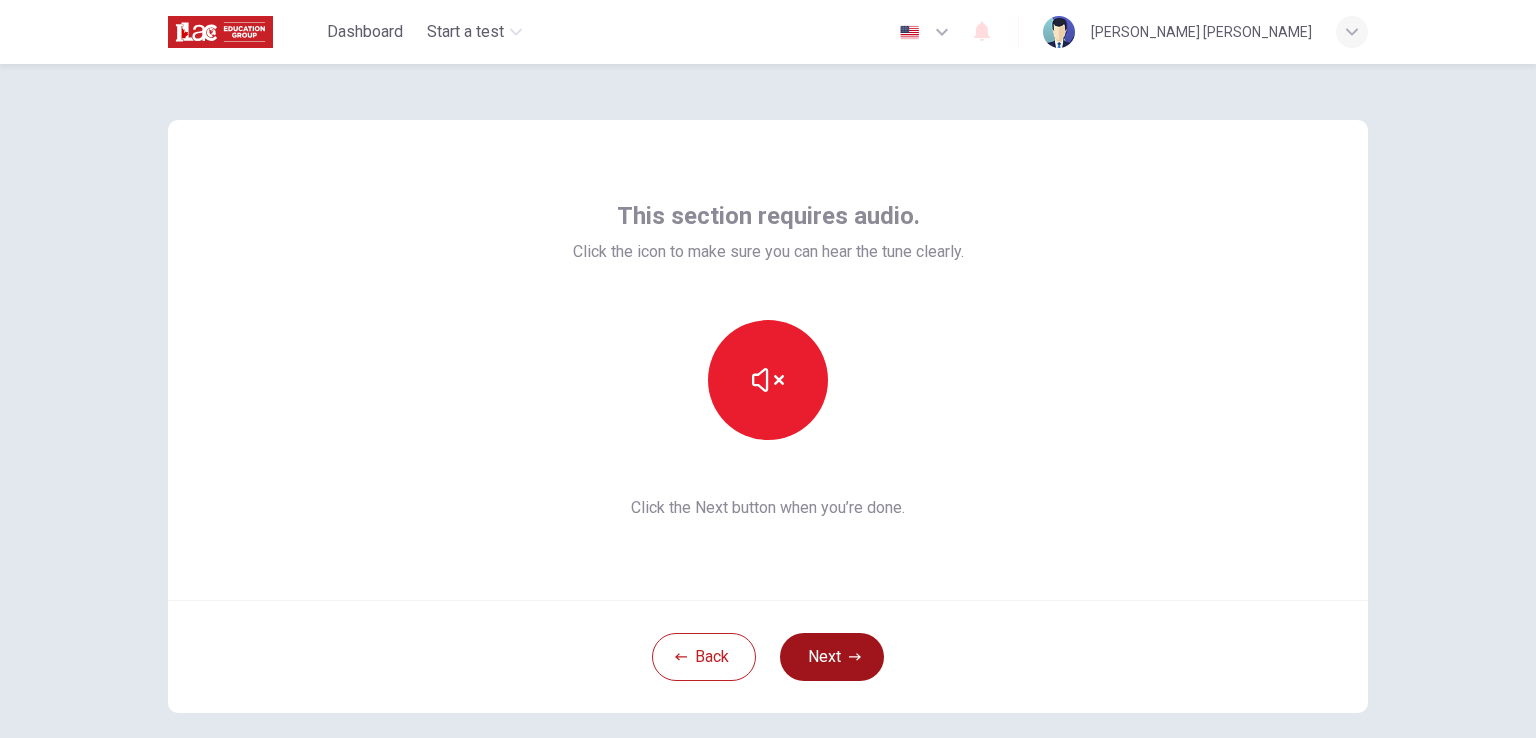 click on "Next" at bounding box center [832, 657] 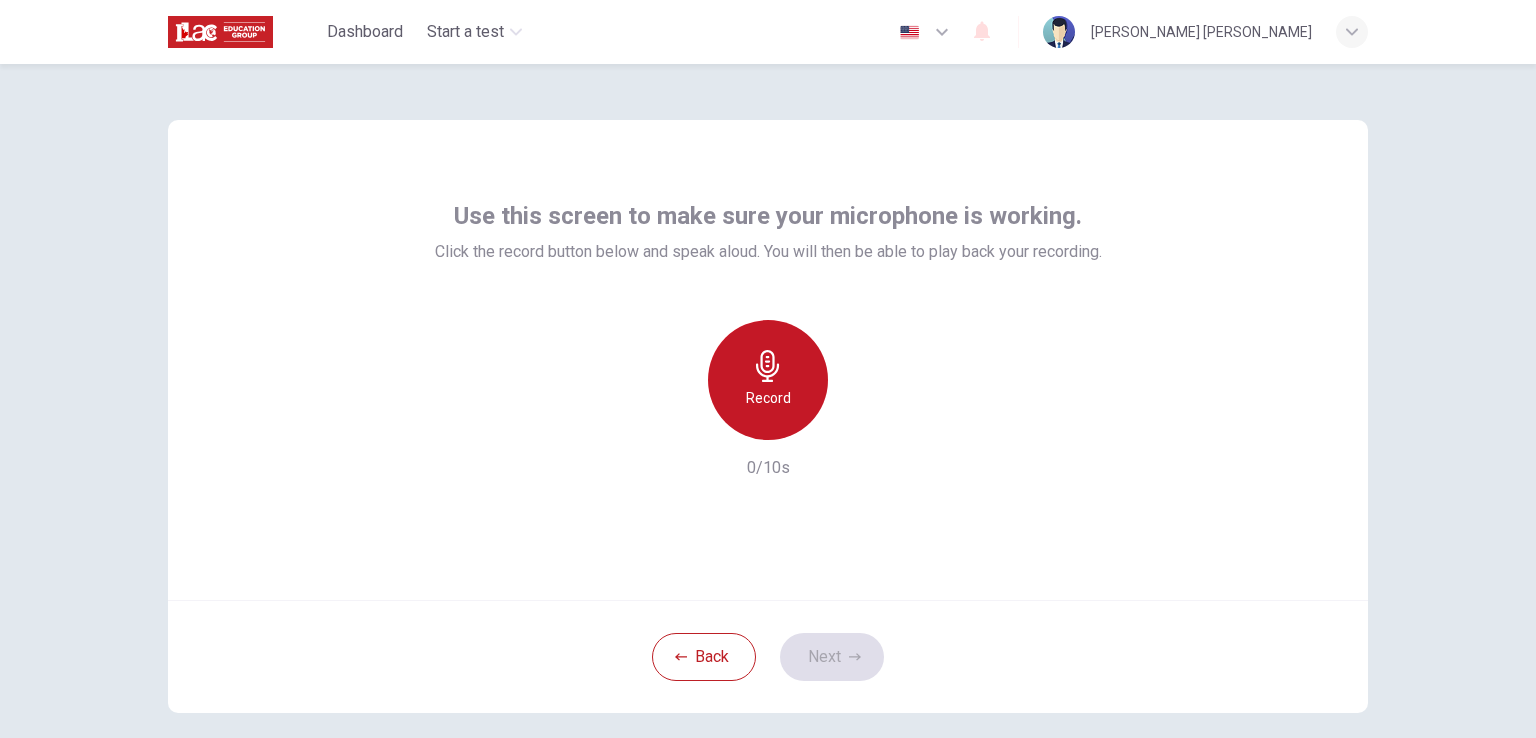 click on "Record" at bounding box center (768, 398) 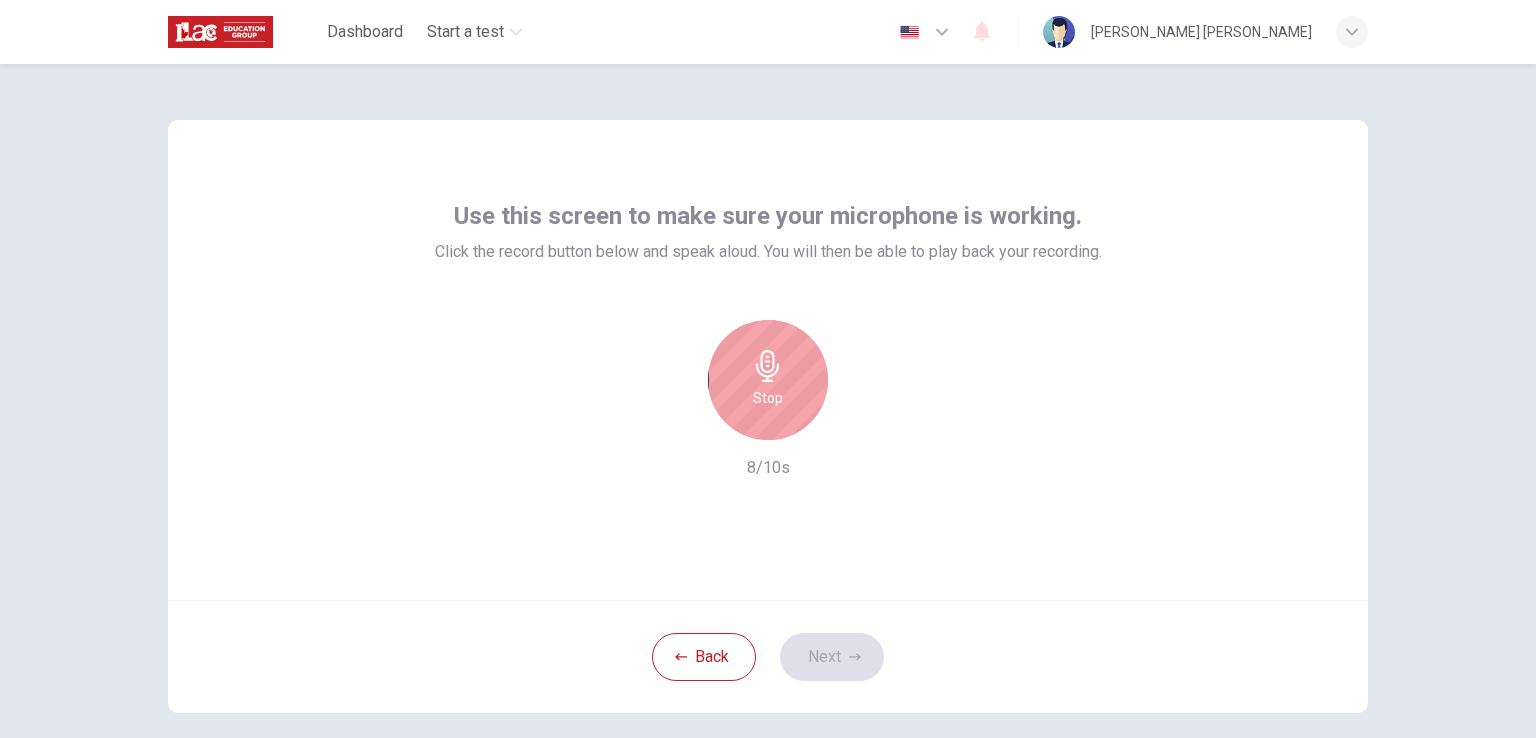 click on "Stop" at bounding box center [768, 380] 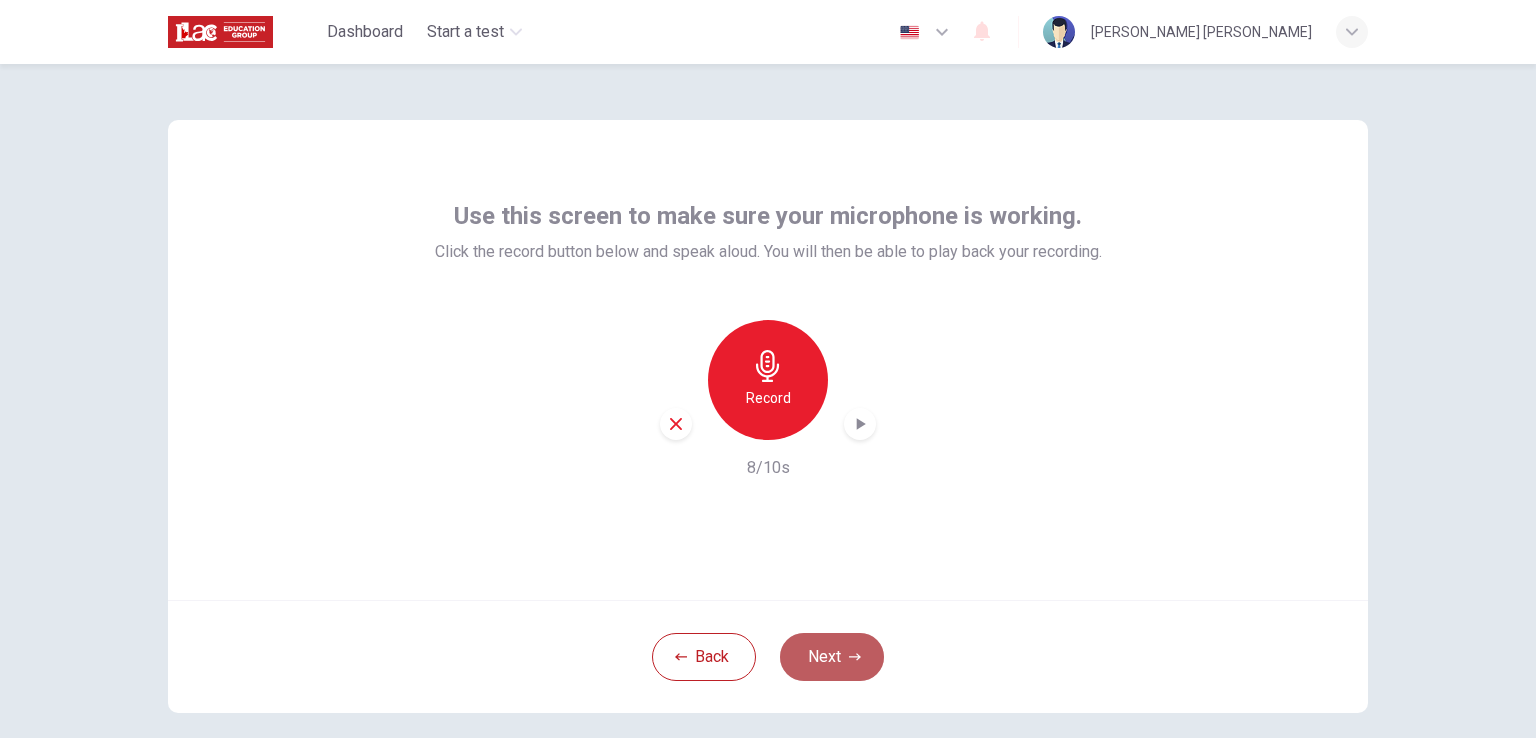 click on "Next" at bounding box center [832, 657] 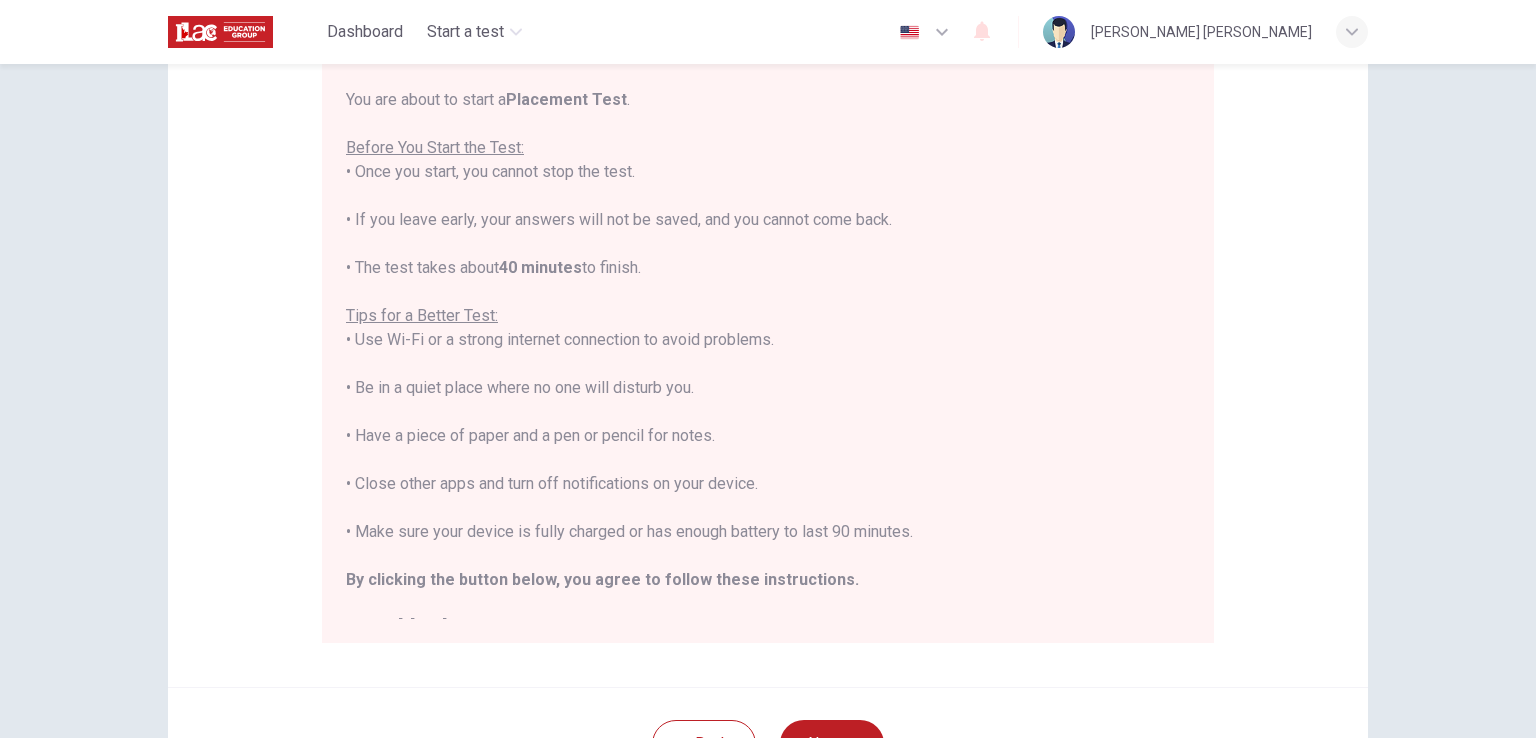 scroll, scrollTop: 179, scrollLeft: 0, axis: vertical 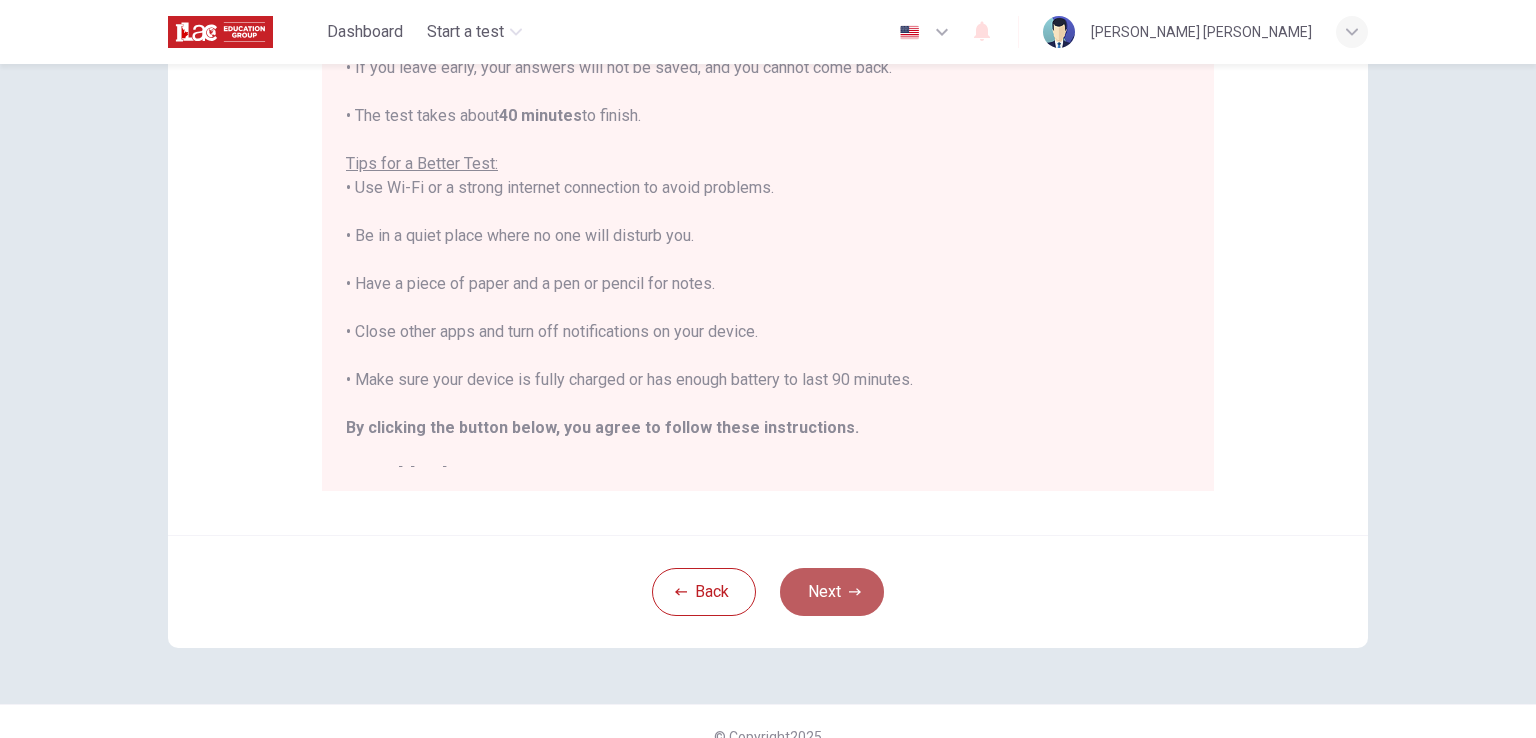 click on "Next" at bounding box center [832, 592] 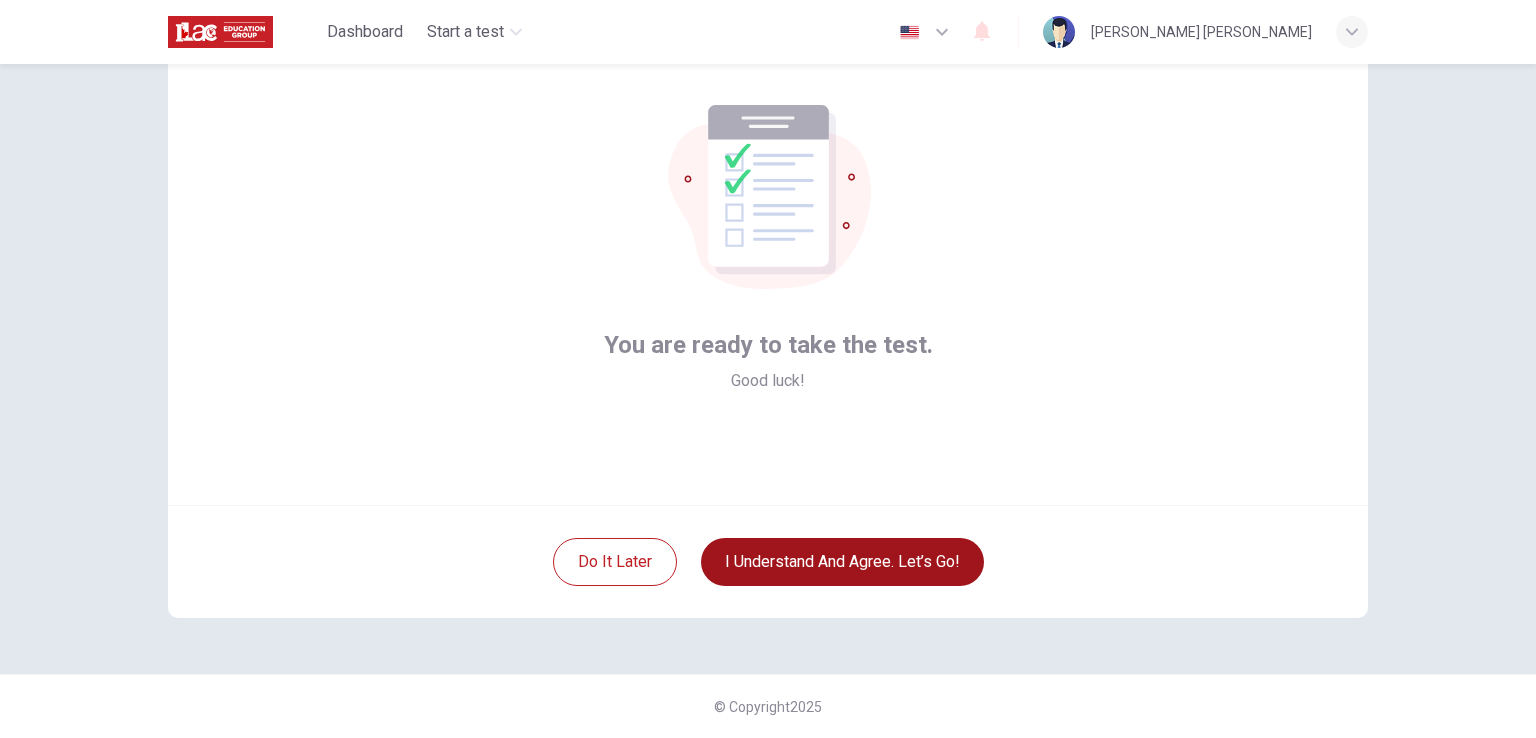 scroll, scrollTop: 95, scrollLeft: 0, axis: vertical 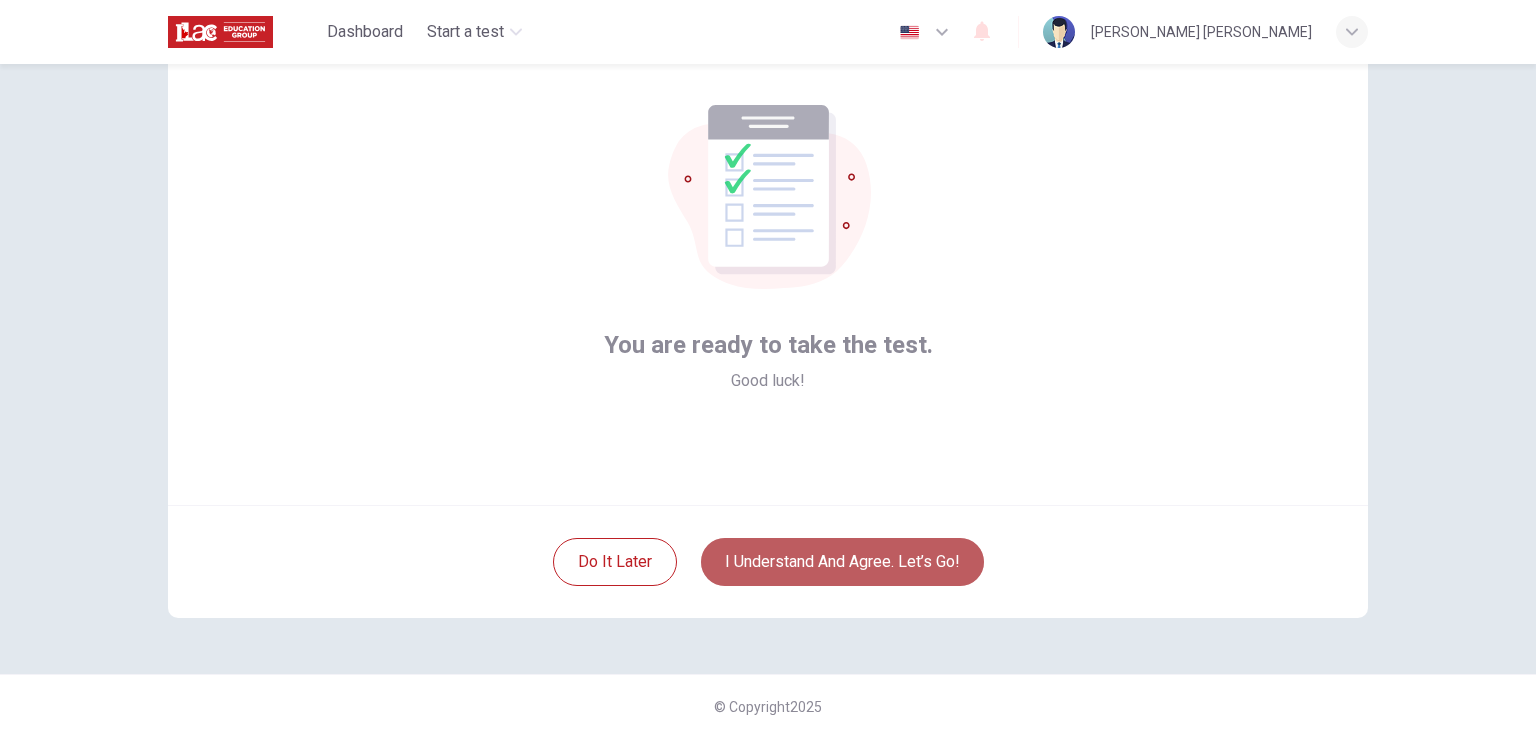 click on "I understand and agree. Let’s go!" at bounding box center [842, 562] 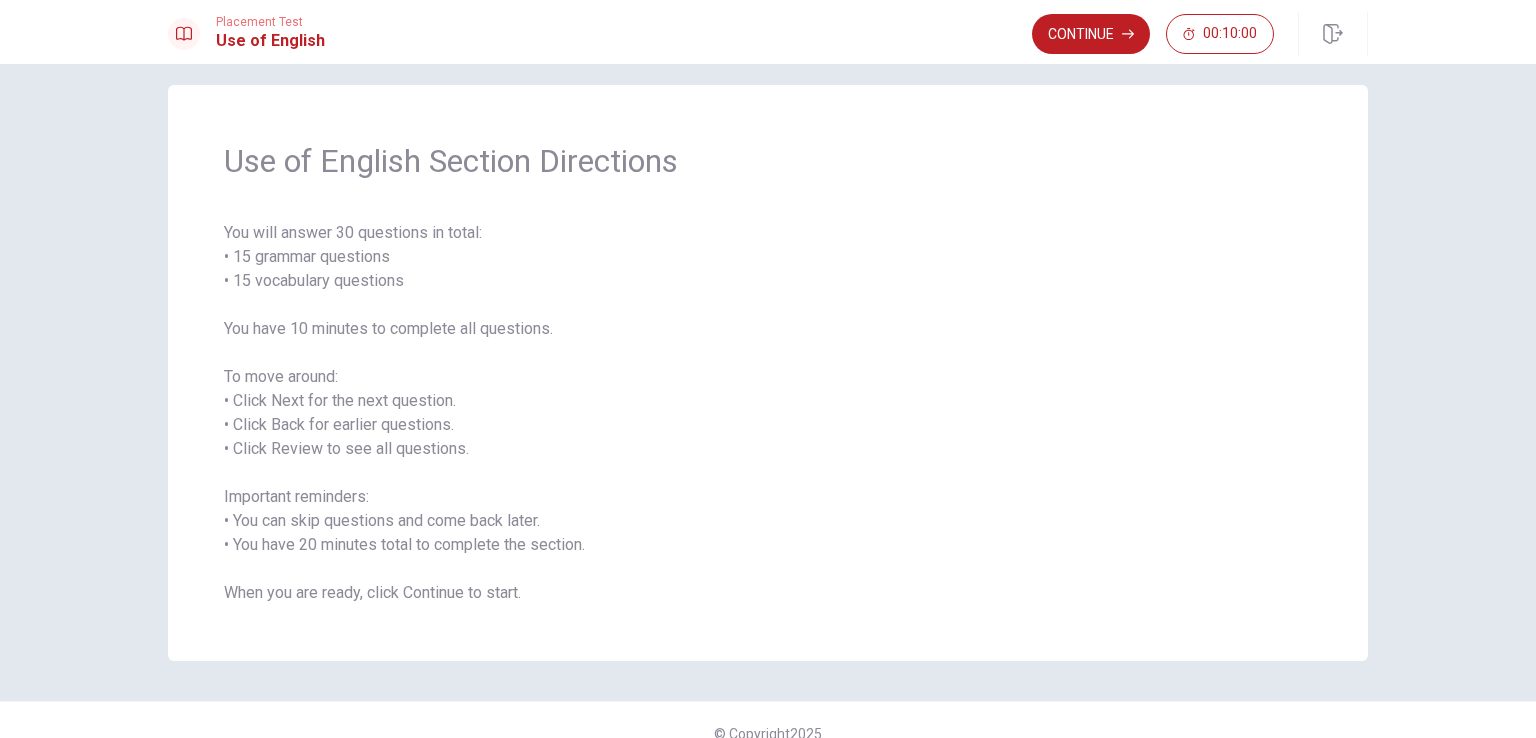 scroll, scrollTop: 0, scrollLeft: 0, axis: both 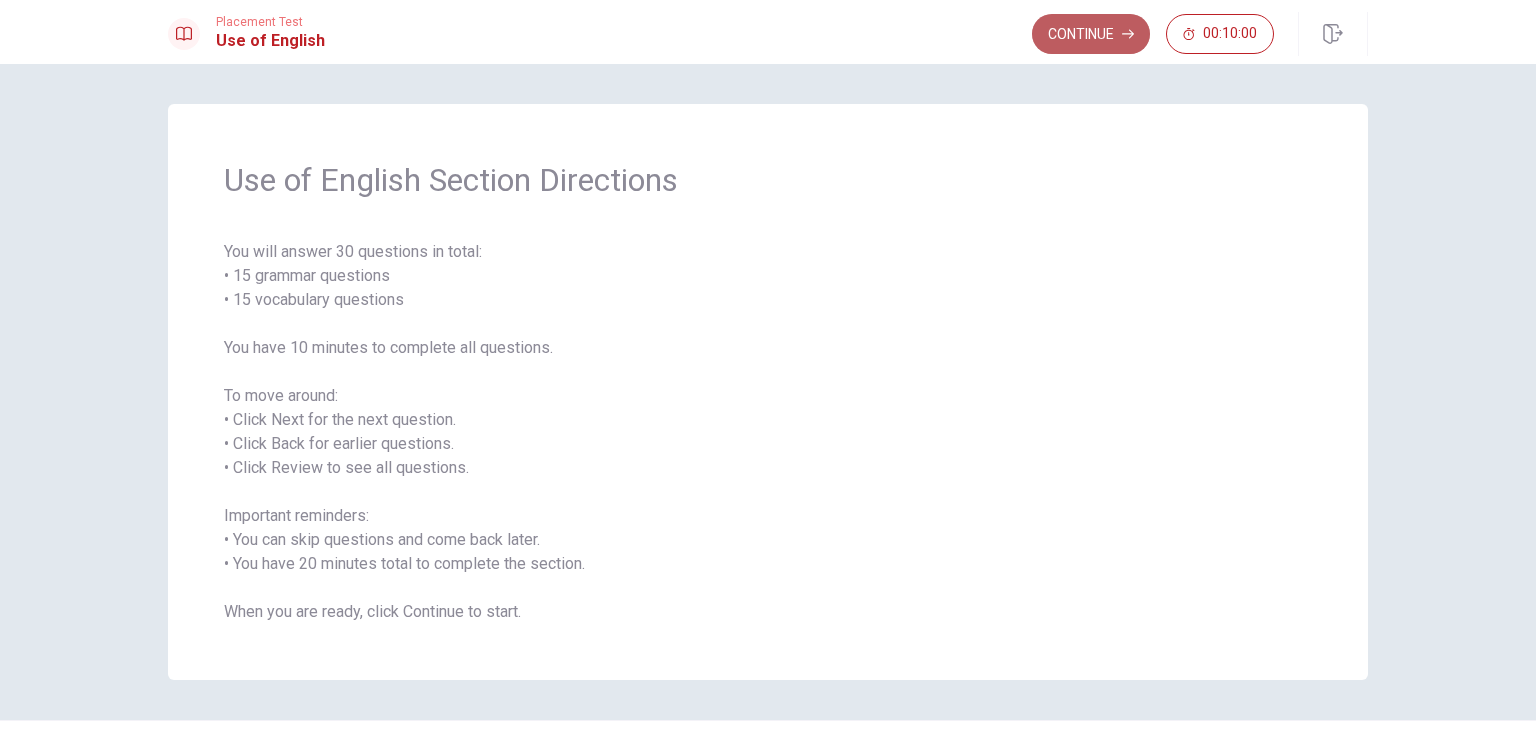click on "Continue" at bounding box center (1091, 34) 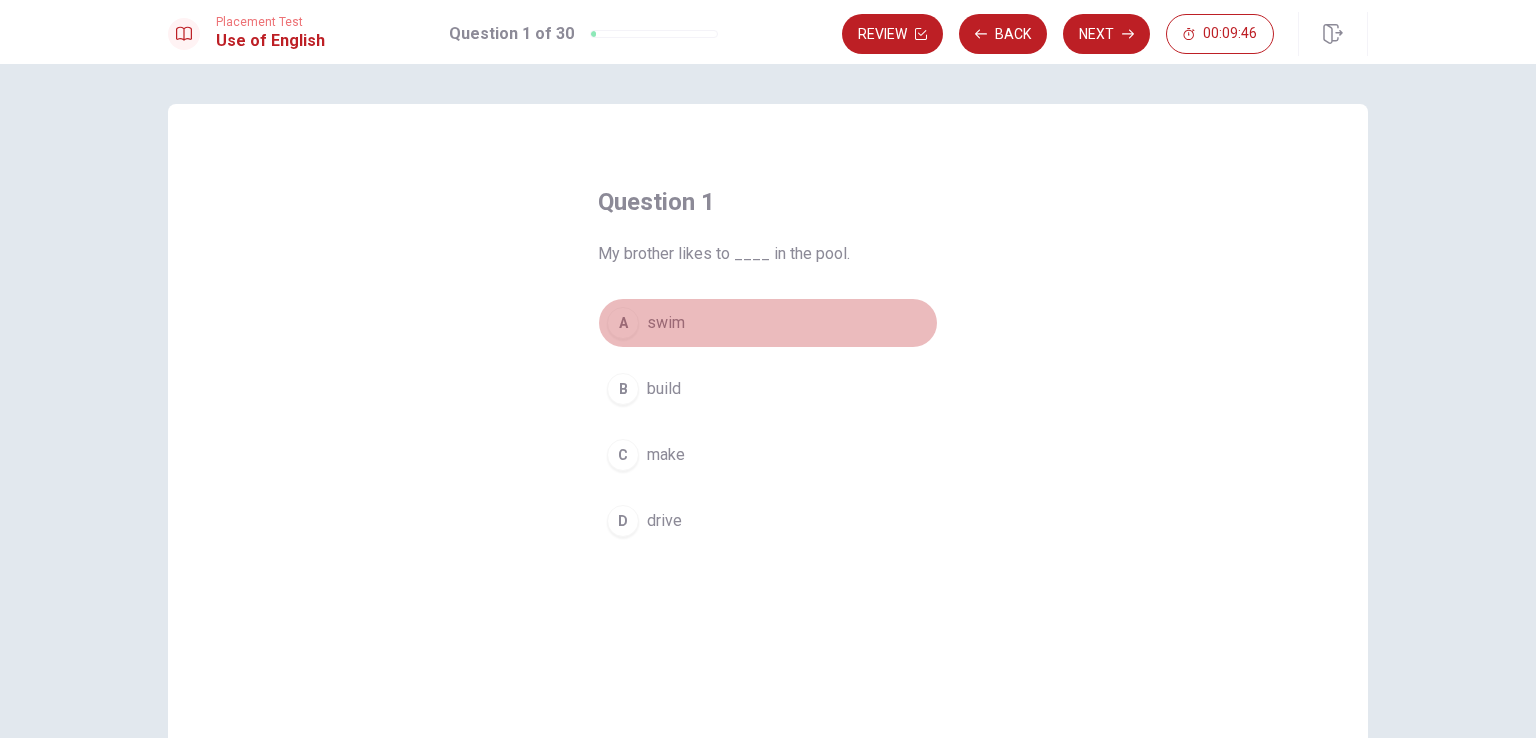 click on "swim" at bounding box center [666, 323] 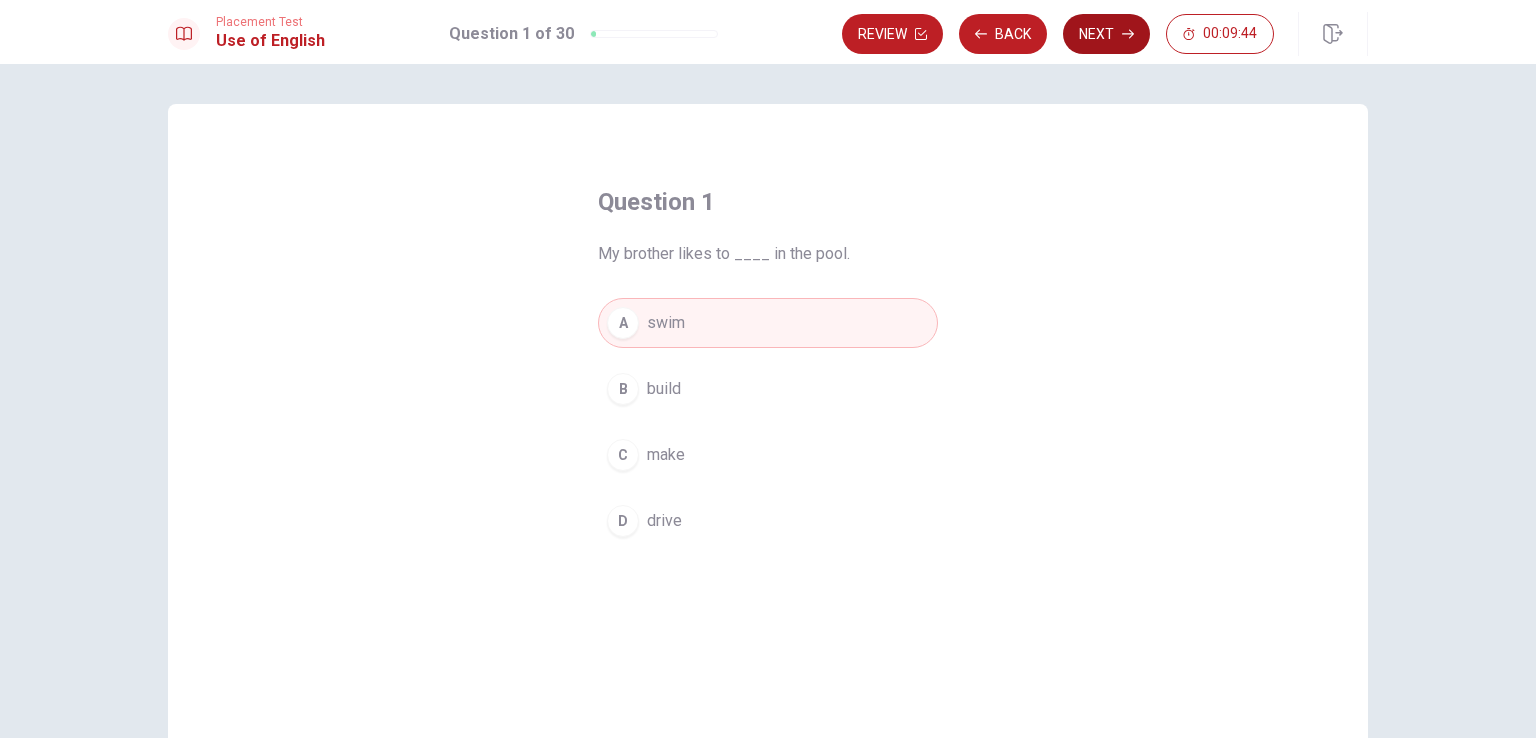 click on "Next" at bounding box center [1106, 34] 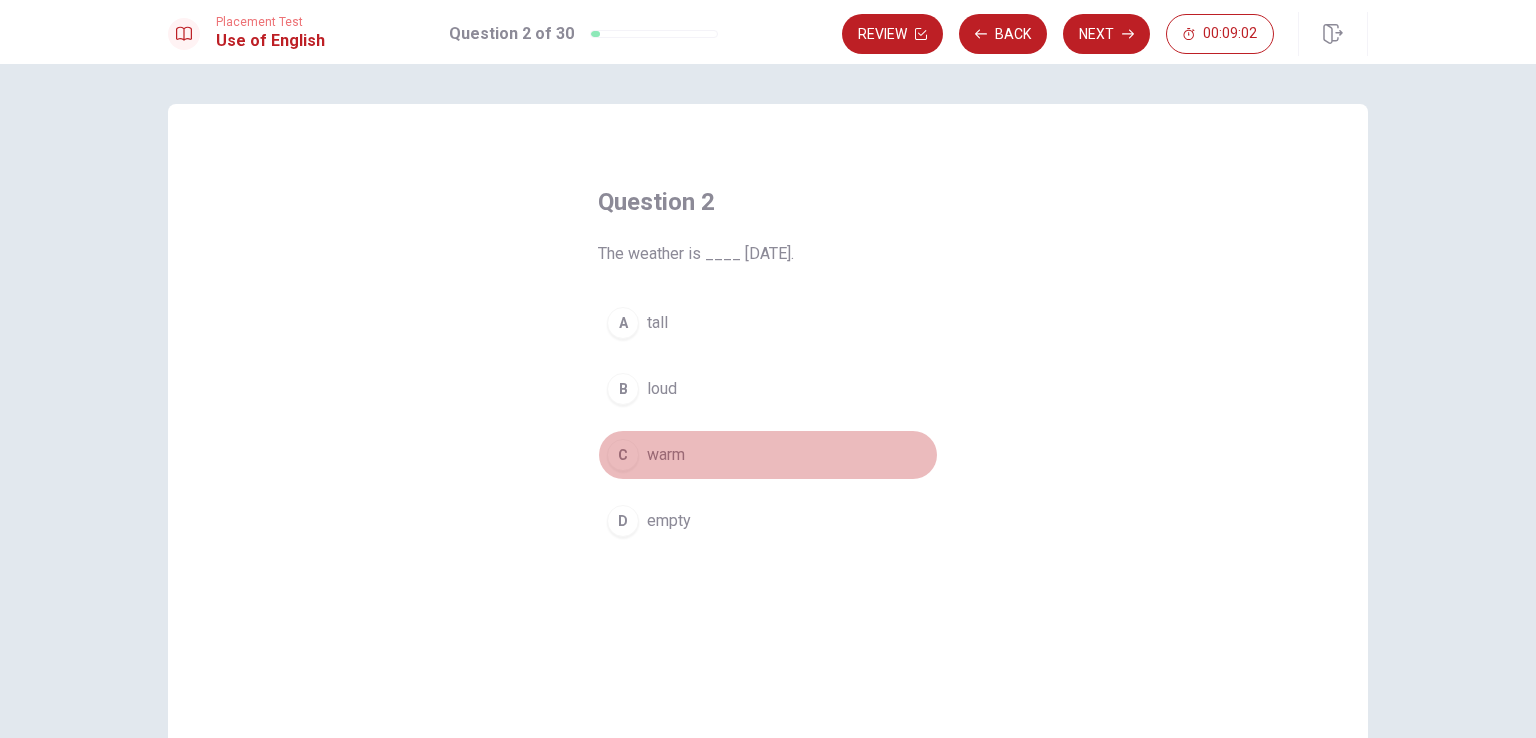 click on "warm" at bounding box center (666, 455) 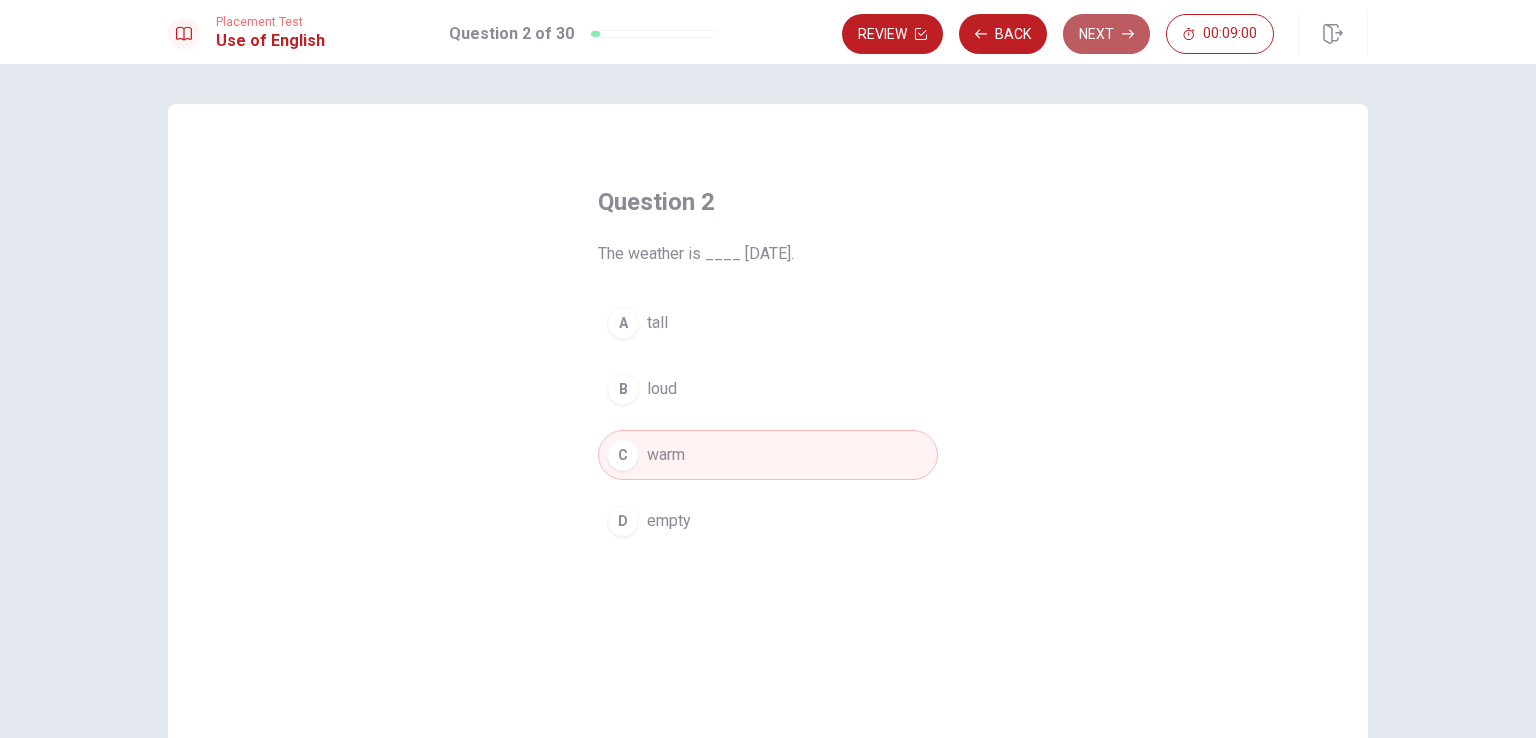 click on "Next" at bounding box center (1106, 34) 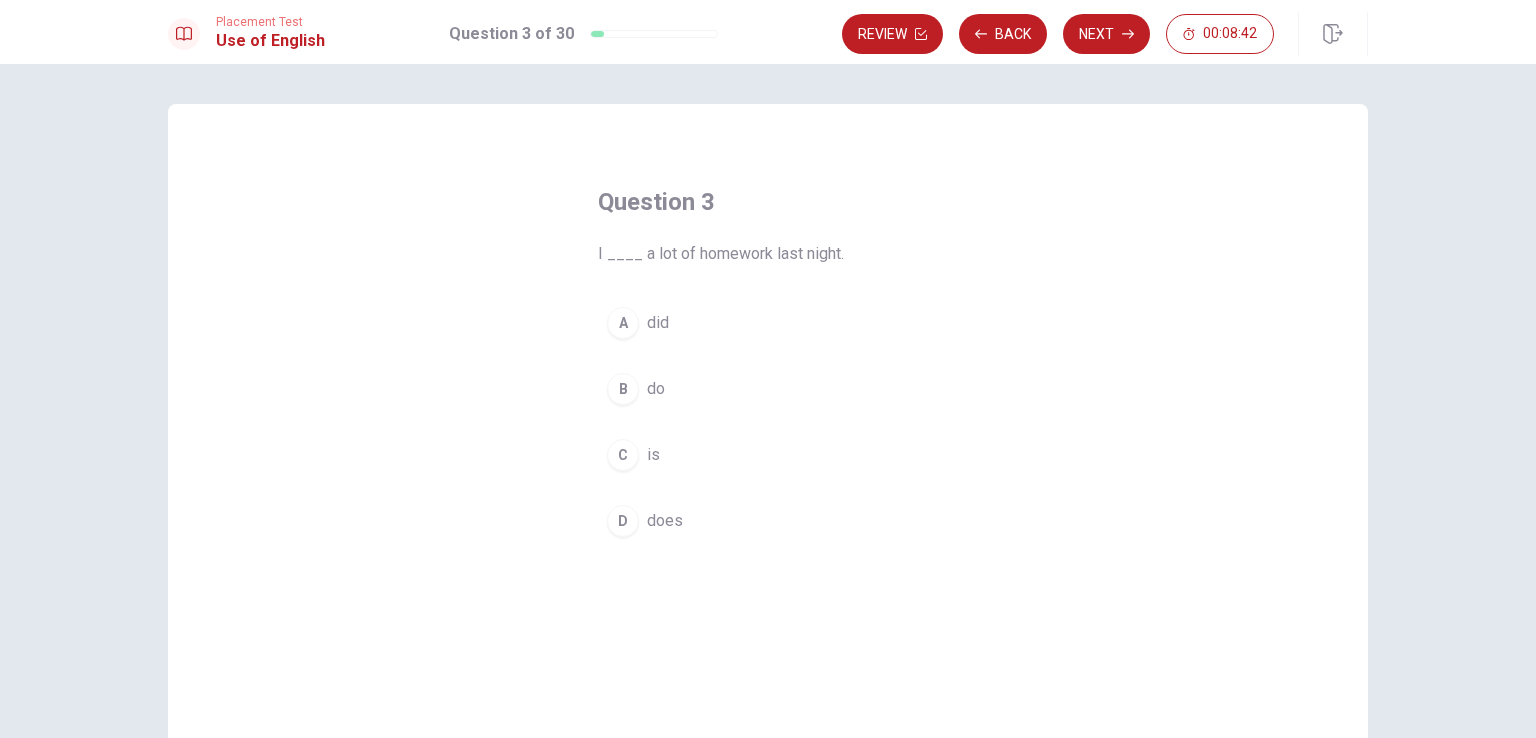 click on "did" at bounding box center [658, 323] 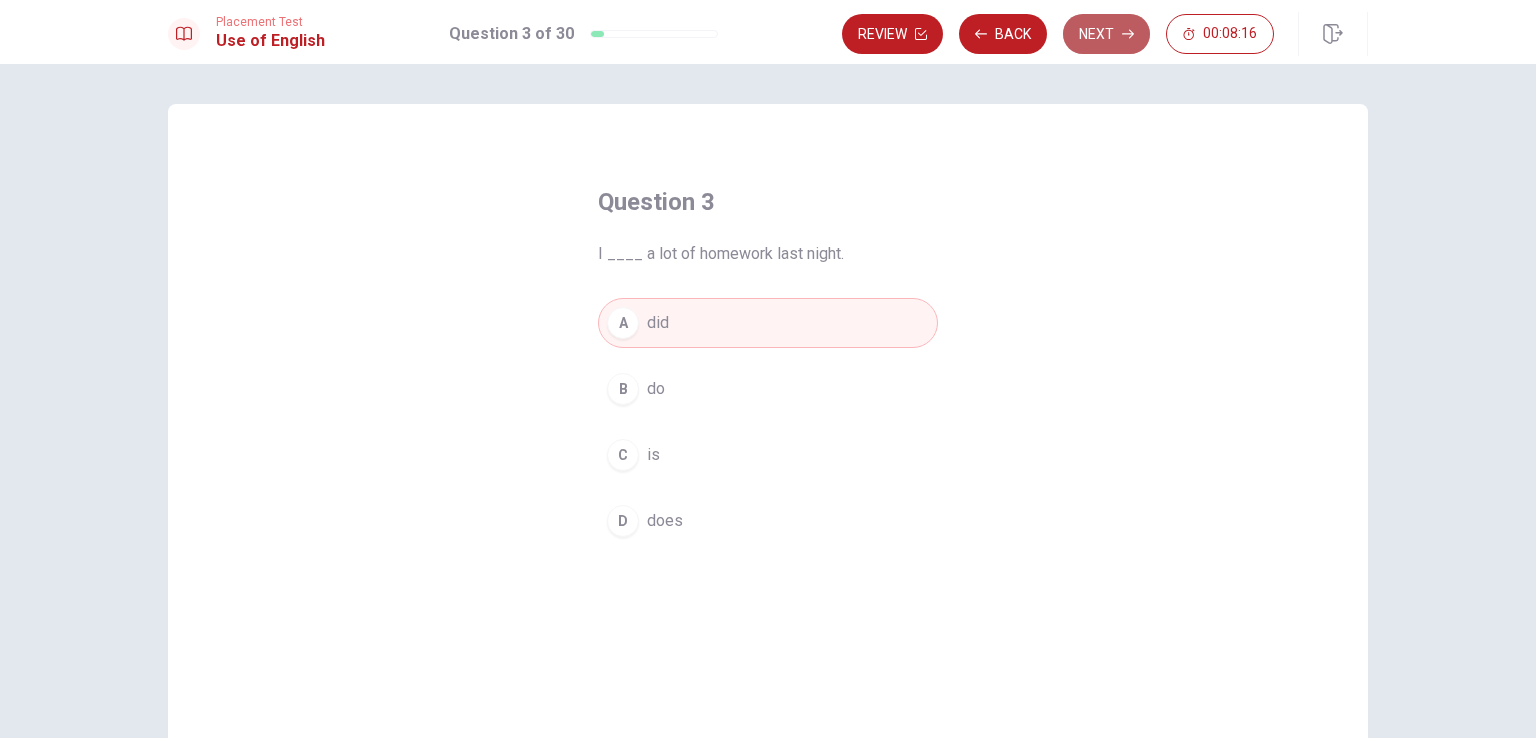 click on "Next" at bounding box center [1106, 34] 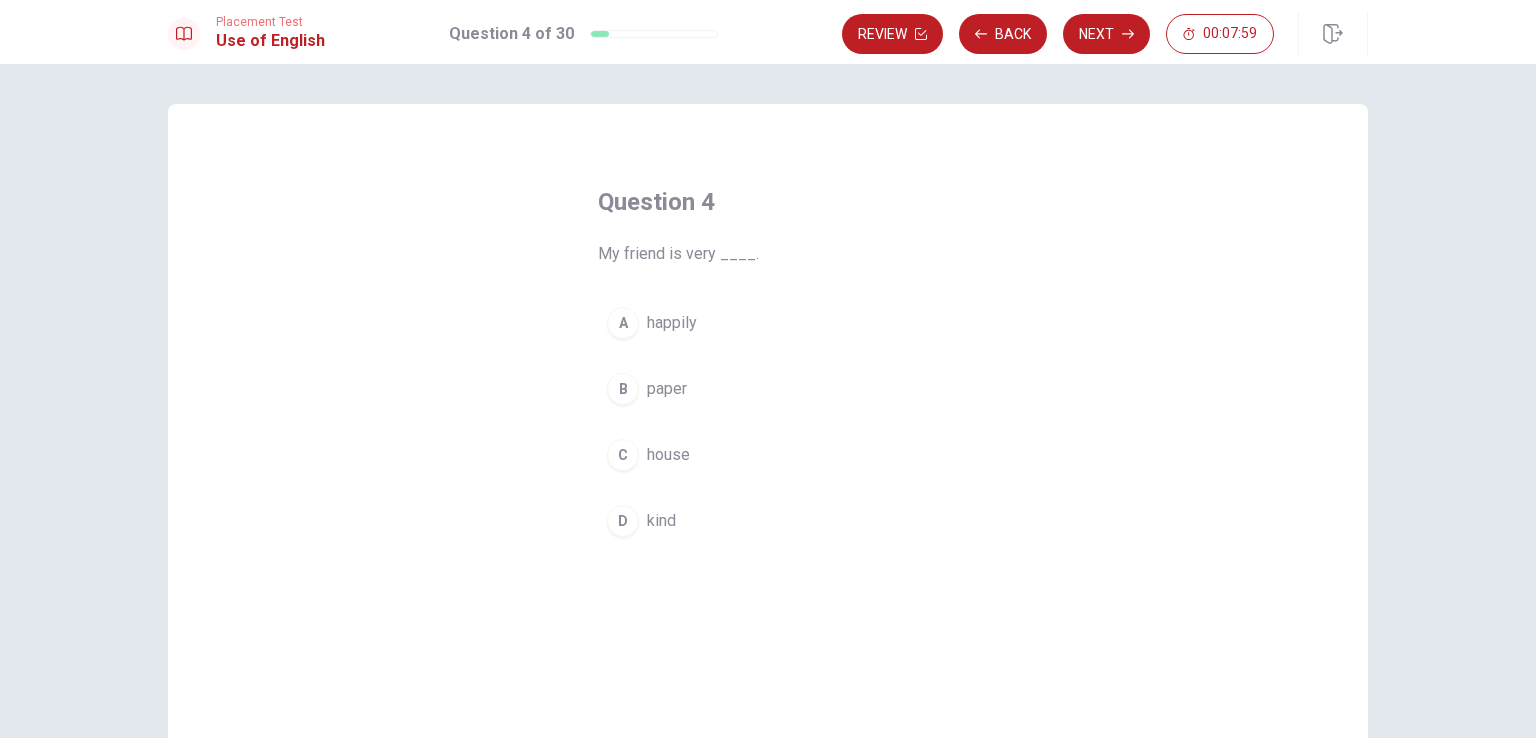 click on "happily" at bounding box center [672, 323] 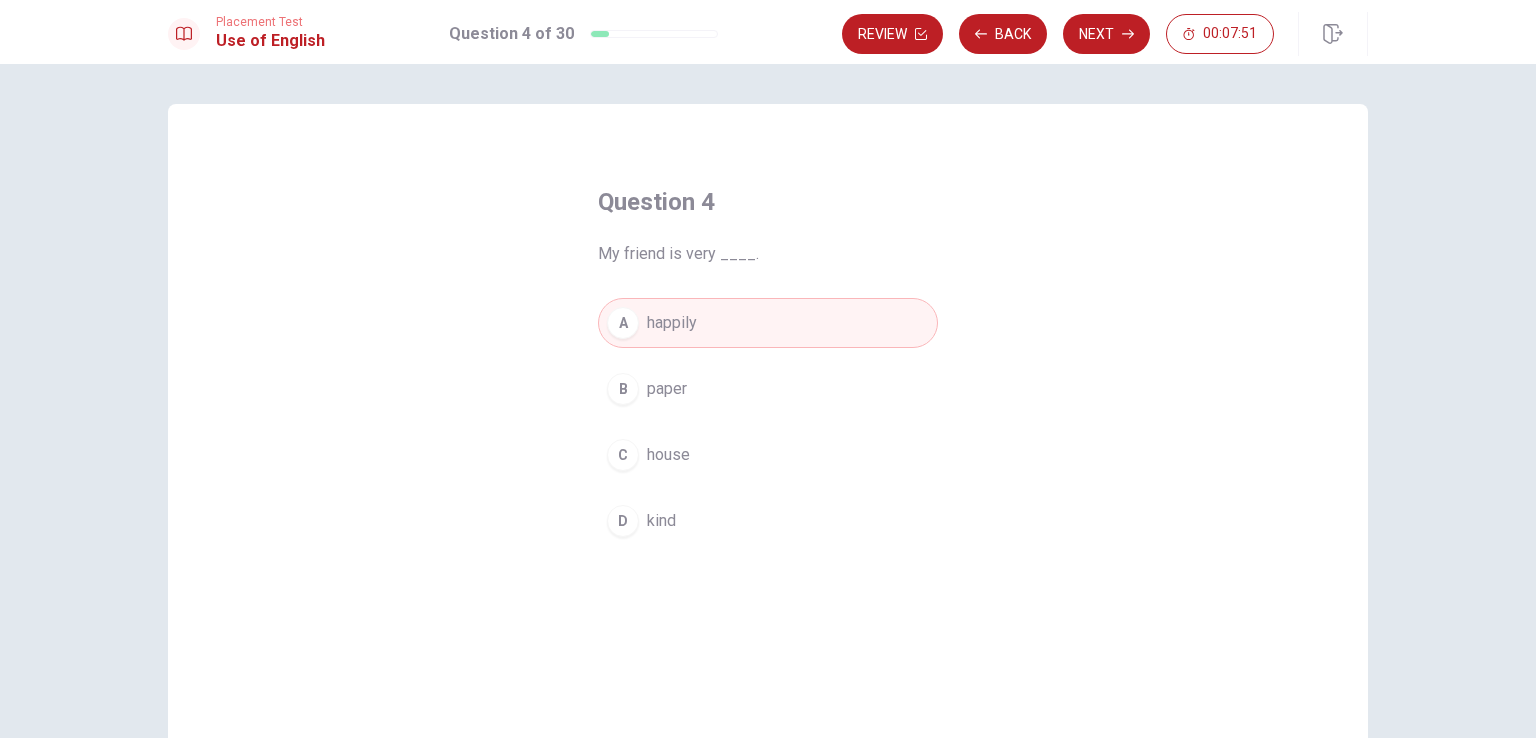 click on "kind" at bounding box center [661, 521] 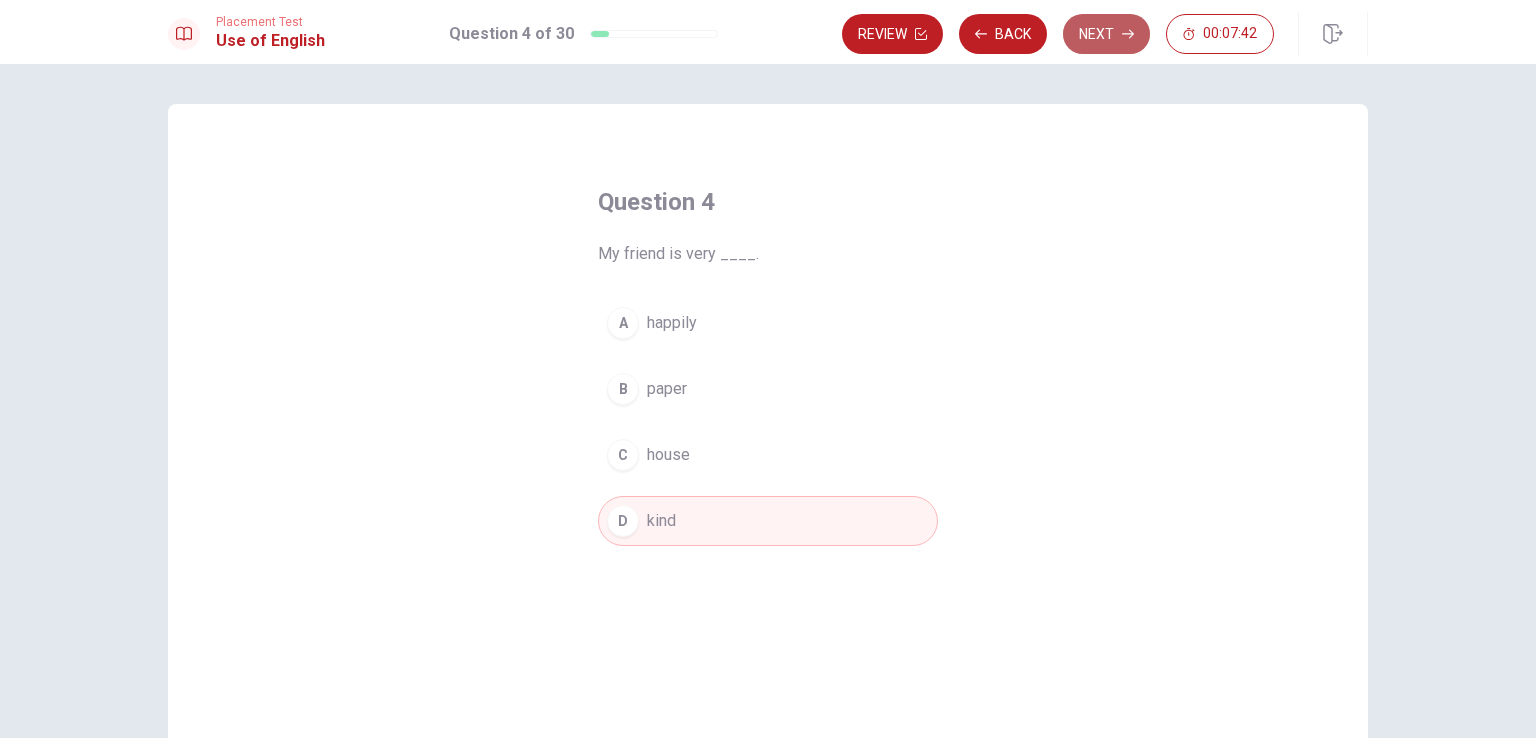 click on "Next" at bounding box center [1106, 34] 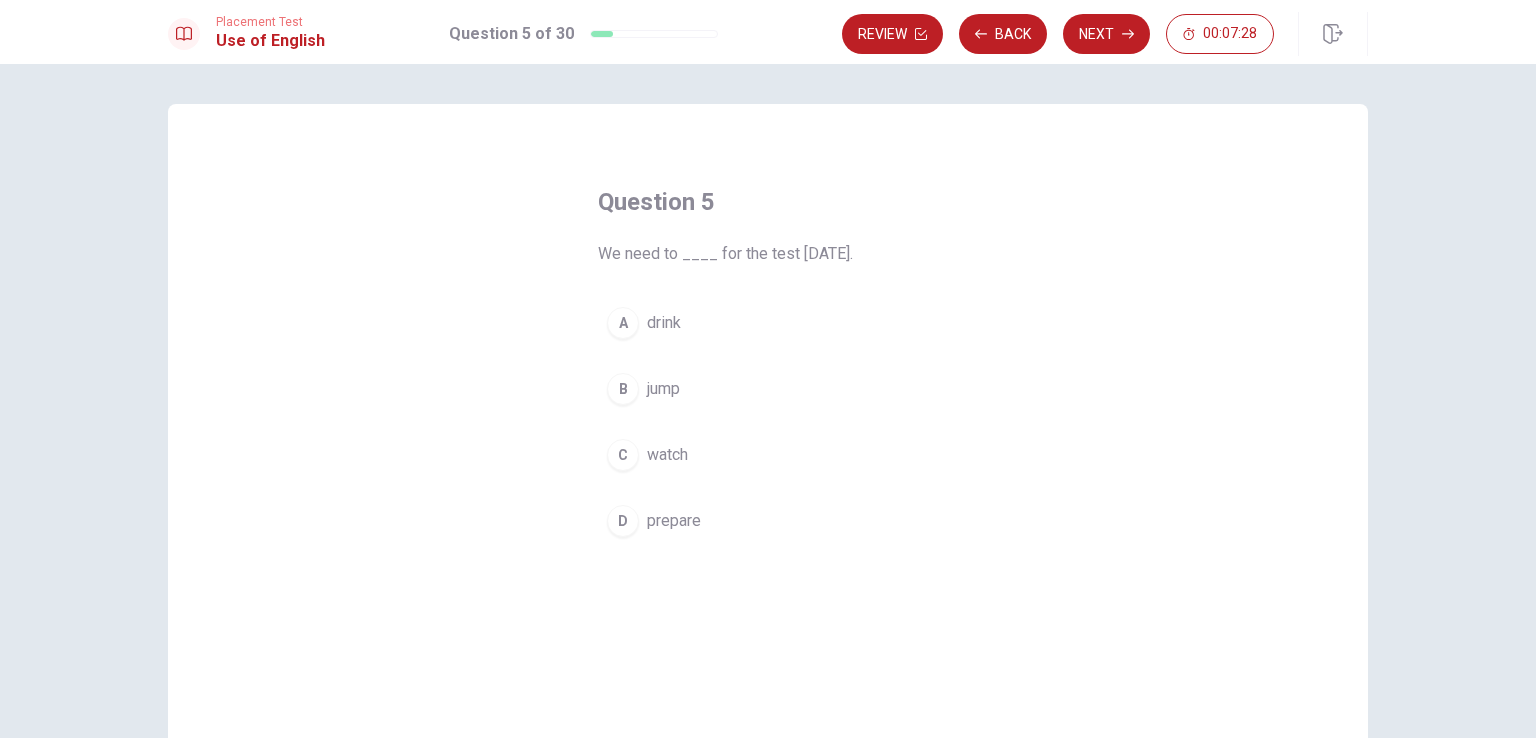 click on "prepare" at bounding box center (674, 521) 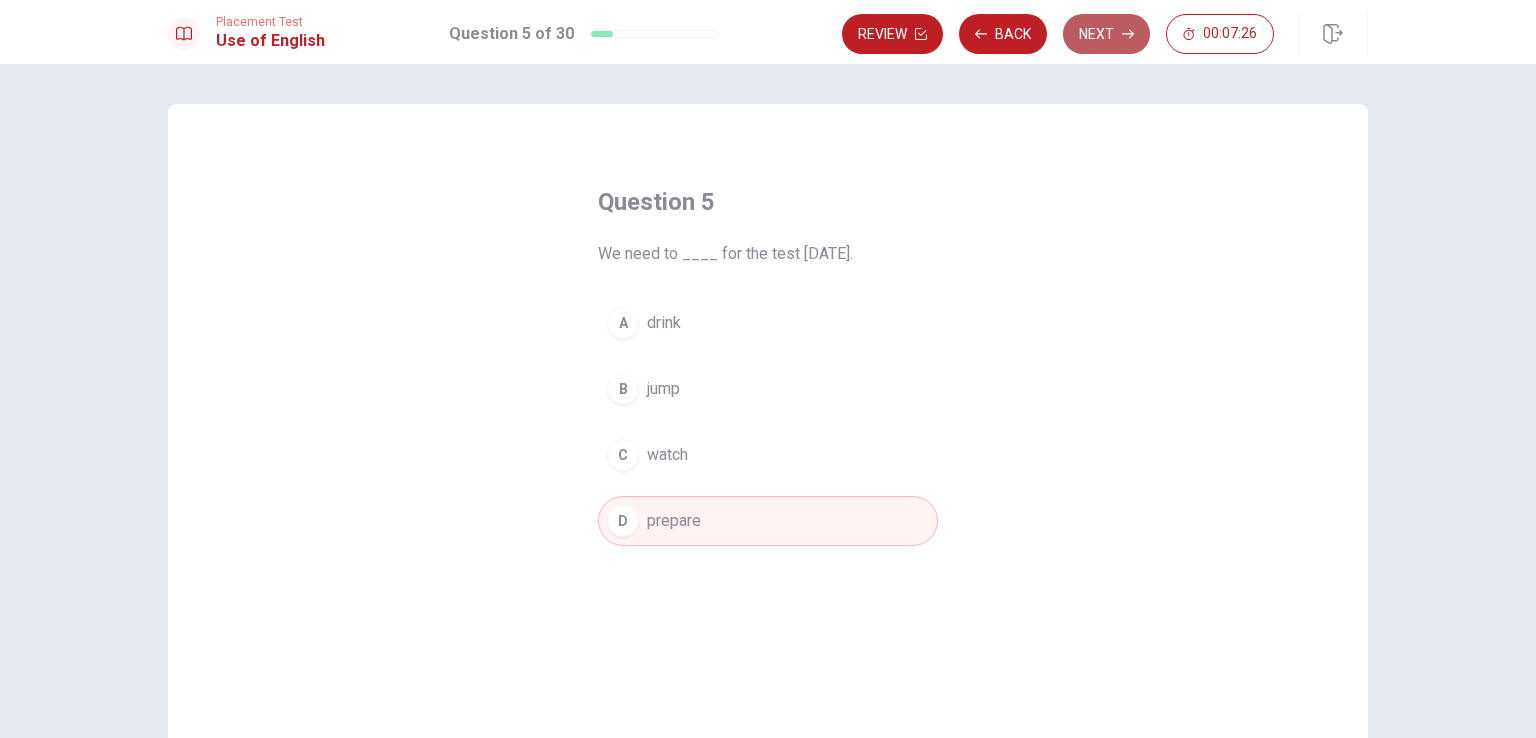 click on "Next" at bounding box center [1106, 34] 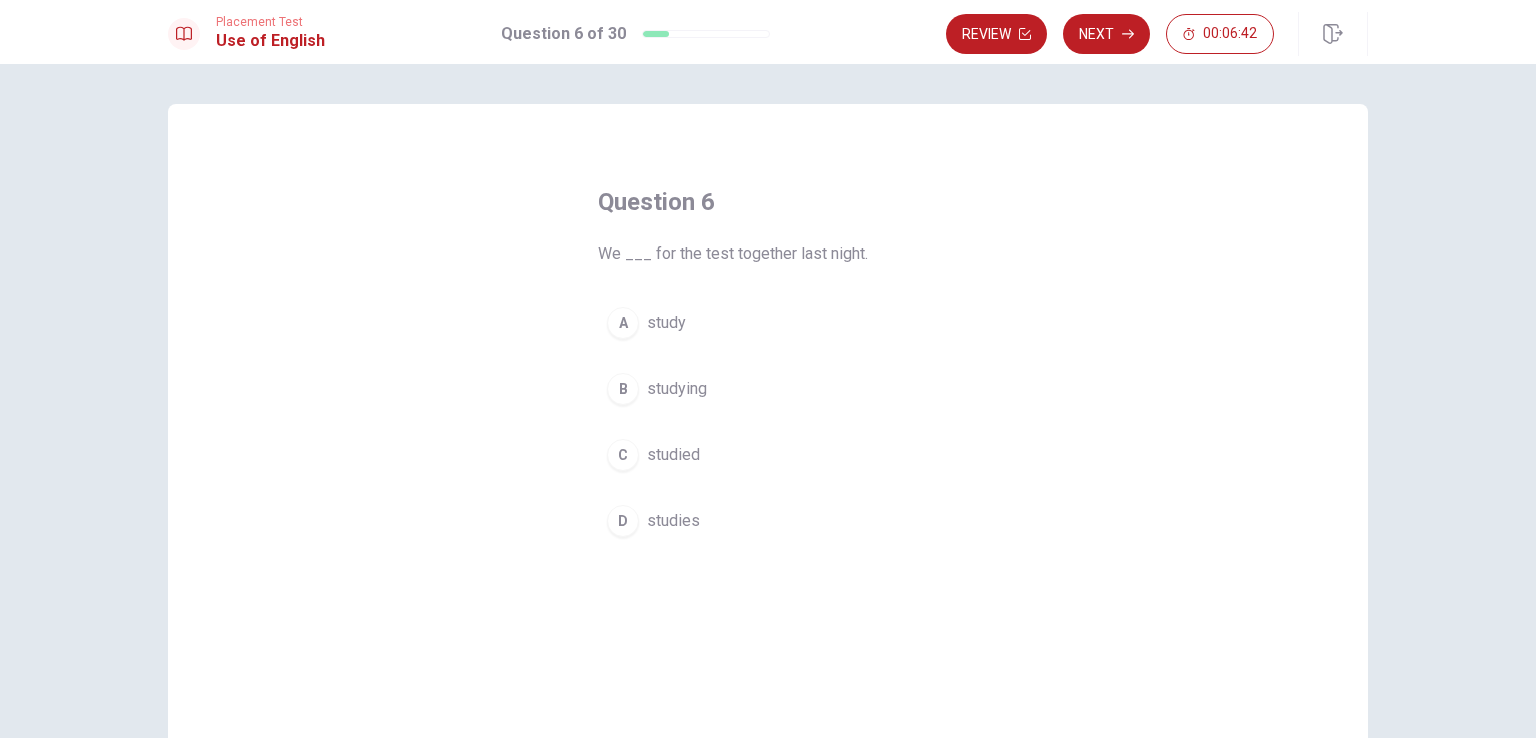 click on "studied" at bounding box center (673, 455) 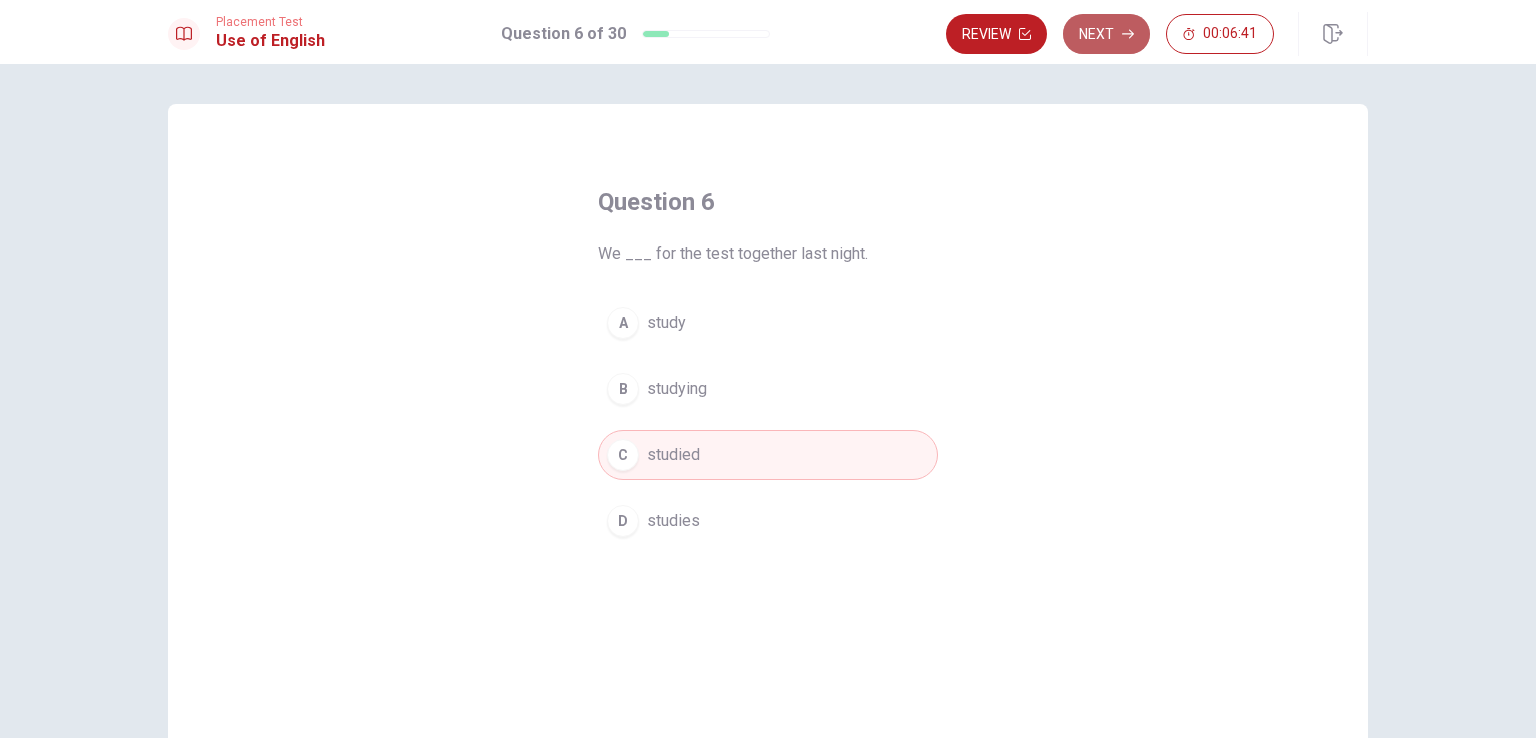 click on "Next" at bounding box center (1106, 34) 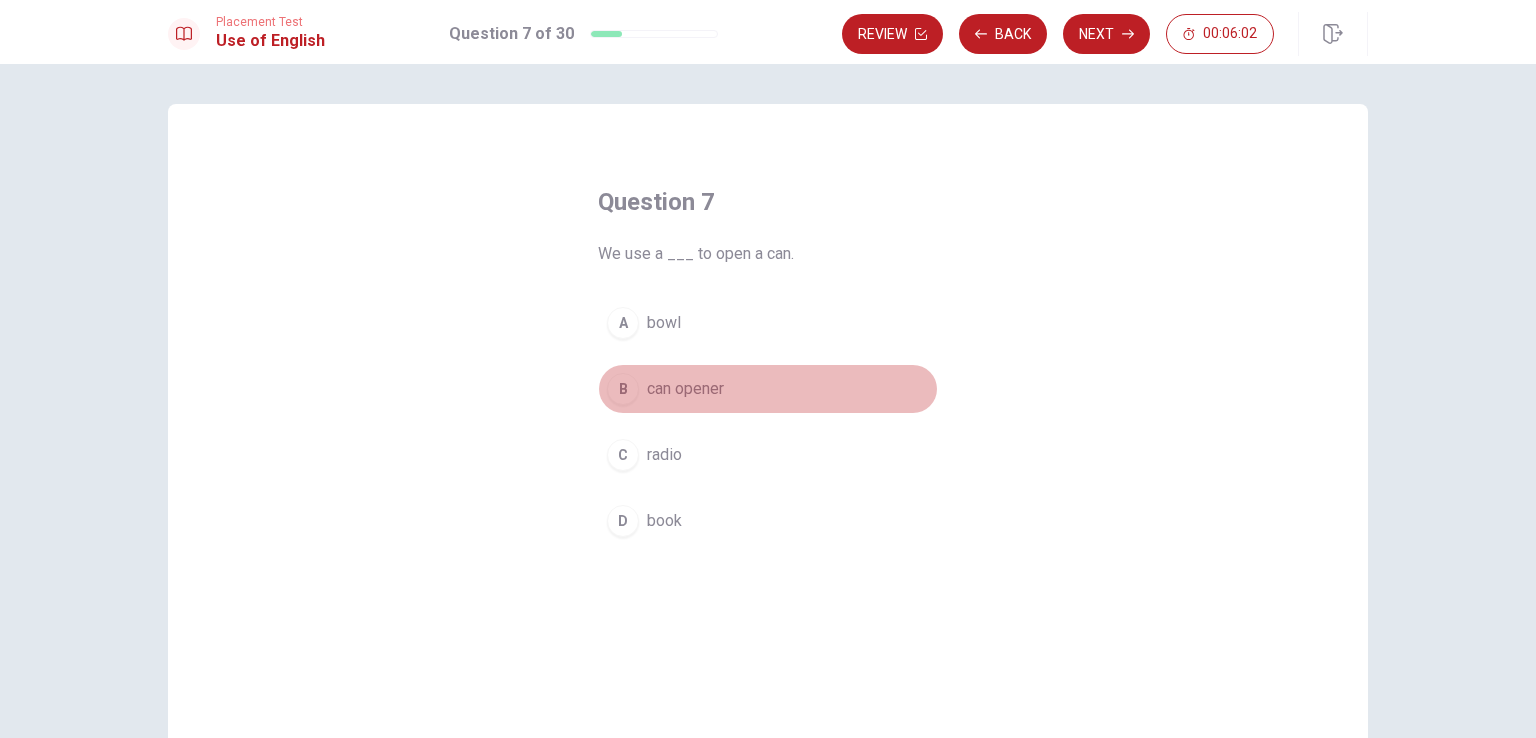 click on "can opener" at bounding box center (685, 389) 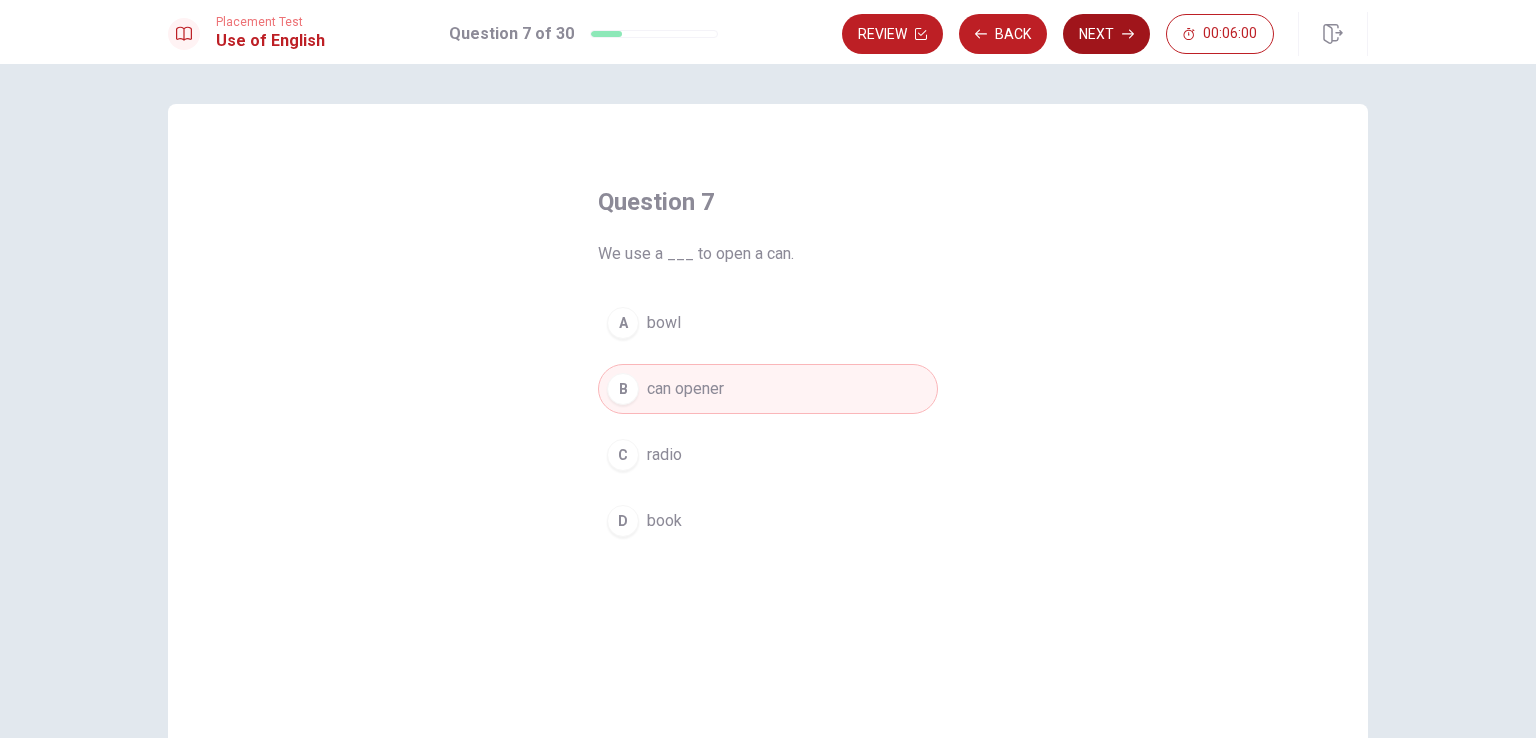click on "Next" at bounding box center [1106, 34] 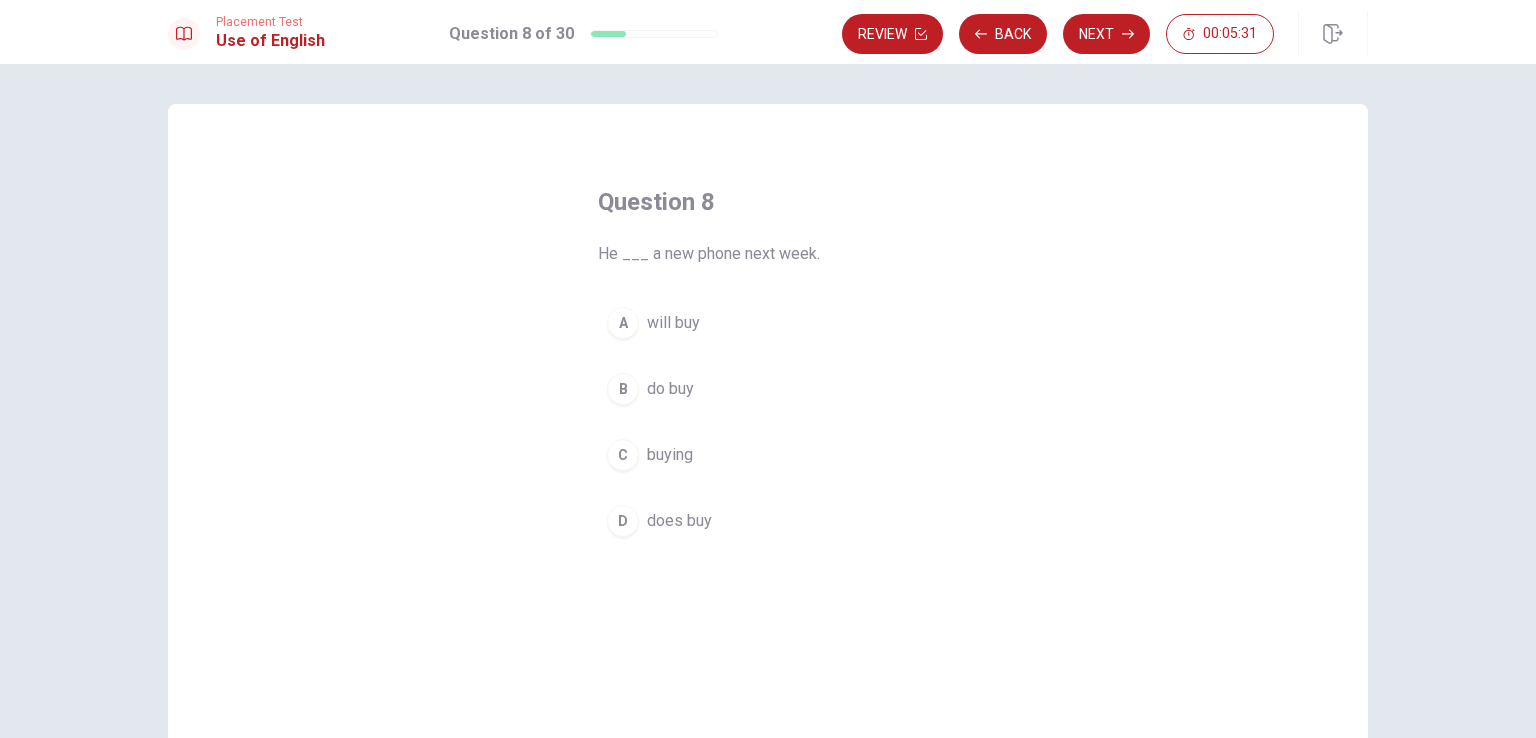 click on "will buy" at bounding box center (673, 323) 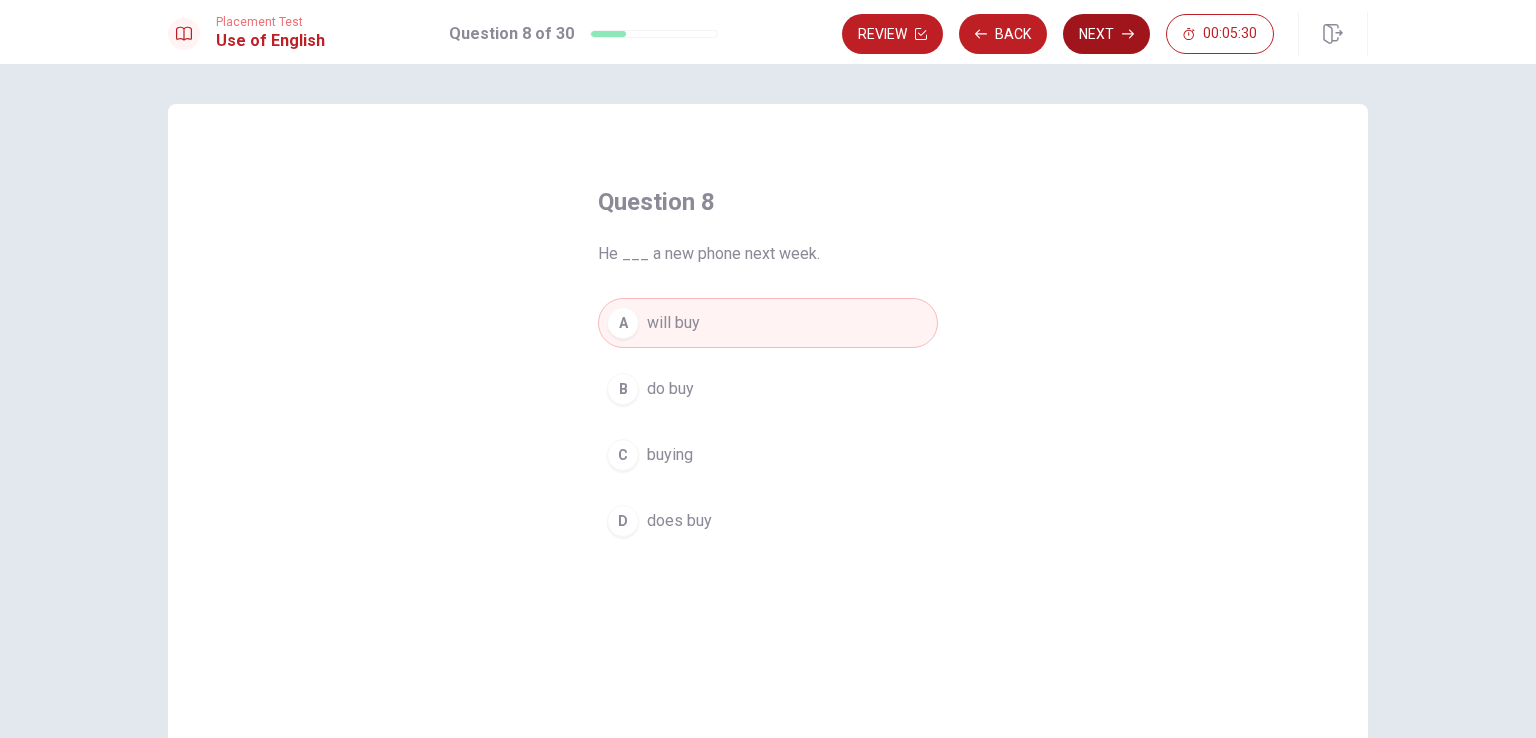 click on "Next" at bounding box center (1106, 34) 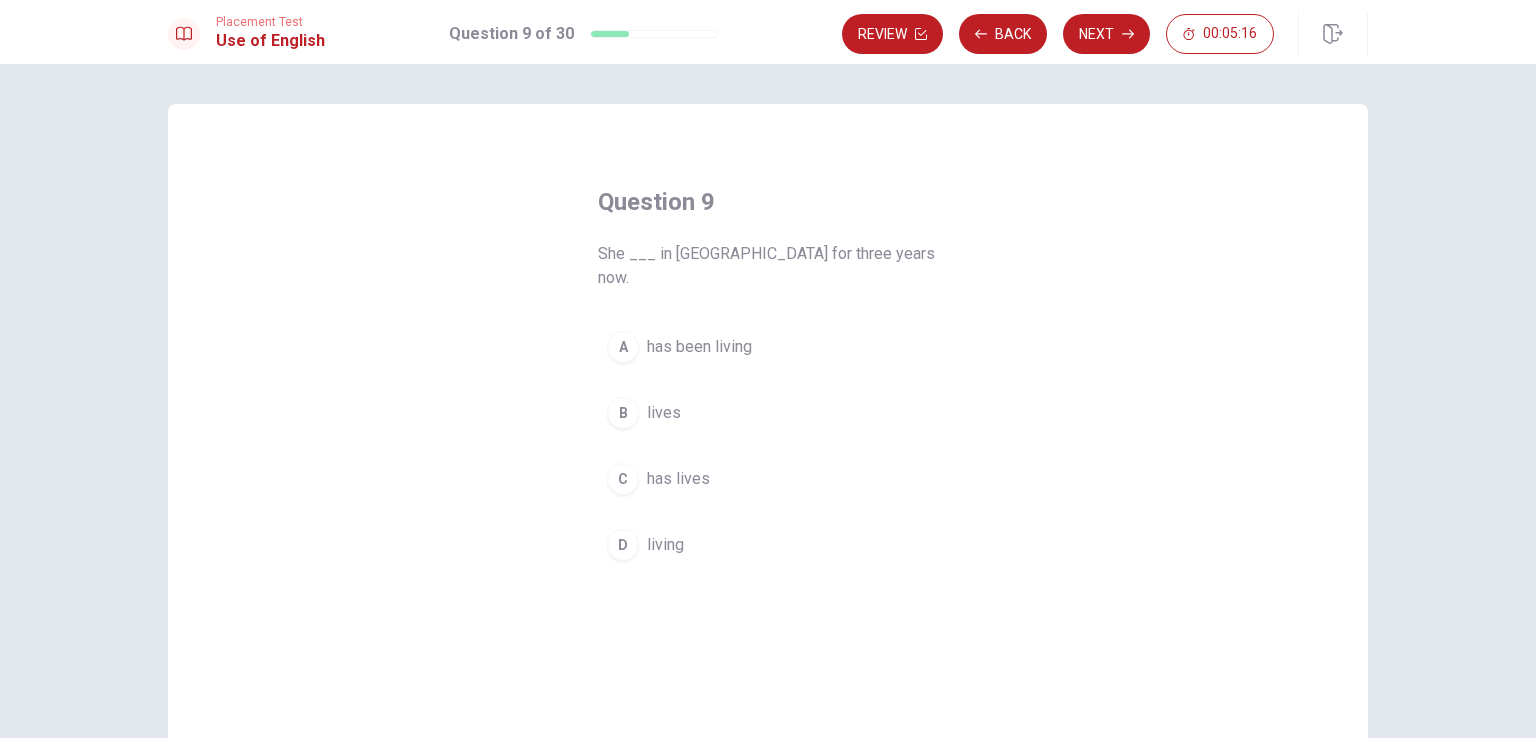 click on "lives" at bounding box center [664, 413] 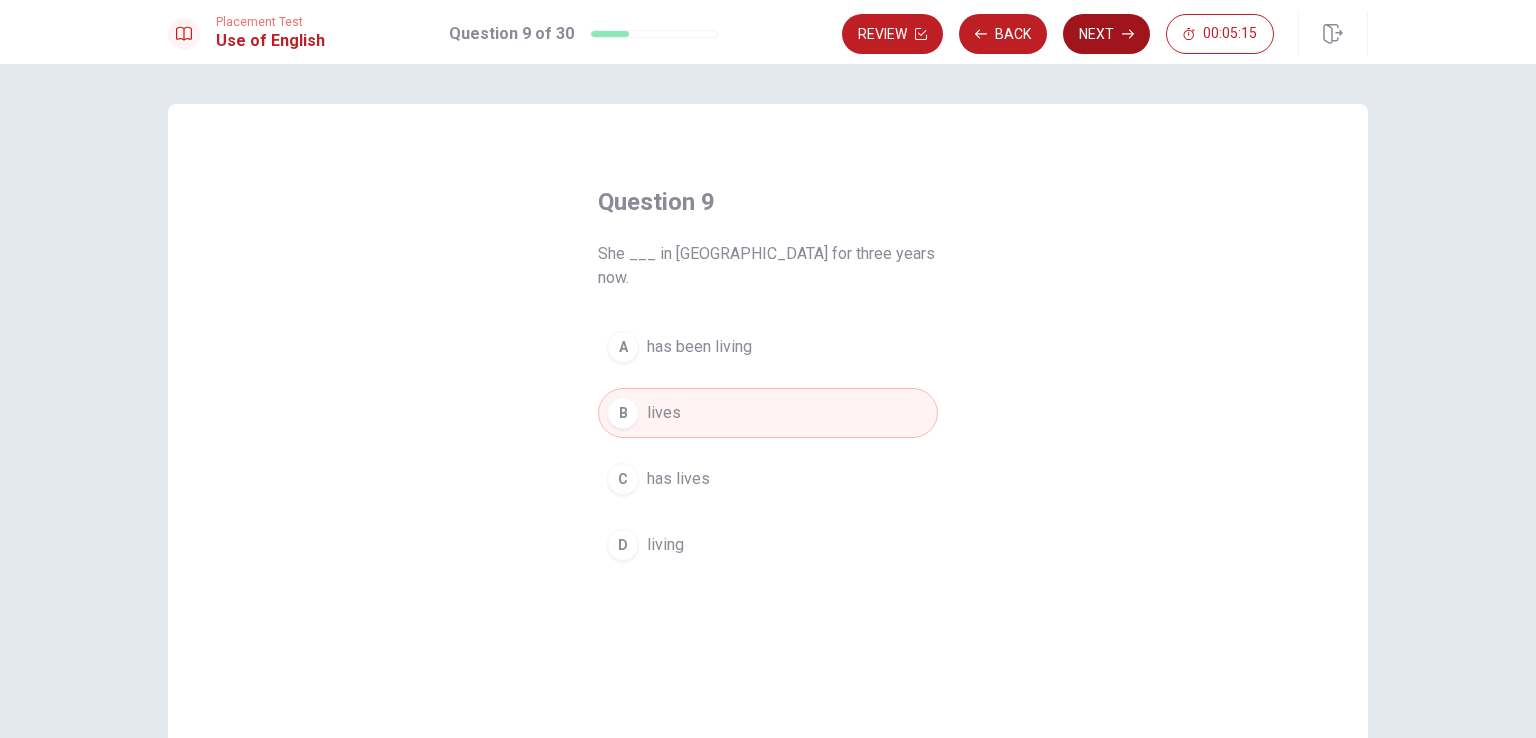 click on "Next" at bounding box center (1106, 34) 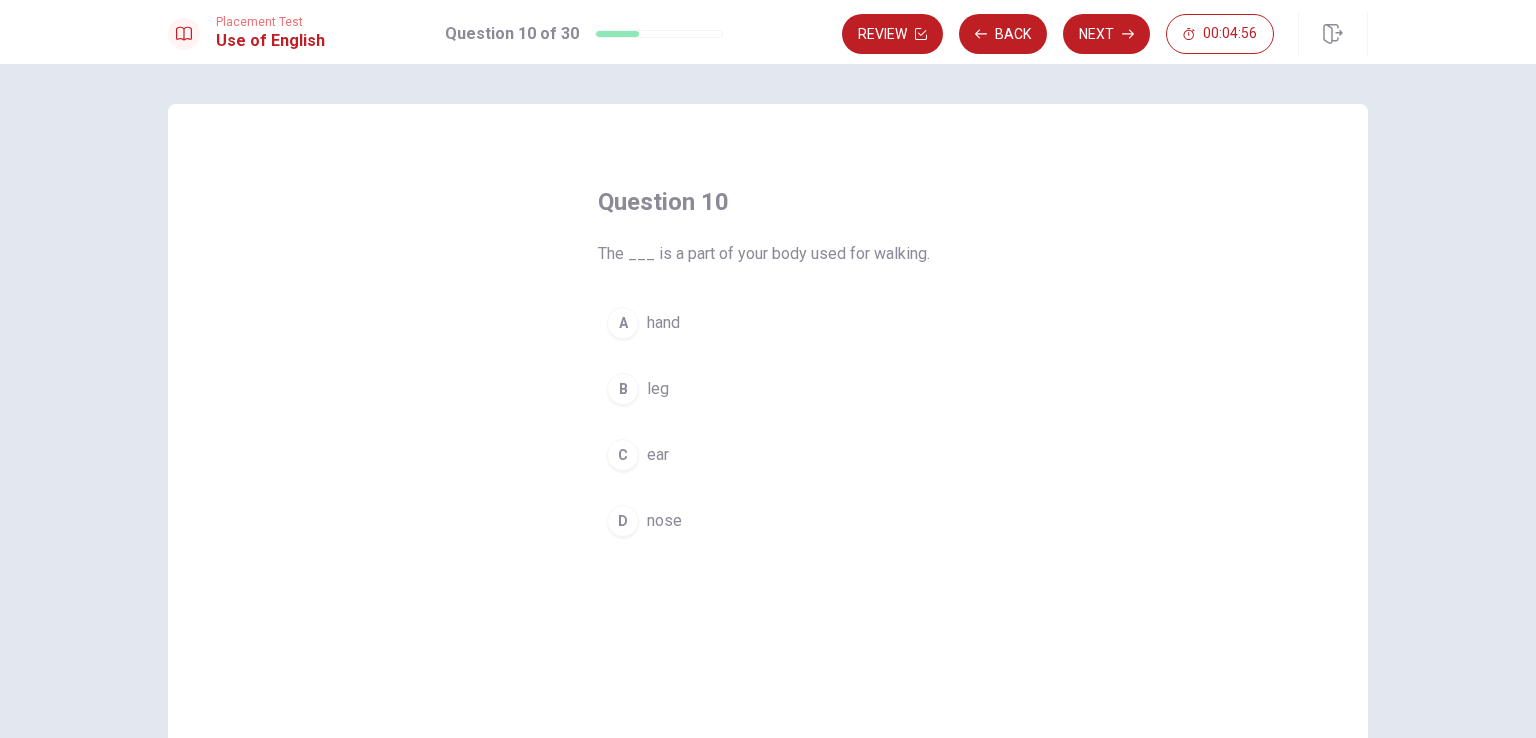 click on "B" at bounding box center [623, 389] 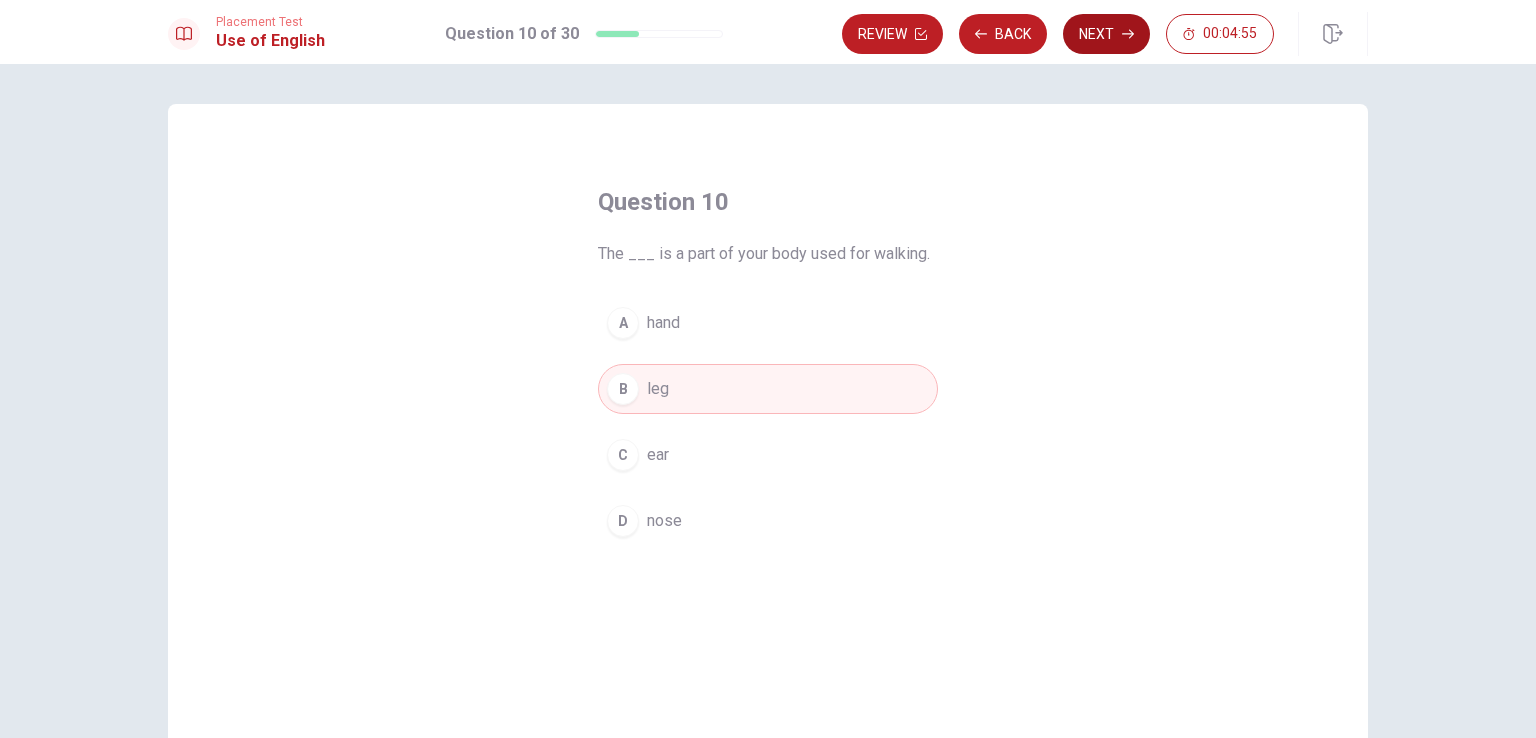 click on "Next" at bounding box center [1106, 34] 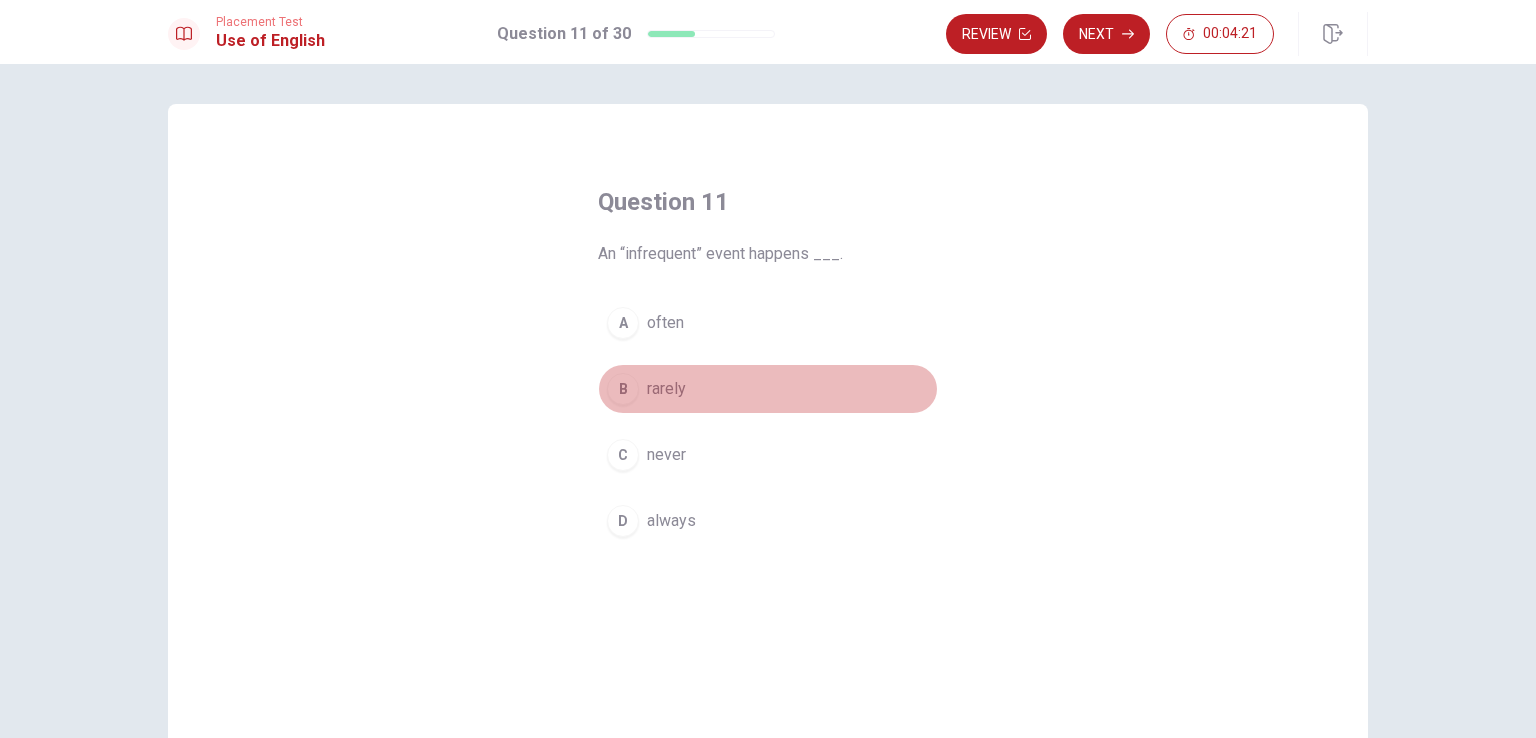 click on "rarely" at bounding box center (666, 389) 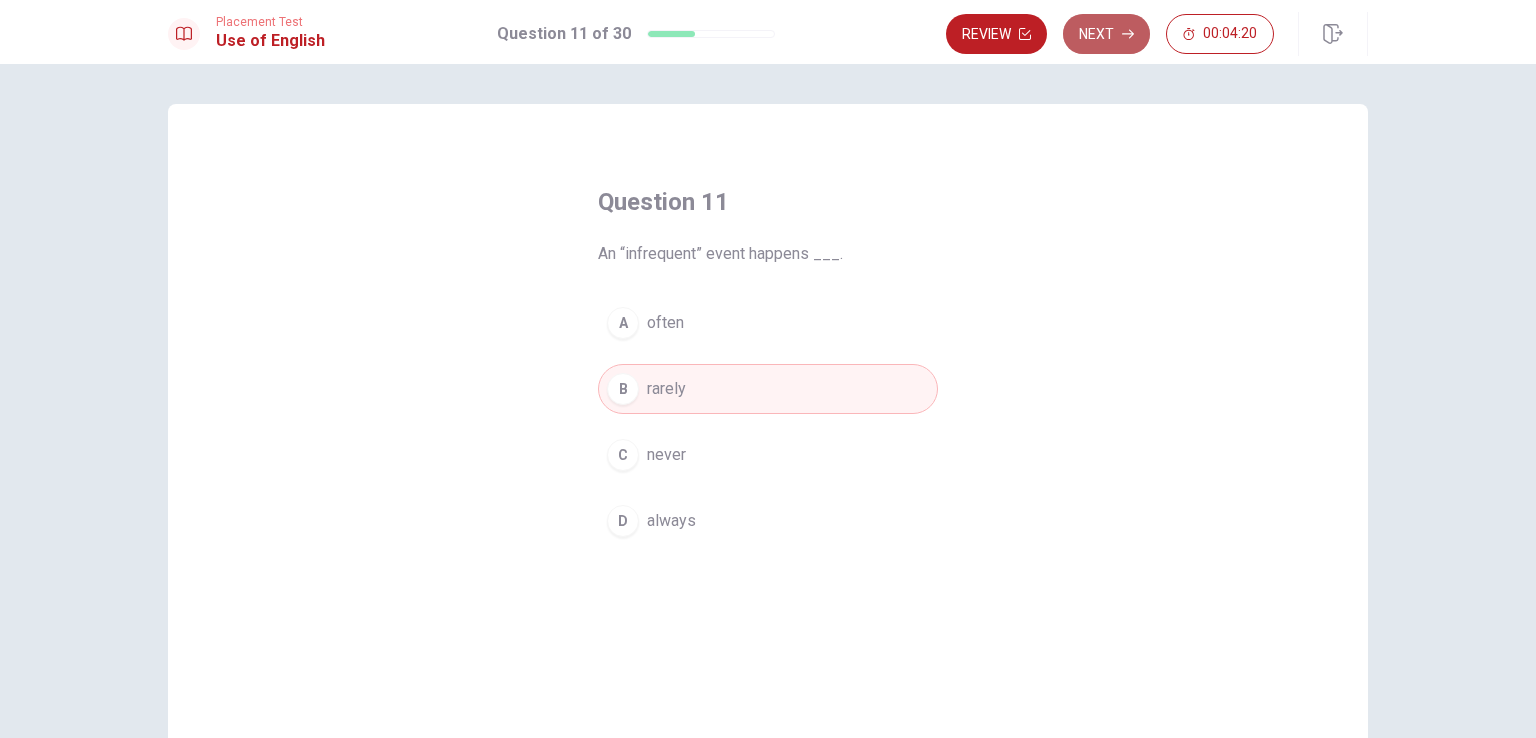 click on "Next" at bounding box center [1106, 34] 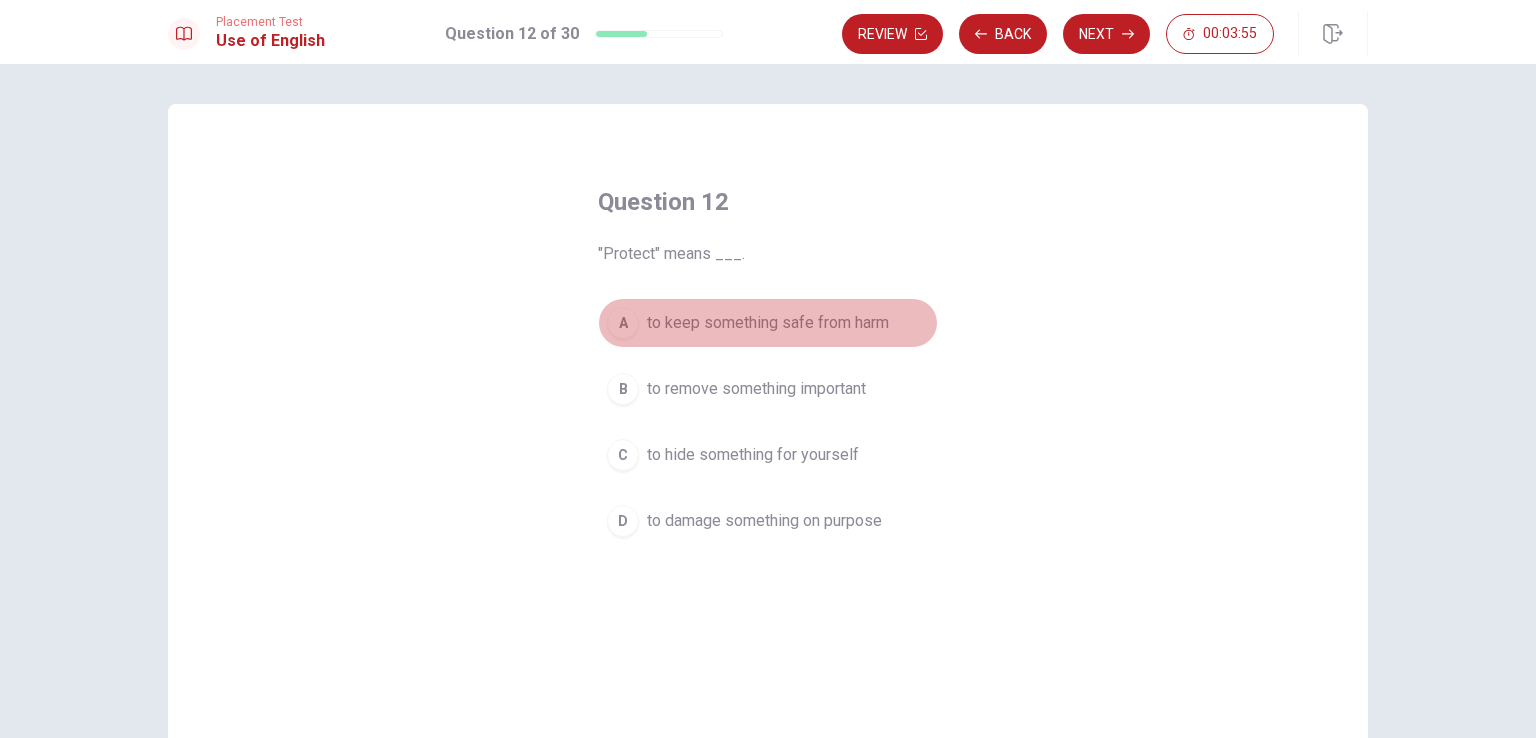 click on "A to keep something safe from harm" at bounding box center (768, 323) 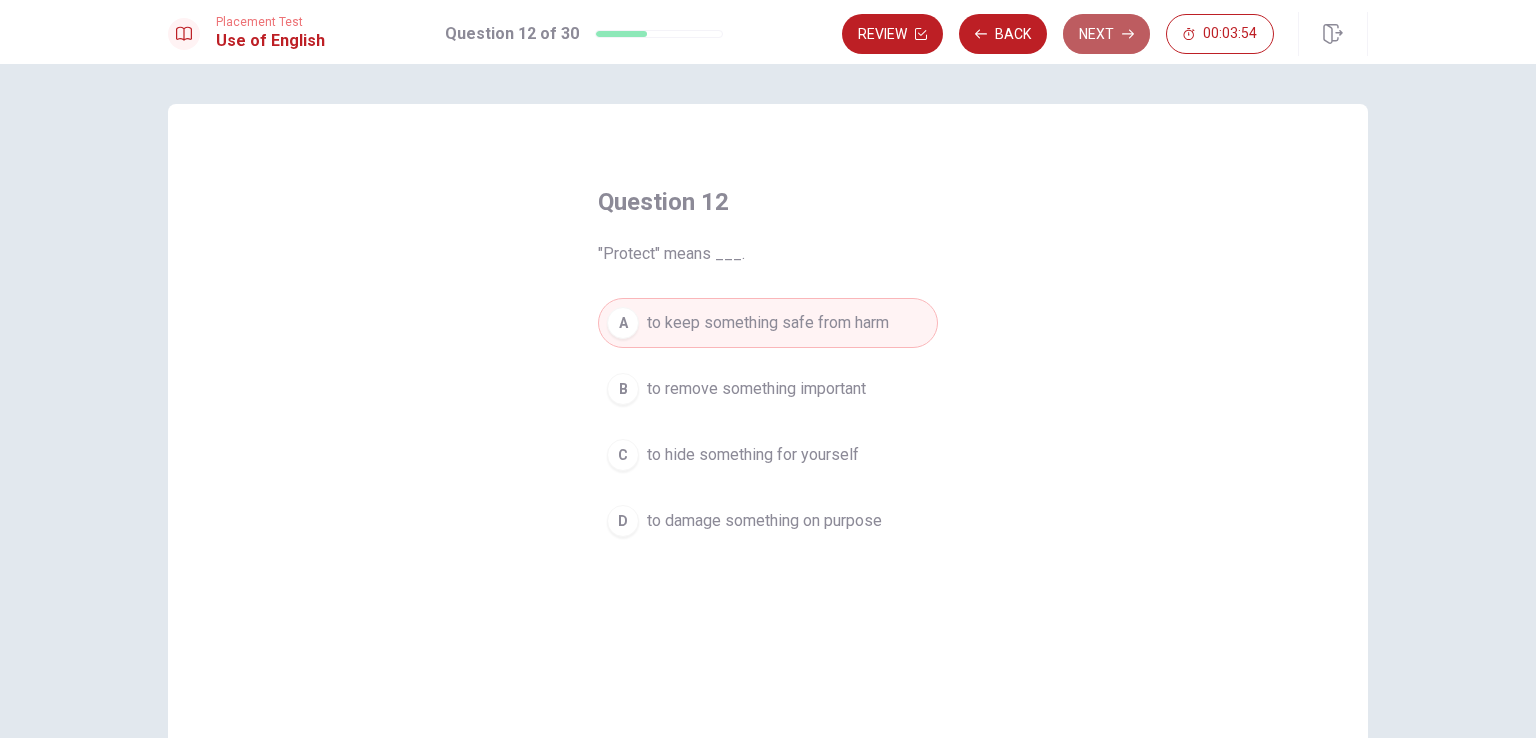 click on "Next" at bounding box center (1106, 34) 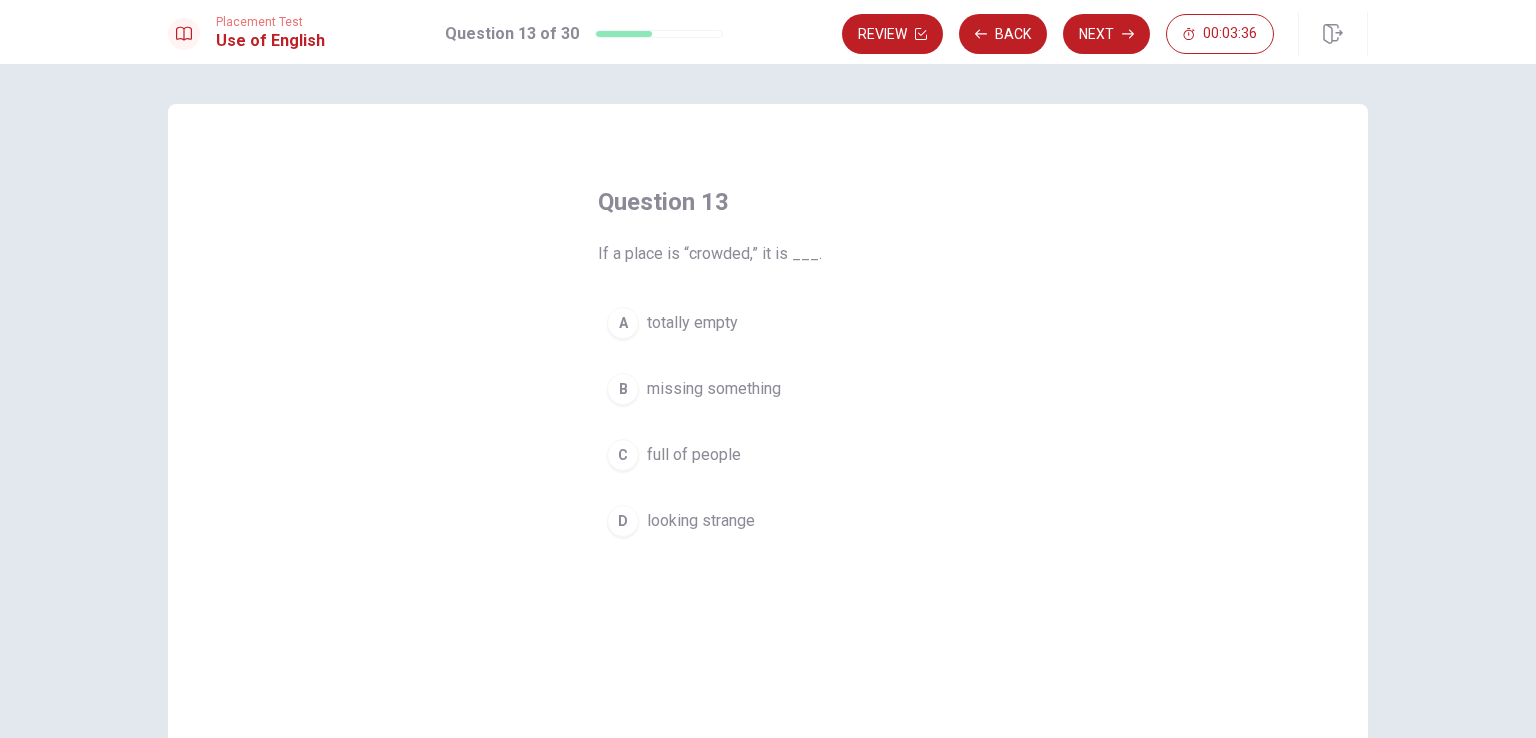 click on "full of people" at bounding box center (694, 455) 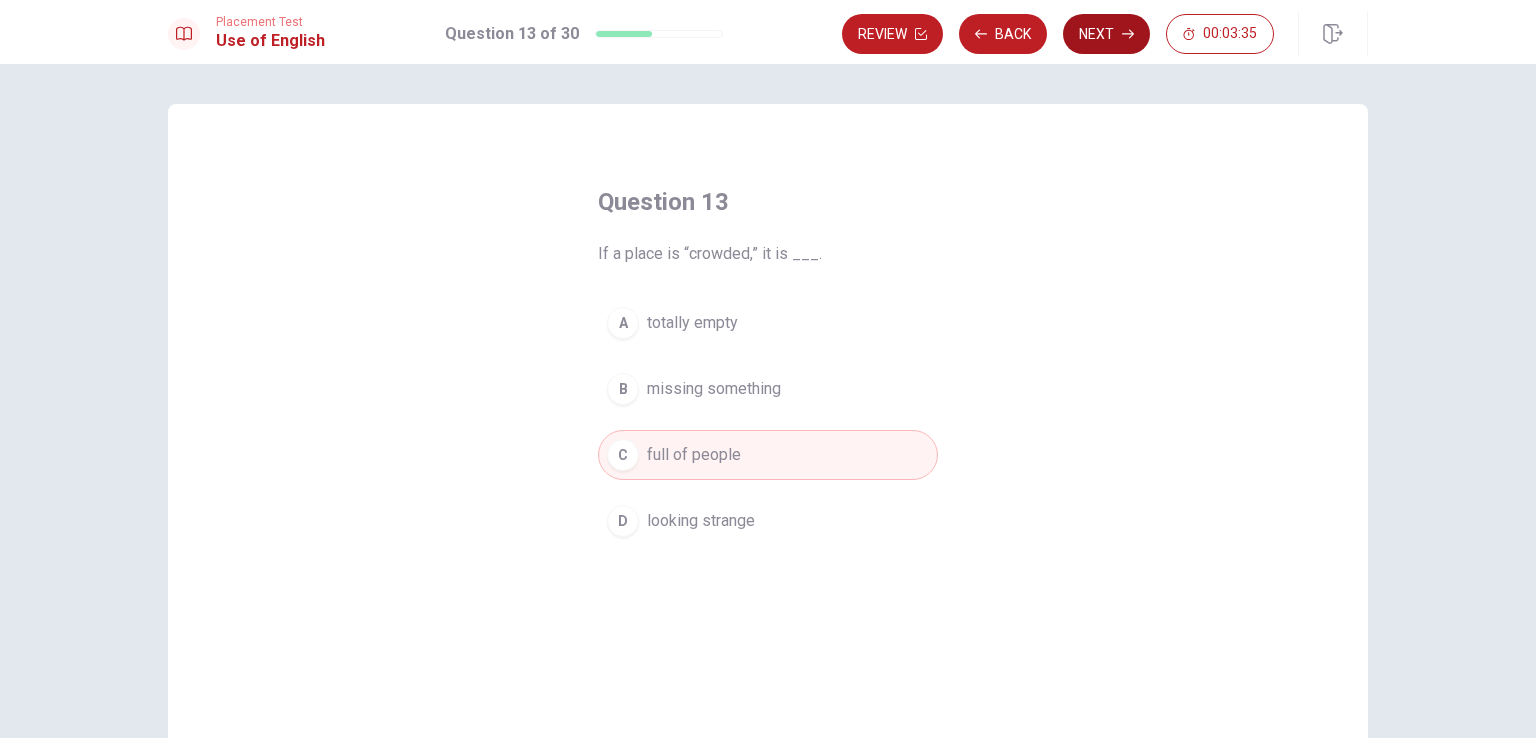 click on "Next" at bounding box center (1106, 34) 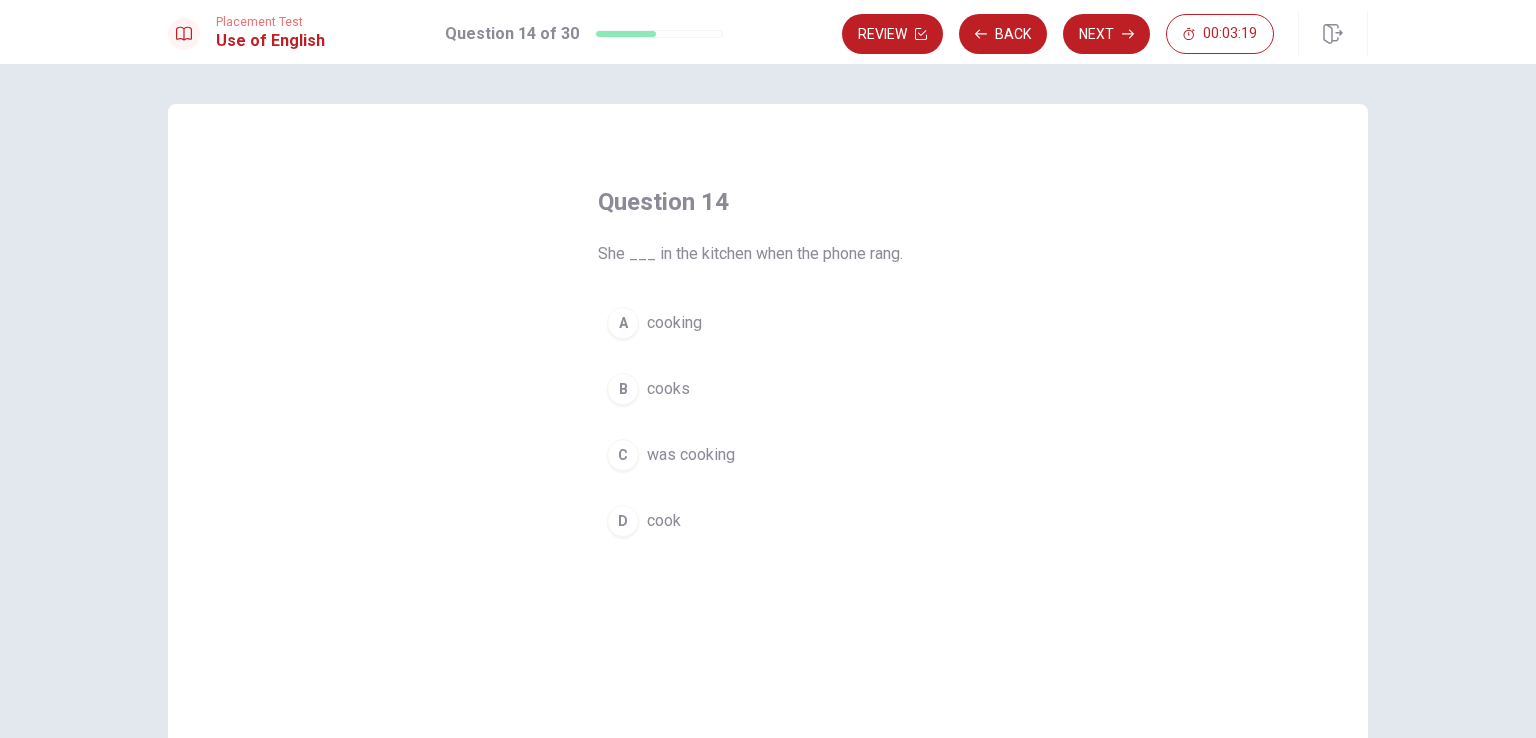 click on "cooking" at bounding box center (674, 323) 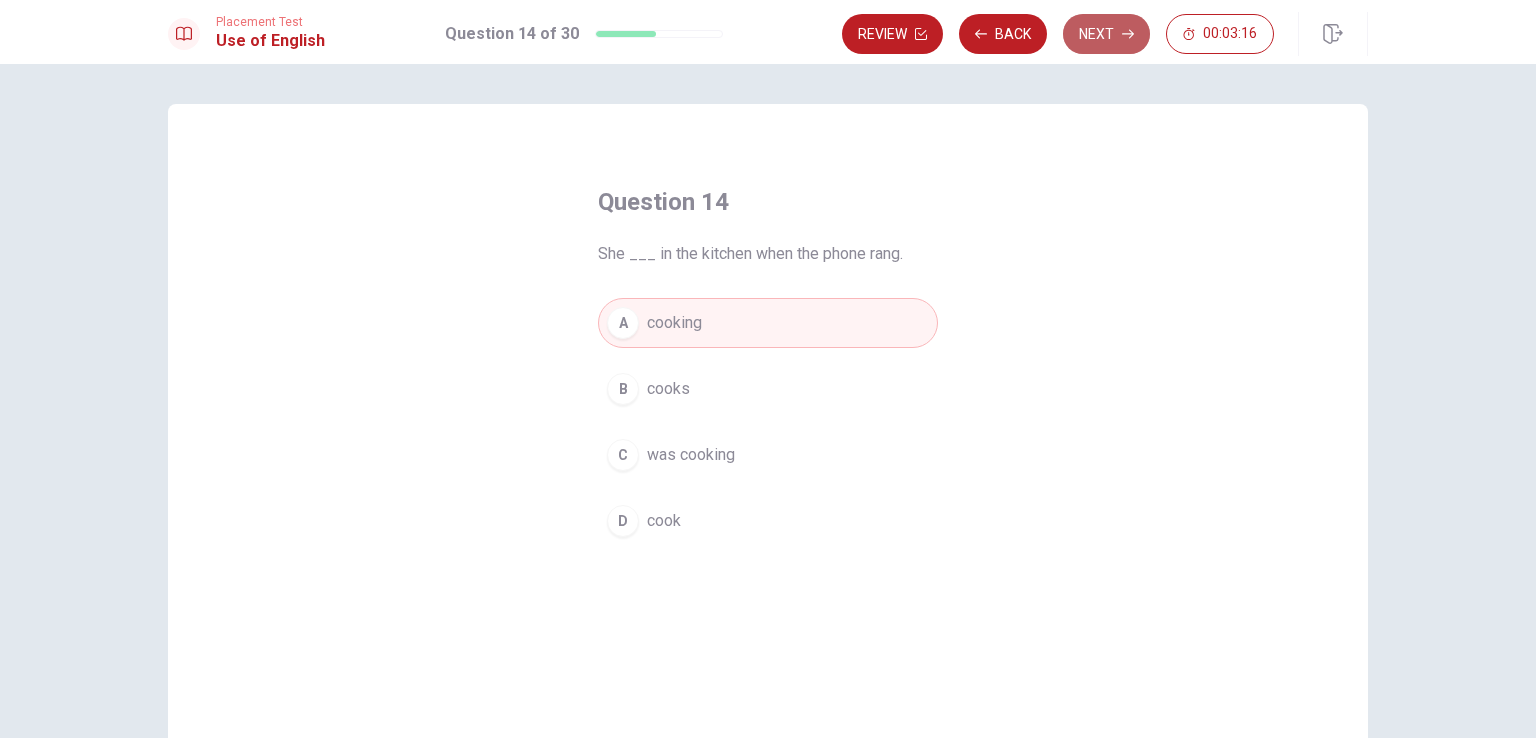 click on "Next" at bounding box center (1106, 34) 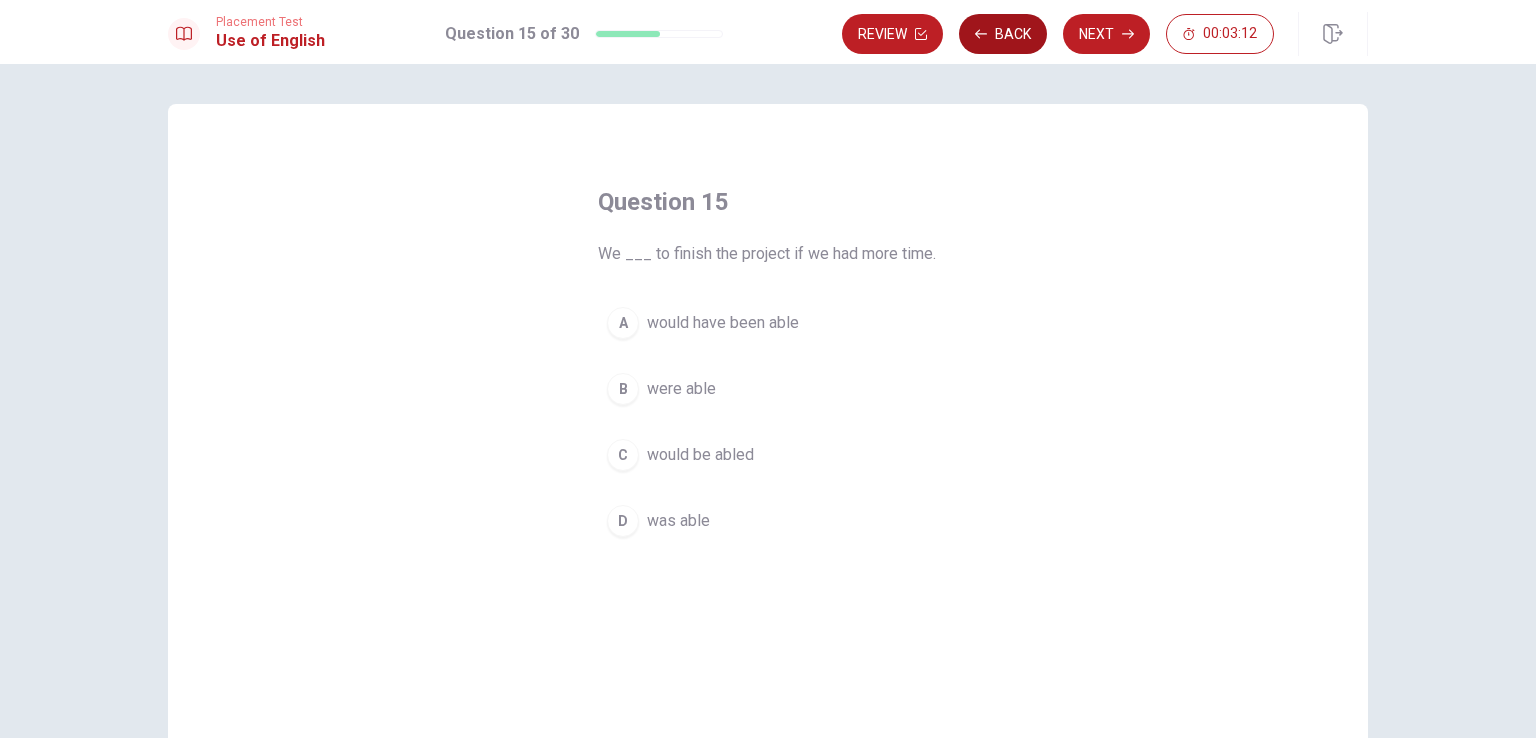 click on "Back" at bounding box center [1003, 34] 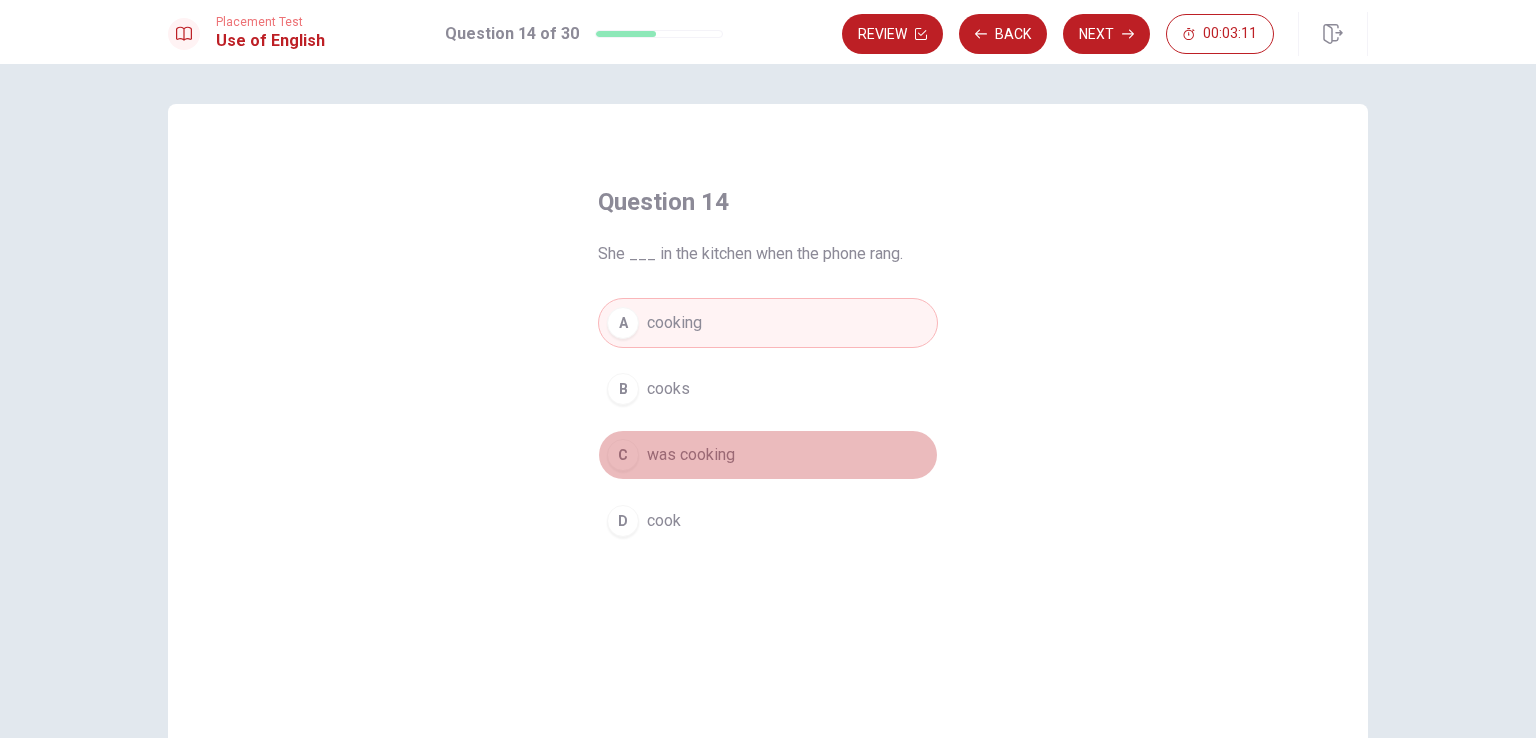 click on "was cooking" at bounding box center (691, 455) 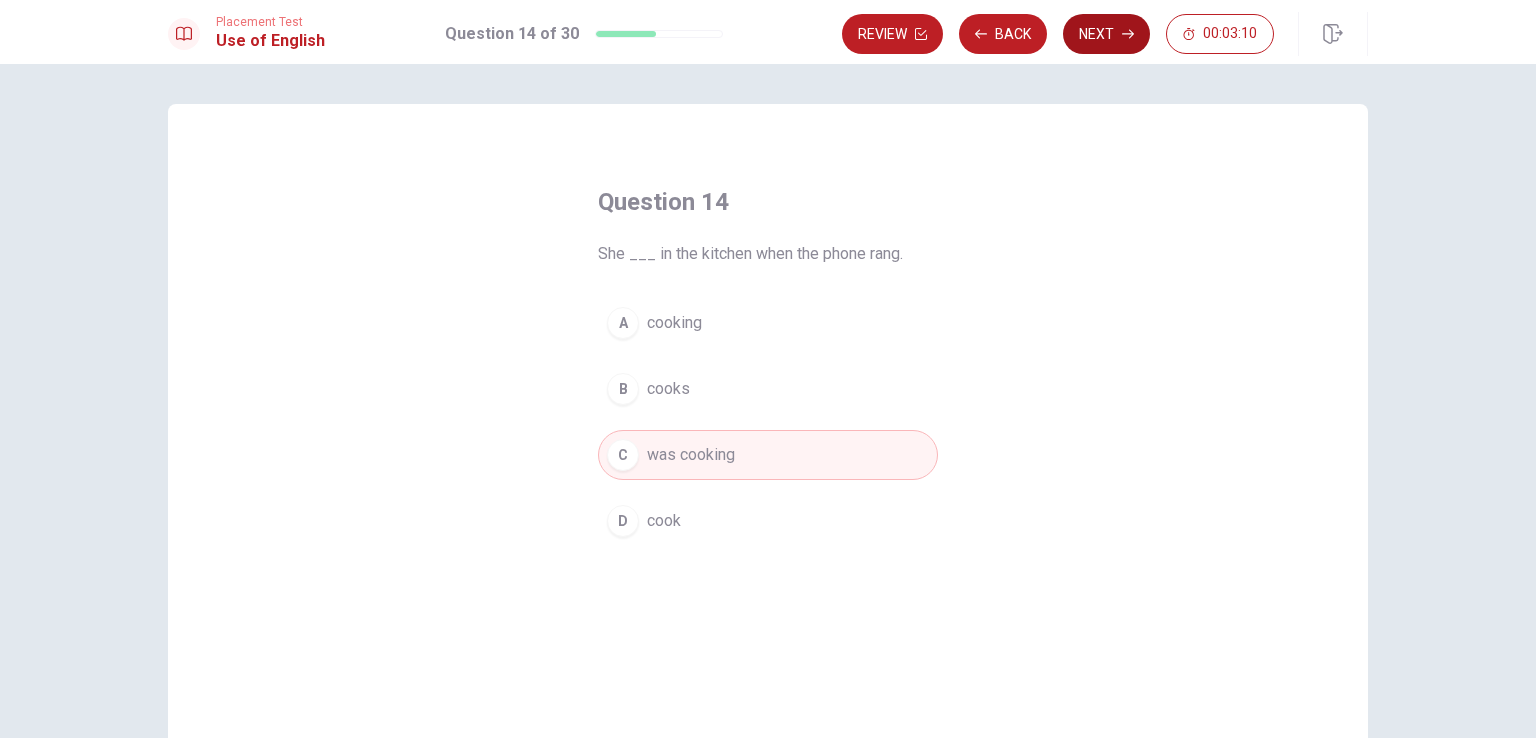 click on "Next" at bounding box center [1106, 34] 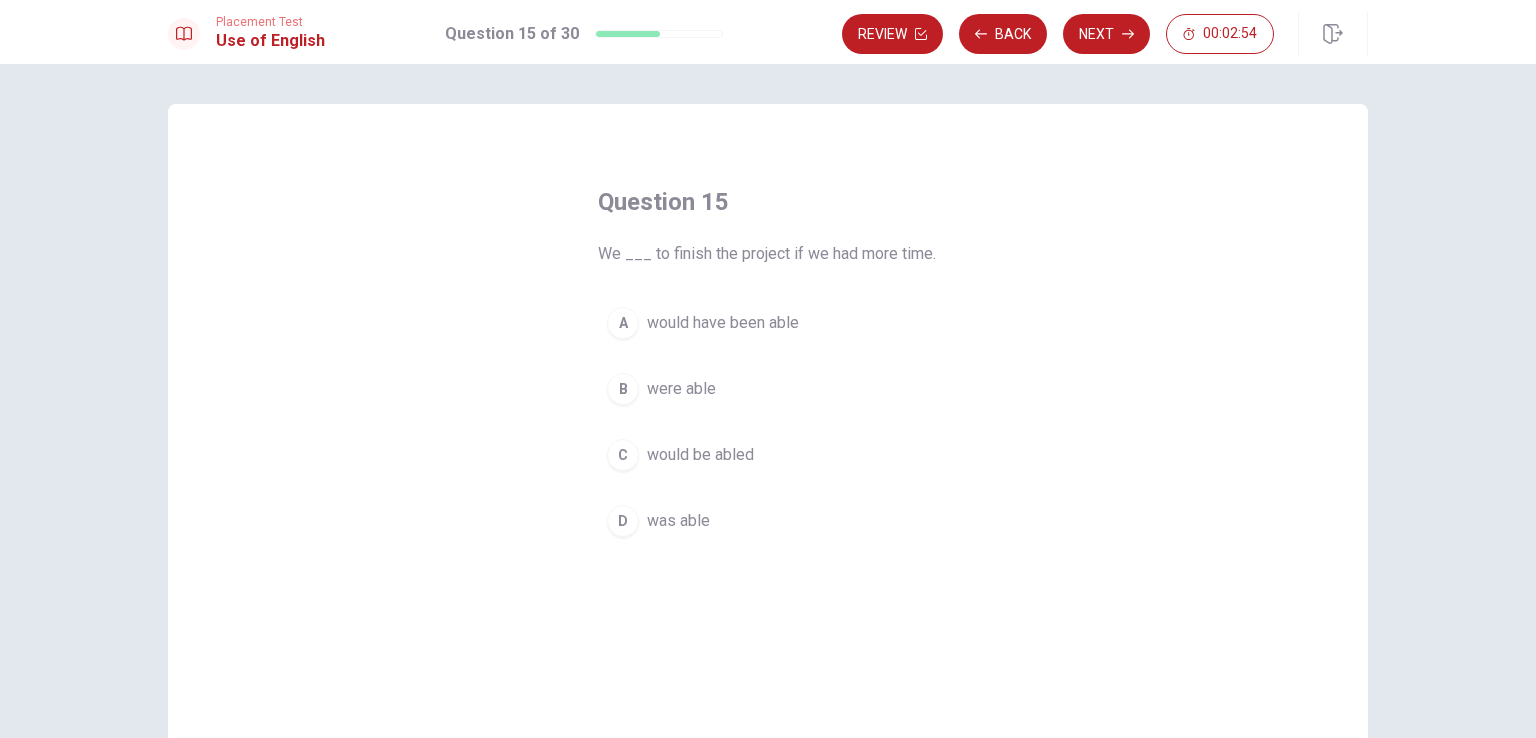 click on "would have been able" at bounding box center [723, 323] 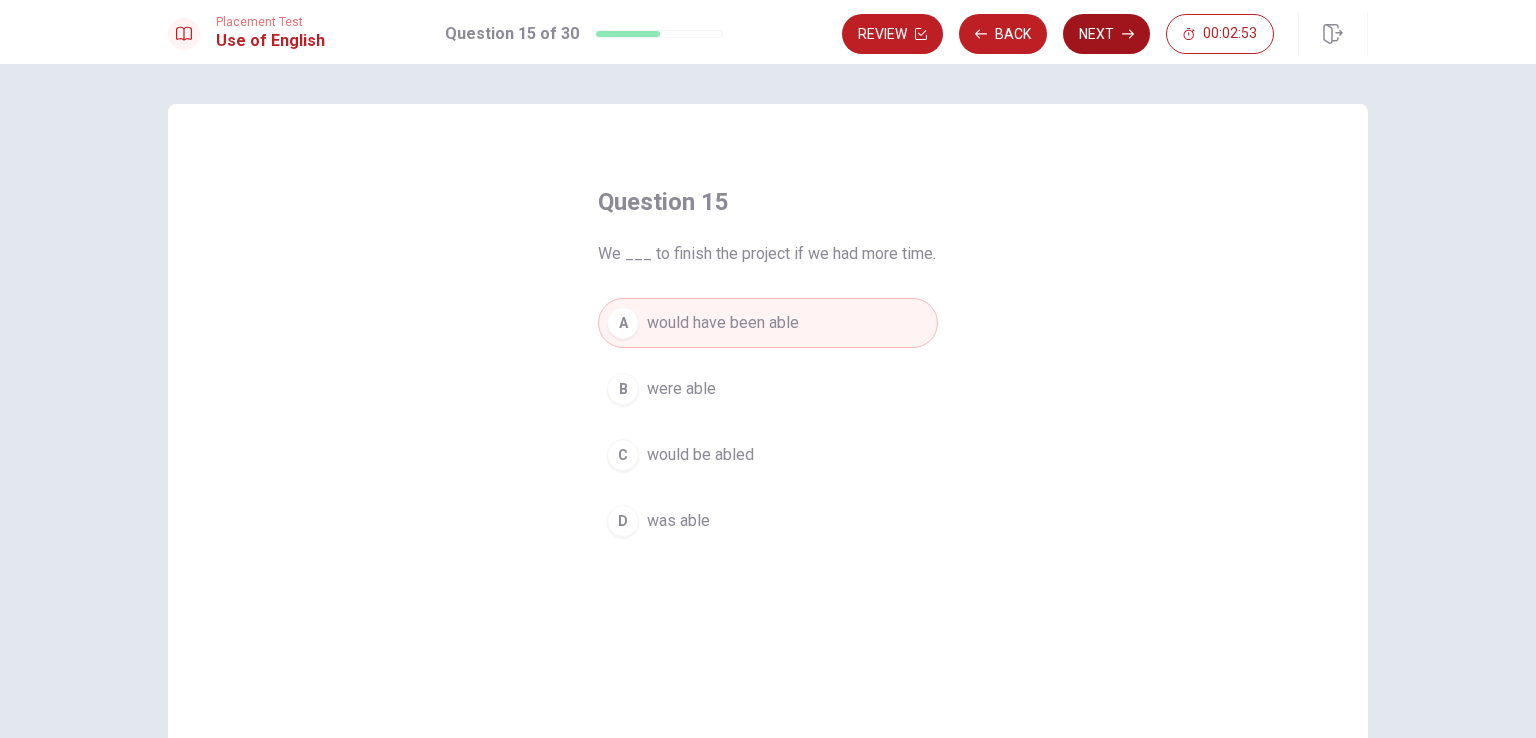 click on "Next" at bounding box center (1106, 34) 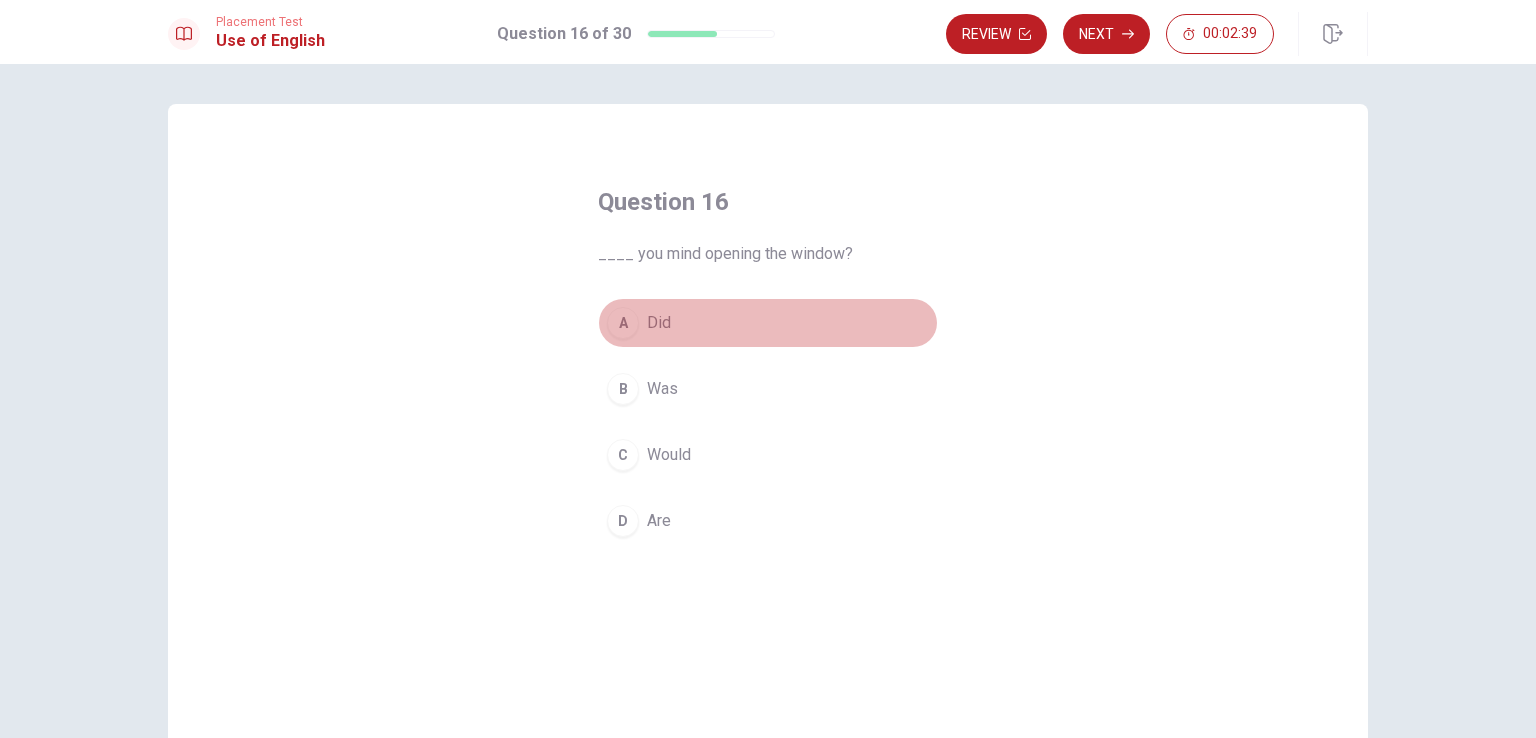 click on "A Did" at bounding box center (768, 323) 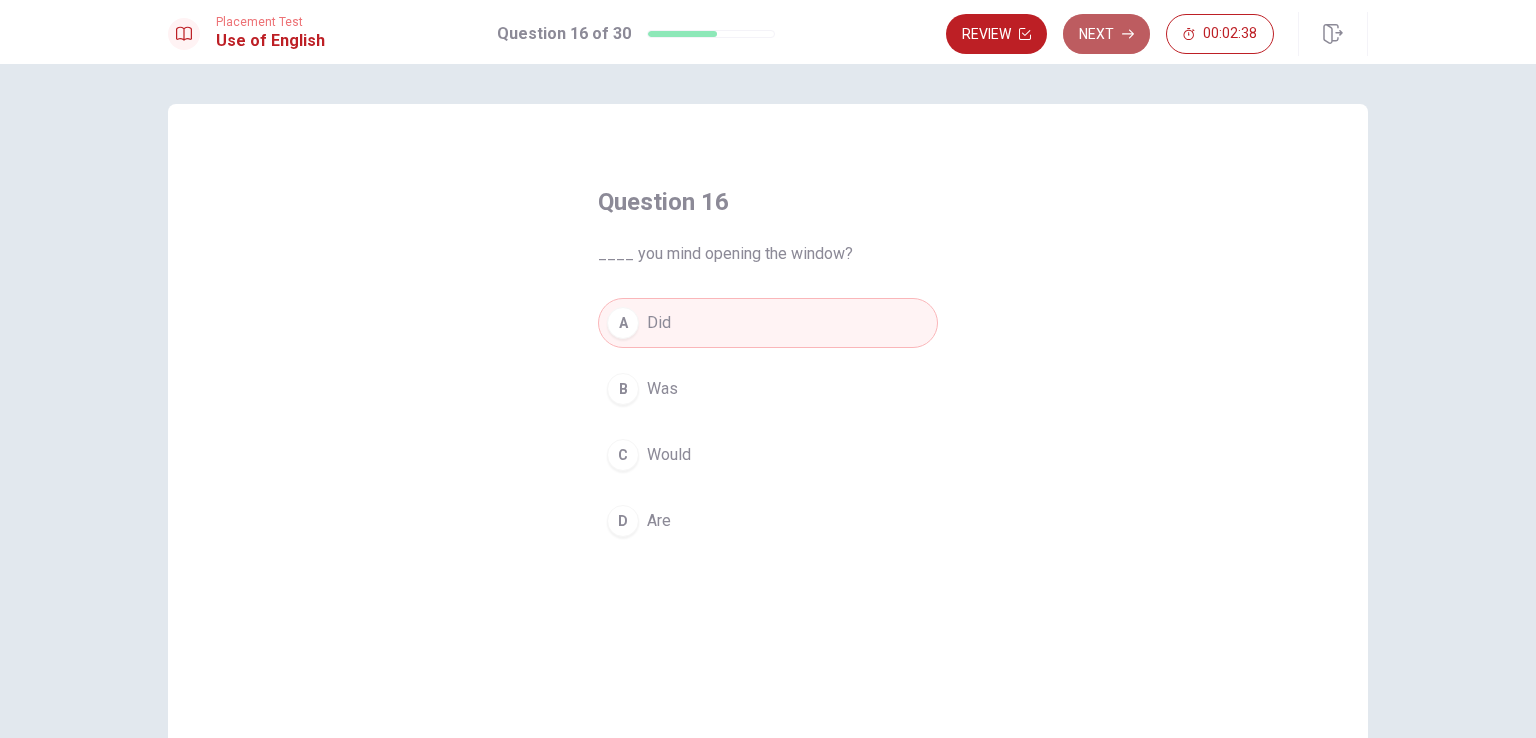 click on "Next" at bounding box center (1106, 34) 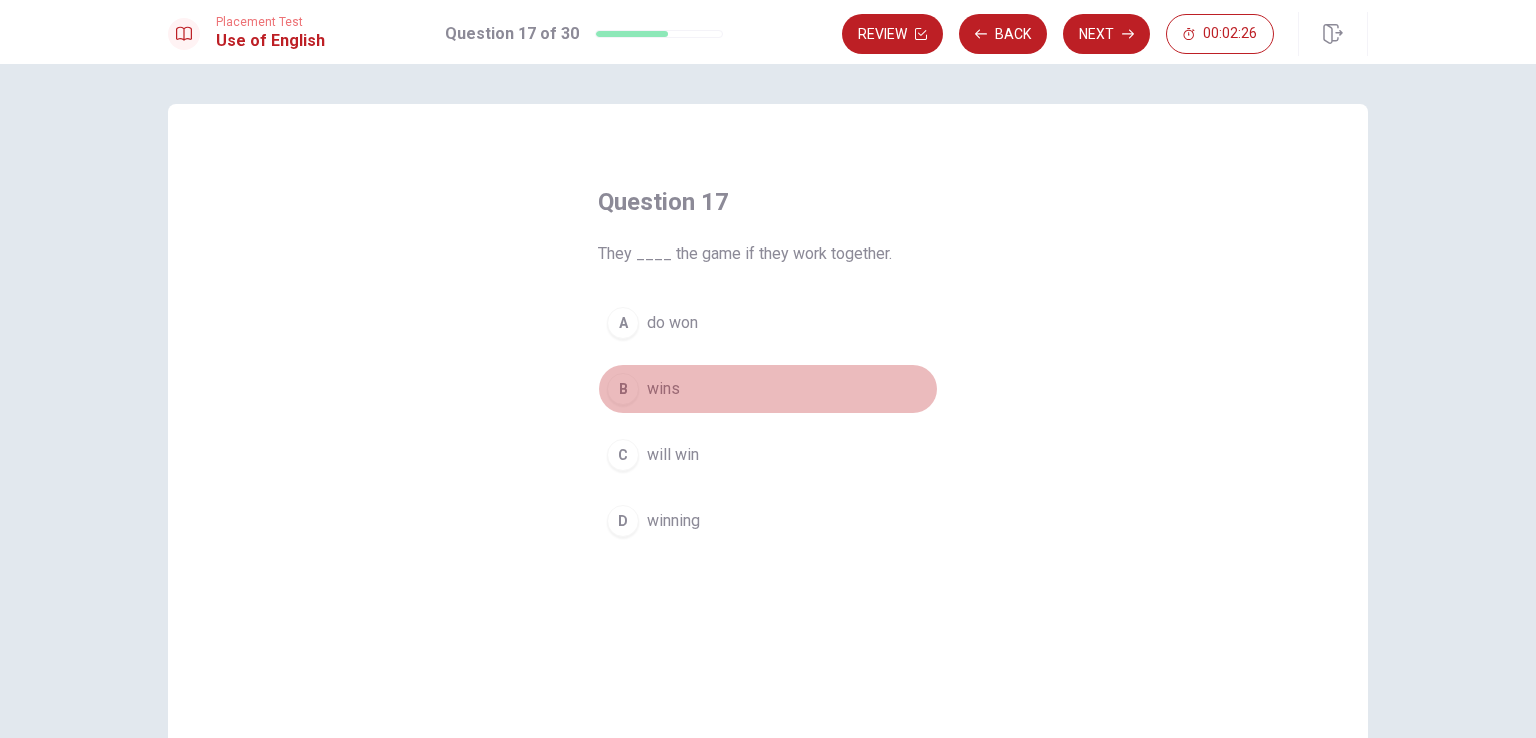 click on "wins" at bounding box center (663, 389) 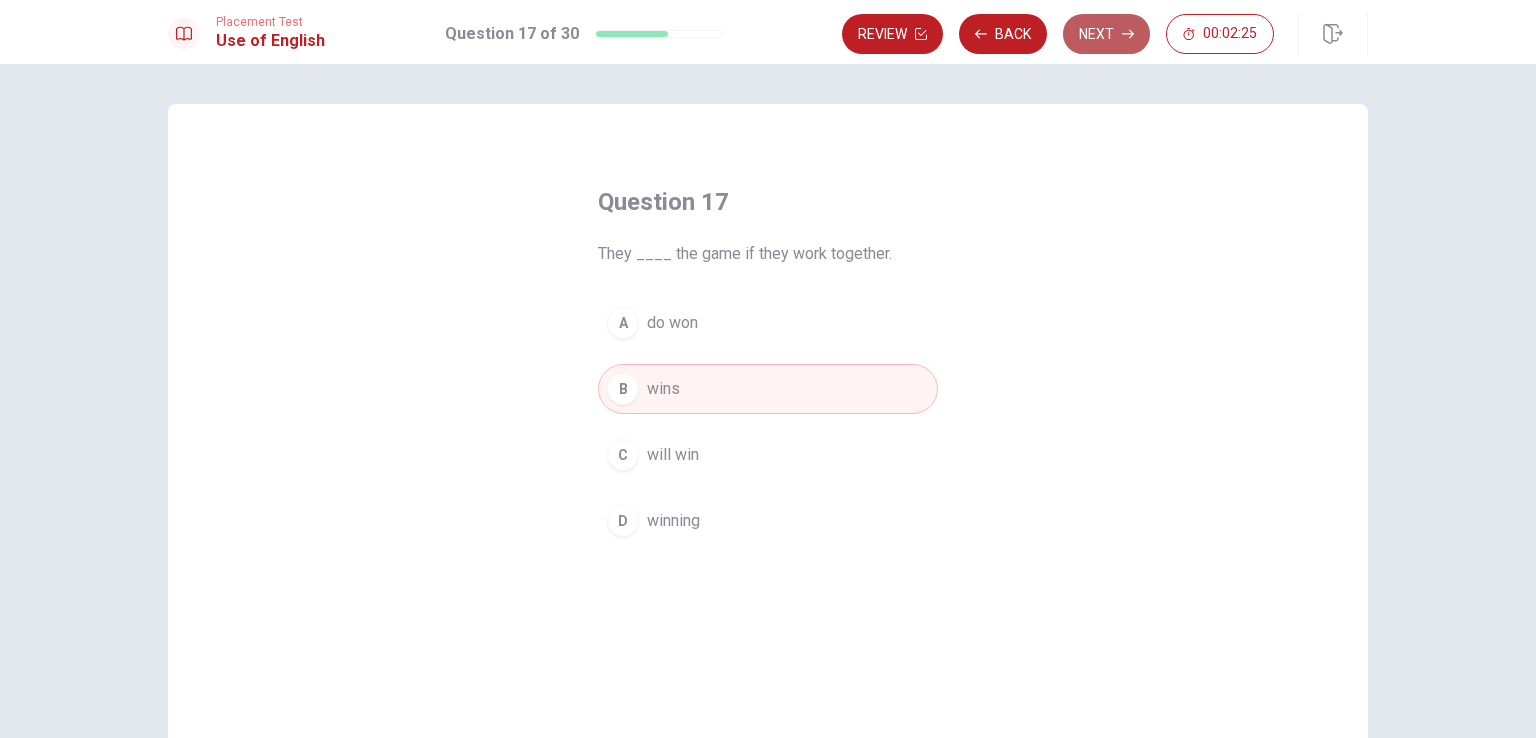 click on "Next" at bounding box center (1106, 34) 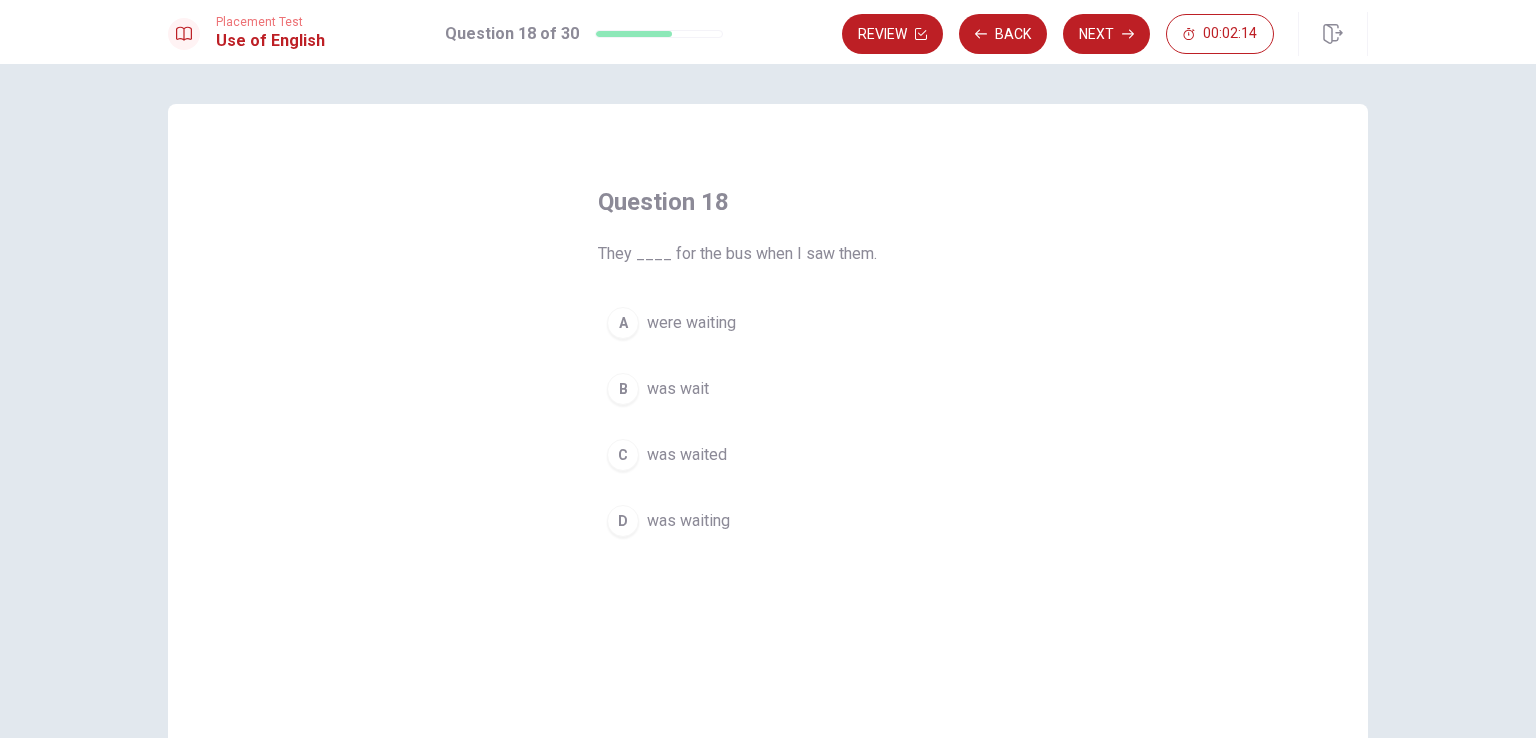 click on "were waiting" at bounding box center (691, 323) 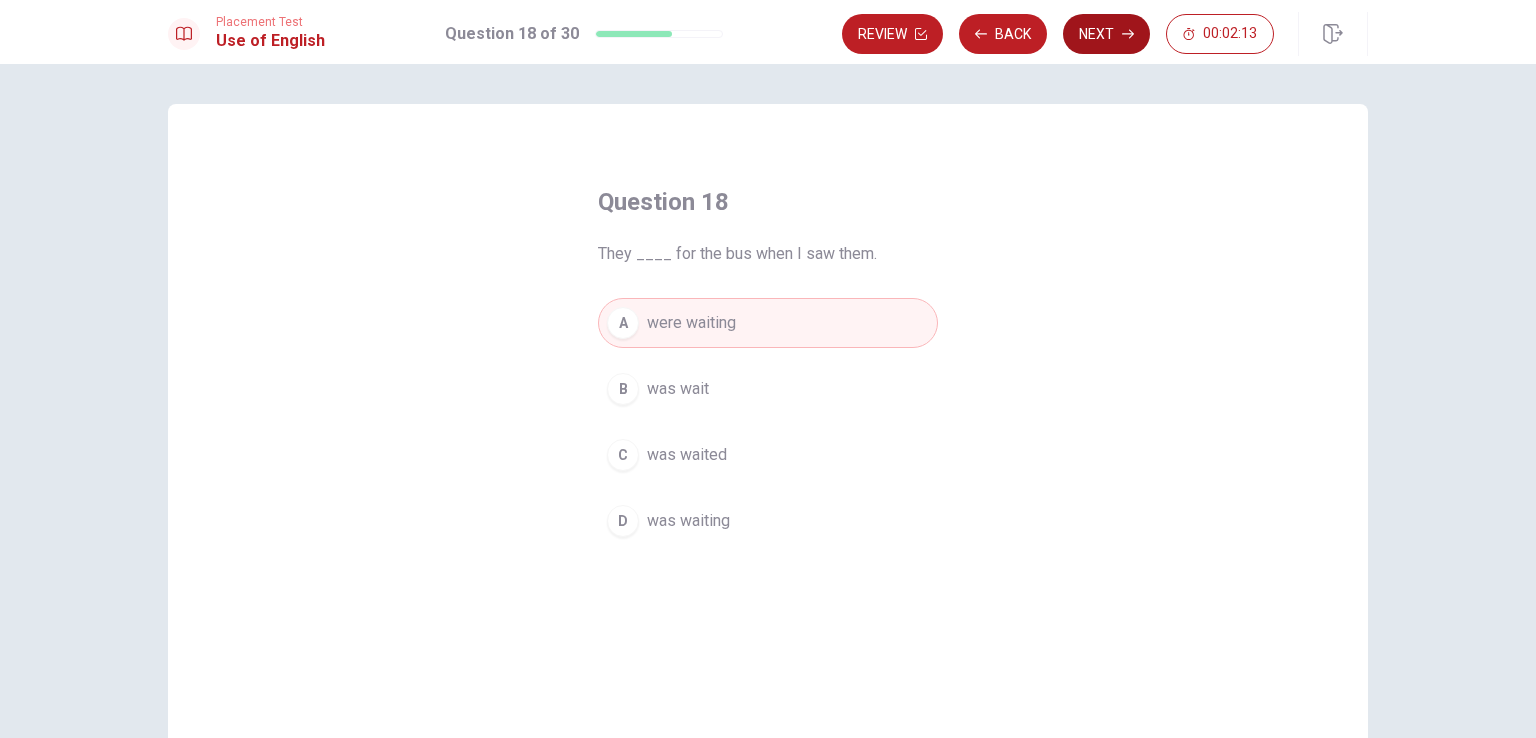 click on "Next" at bounding box center [1106, 34] 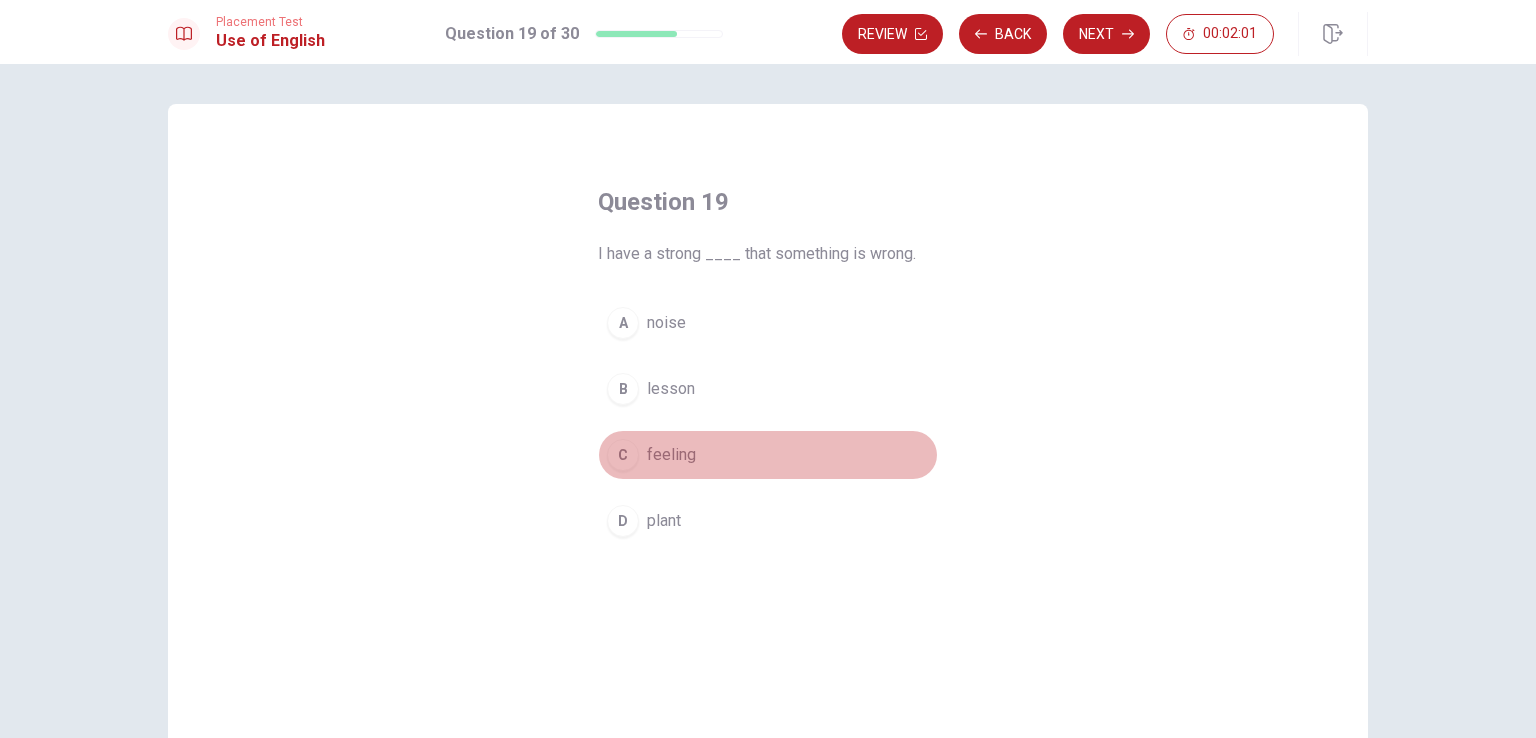 click on "feeling" at bounding box center (671, 455) 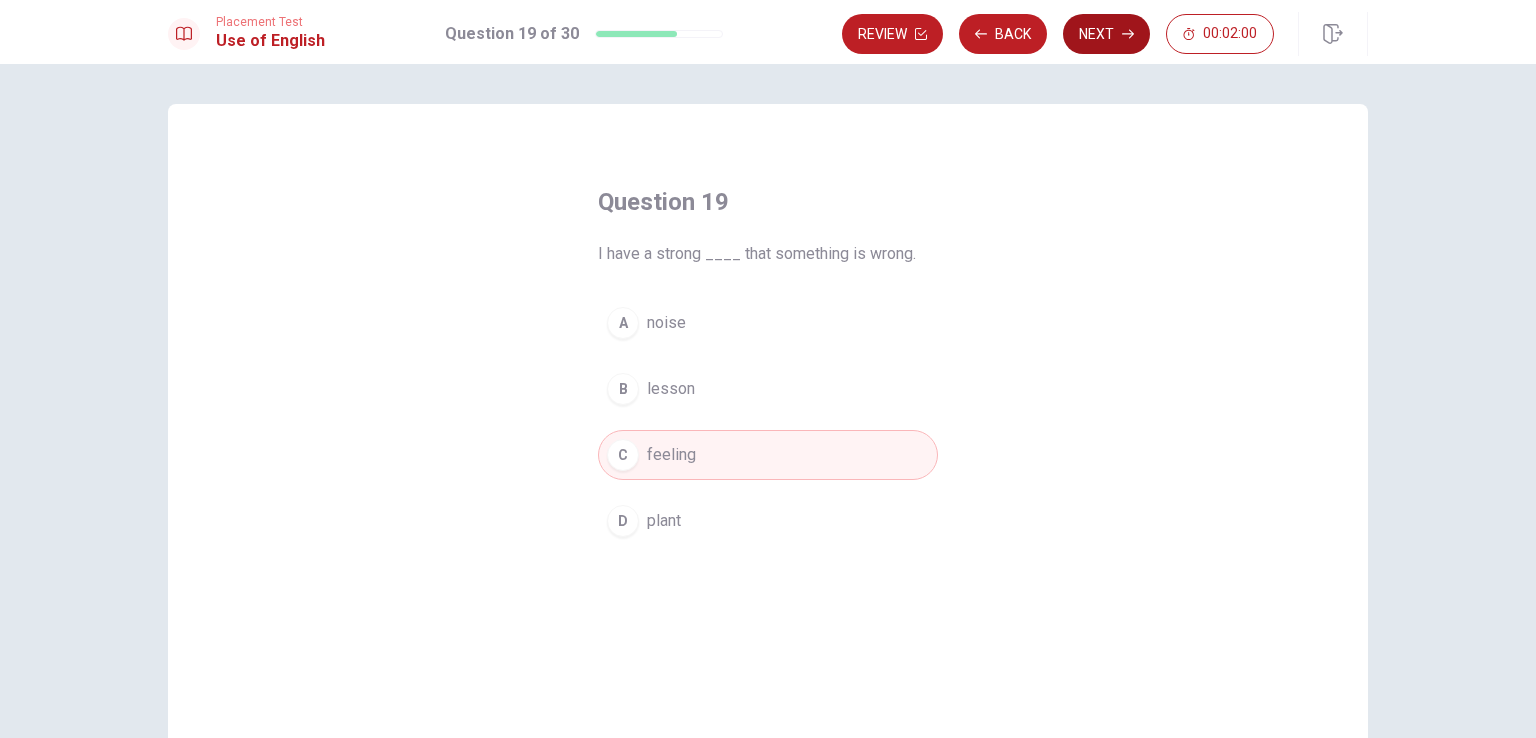 click on "Next" at bounding box center [1106, 34] 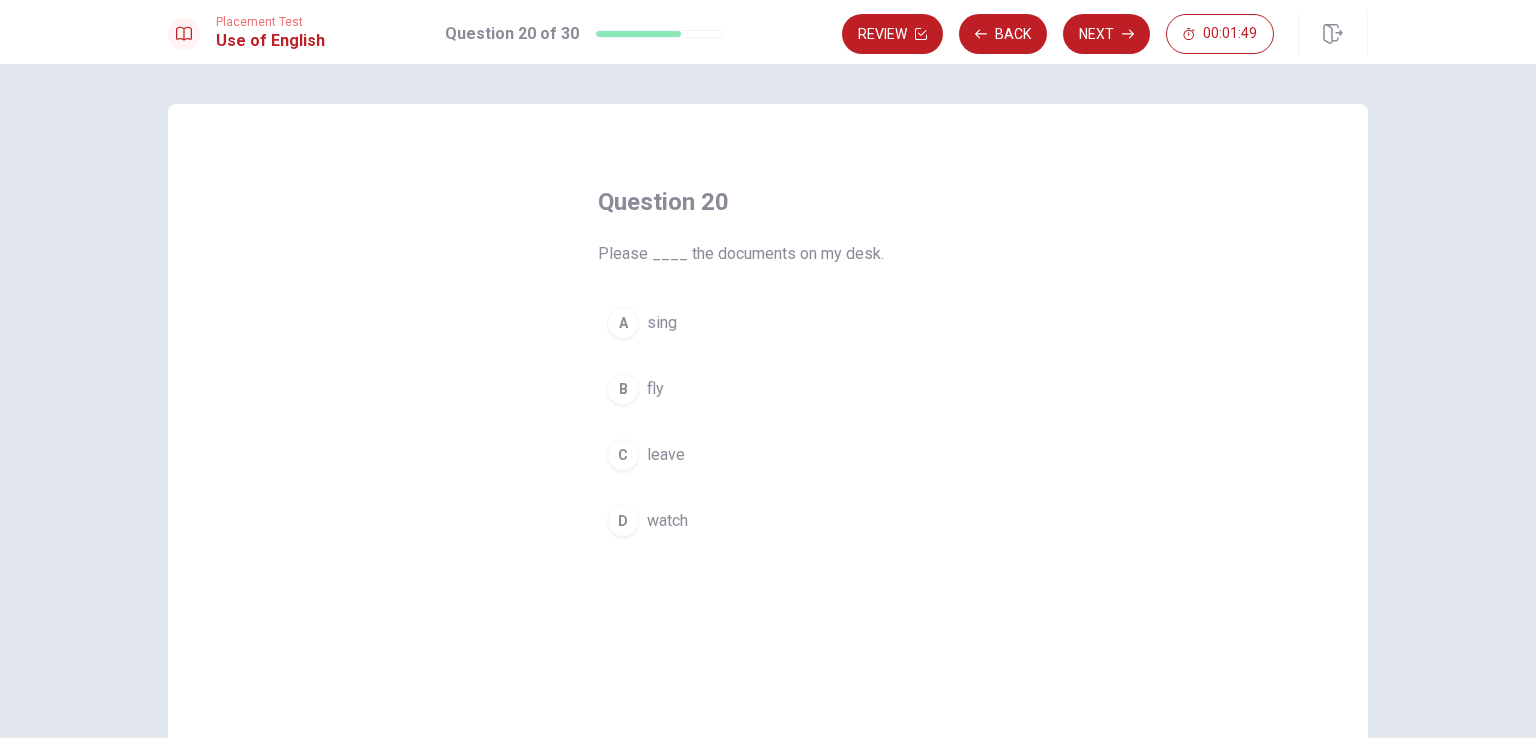 click on "leave" at bounding box center [666, 455] 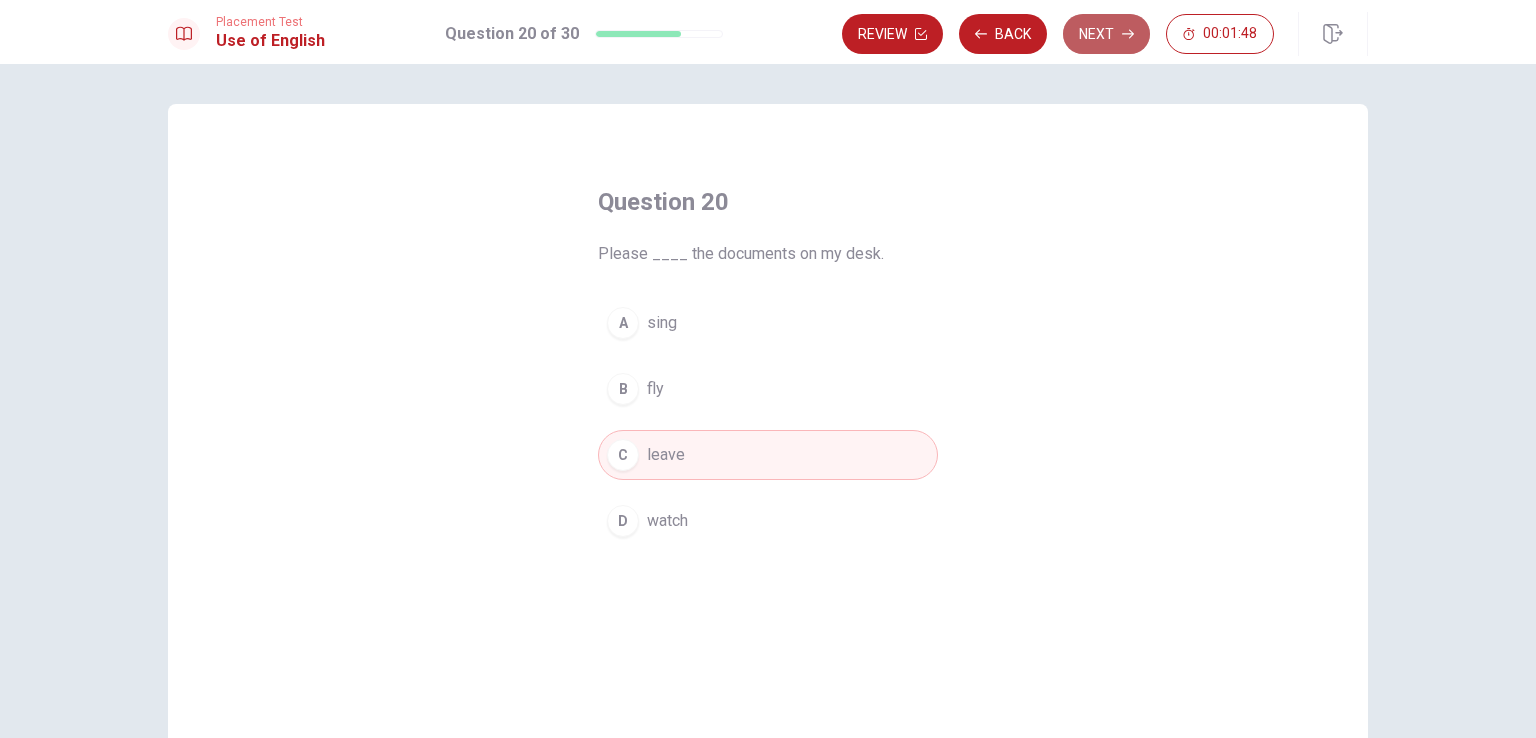 click on "Next" at bounding box center [1106, 34] 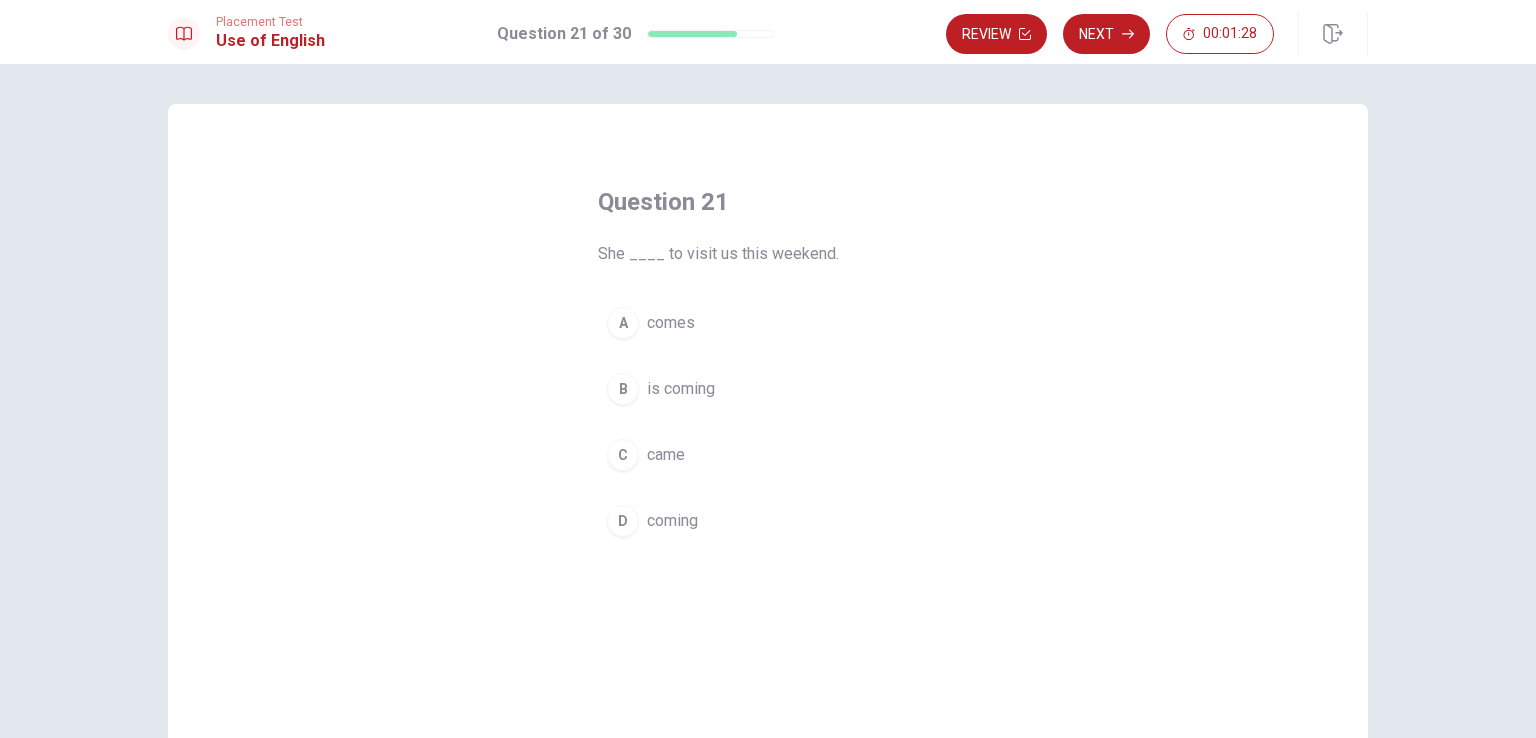 click on "came" at bounding box center [666, 455] 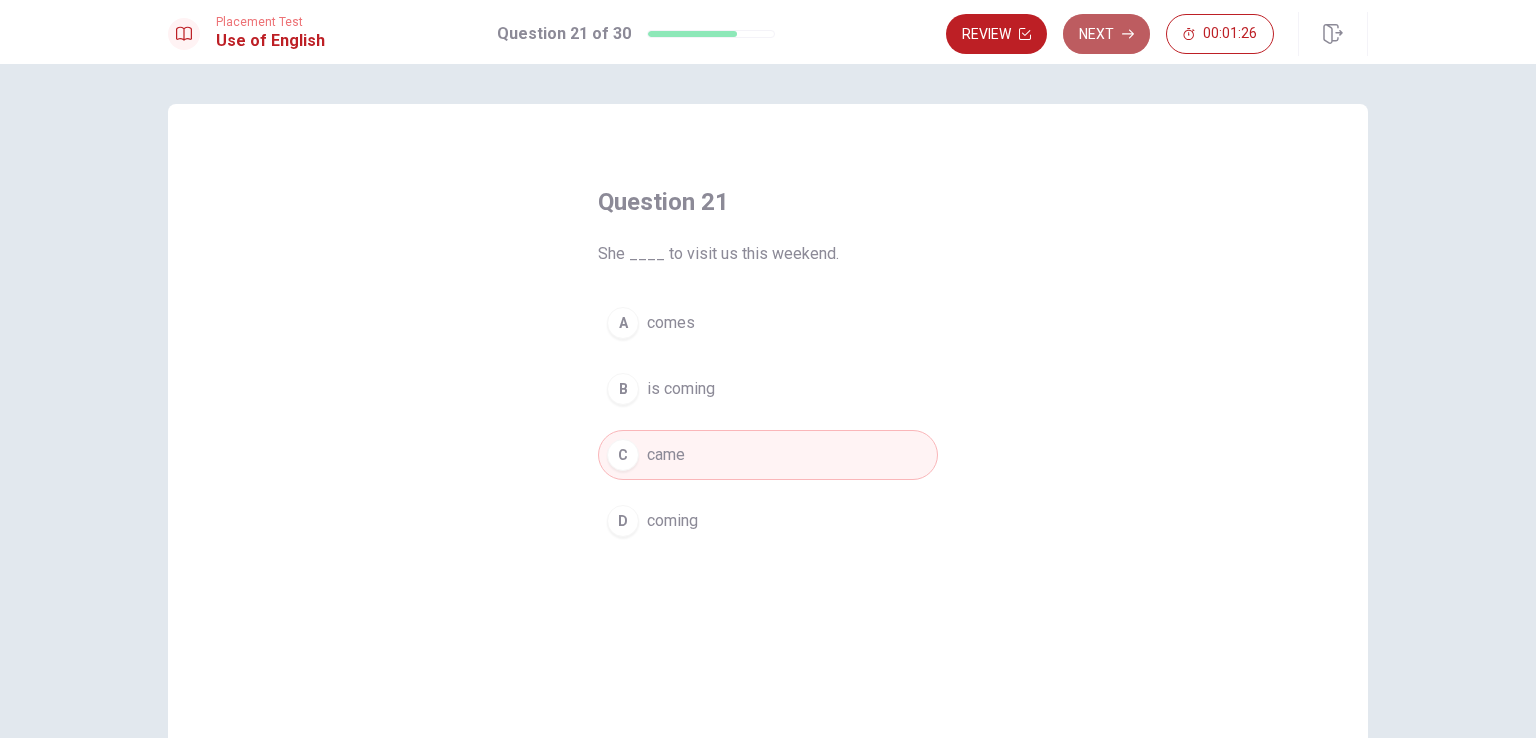 click on "Next" at bounding box center (1106, 34) 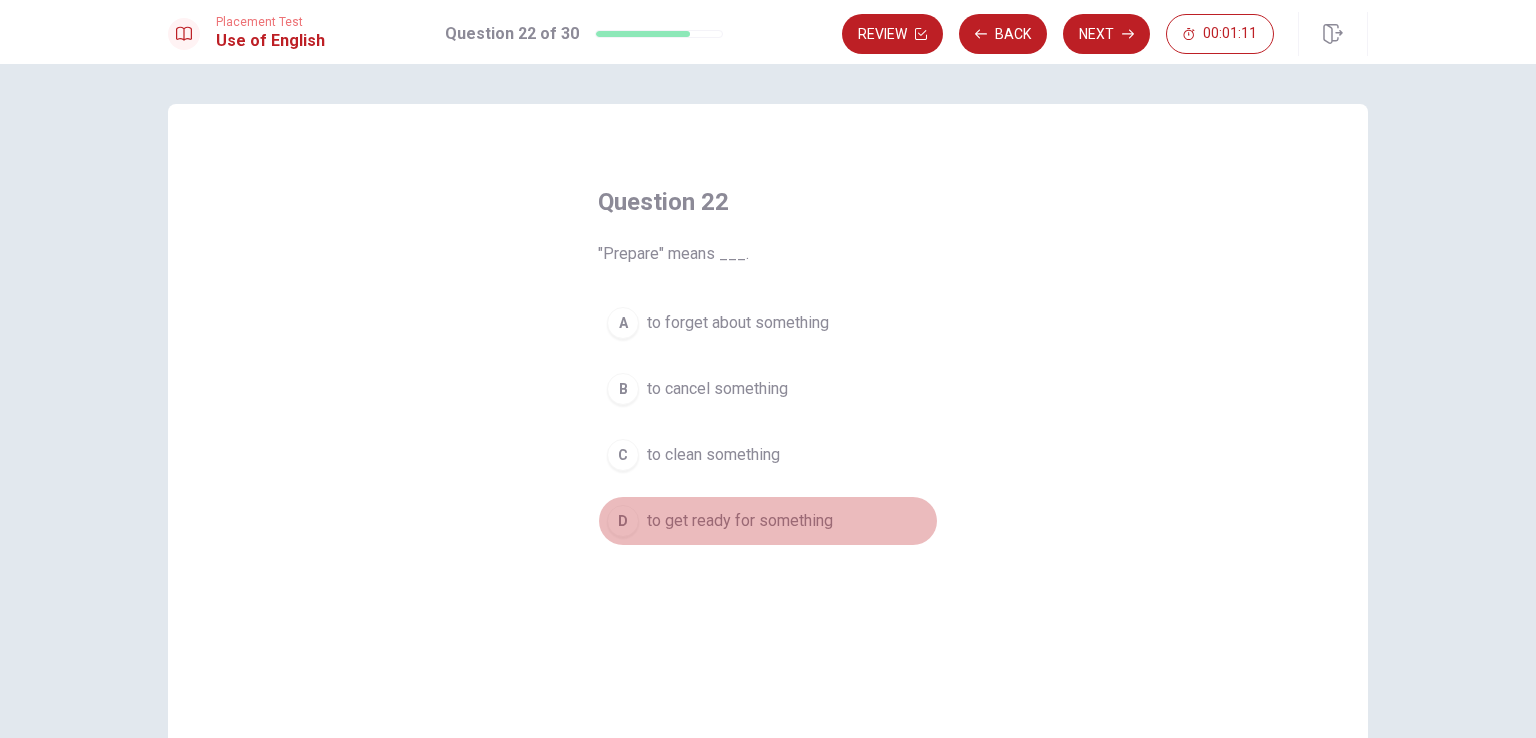 click on "D to get ready for something" at bounding box center [768, 521] 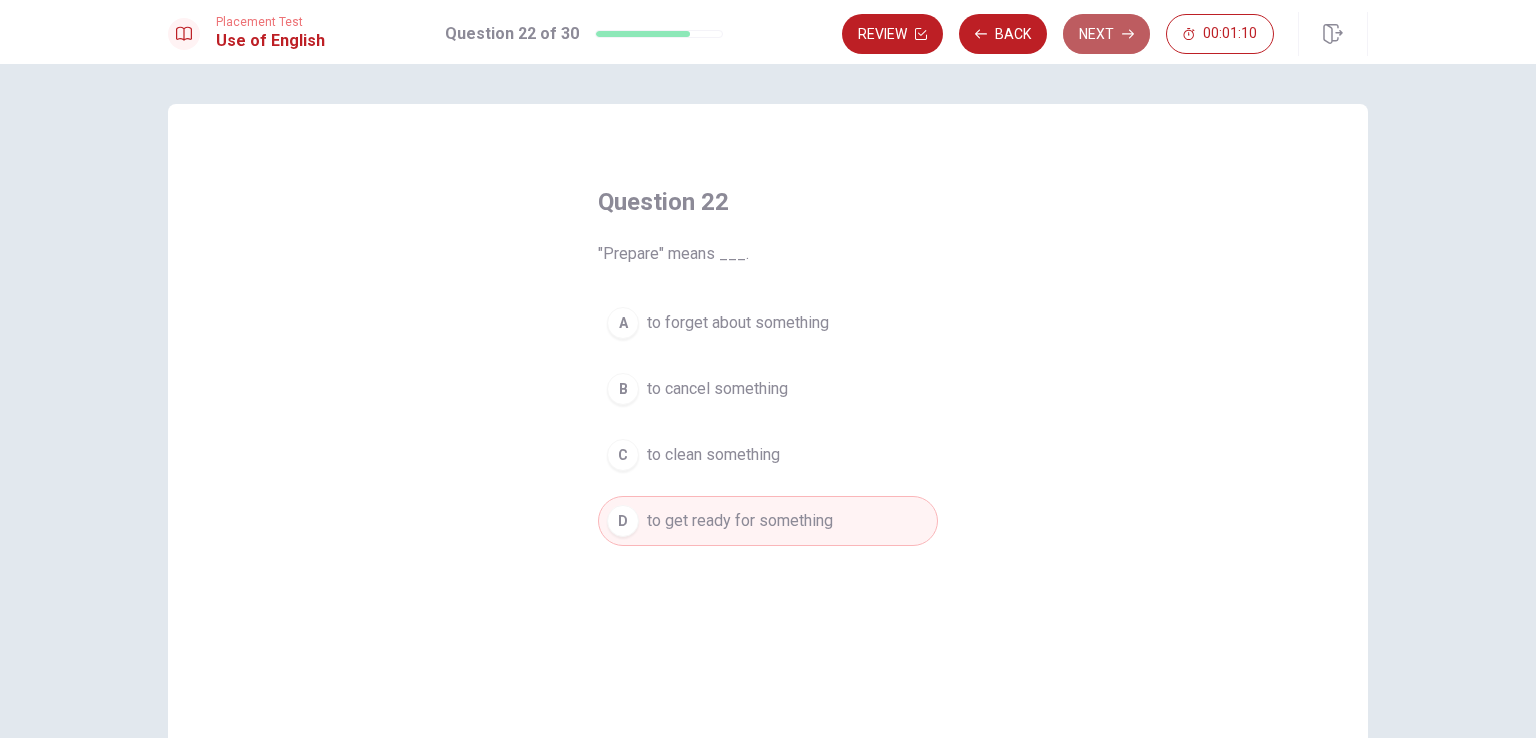 click on "Next" at bounding box center [1106, 34] 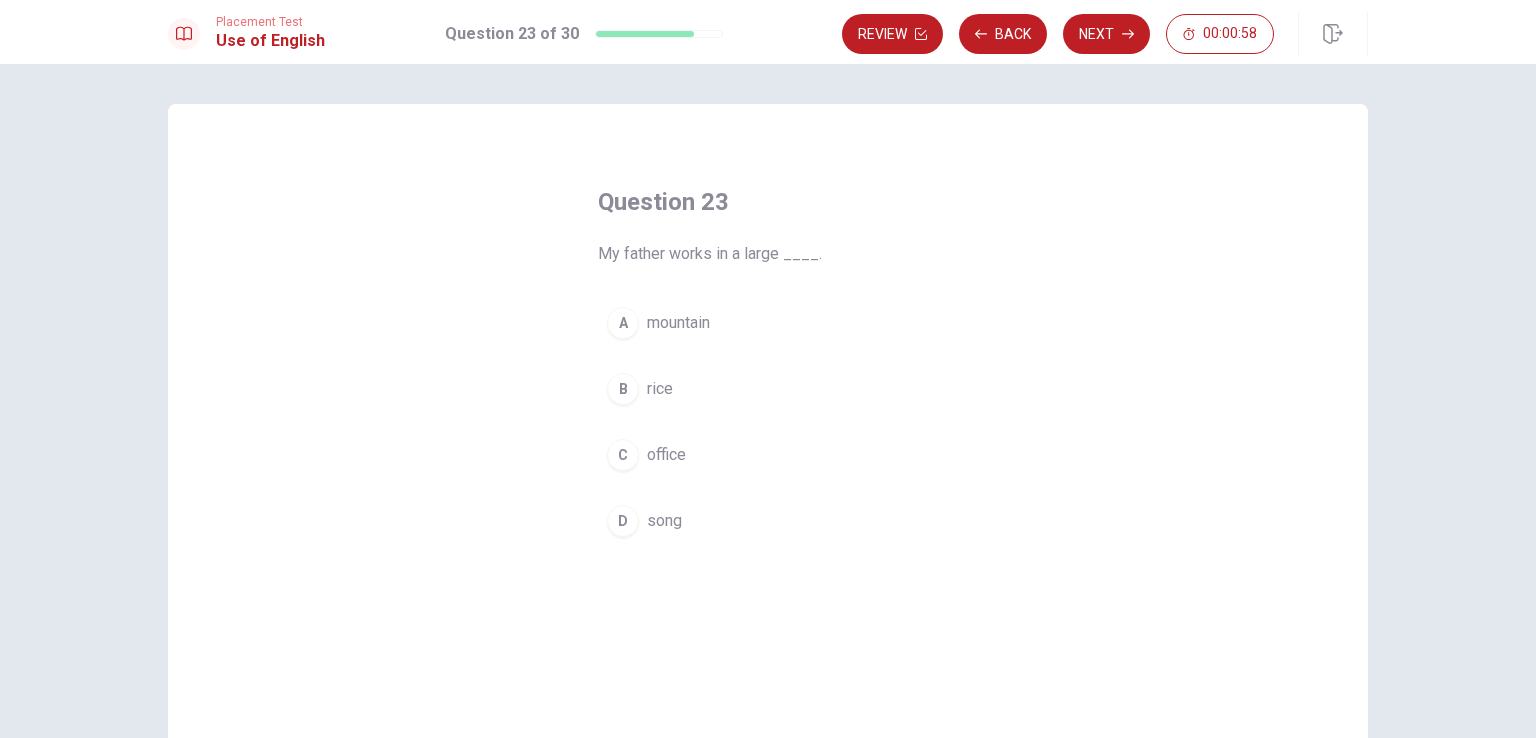 click on "office" at bounding box center [666, 455] 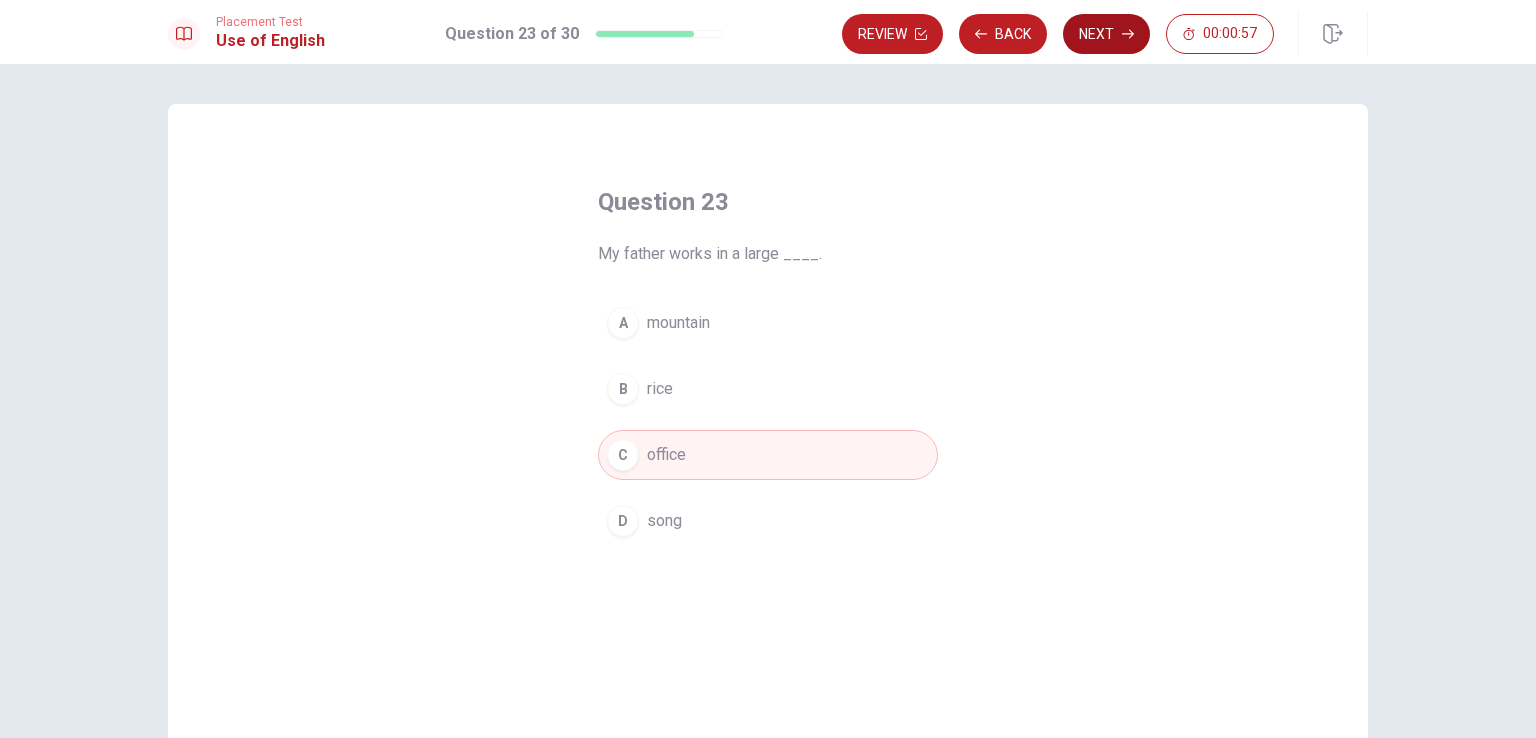 click on "Next" at bounding box center [1106, 34] 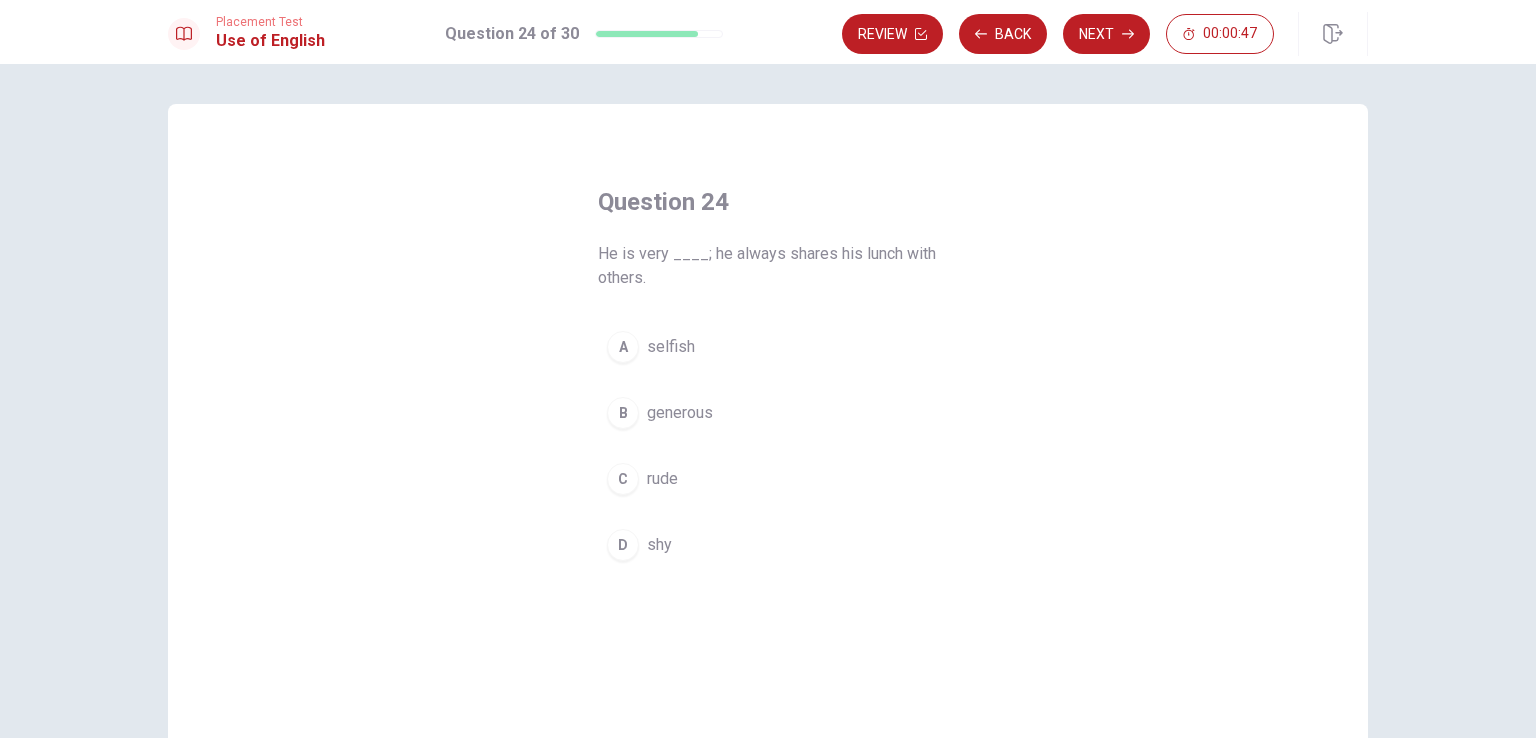 click on "generous" at bounding box center (680, 413) 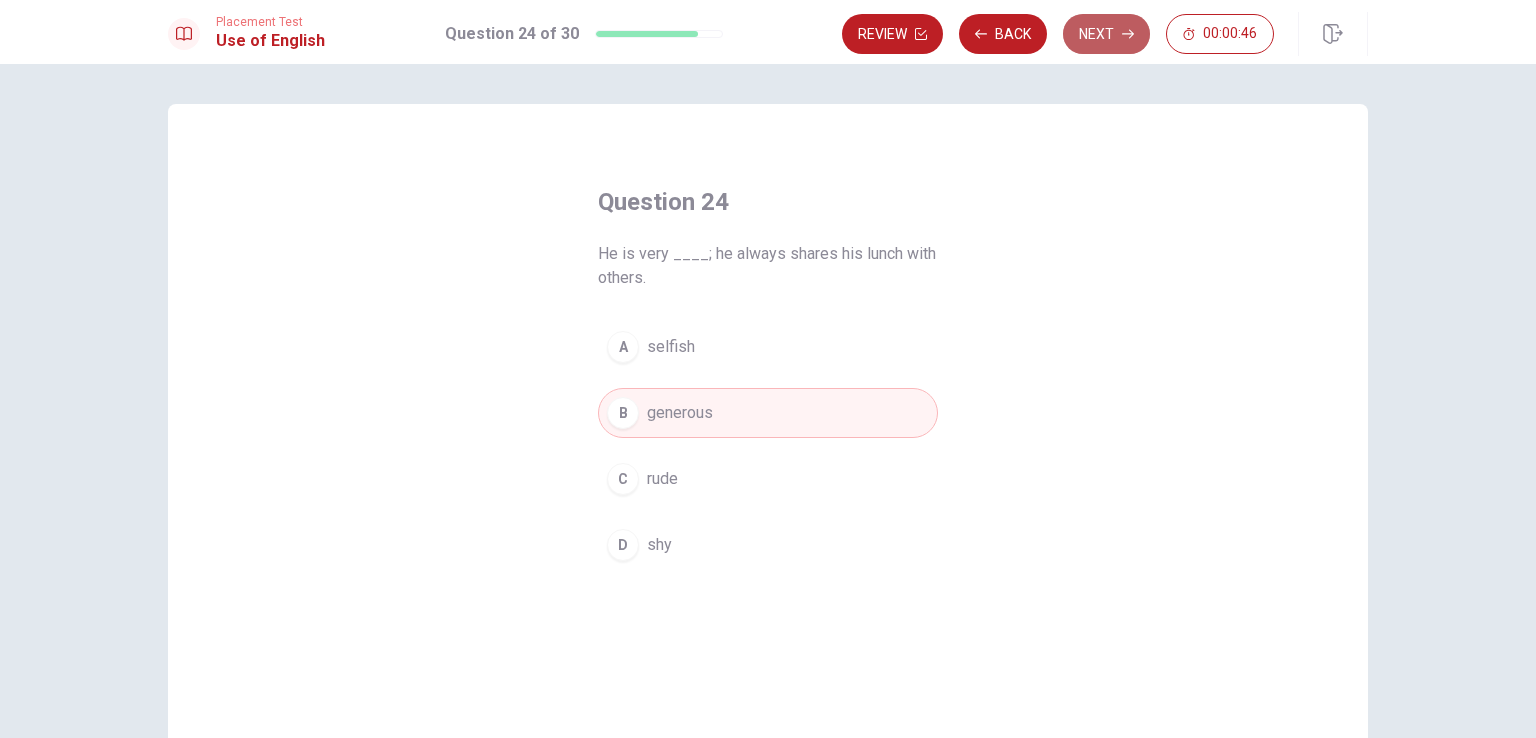 click on "Next" at bounding box center [1106, 34] 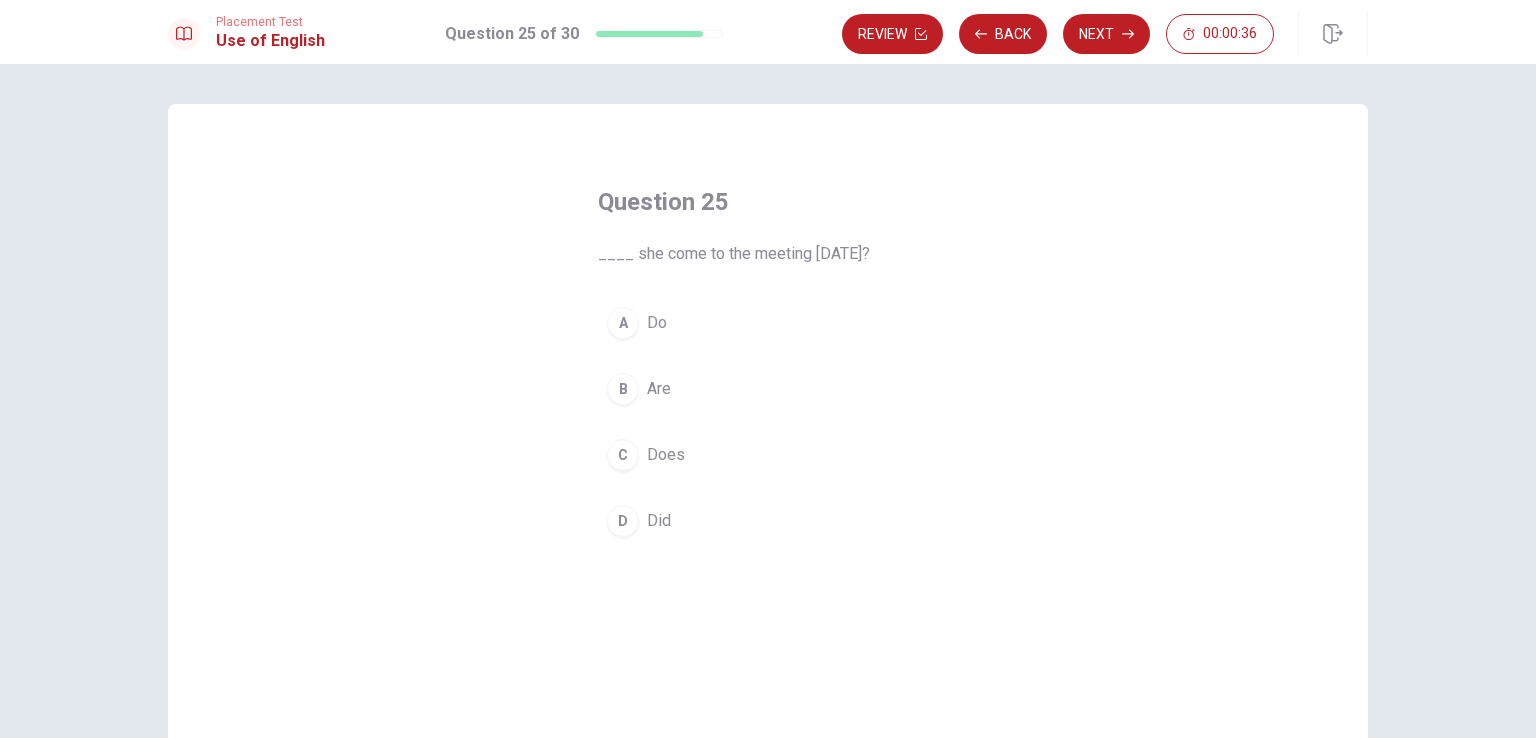 click on "Did" at bounding box center [659, 521] 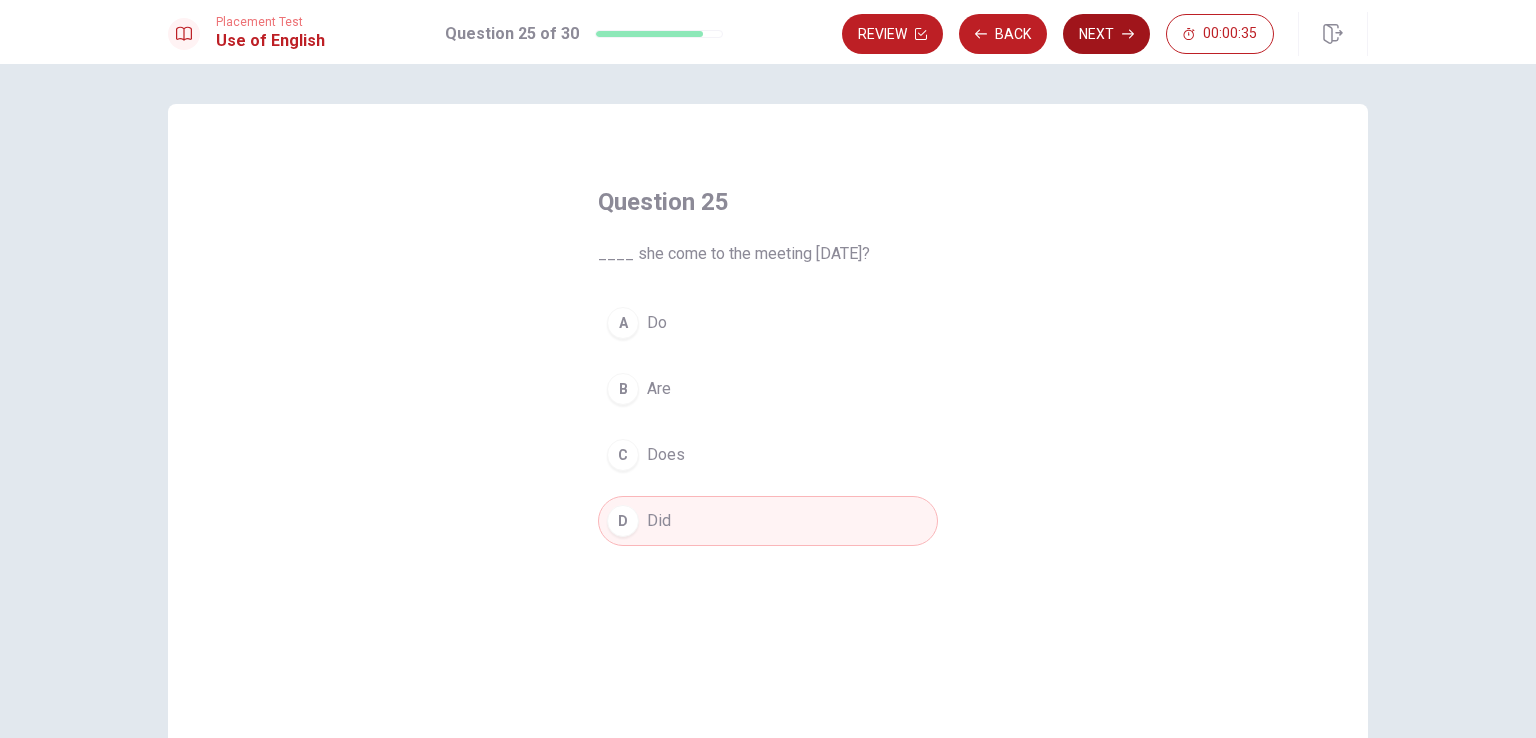 click on "Next" at bounding box center [1106, 34] 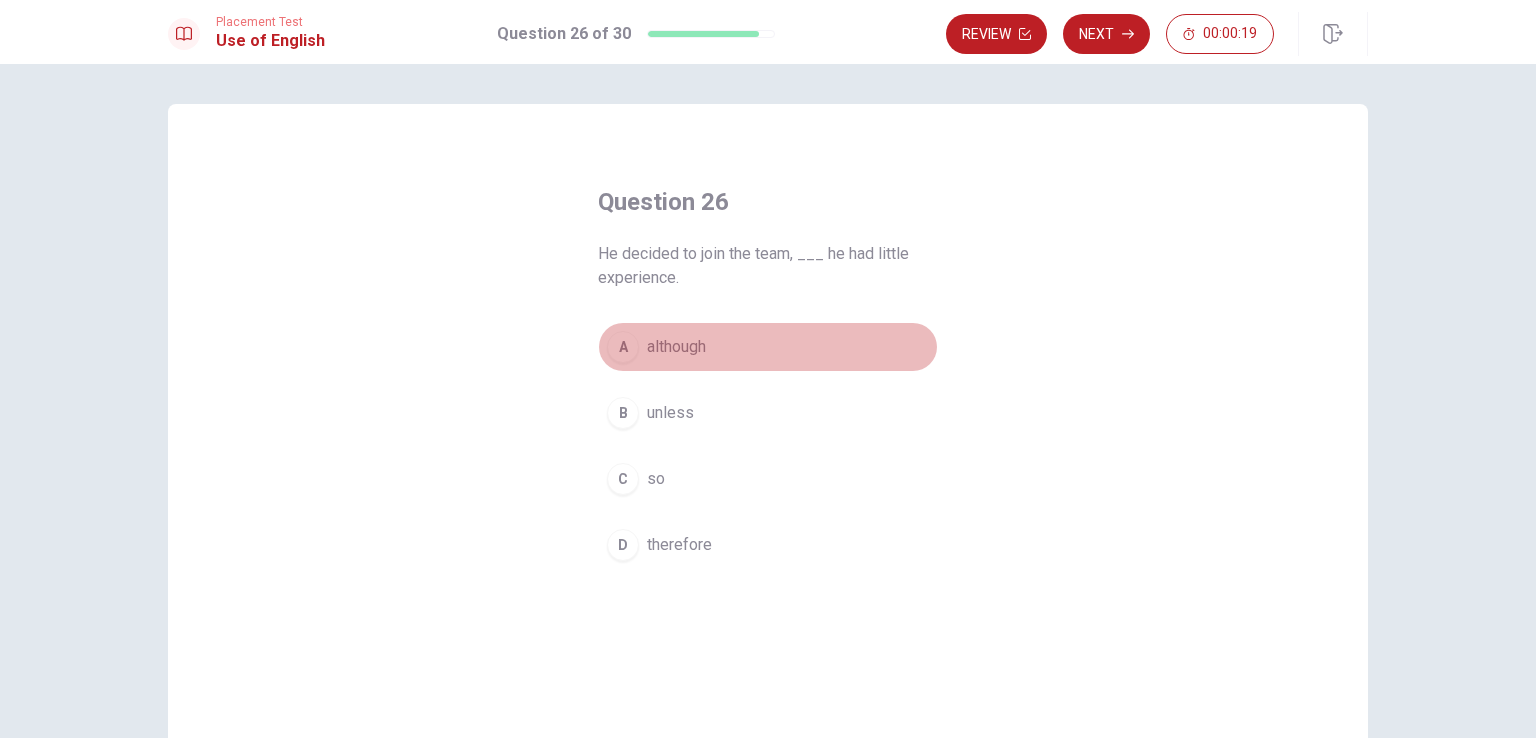 click on "although" at bounding box center (676, 347) 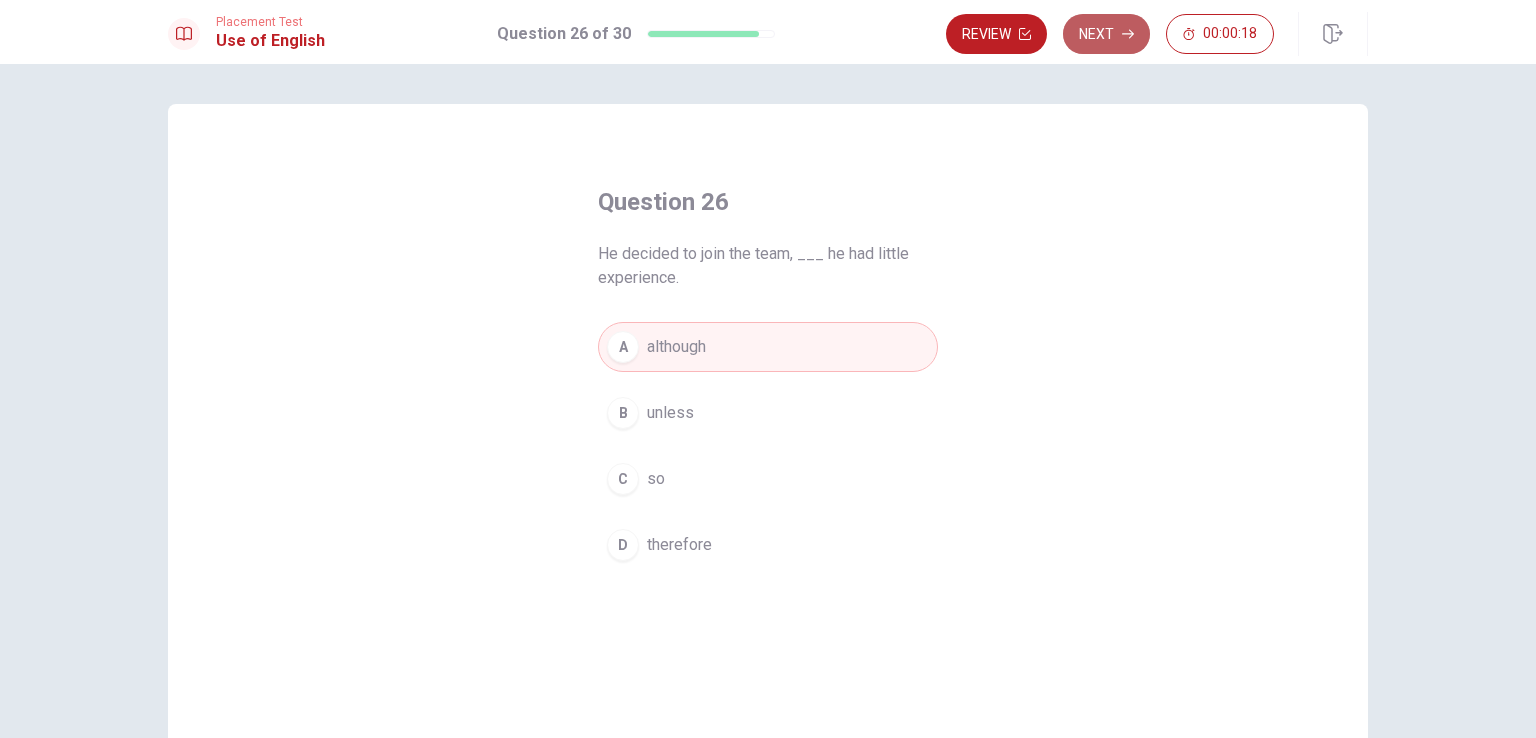 click on "Next" at bounding box center [1106, 34] 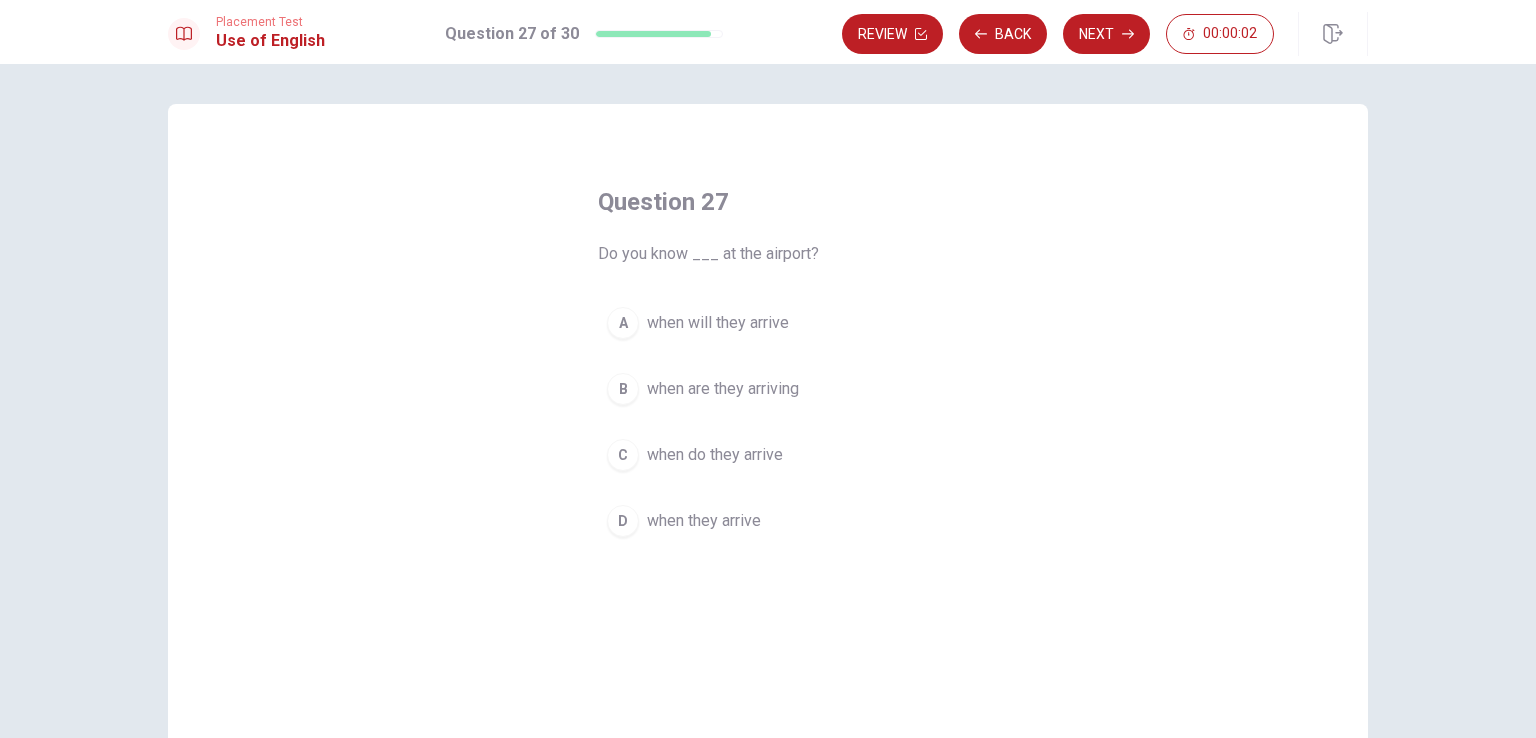 click on "when they arrive" at bounding box center [704, 521] 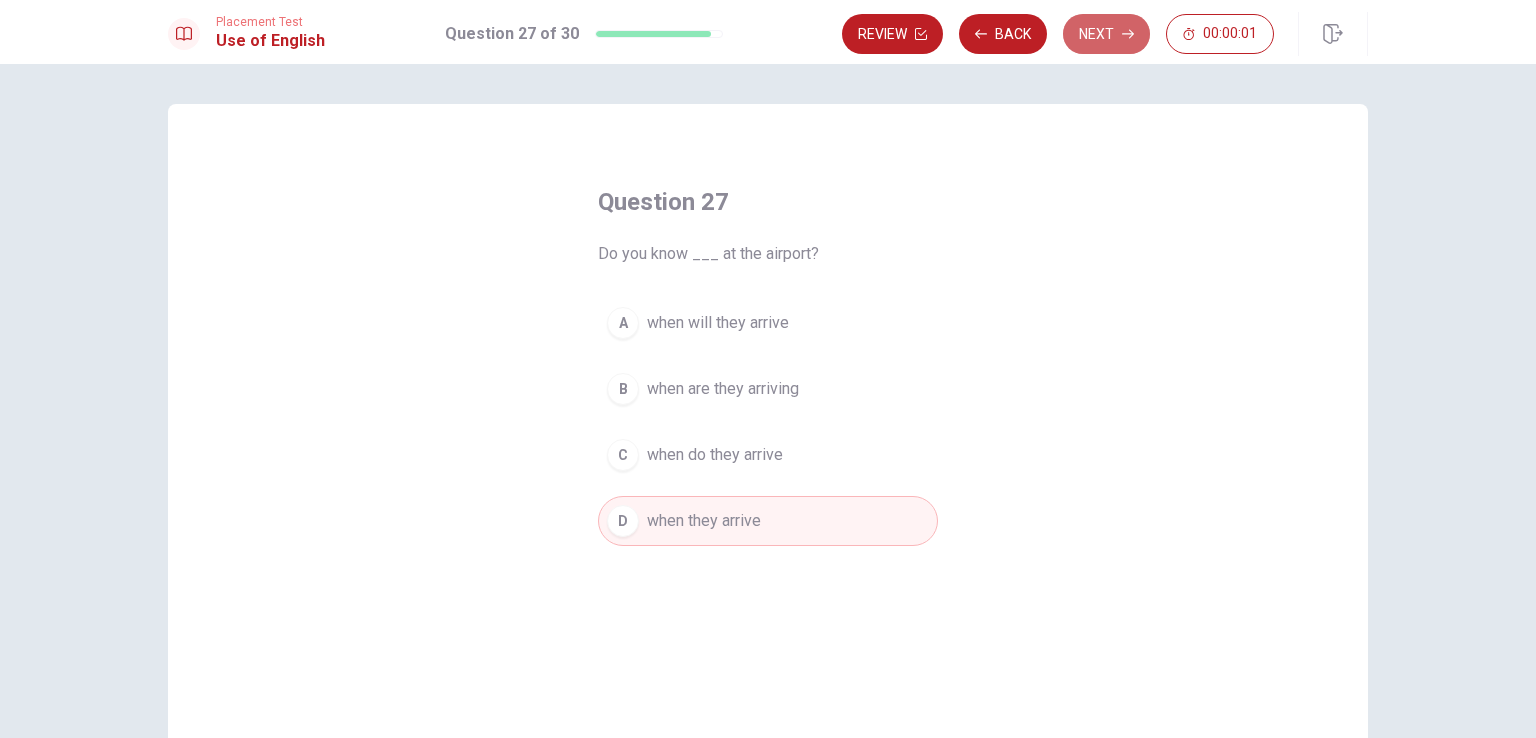 click 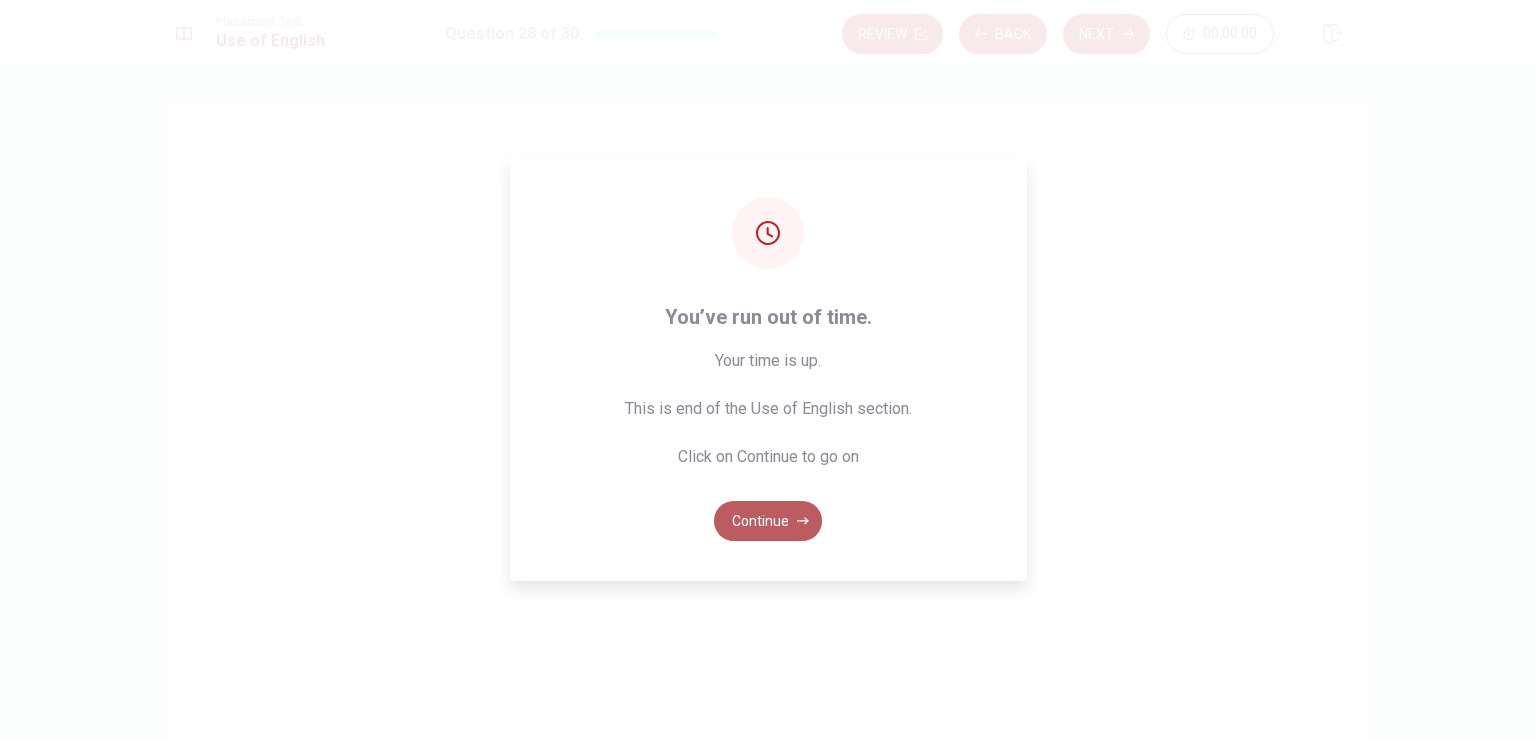 click on "Continue" at bounding box center [768, 521] 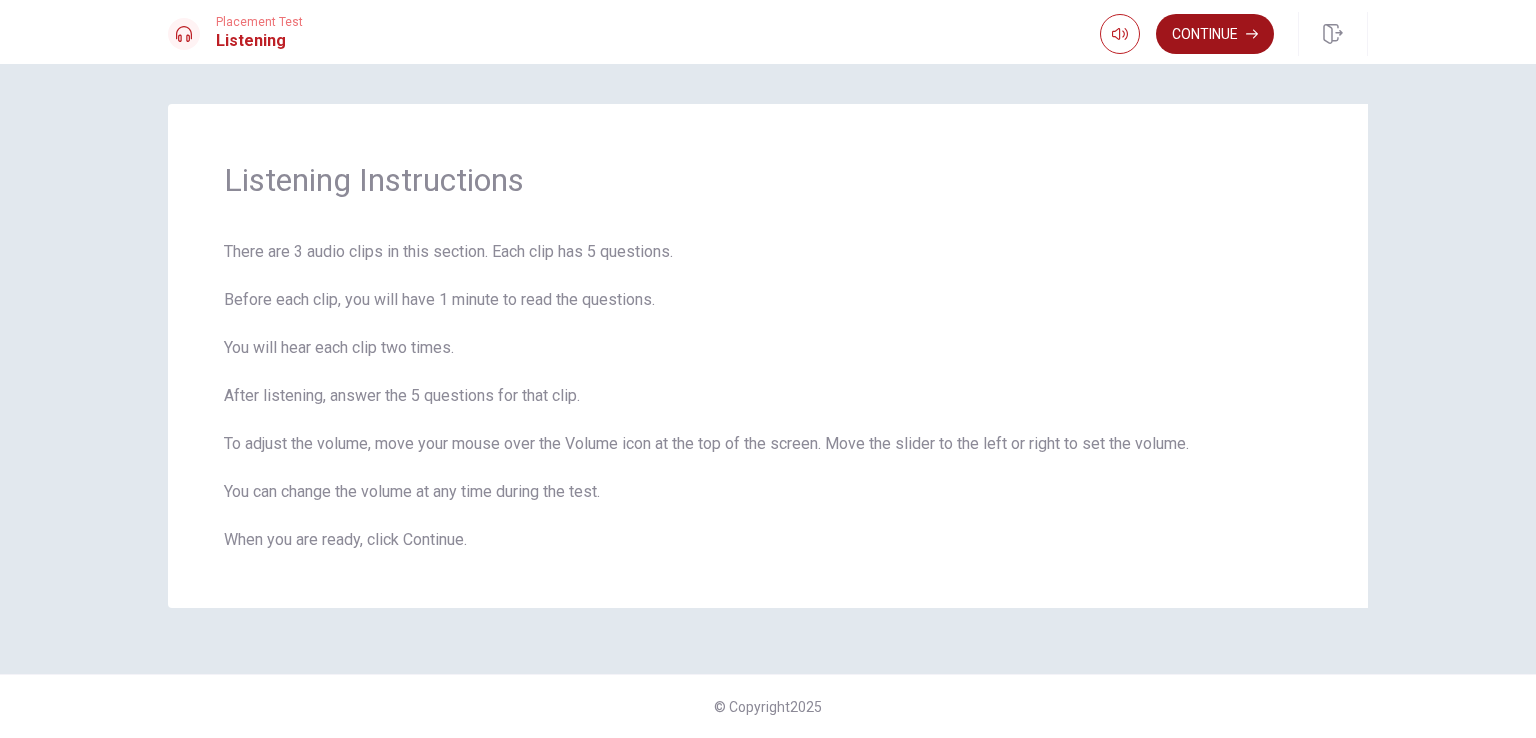 click on "Continue" at bounding box center (1215, 34) 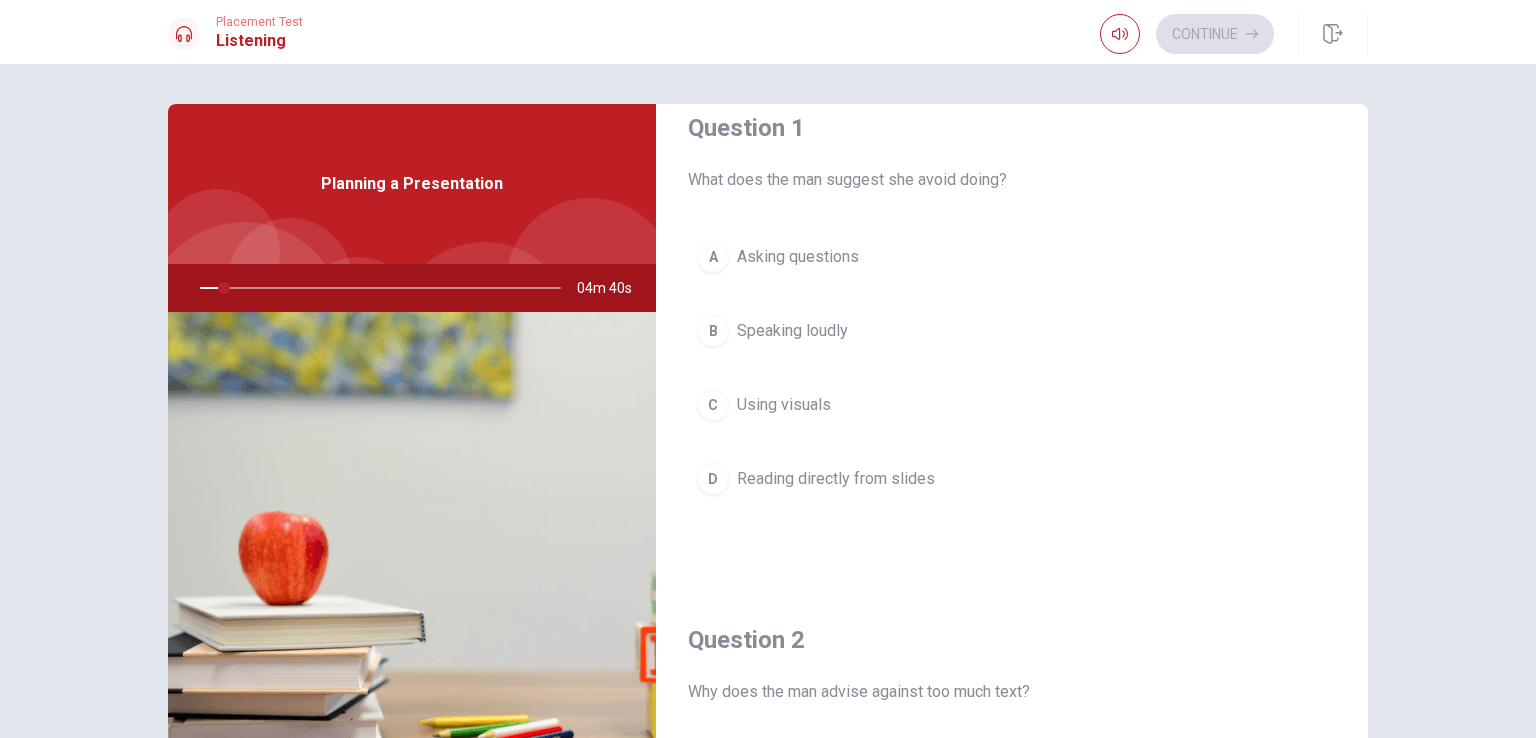 scroll, scrollTop: 0, scrollLeft: 0, axis: both 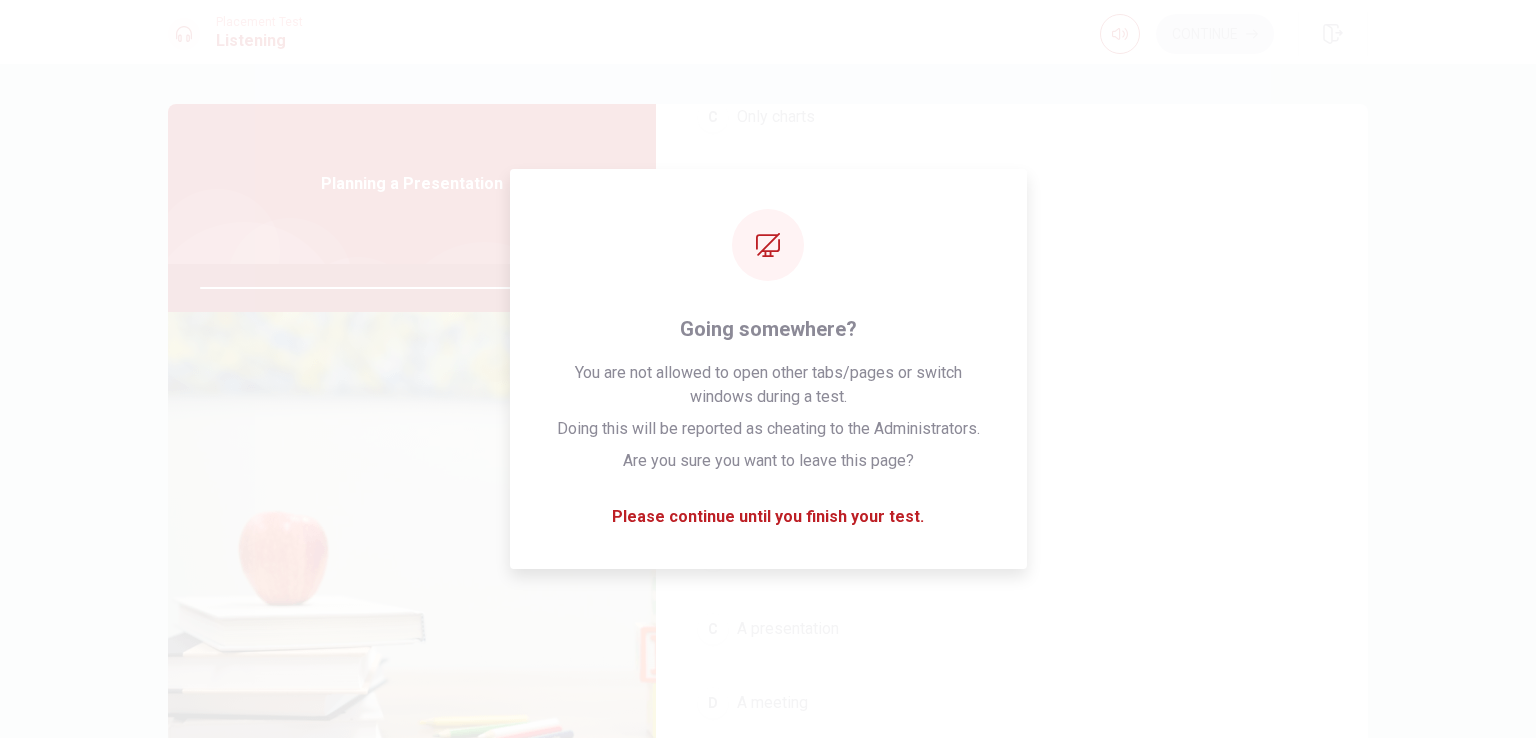 type on "0" 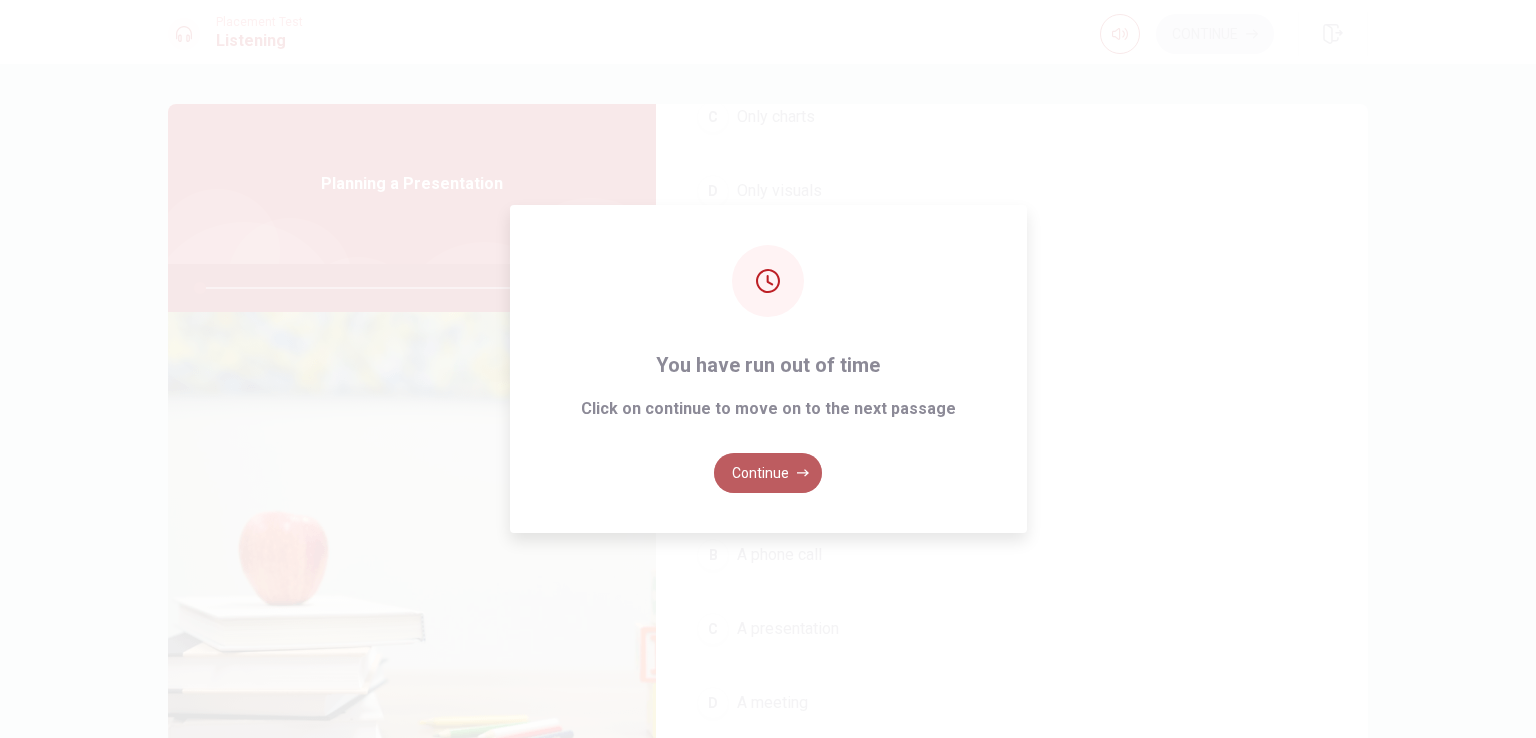 click on "Continue" at bounding box center (768, 473) 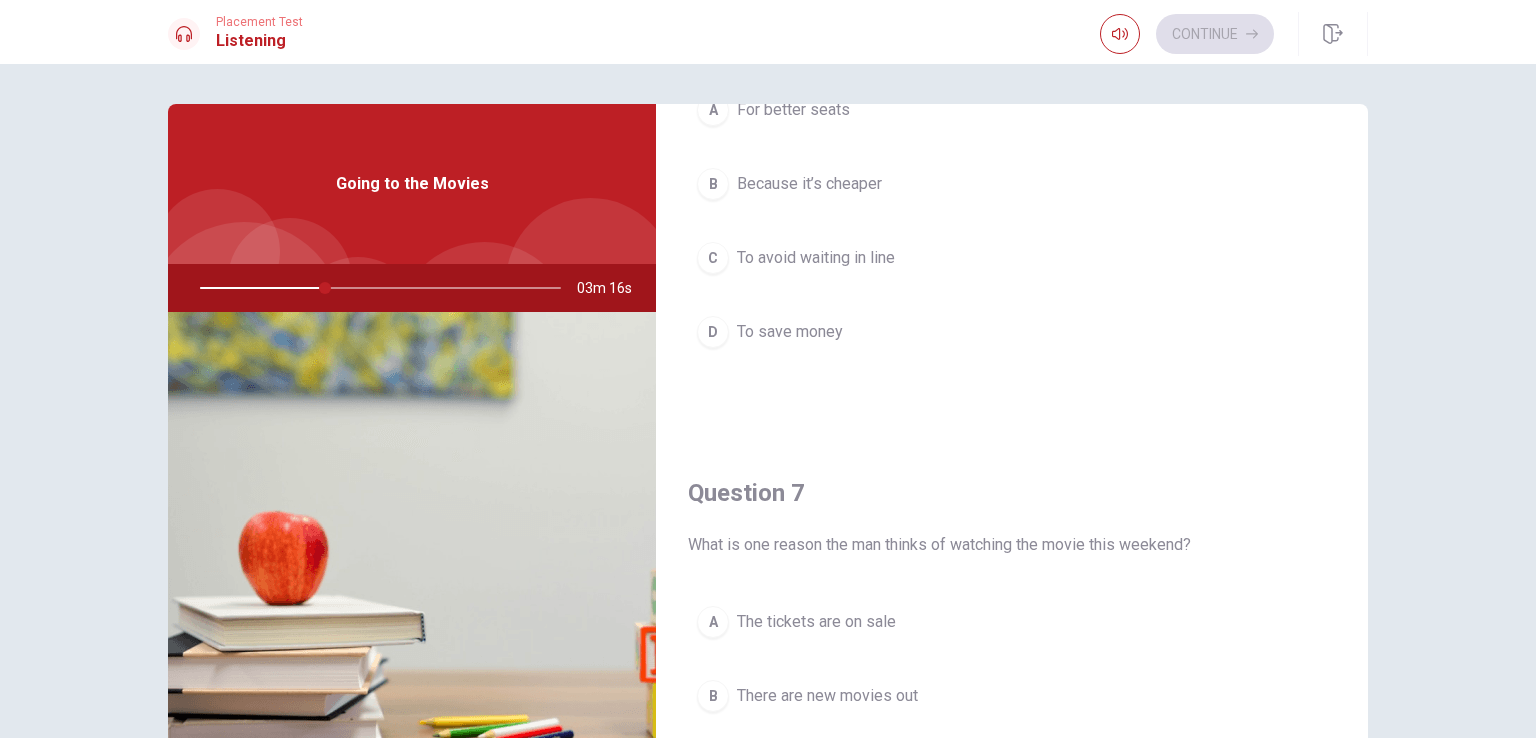 scroll, scrollTop: 0, scrollLeft: 0, axis: both 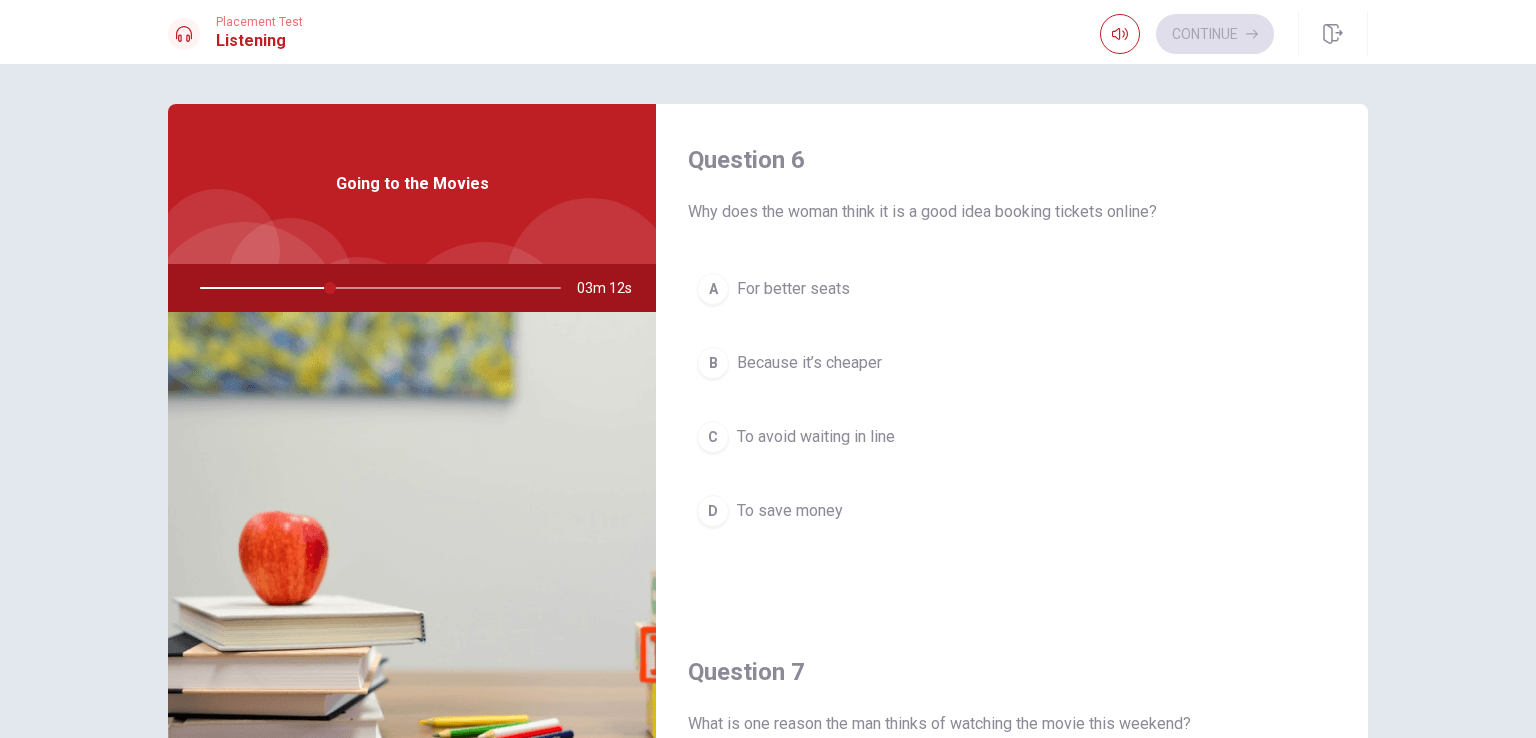 click on "To avoid waiting in line" at bounding box center [816, 437] 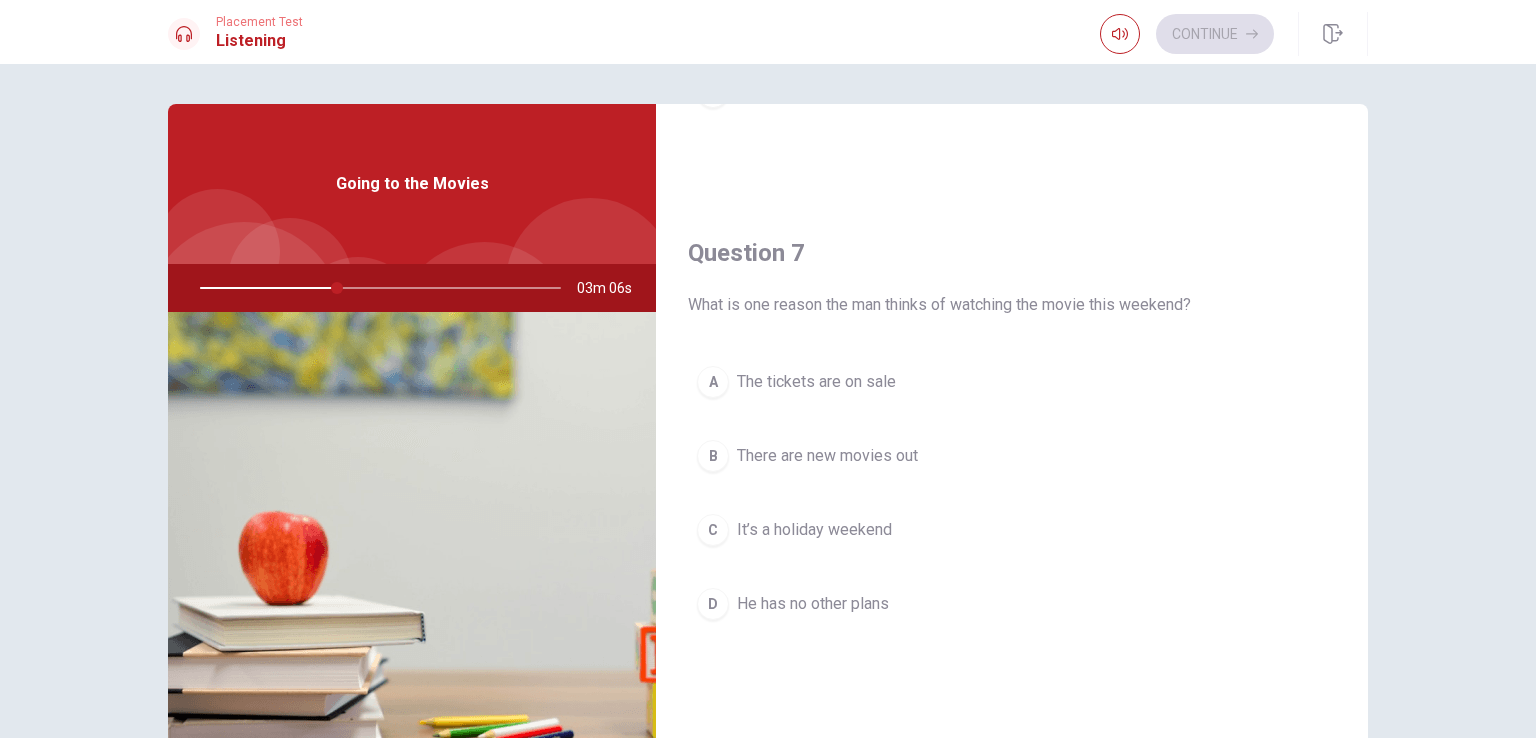 scroll, scrollTop: 422, scrollLeft: 0, axis: vertical 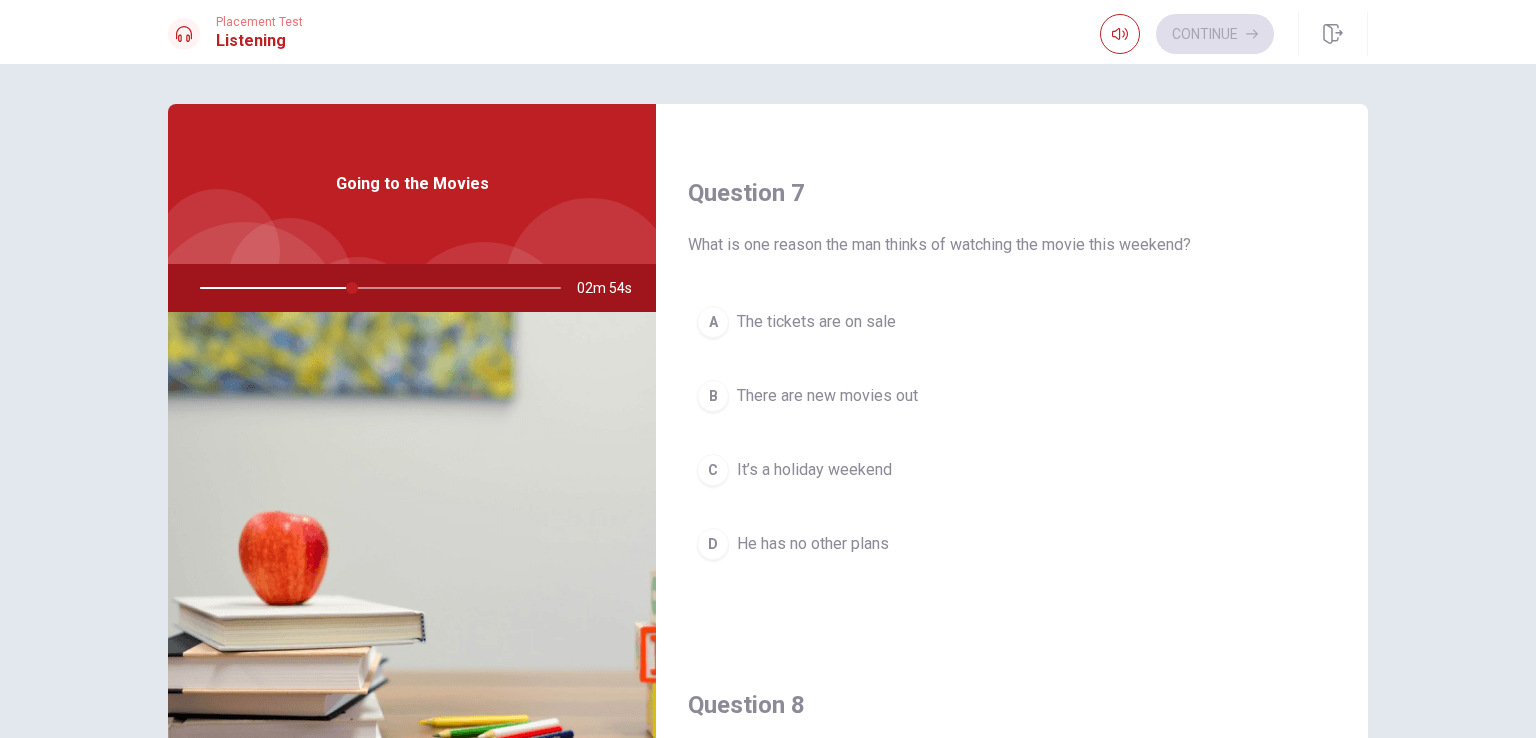 click on "There are new movies out" at bounding box center (827, 396) 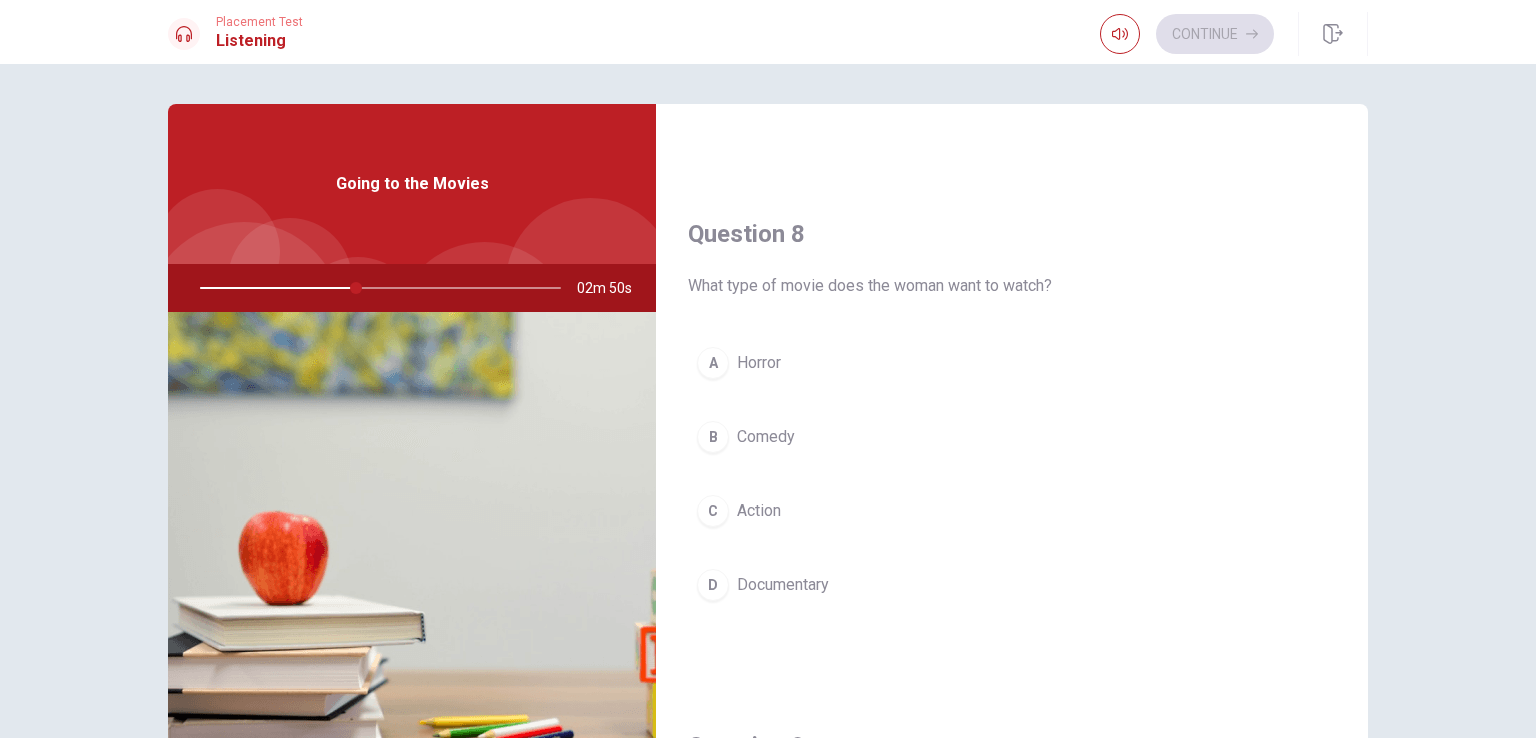 scroll, scrollTop: 956, scrollLeft: 0, axis: vertical 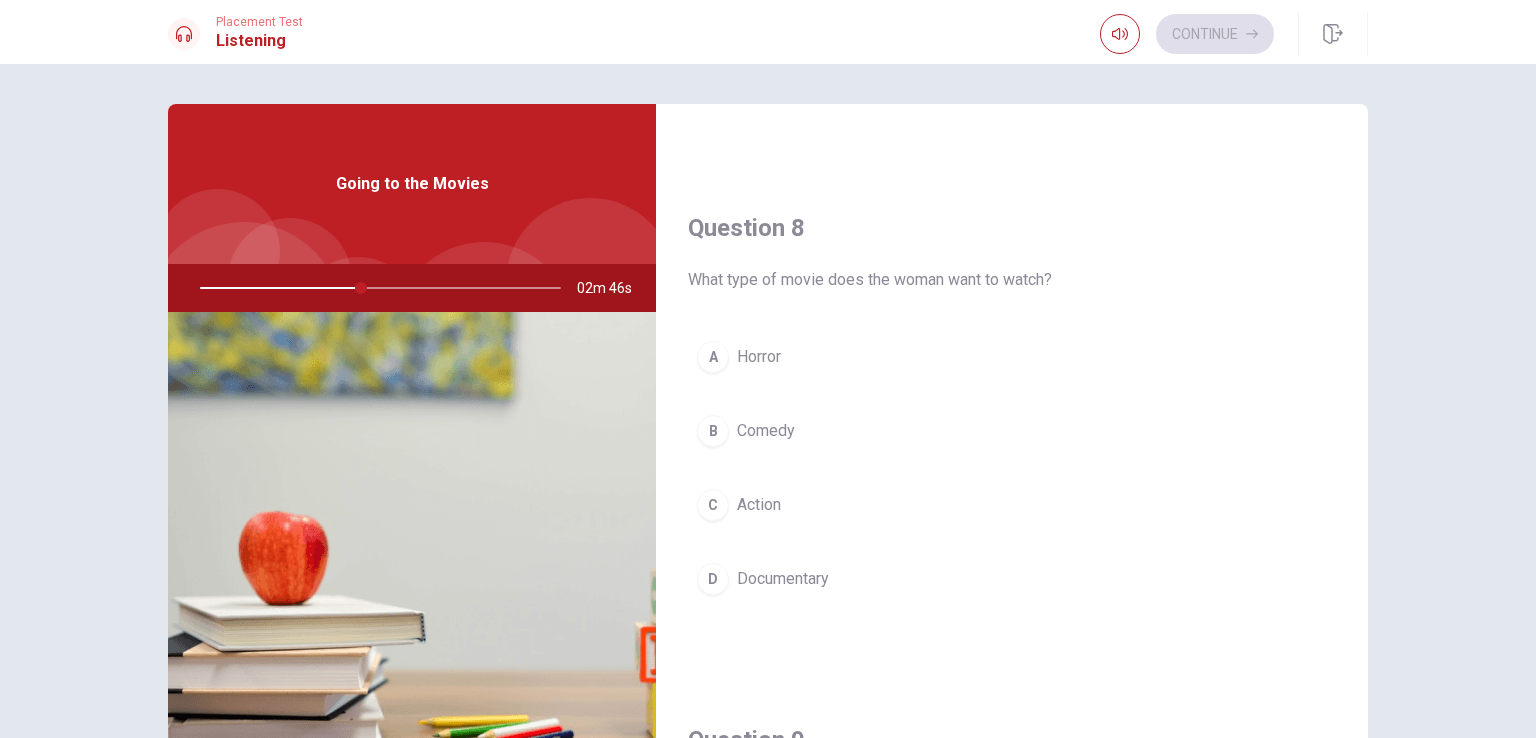 click on "B Comedy" at bounding box center [1012, 431] 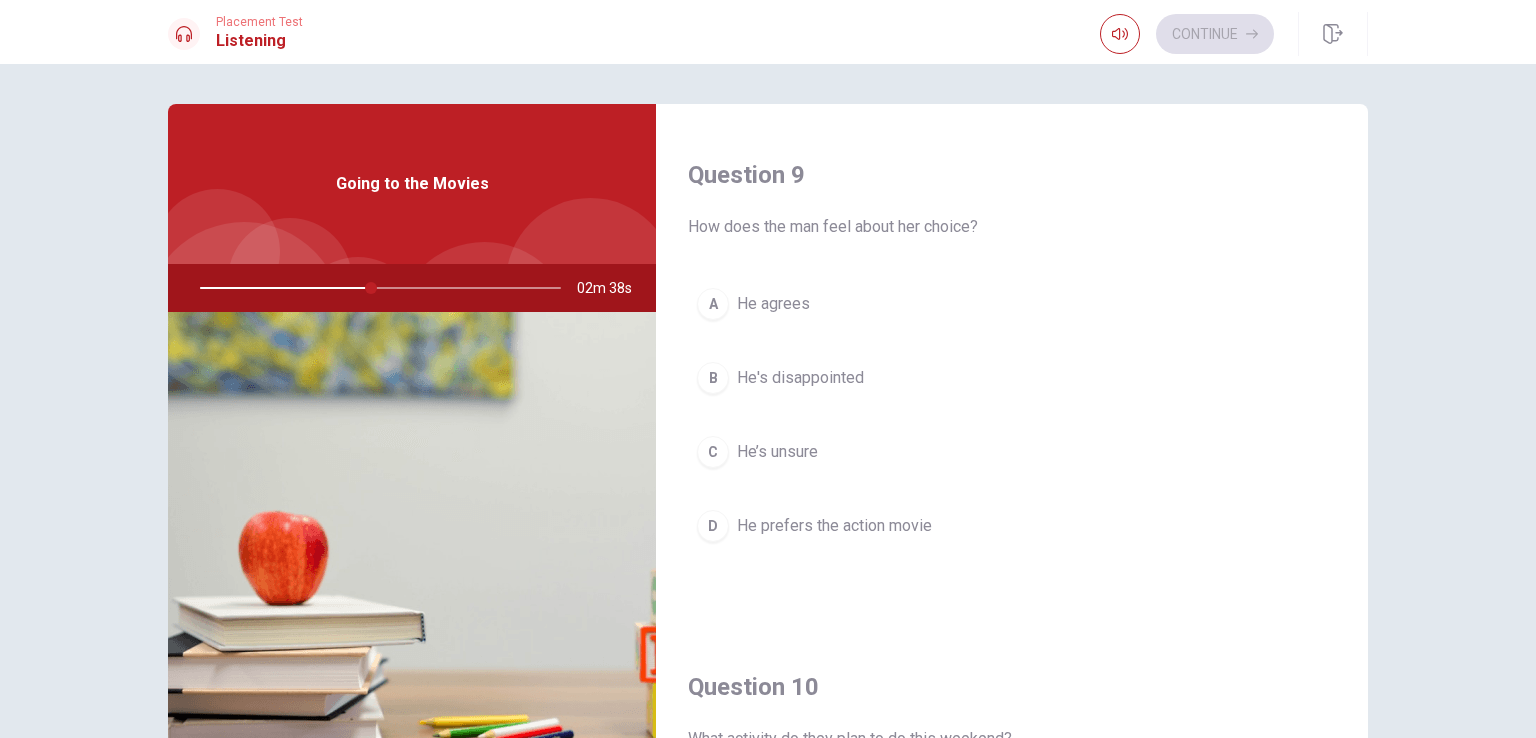 scroll, scrollTop: 1516, scrollLeft: 0, axis: vertical 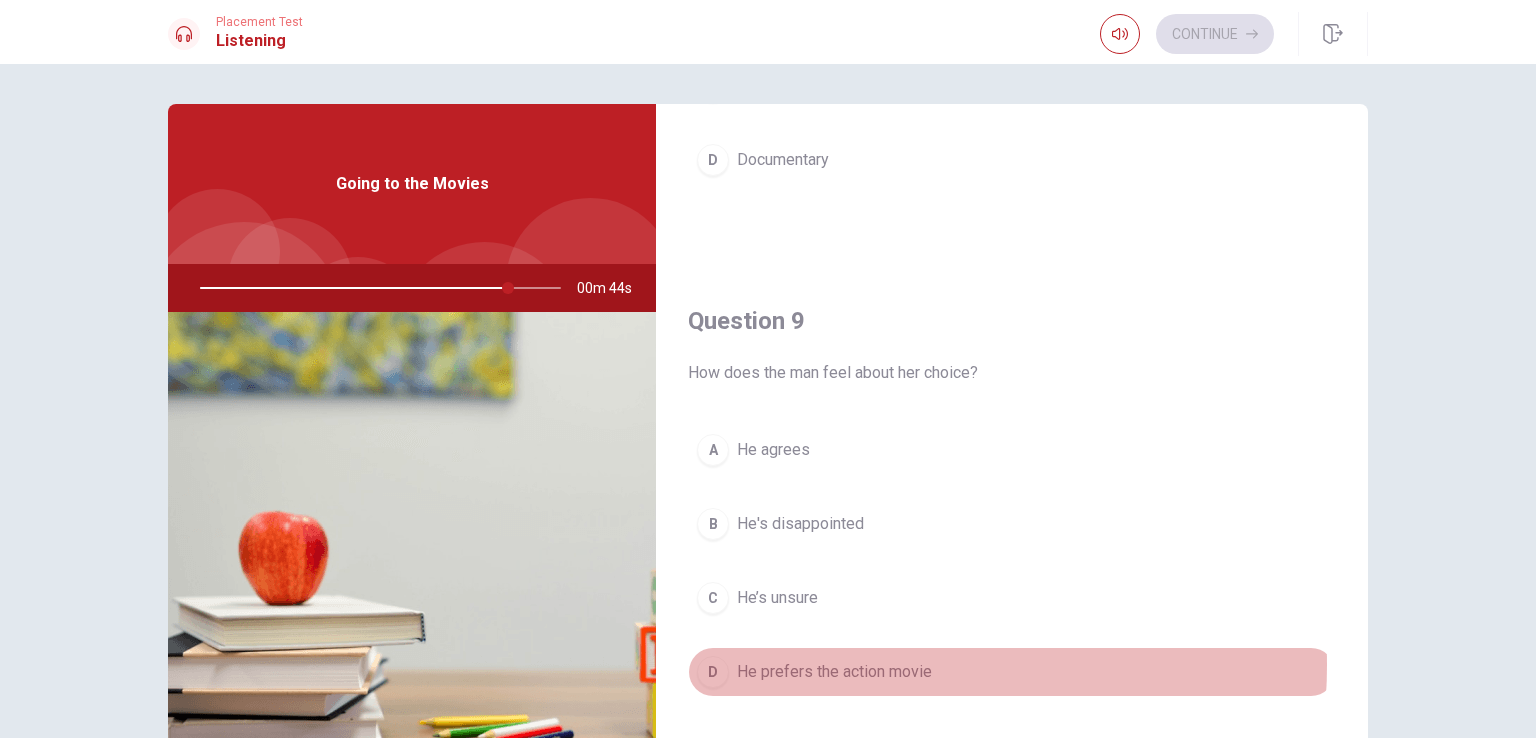 click on "He prefers the action movie" at bounding box center [834, 672] 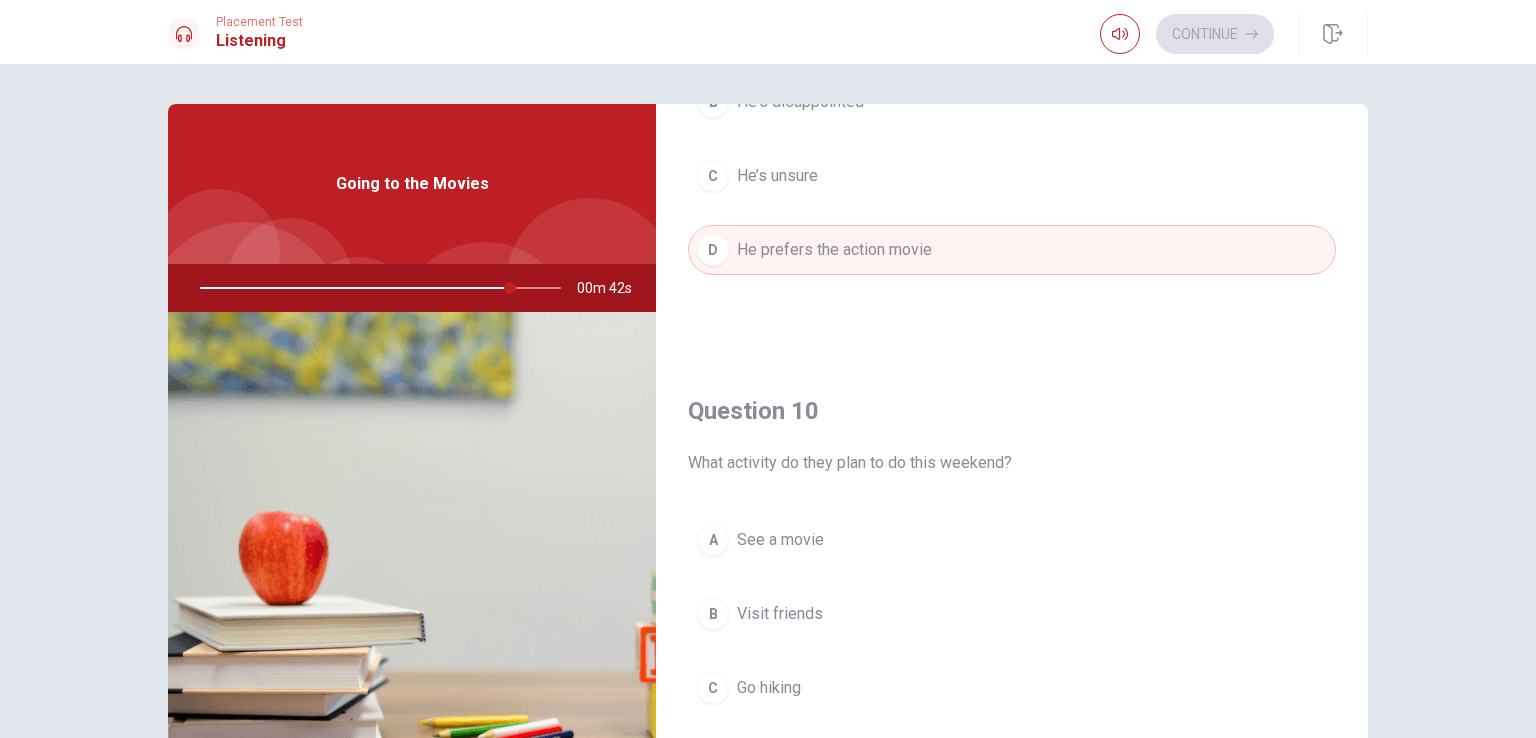 scroll, scrollTop: 1809, scrollLeft: 0, axis: vertical 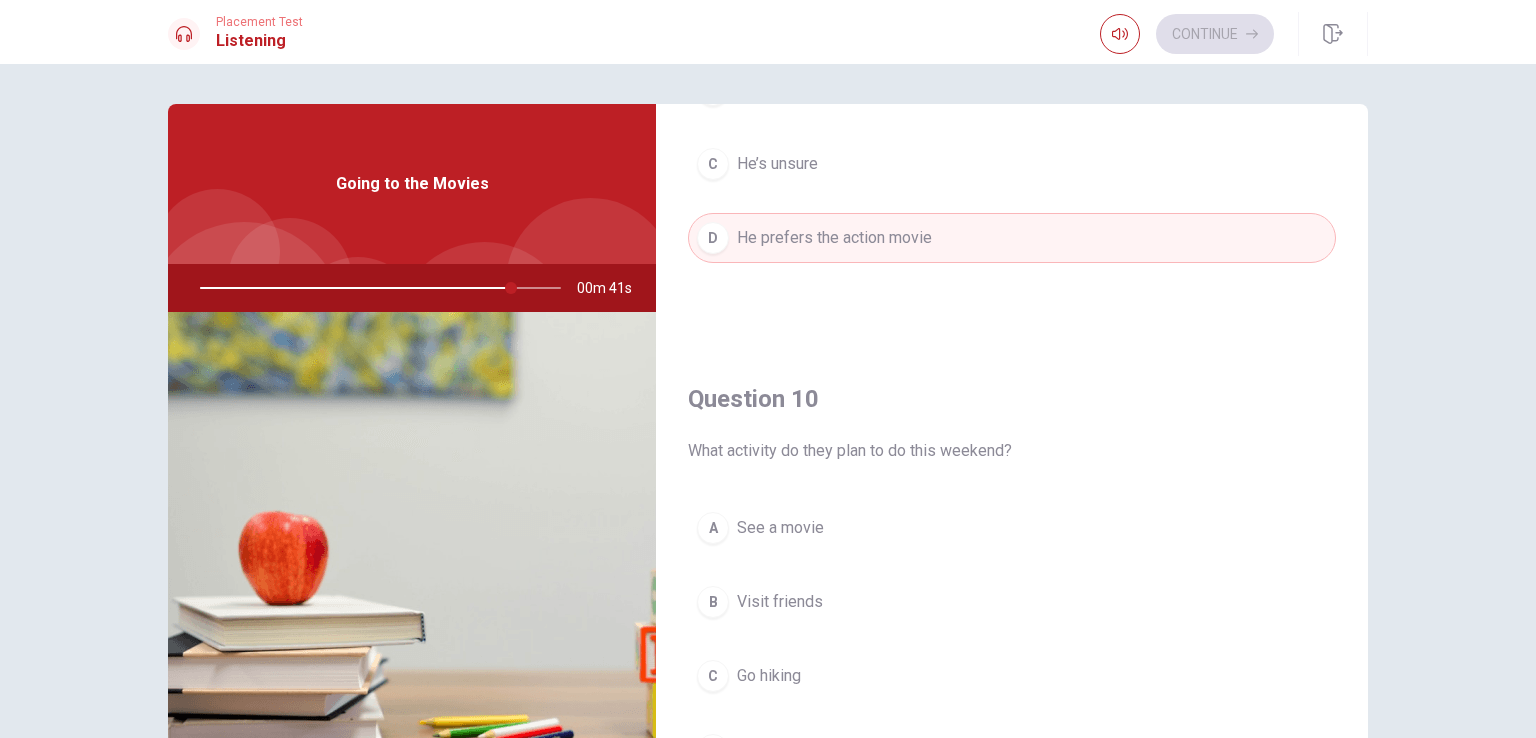 click on "Question 6 Why does the woman think it is a good idea booking tickets online? A For better seats B Because it’s cheaper C To avoid waiting in line D To save money Question 7 What is one reason the man thinks of watching the movie this weekend? A The tickets are on sale B There are new movies out C It’s a holiday weekend D He has no other plans Question 8 What type of movie does the woman want to watch? A Horror B Comedy C Action D Documentary Question 9 How does the man feel about her choice? A He agrees B He's disappointed C He’s unsure D He prefers the action movie Question 10 What activity do they plan to do this weekend? A See a movie B Visit friends C Go hiking D Go to a concert Going to the Movies 00m 41s" at bounding box center [768, 451] 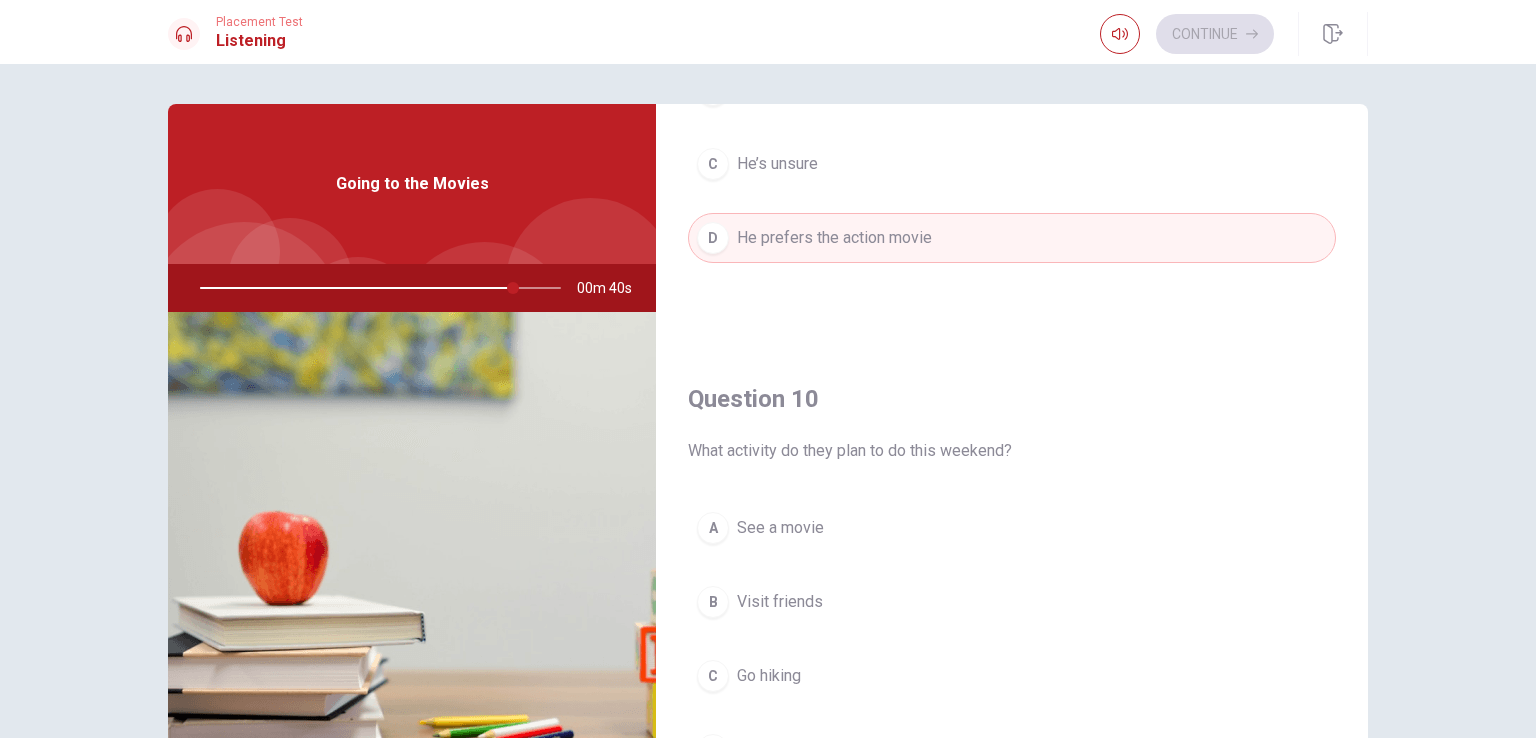 scroll, scrollTop: 1856, scrollLeft: 0, axis: vertical 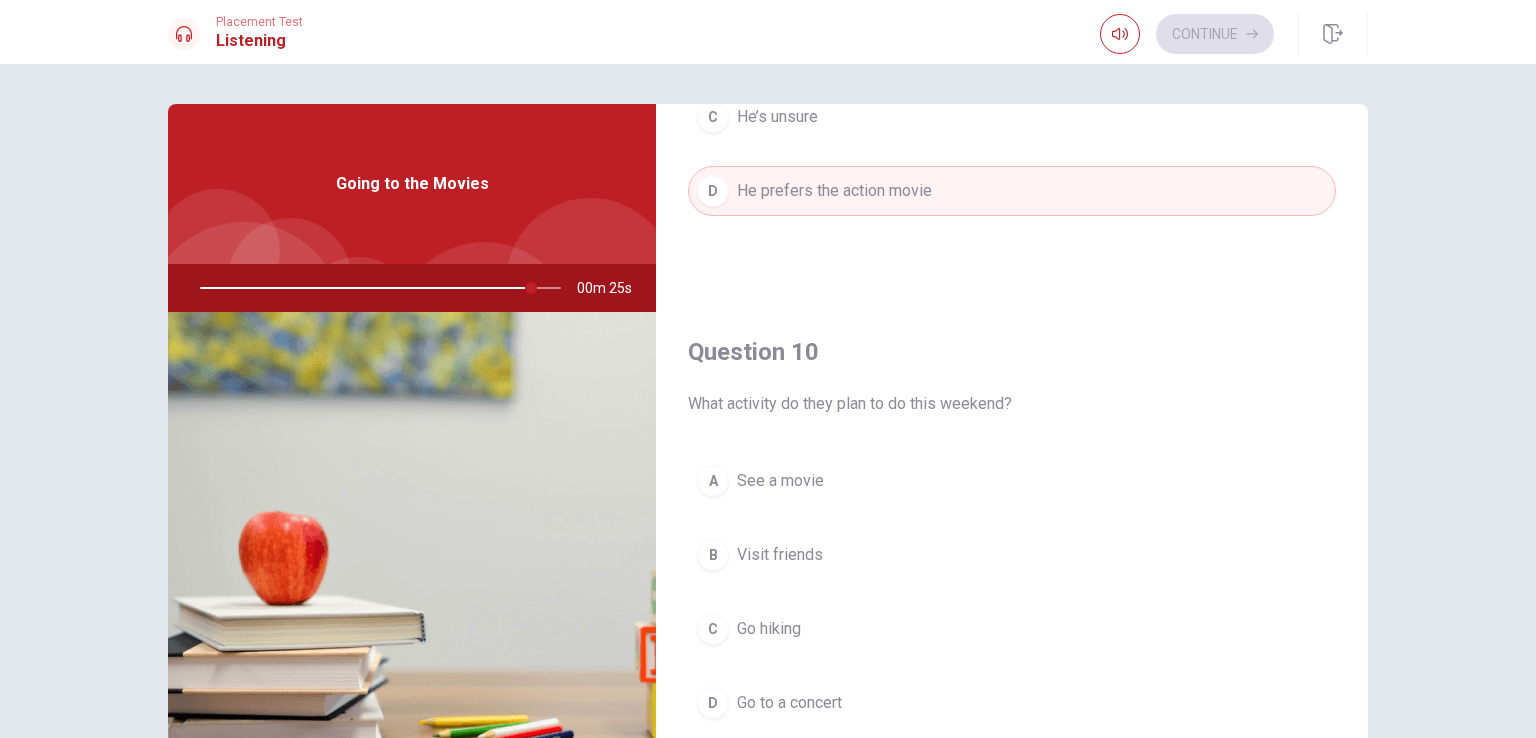 click on "Go hiking" at bounding box center [769, 629] 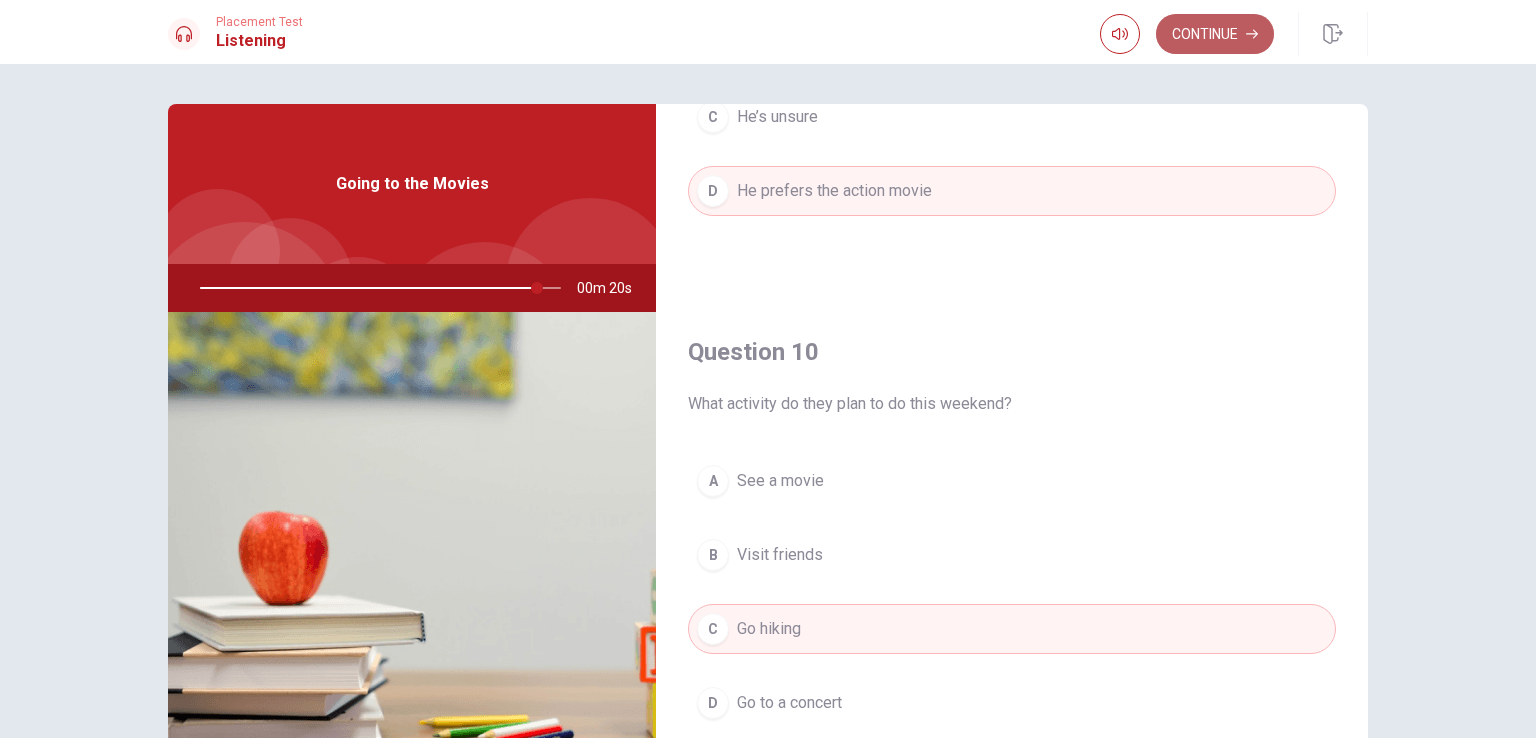 click on "Continue" at bounding box center (1215, 34) 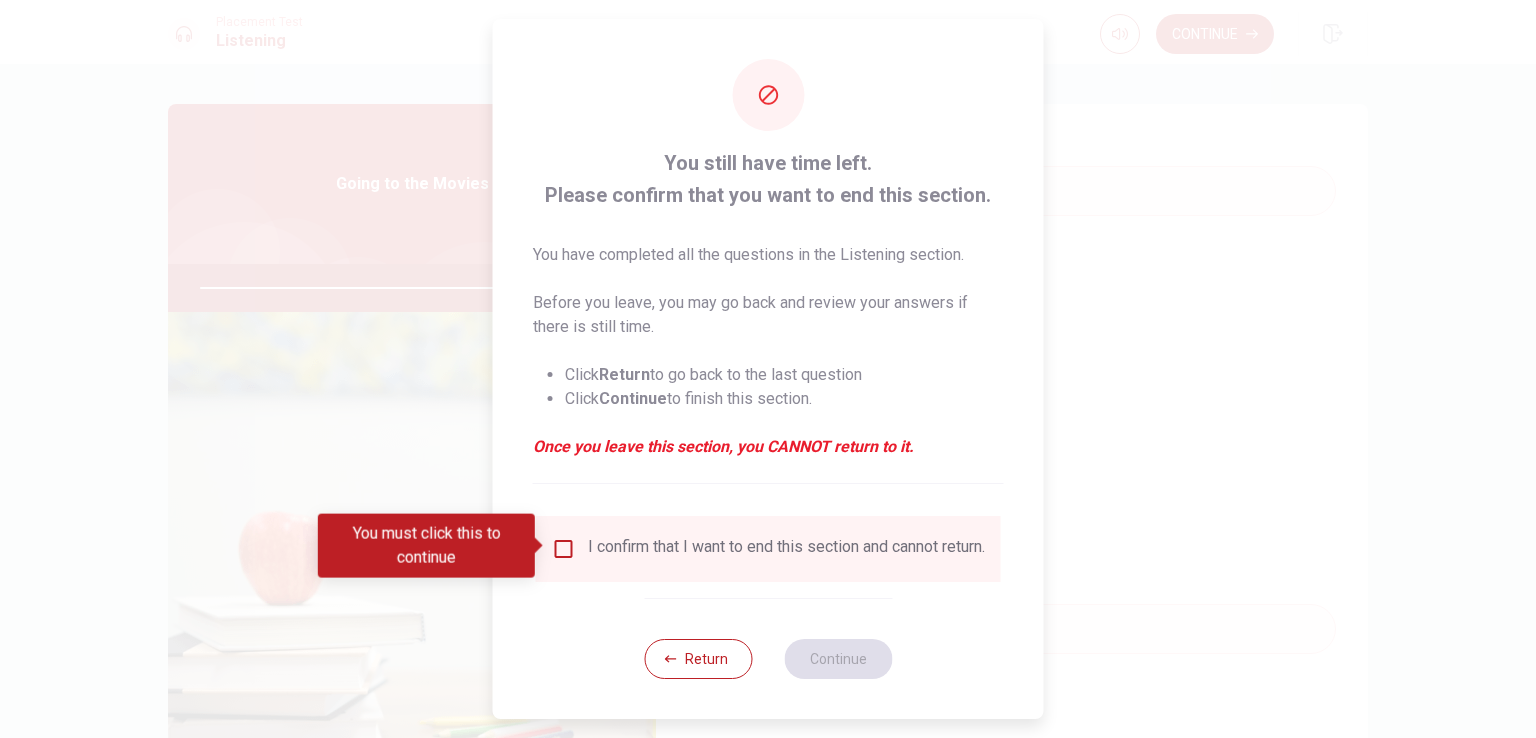 click at bounding box center [564, 549] 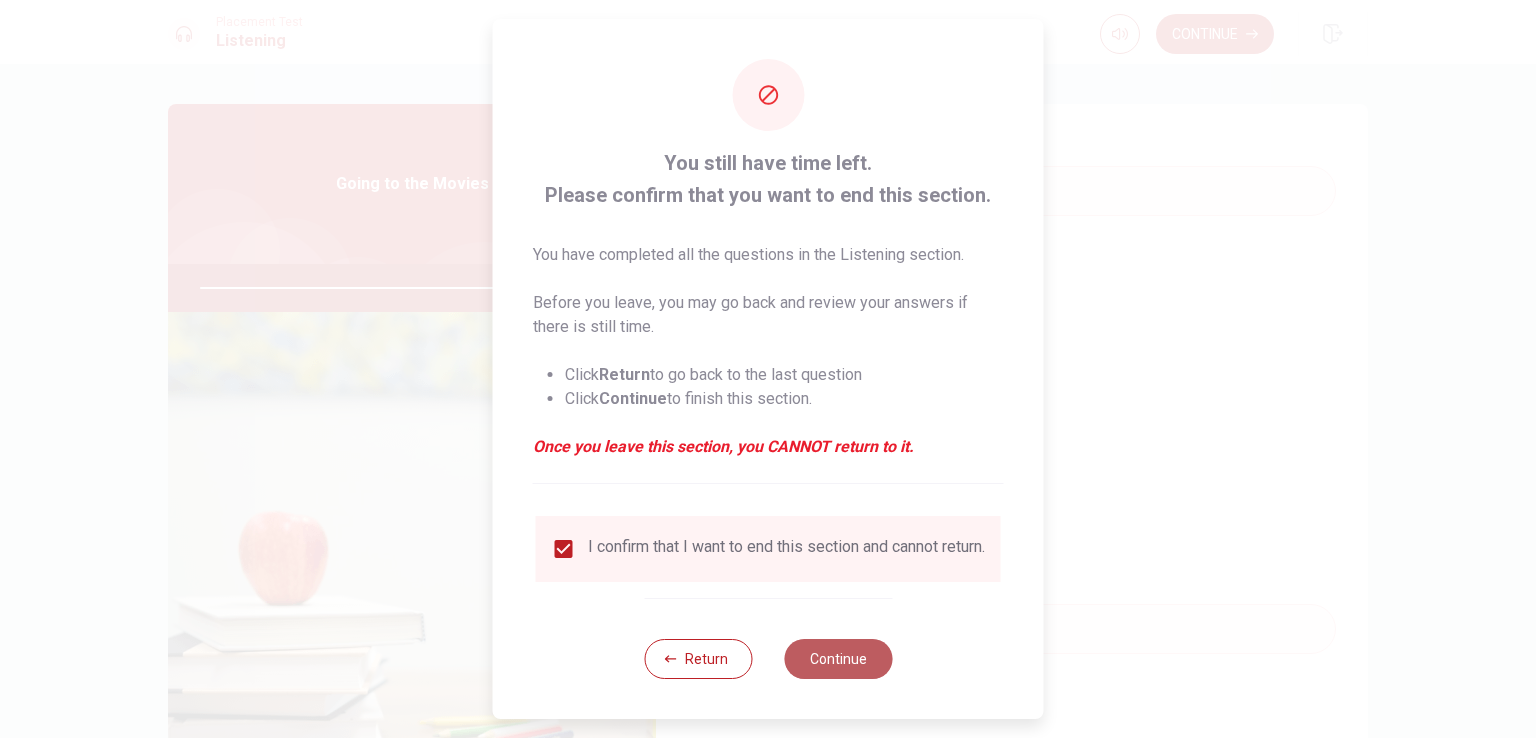 click on "Continue" at bounding box center (838, 659) 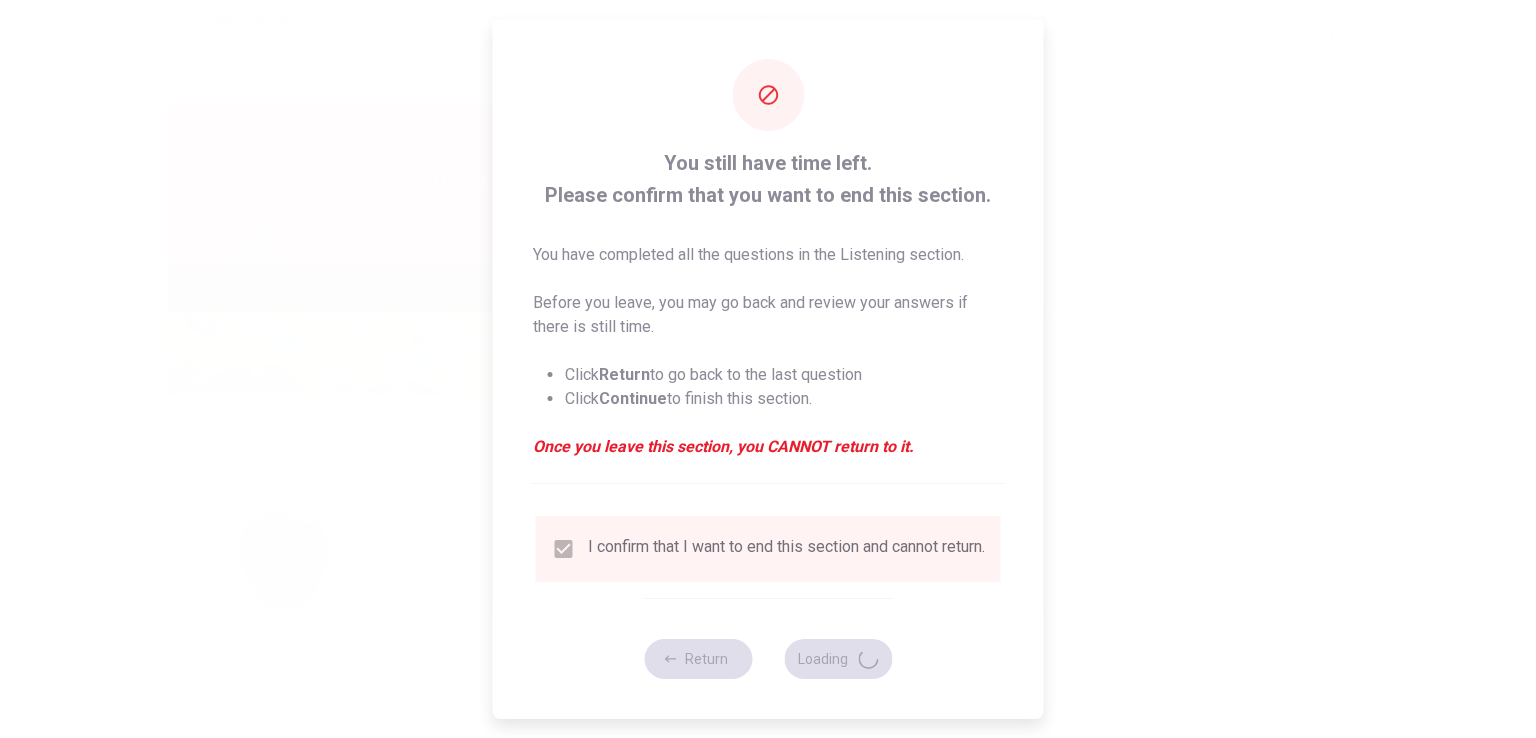 type on "96" 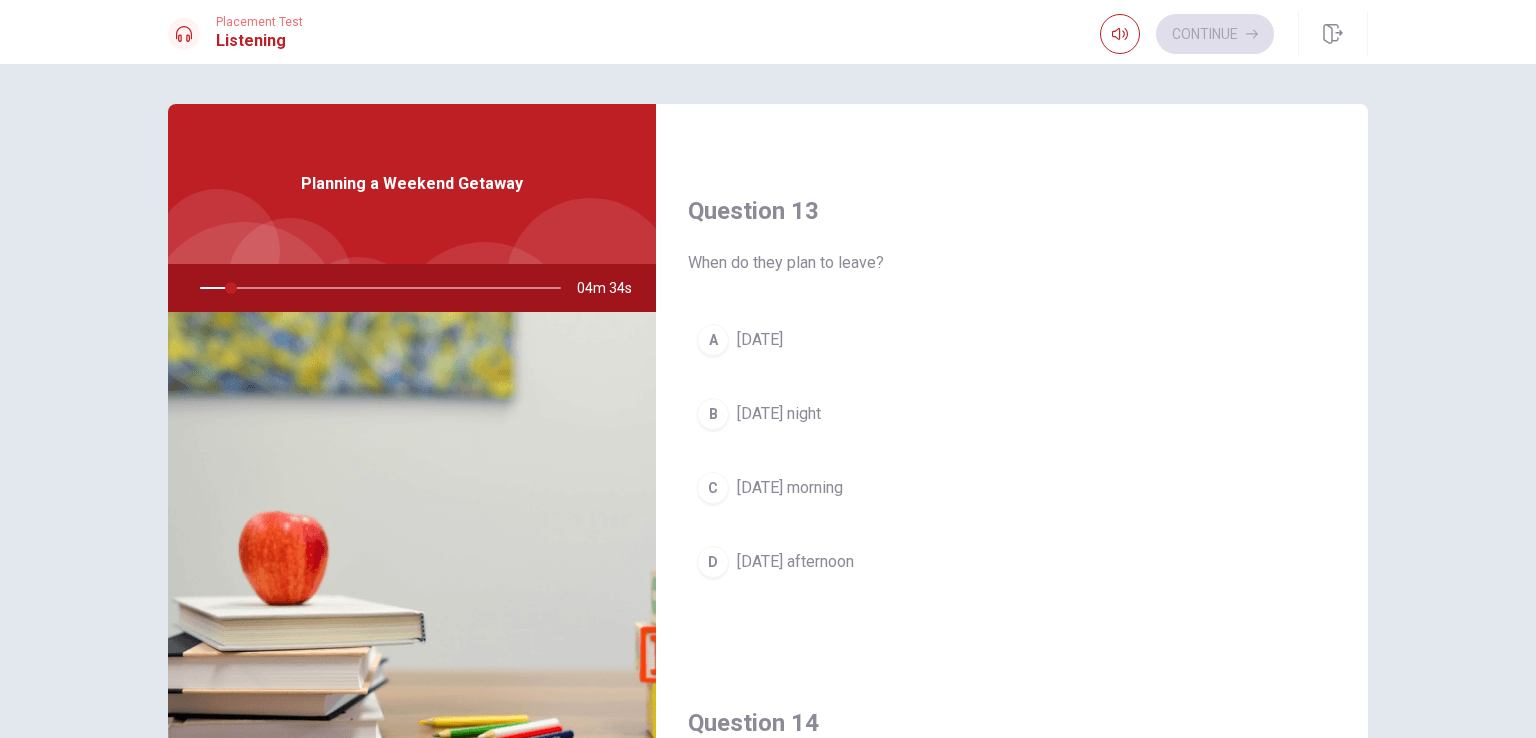 scroll, scrollTop: 1116, scrollLeft: 0, axis: vertical 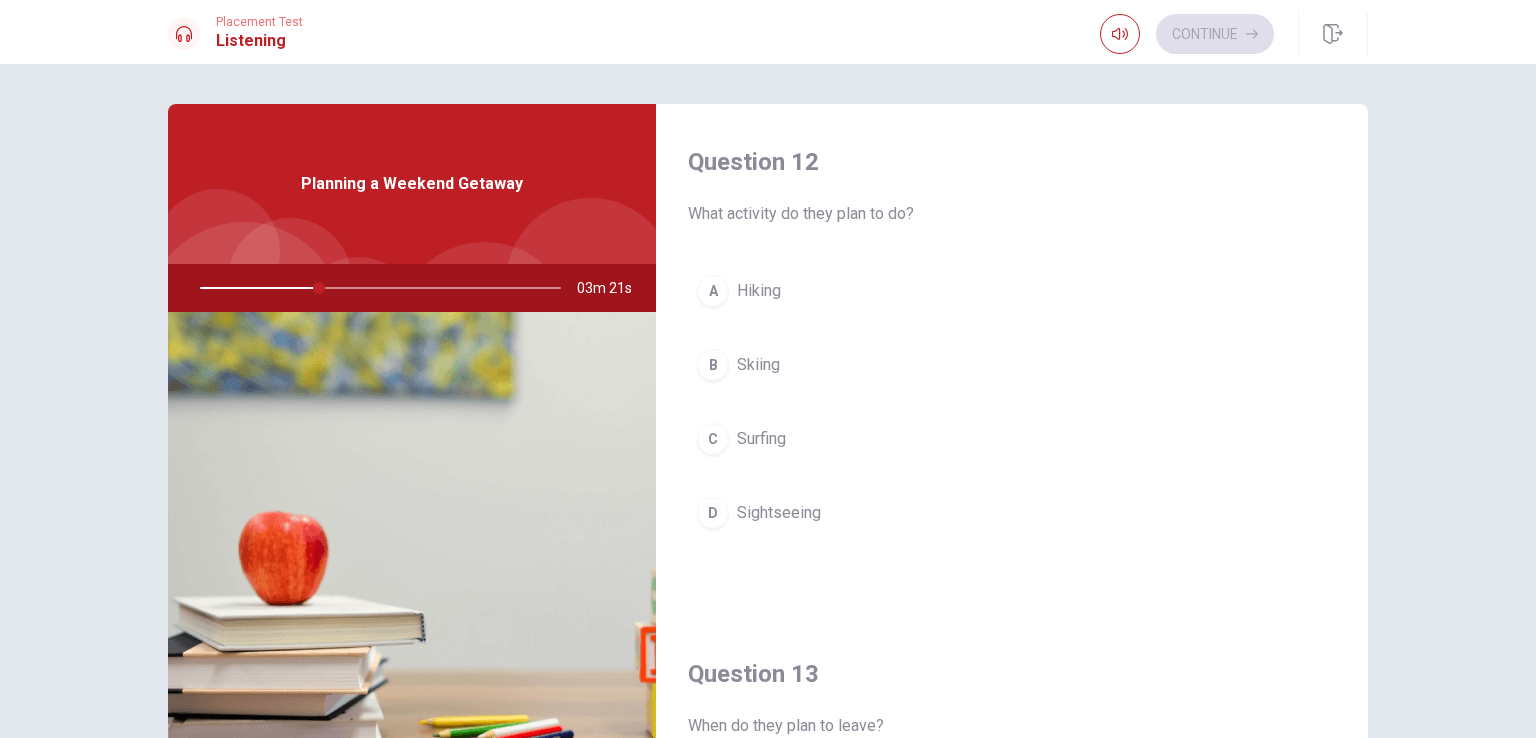 click on "Question 12 What activity do they plan to do? A Hiking B Skiing C Surfing D Sightseeing" at bounding box center (1012, 362) 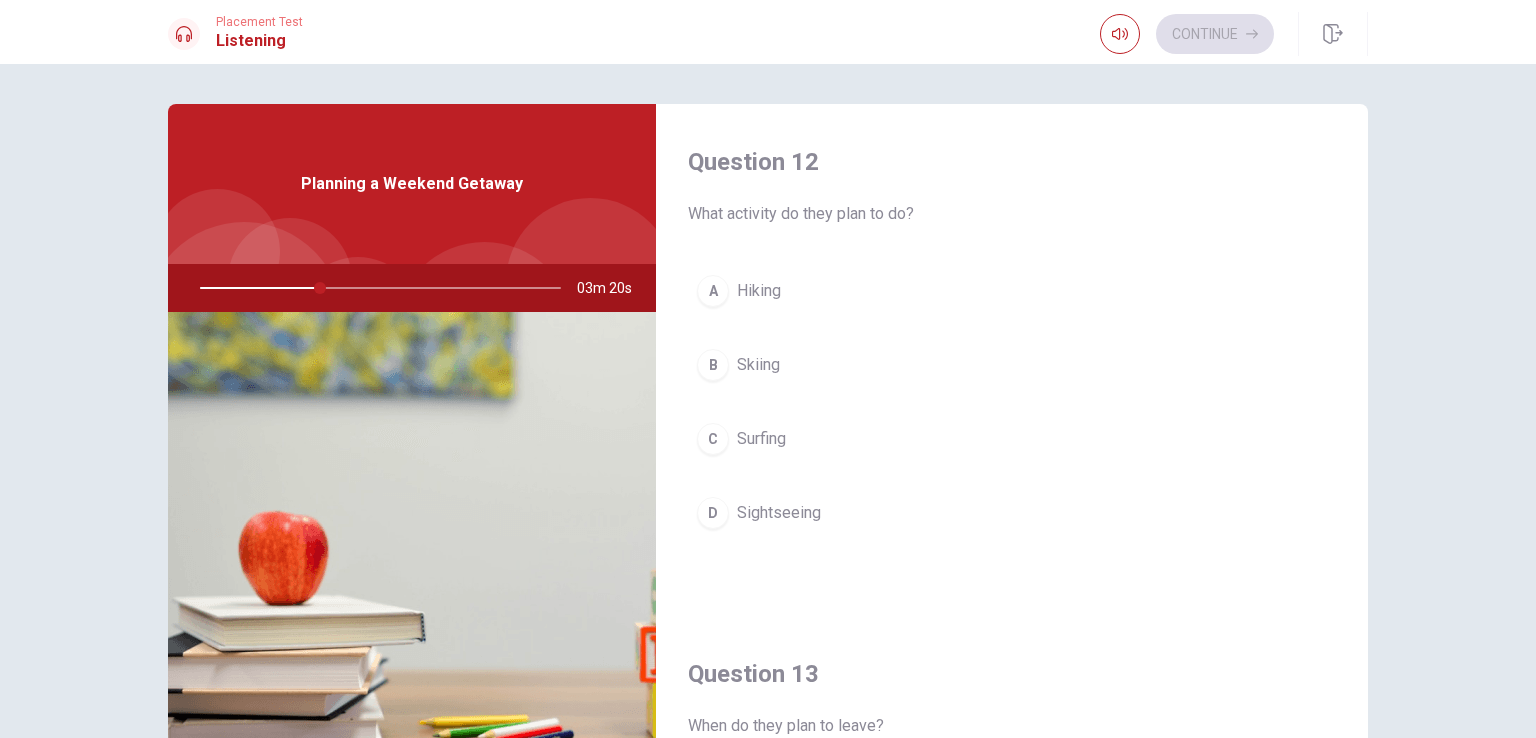 click on "Hiking" at bounding box center (759, 291) 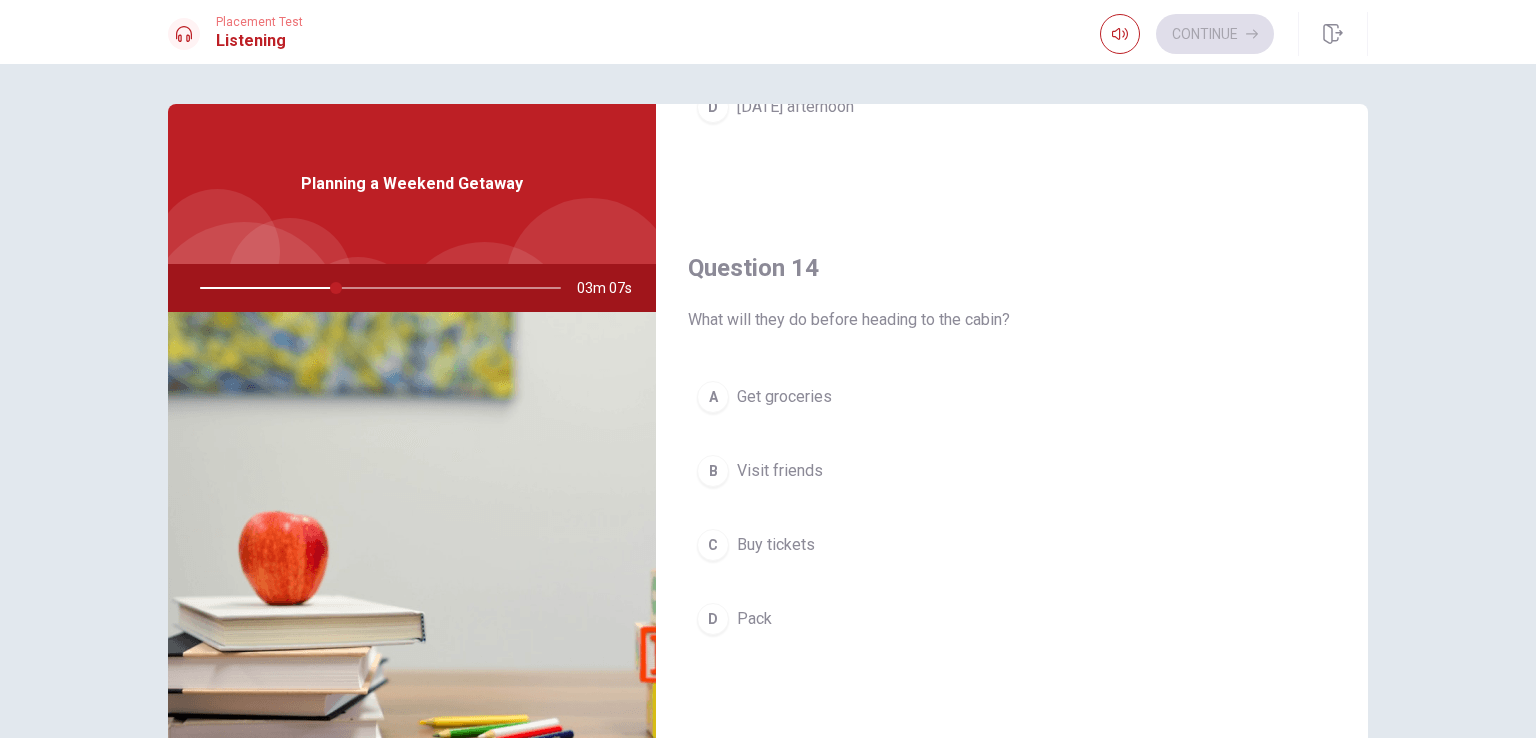 scroll, scrollTop: 0, scrollLeft: 0, axis: both 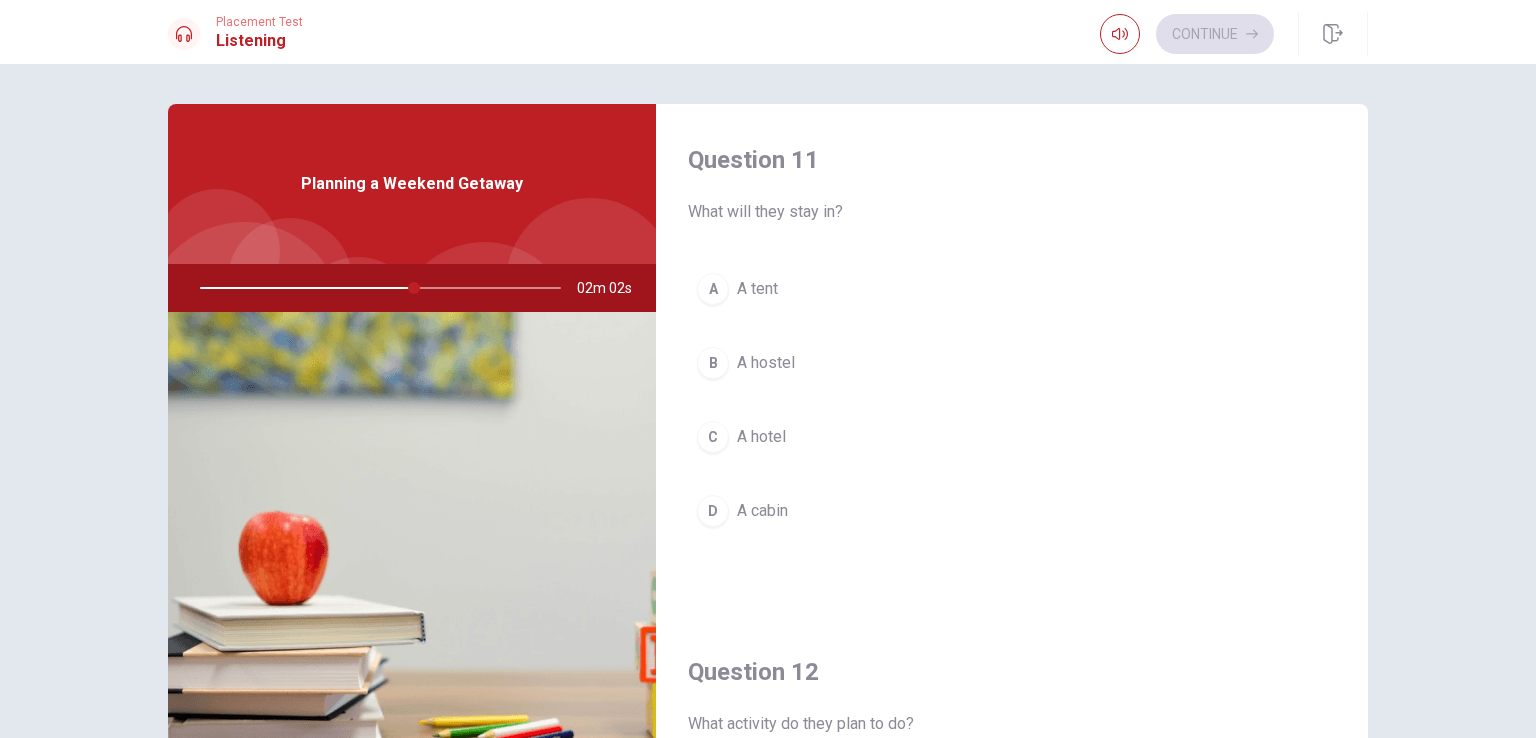 click on "Question 11 What will they stay in? A A tent B A hostel C A hotel D A cabin Question 12 What activity do they plan to do? A Hiking B Skiing C Surfing D Sightseeing Question 13 When do they plan to leave? A [DATE] B [DATE] night C [DATE] morning D [DATE] afternoon Question 14 What will they do before heading to the cabin? A Get groceries B Visit friends C Buy tickets D Pack Question 15 Where do they want to go? A The beach B A new town C The mountains D The city center Planning a Weekend Getaway 02m 02s © Copyright  2025" at bounding box center [768, 401] 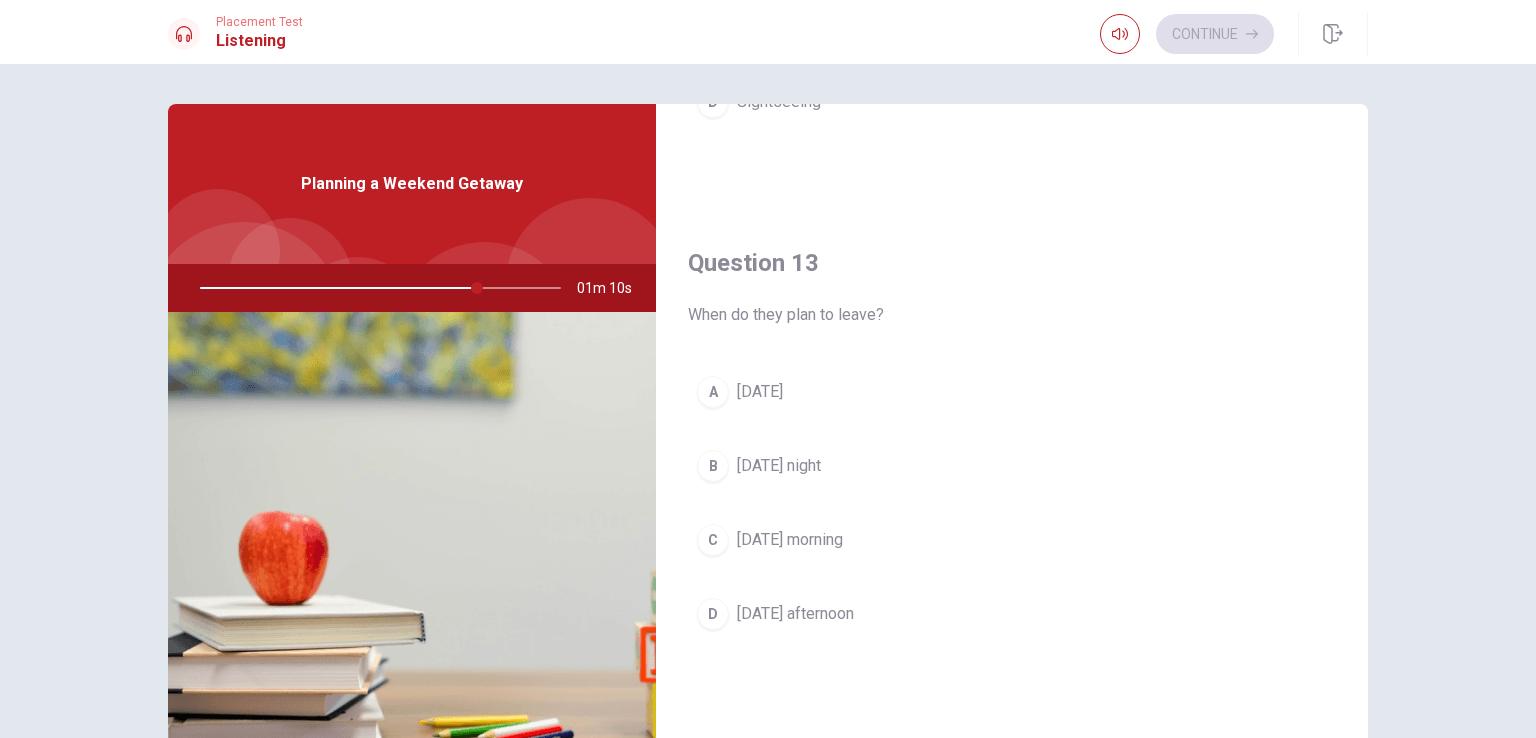 scroll, scrollTop: 1073, scrollLeft: 0, axis: vertical 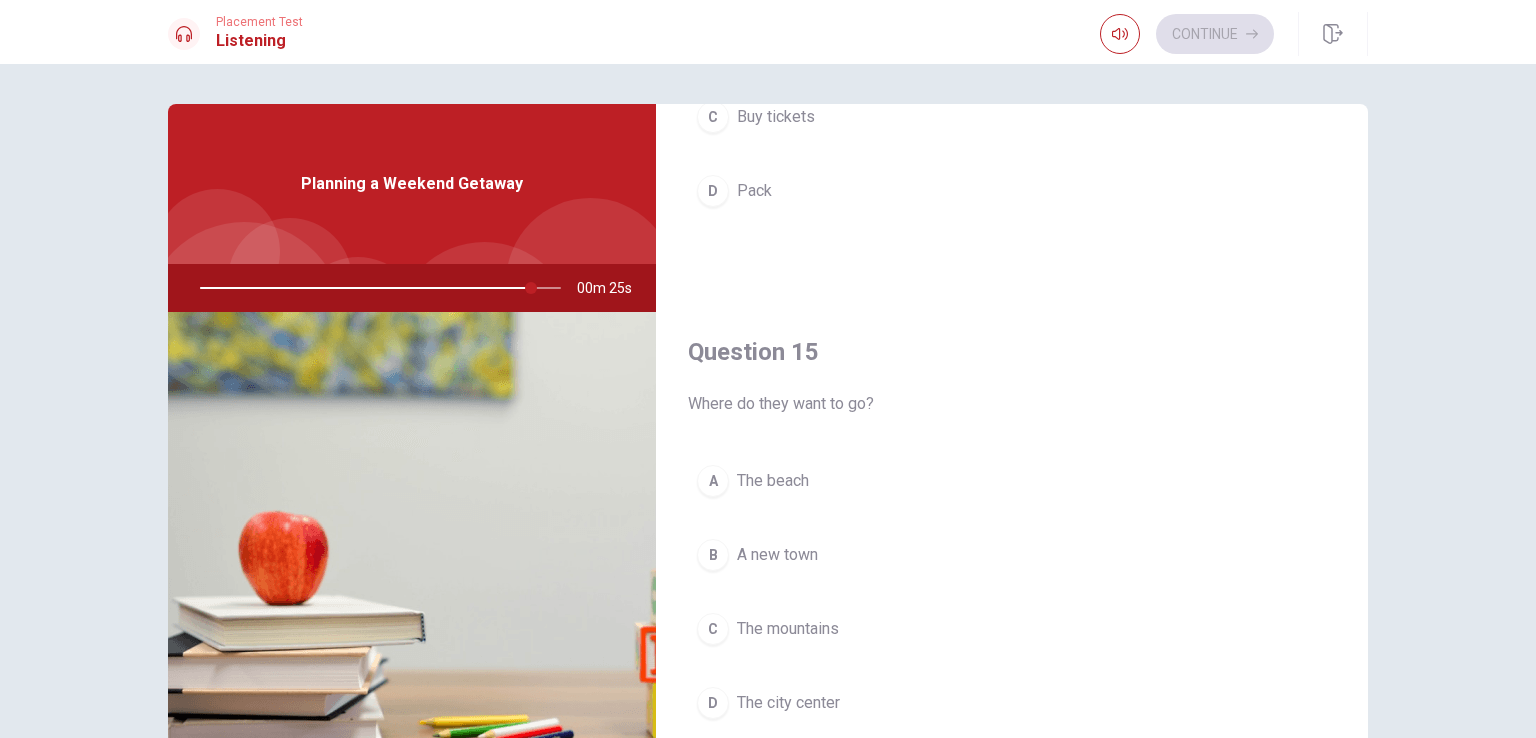 click on "The mountains" at bounding box center [788, 629] 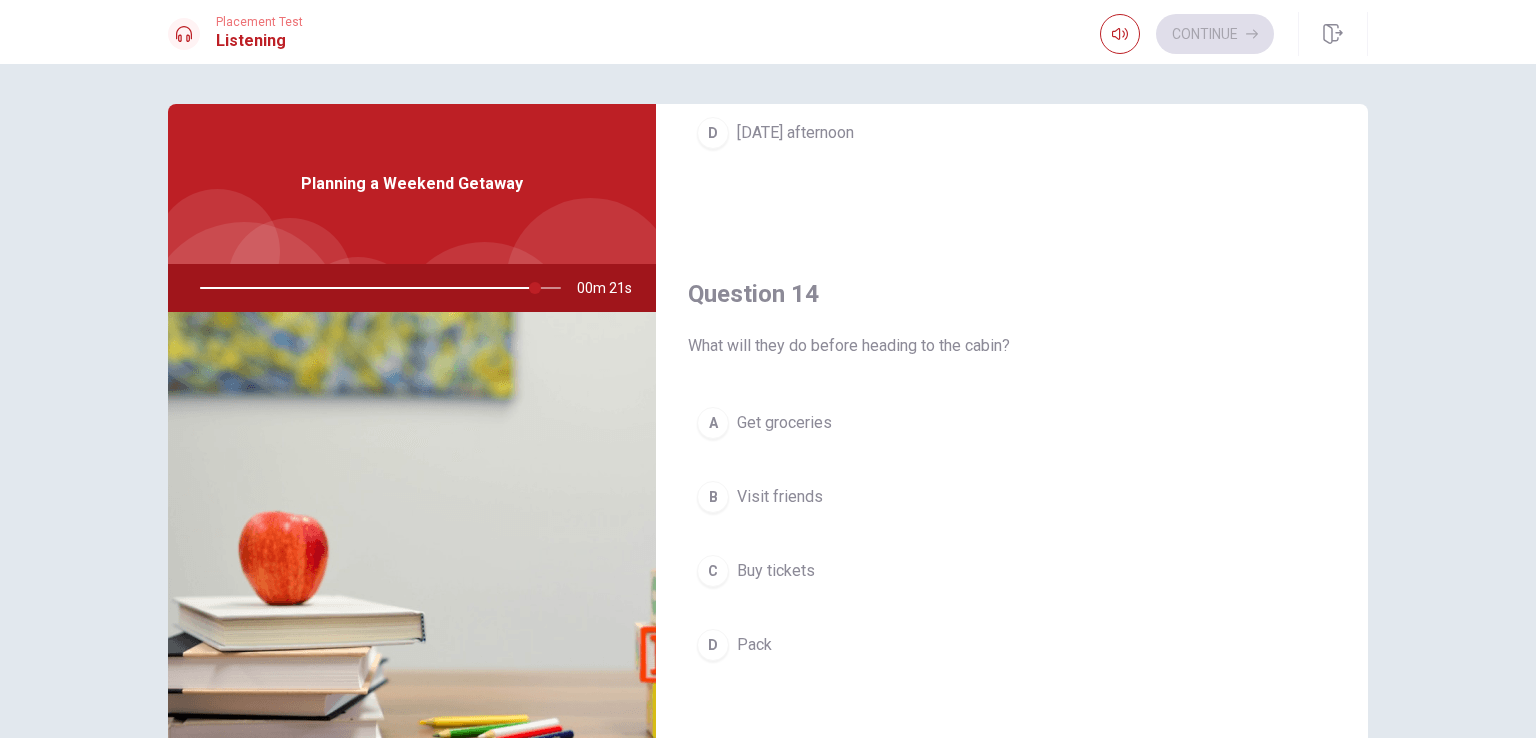 scroll, scrollTop: 1405, scrollLeft: 0, axis: vertical 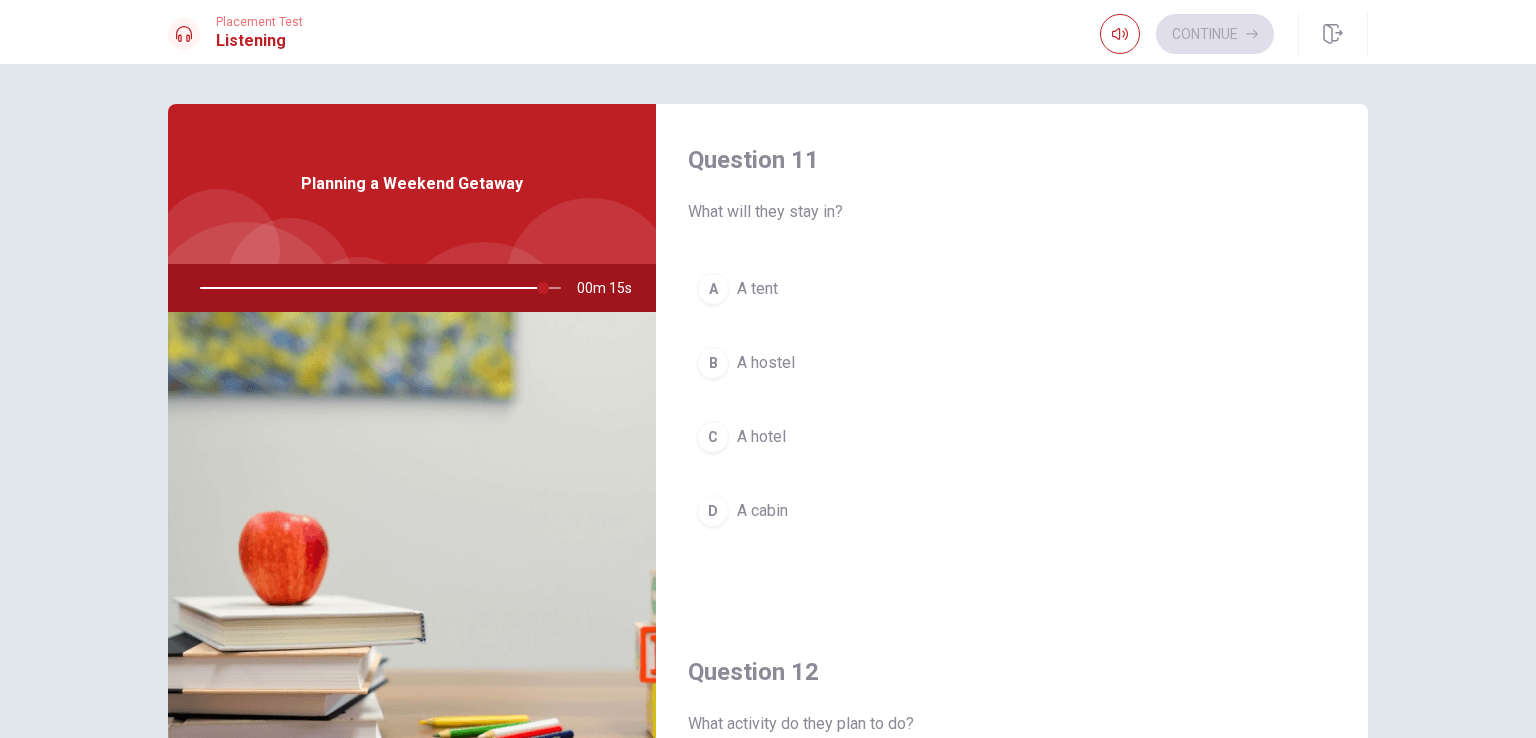 click on "A cabin" at bounding box center (762, 511) 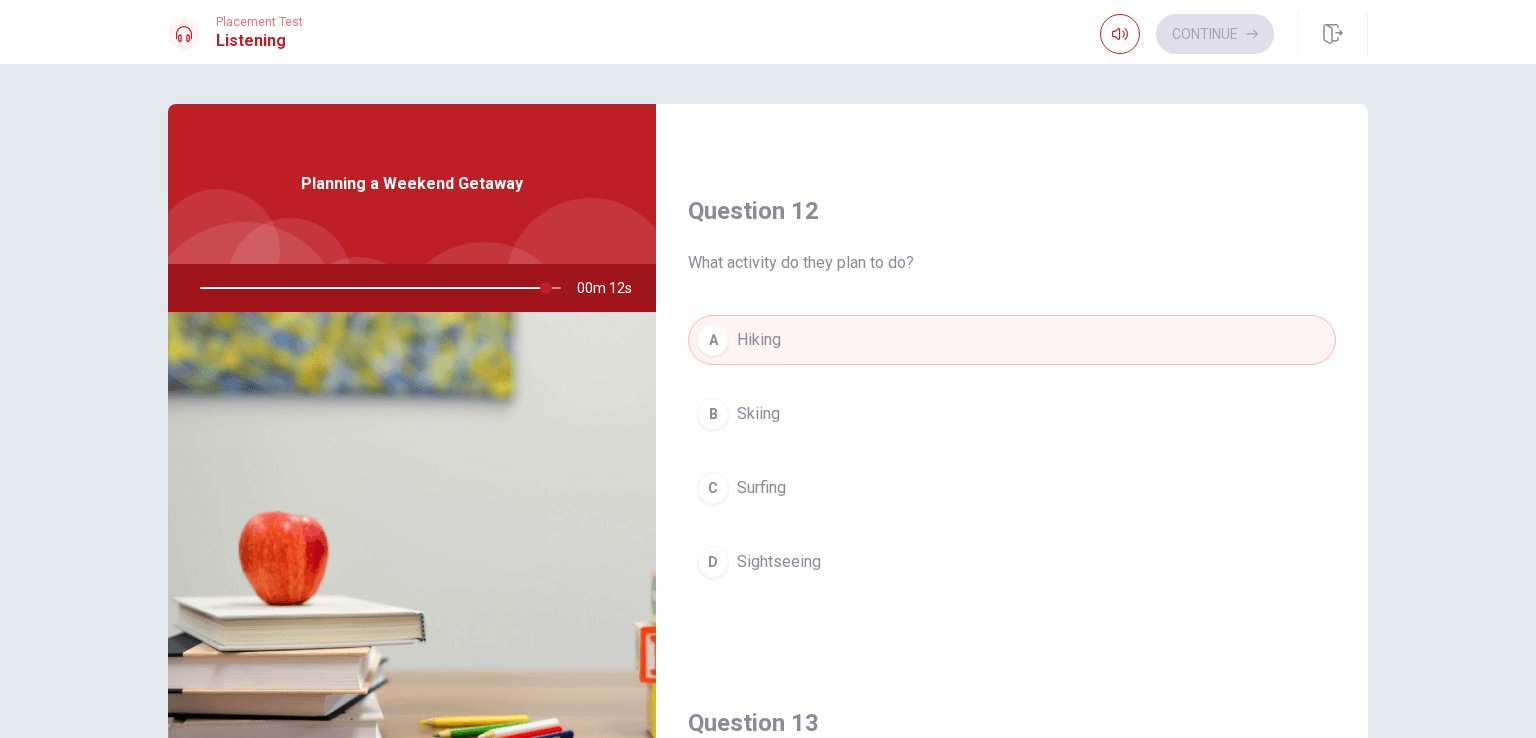 scroll, scrollTop: 476, scrollLeft: 0, axis: vertical 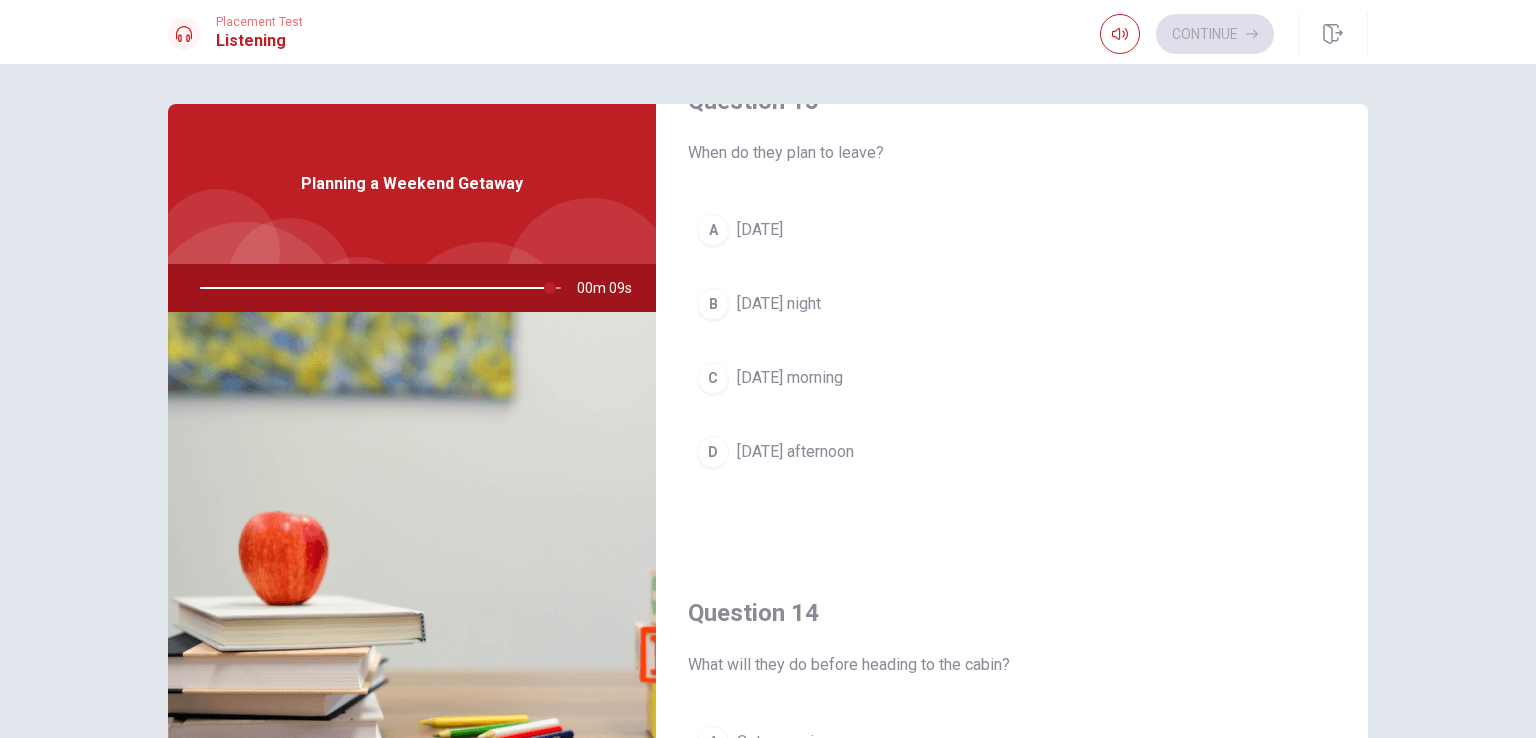 click on "[DATE] night" at bounding box center [779, 304] 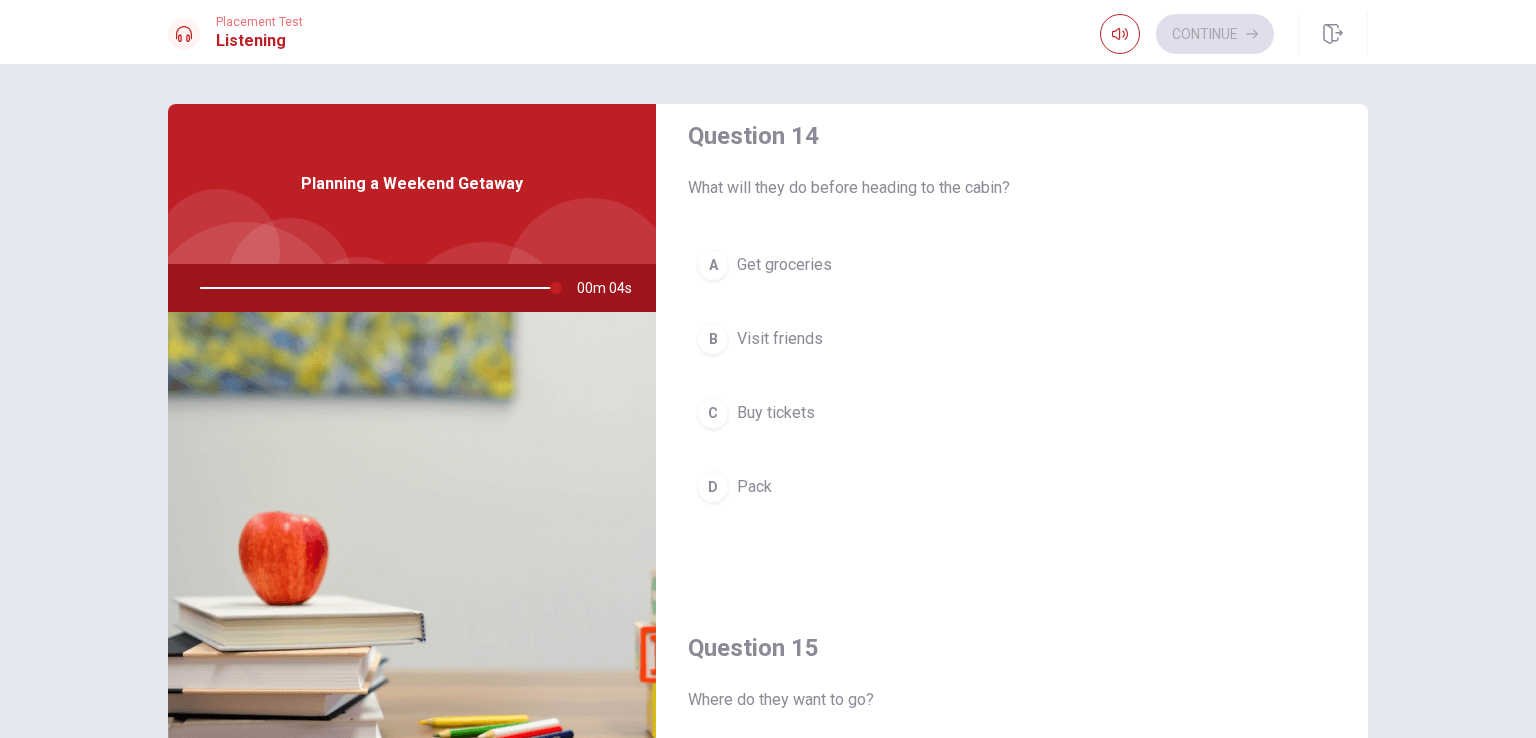 scroll, scrollTop: 1553, scrollLeft: 0, axis: vertical 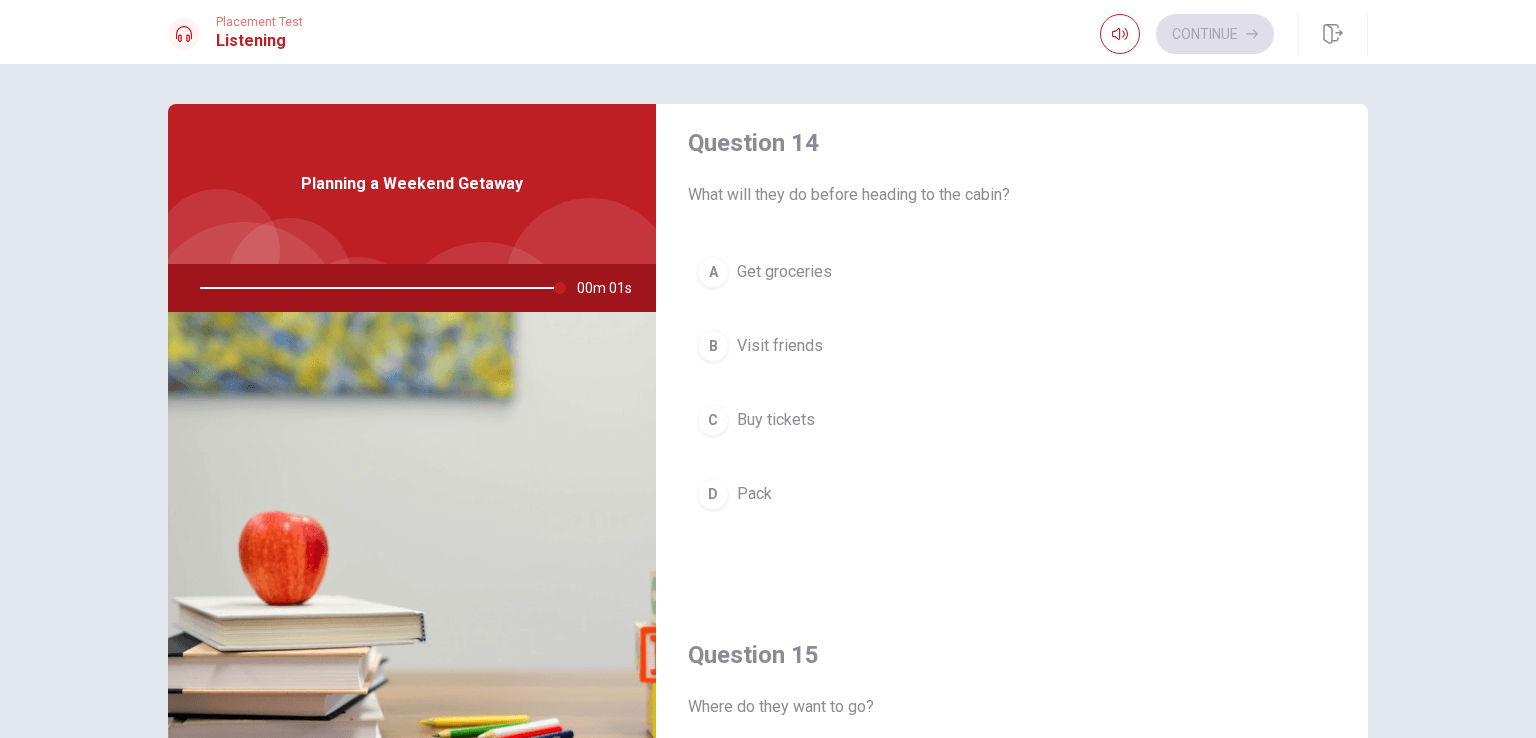 click on "Visit friends" at bounding box center [780, 346] 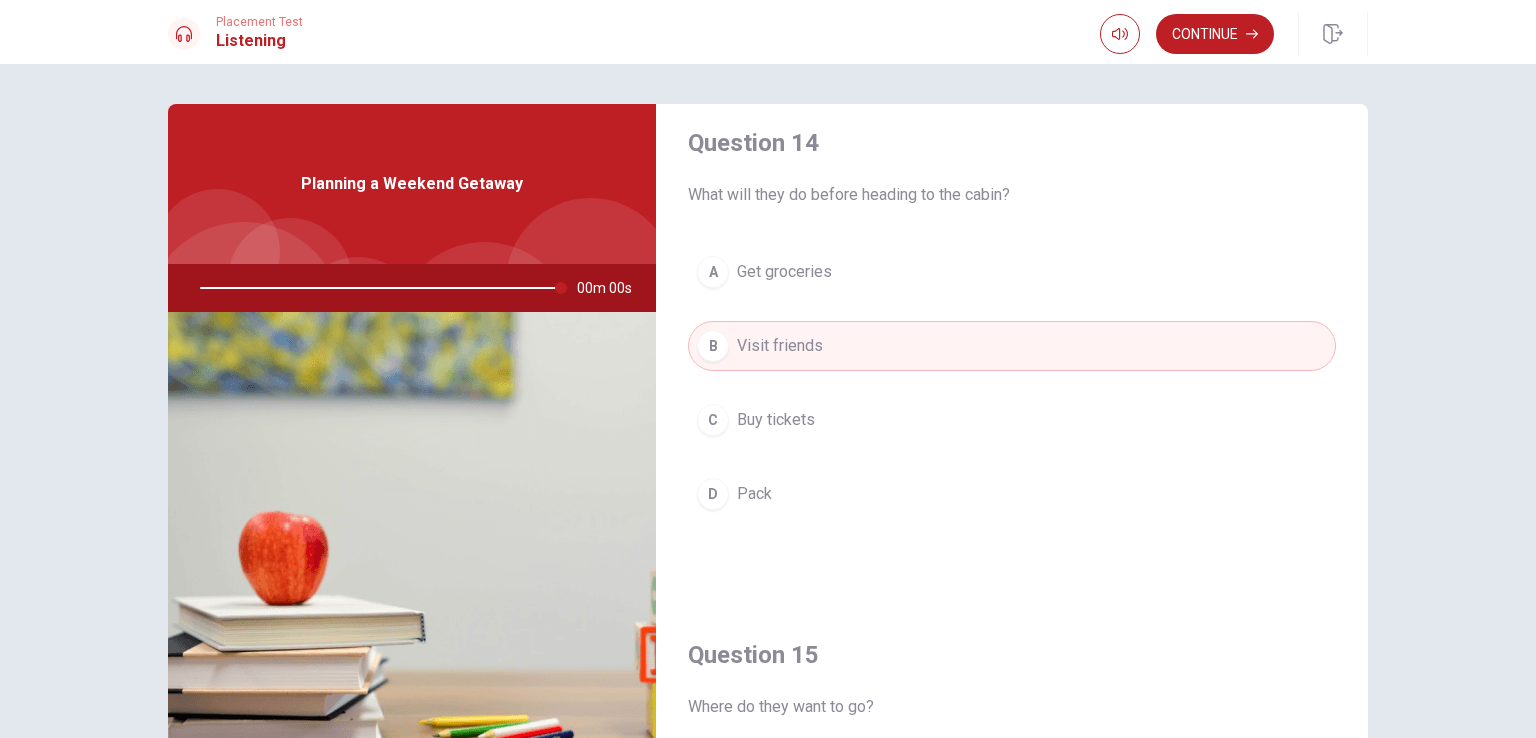 type on "0" 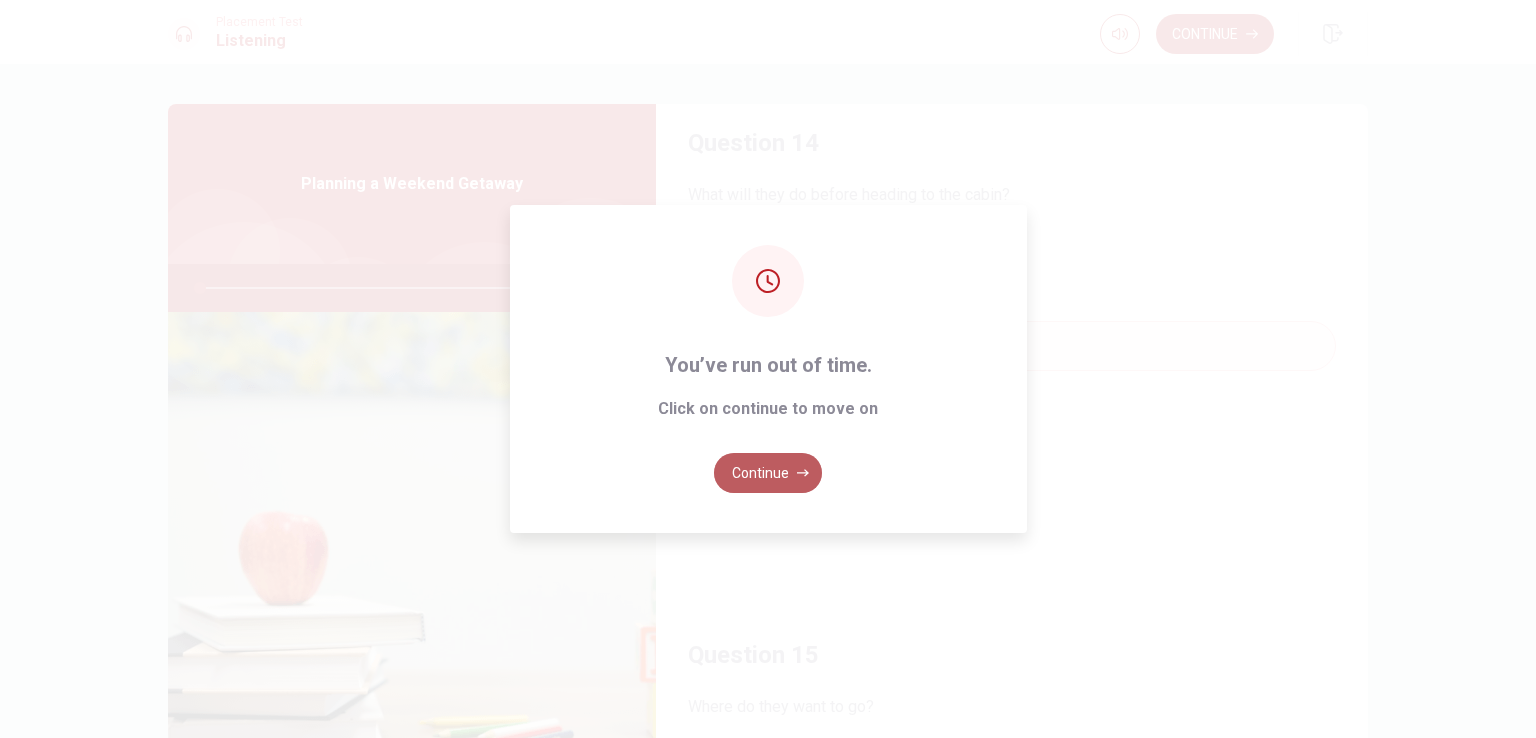 click on "Continue" at bounding box center [768, 473] 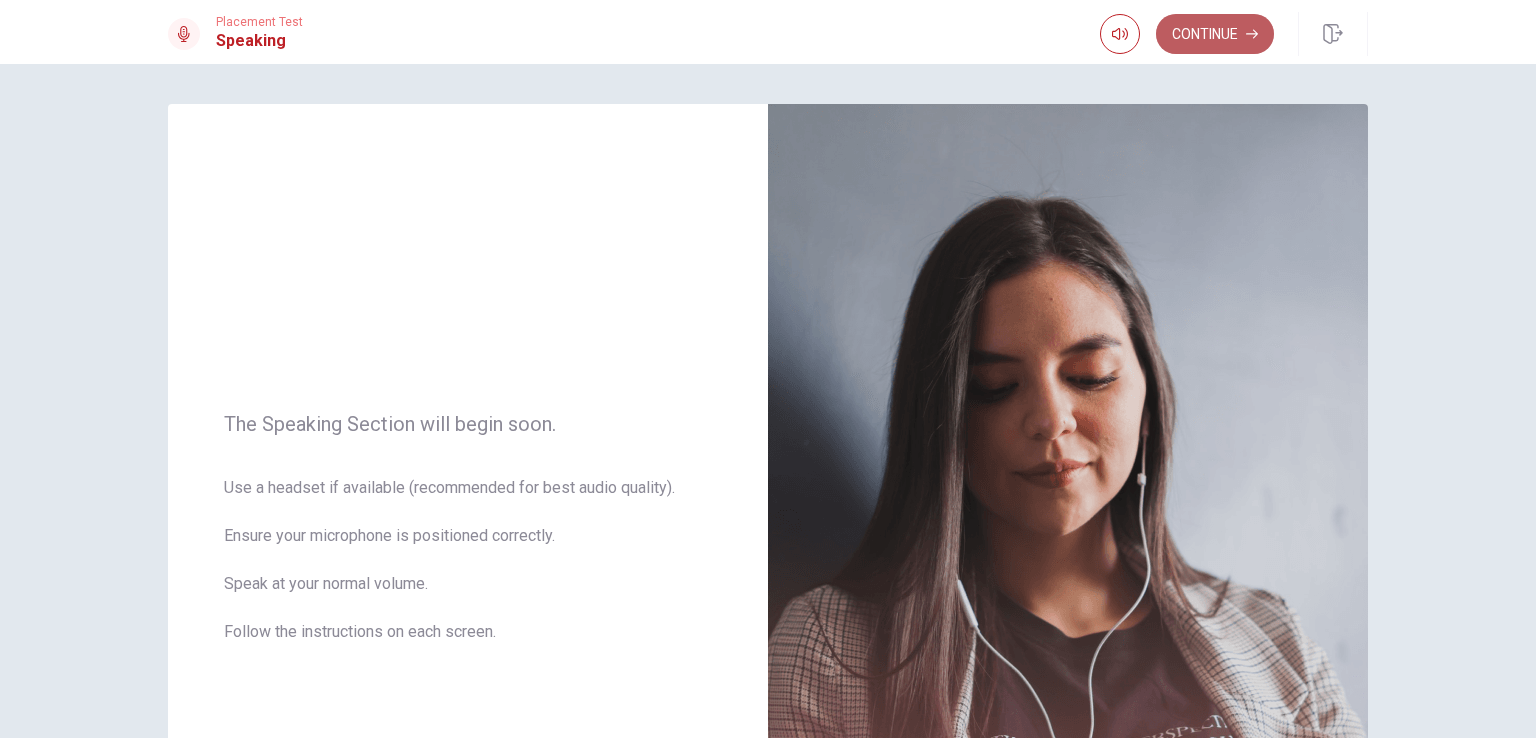 click on "Continue" at bounding box center (1215, 34) 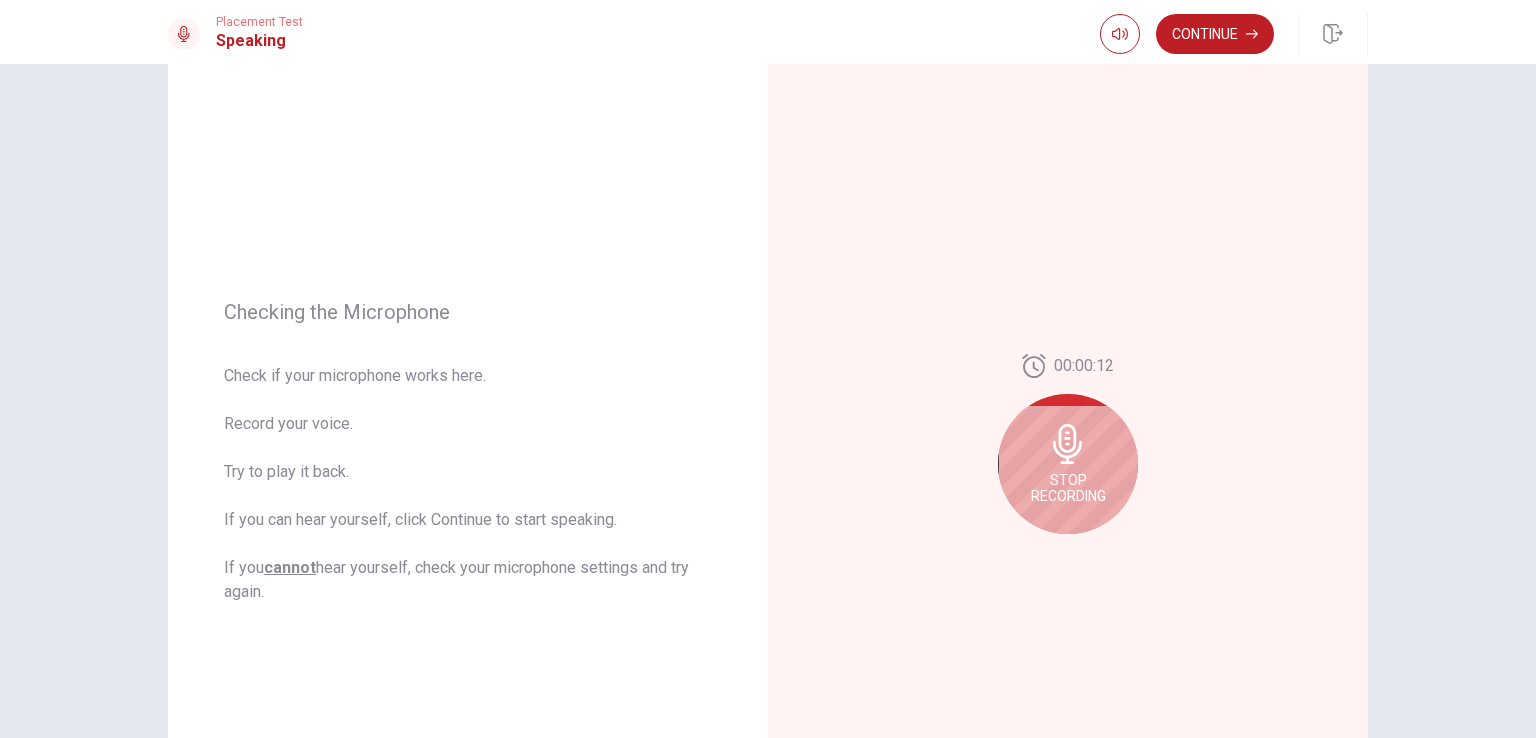 scroll, scrollTop: 89, scrollLeft: 0, axis: vertical 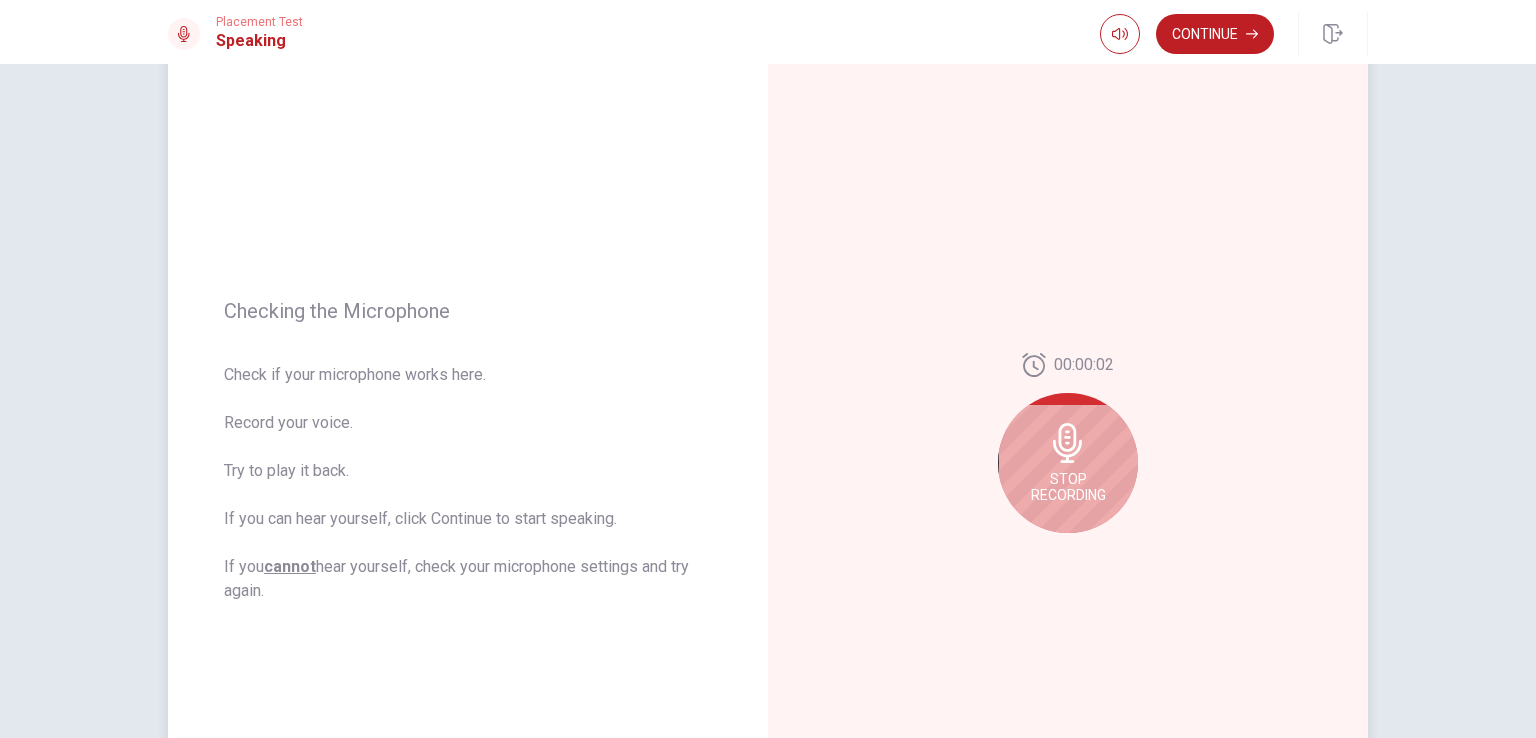 click 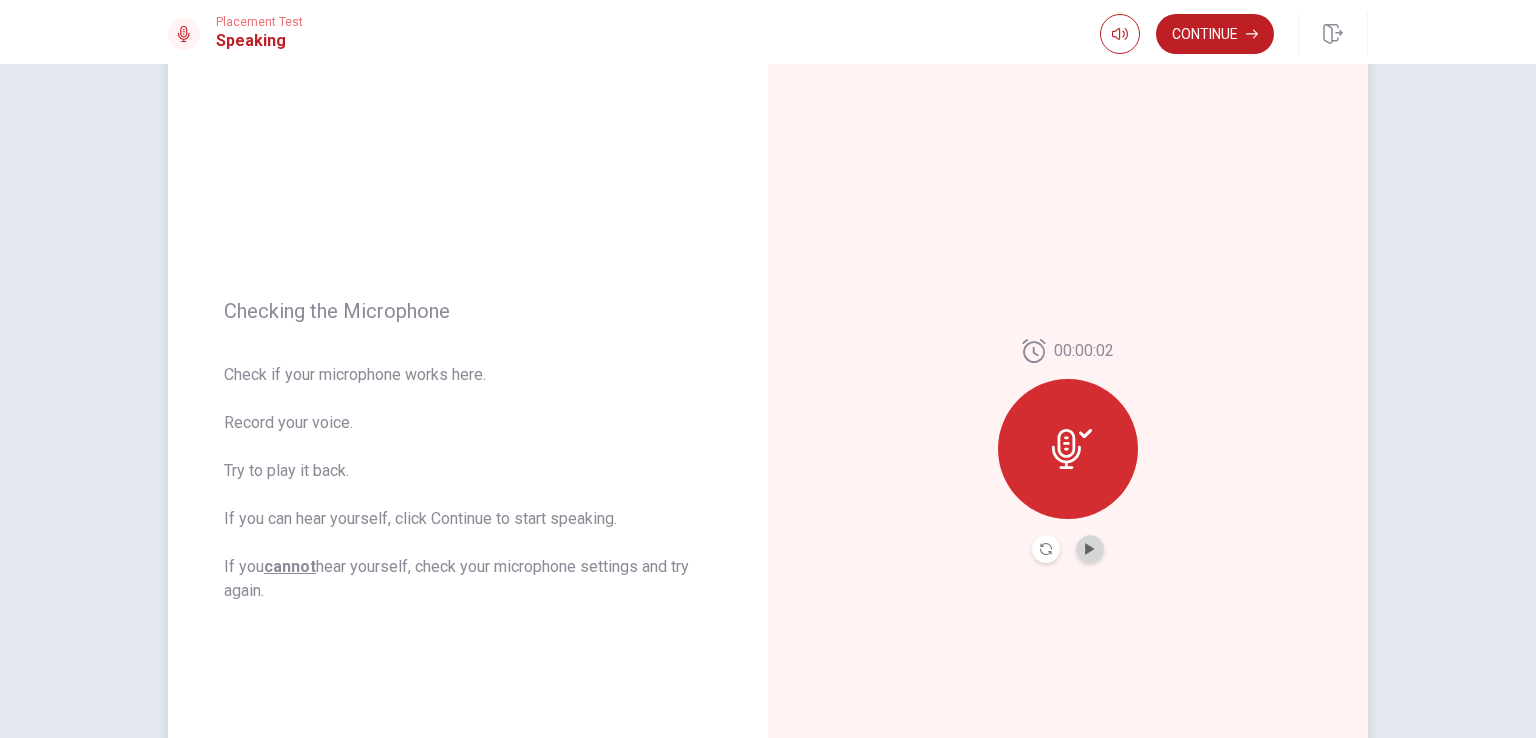 click at bounding box center (1090, 549) 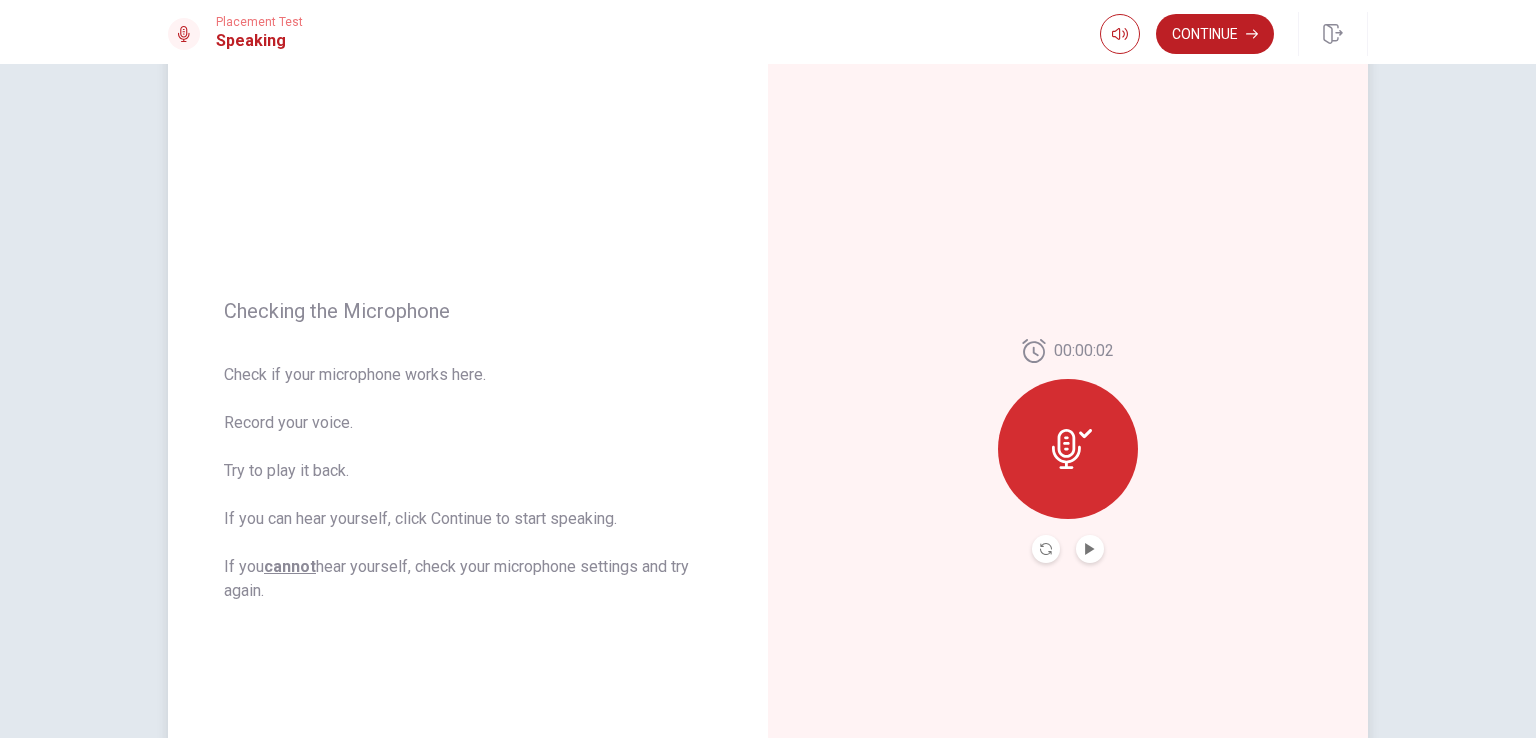 click at bounding box center (1046, 549) 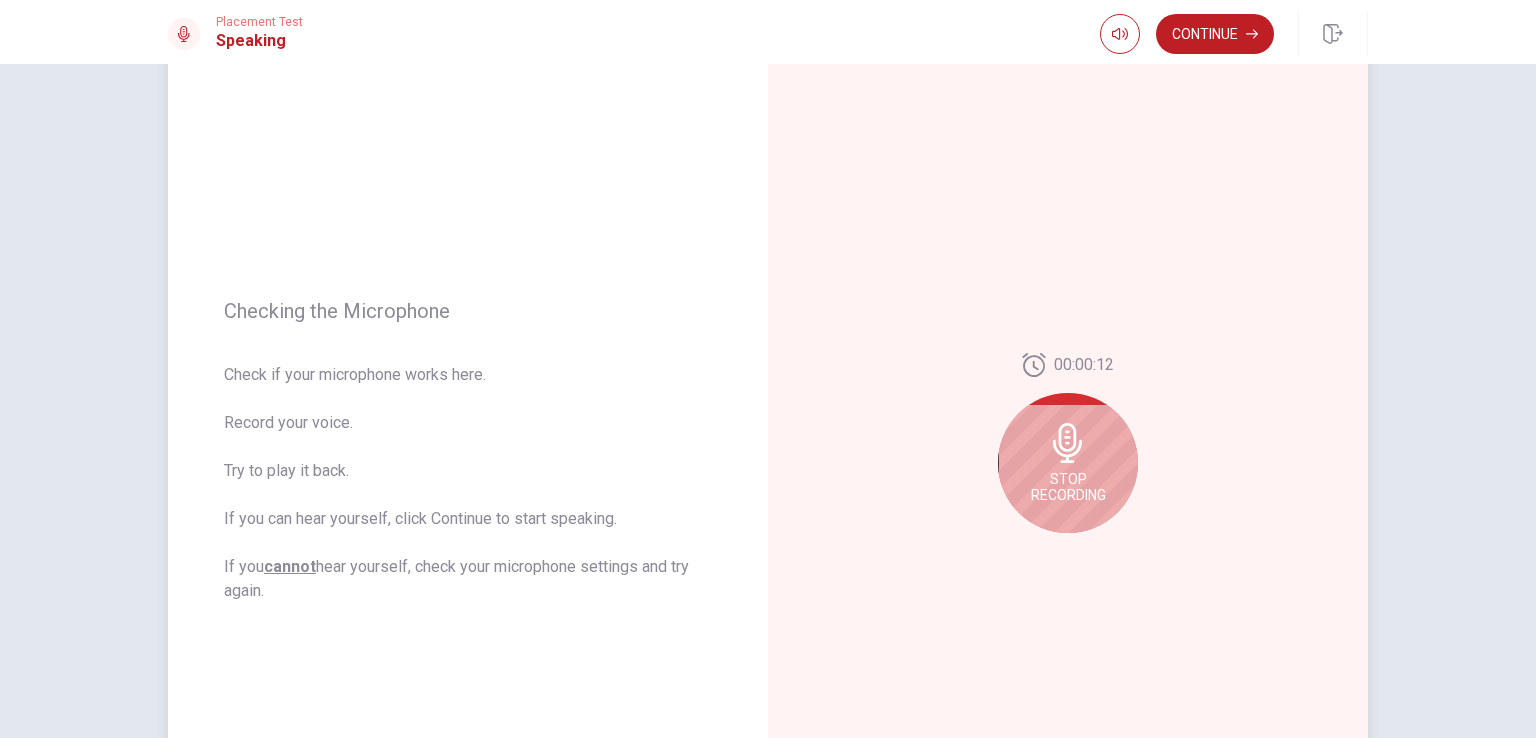 click on "Stop   Recording" at bounding box center (1068, 463) 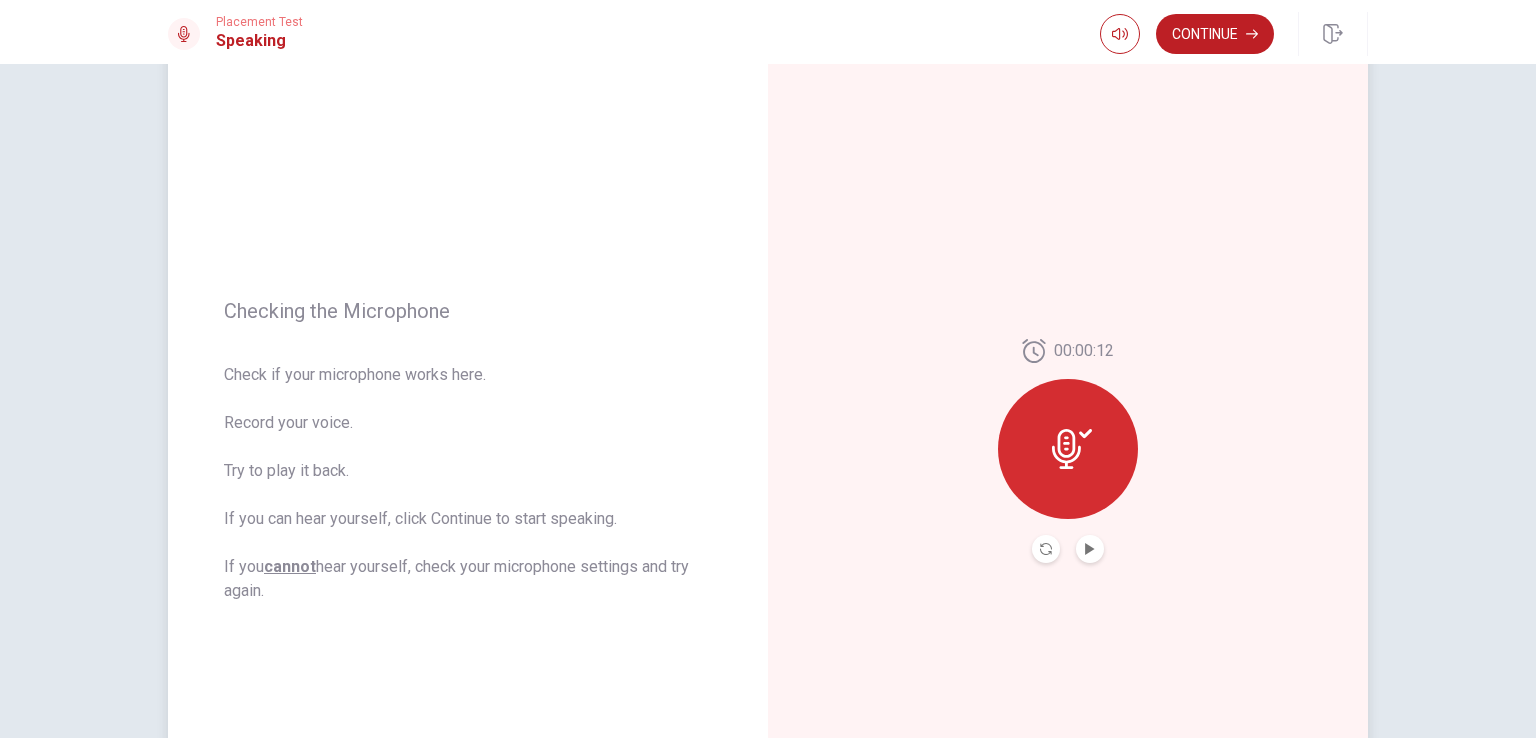 click 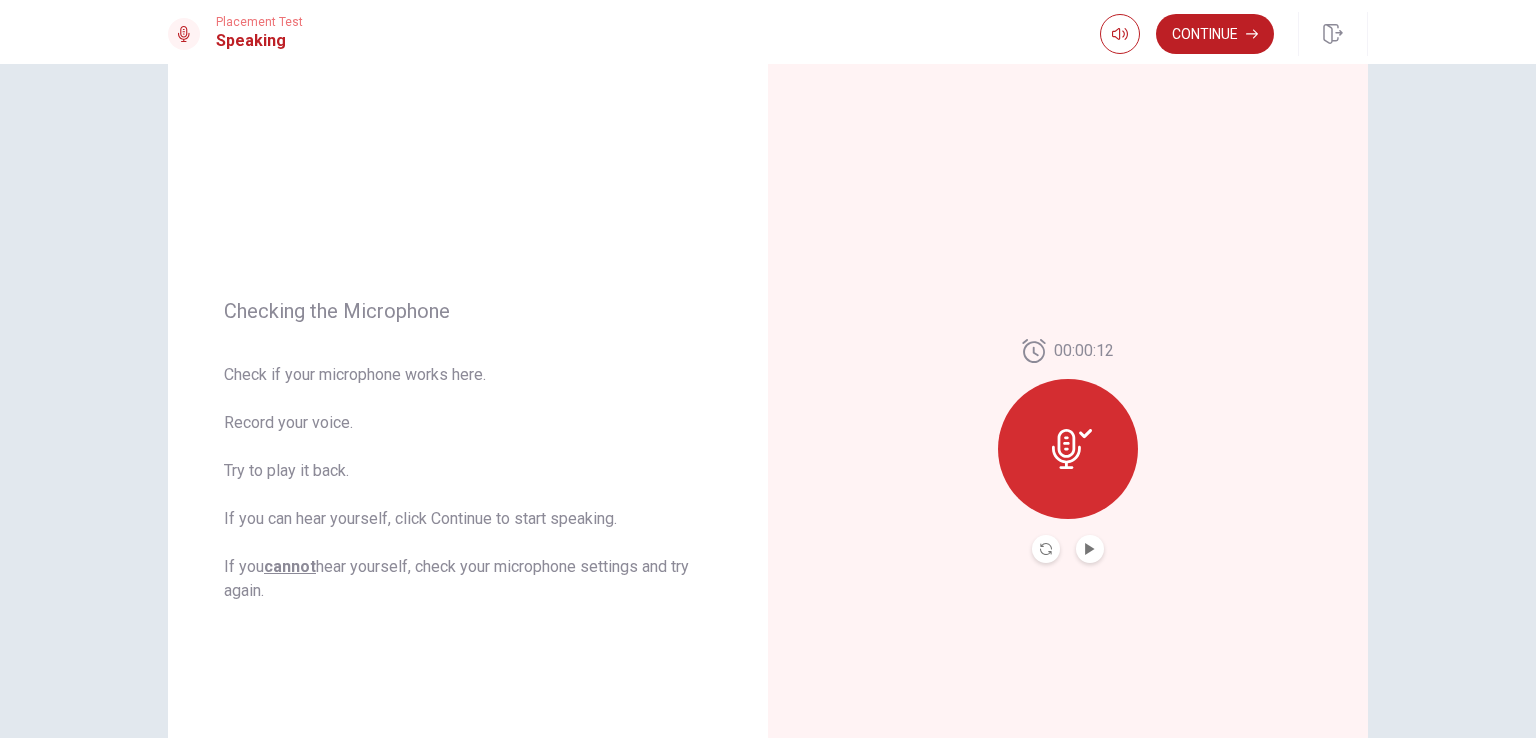 click at bounding box center (1090, 549) 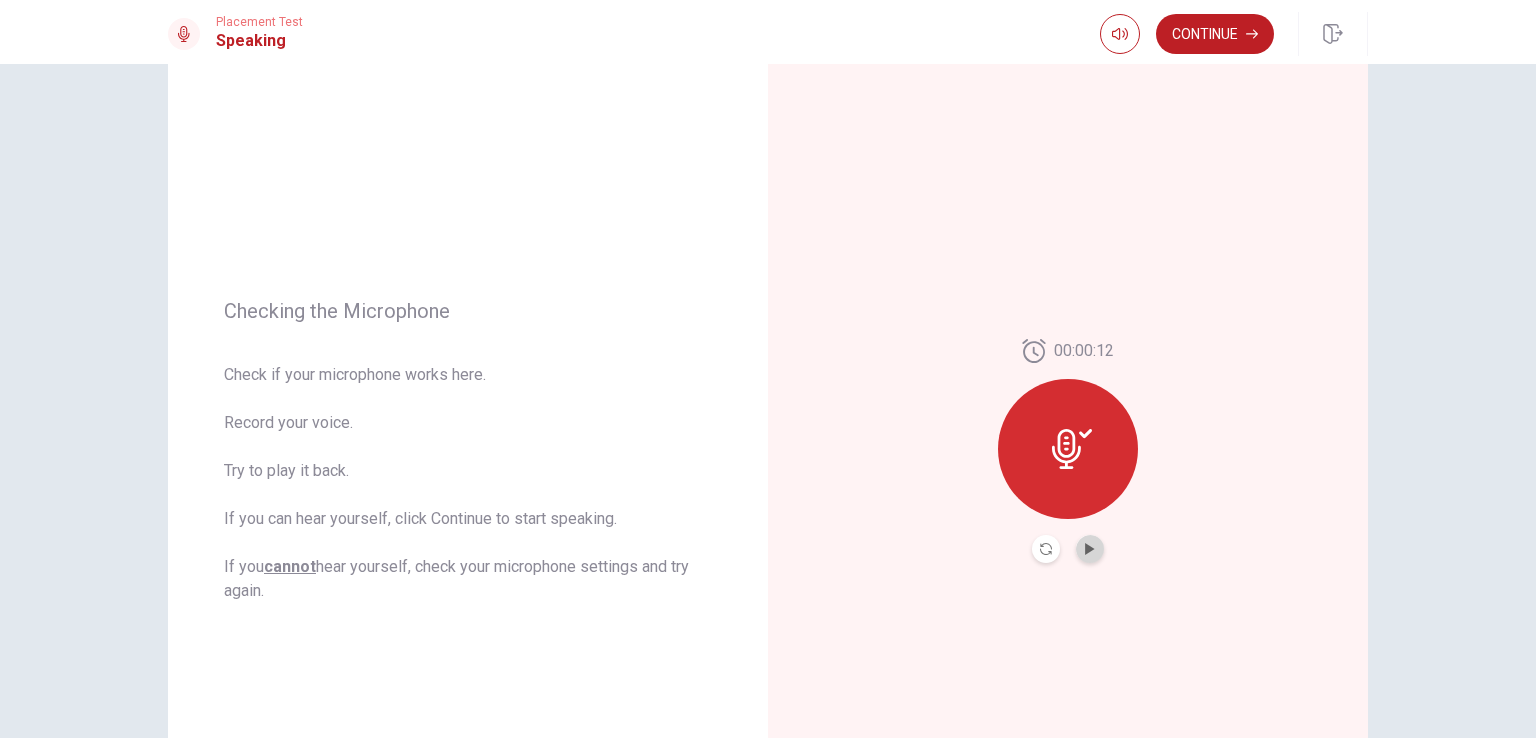 click at bounding box center (1090, 549) 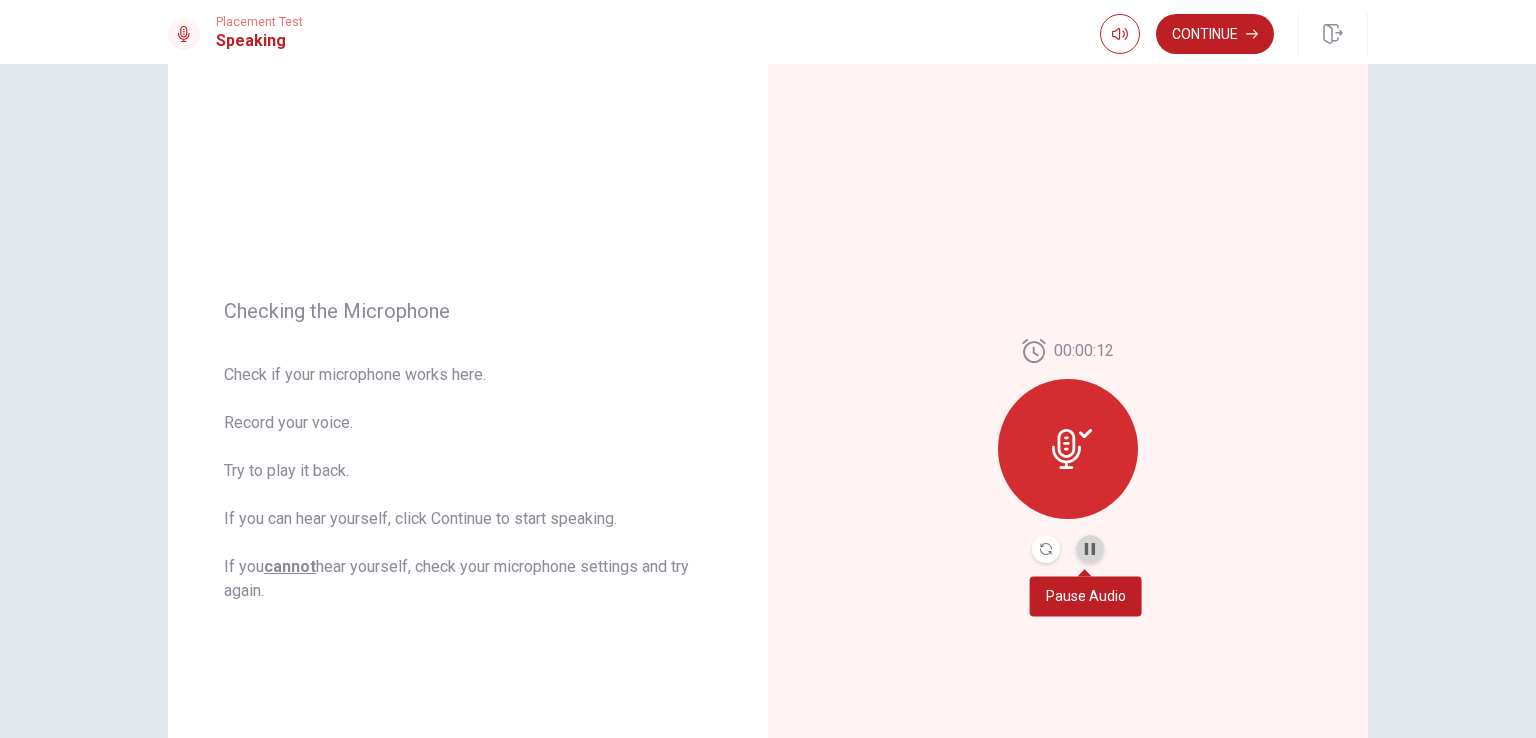 click at bounding box center [1090, 549] 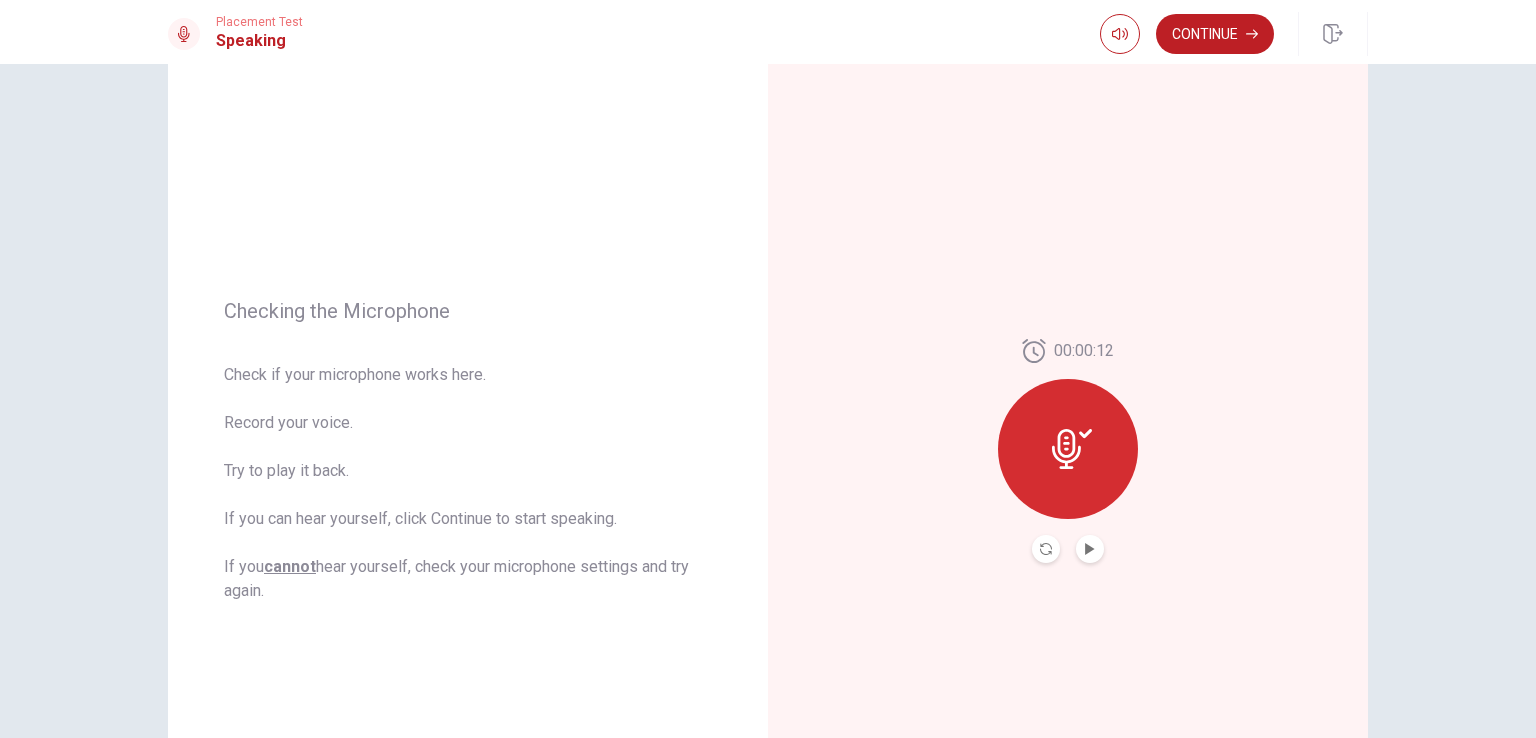 click 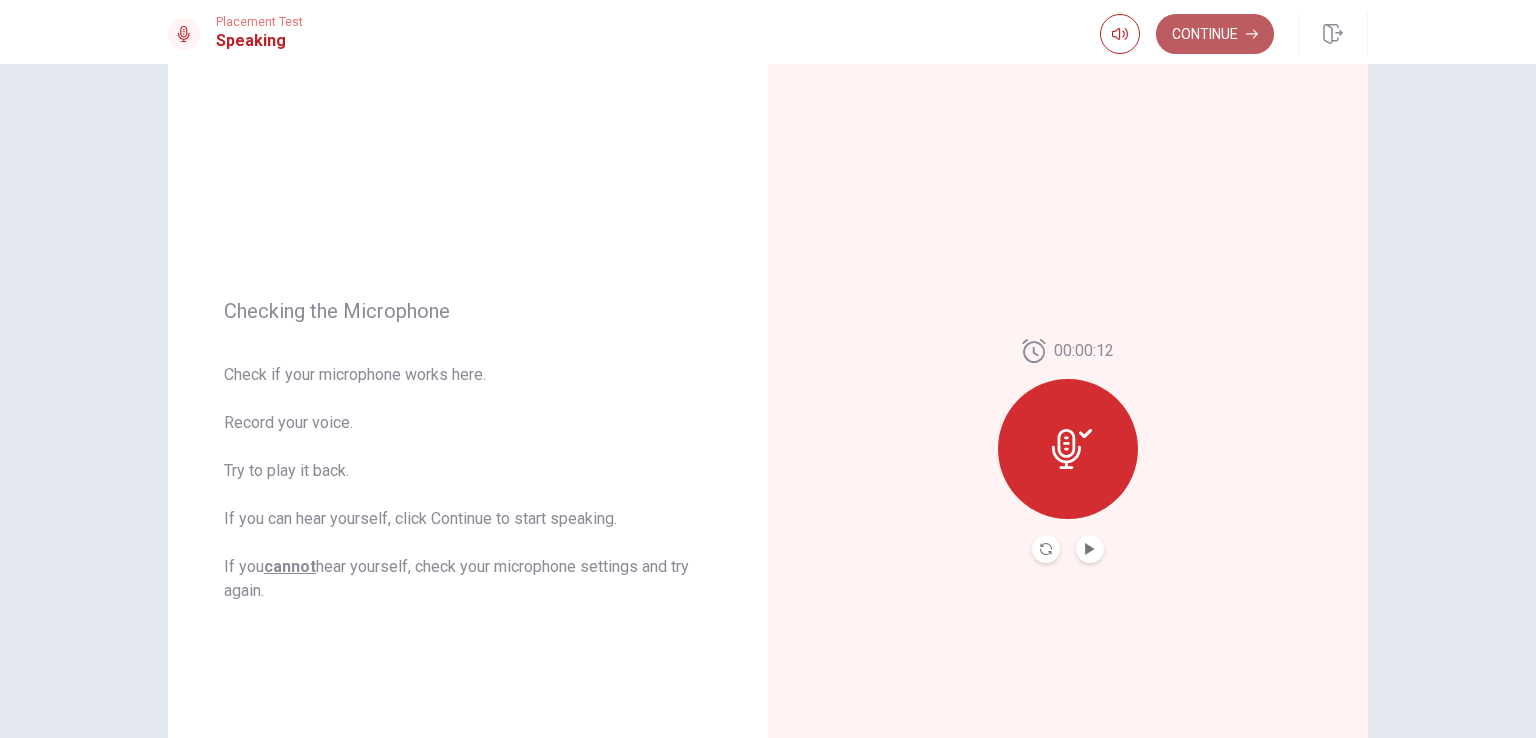 click on "Continue" at bounding box center (1215, 34) 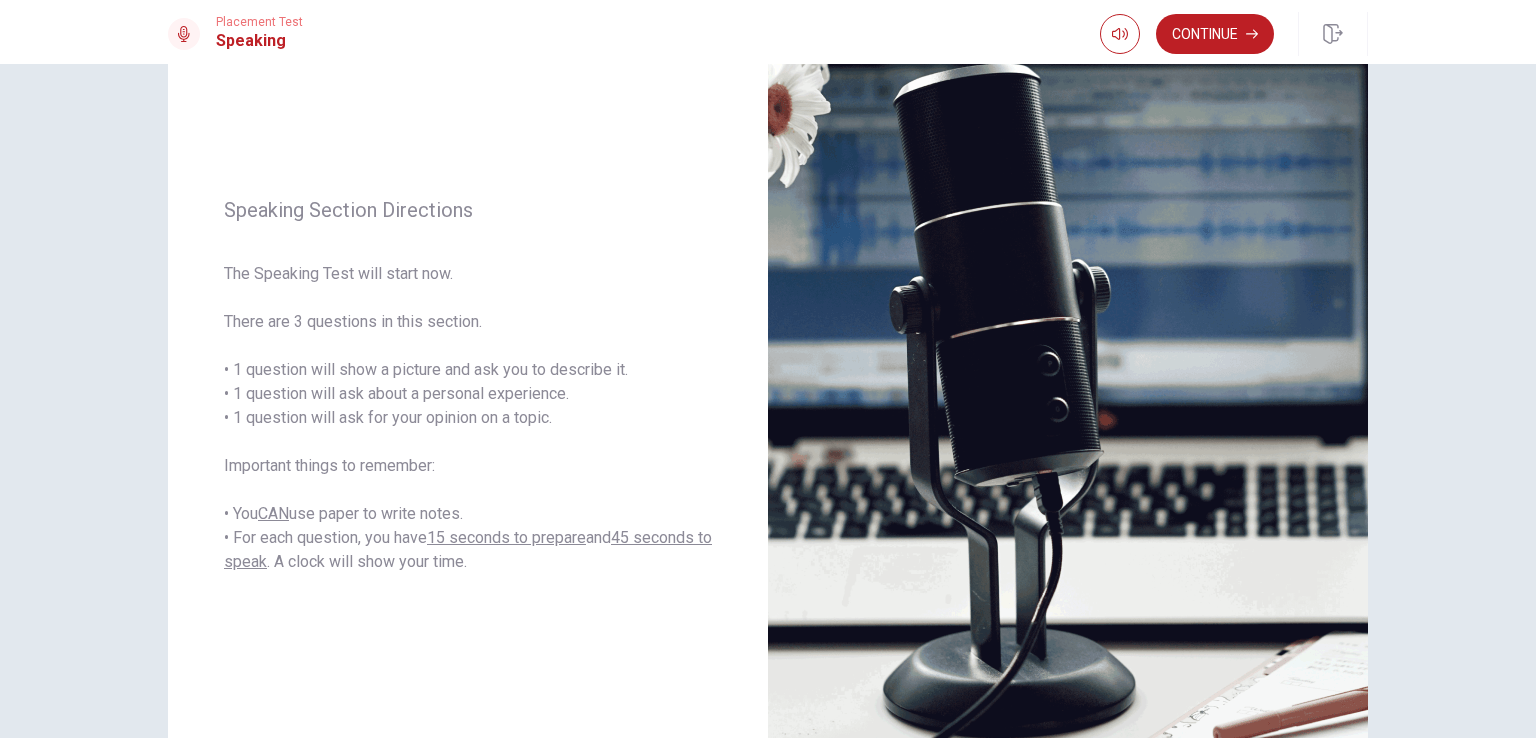 scroll, scrollTop: 152, scrollLeft: 0, axis: vertical 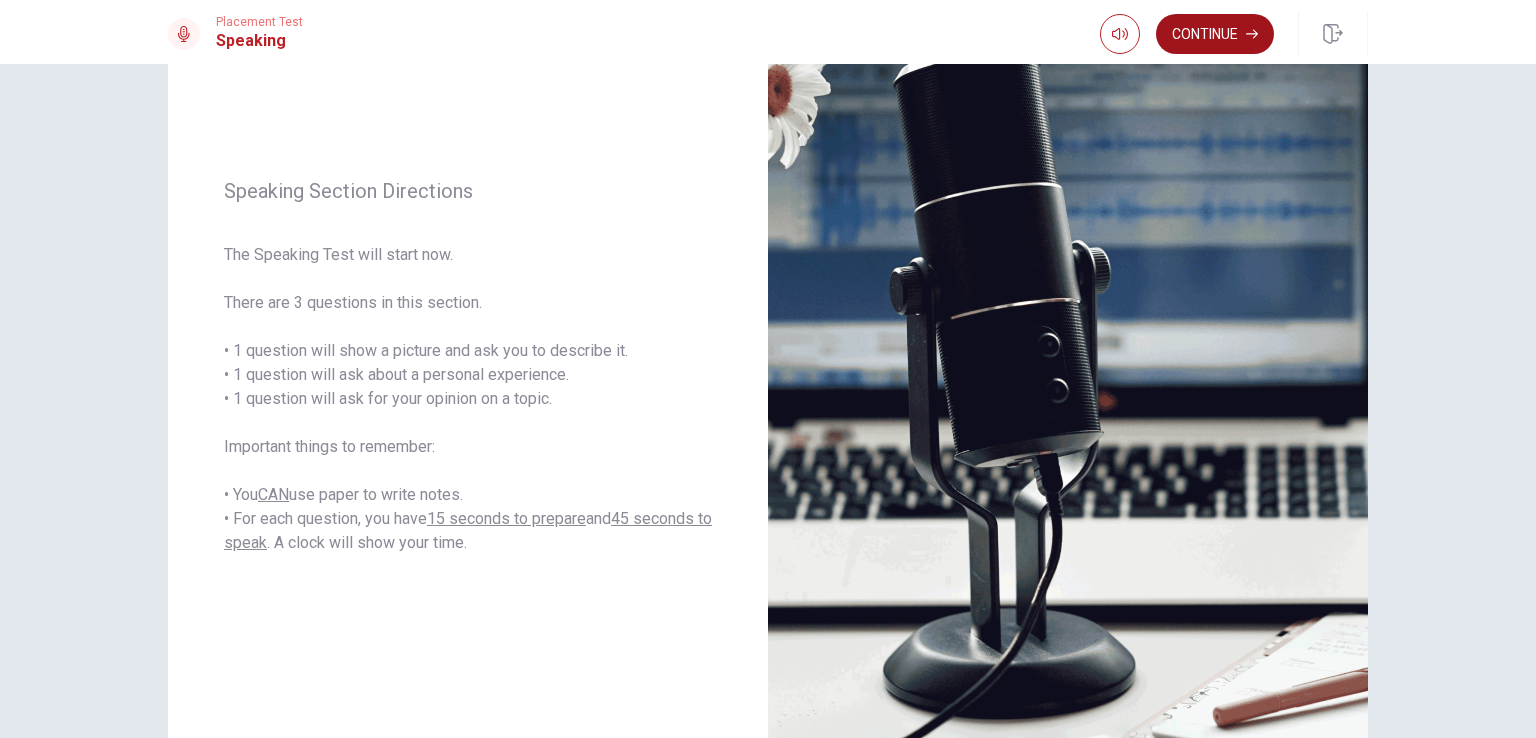 click on "Continue" at bounding box center (1215, 34) 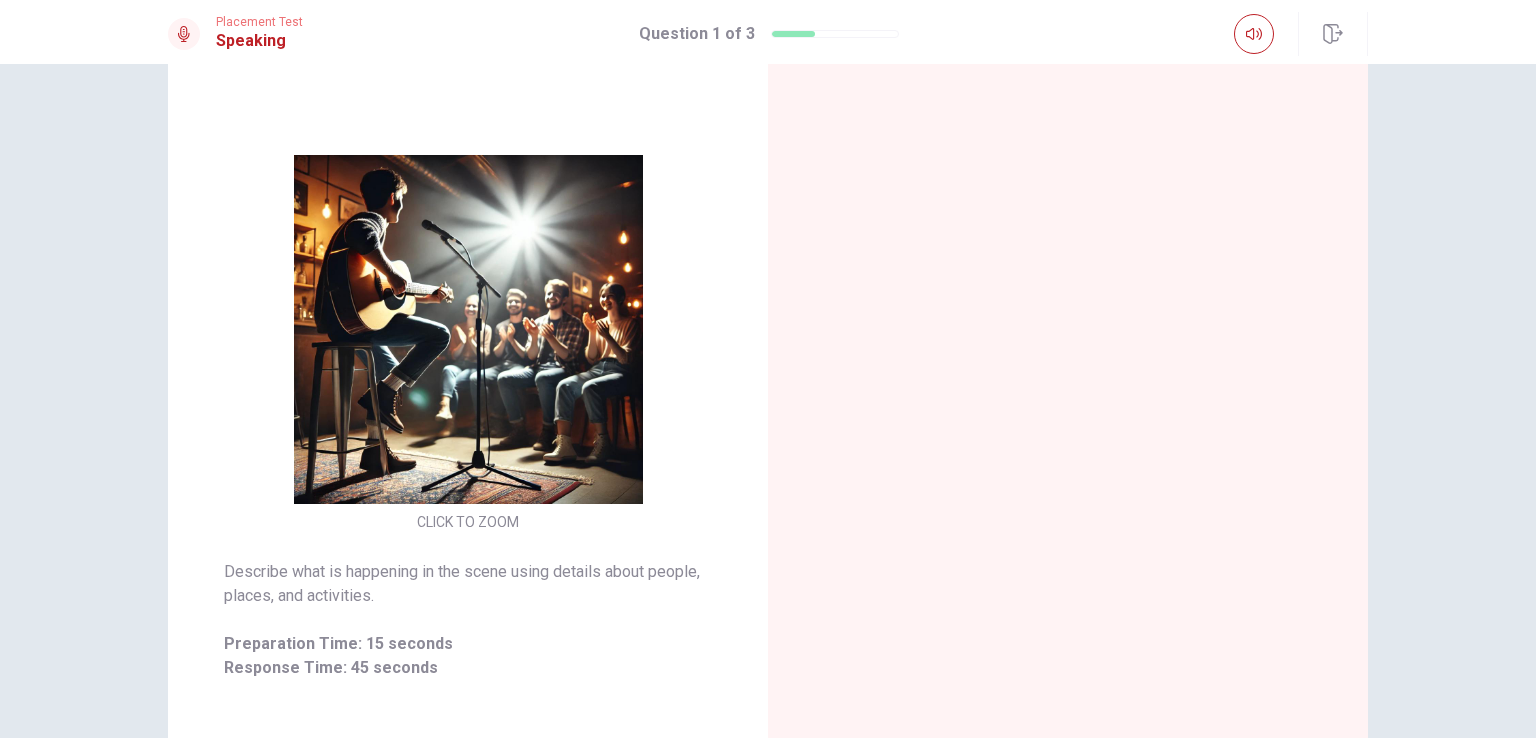 scroll, scrollTop: 173, scrollLeft: 0, axis: vertical 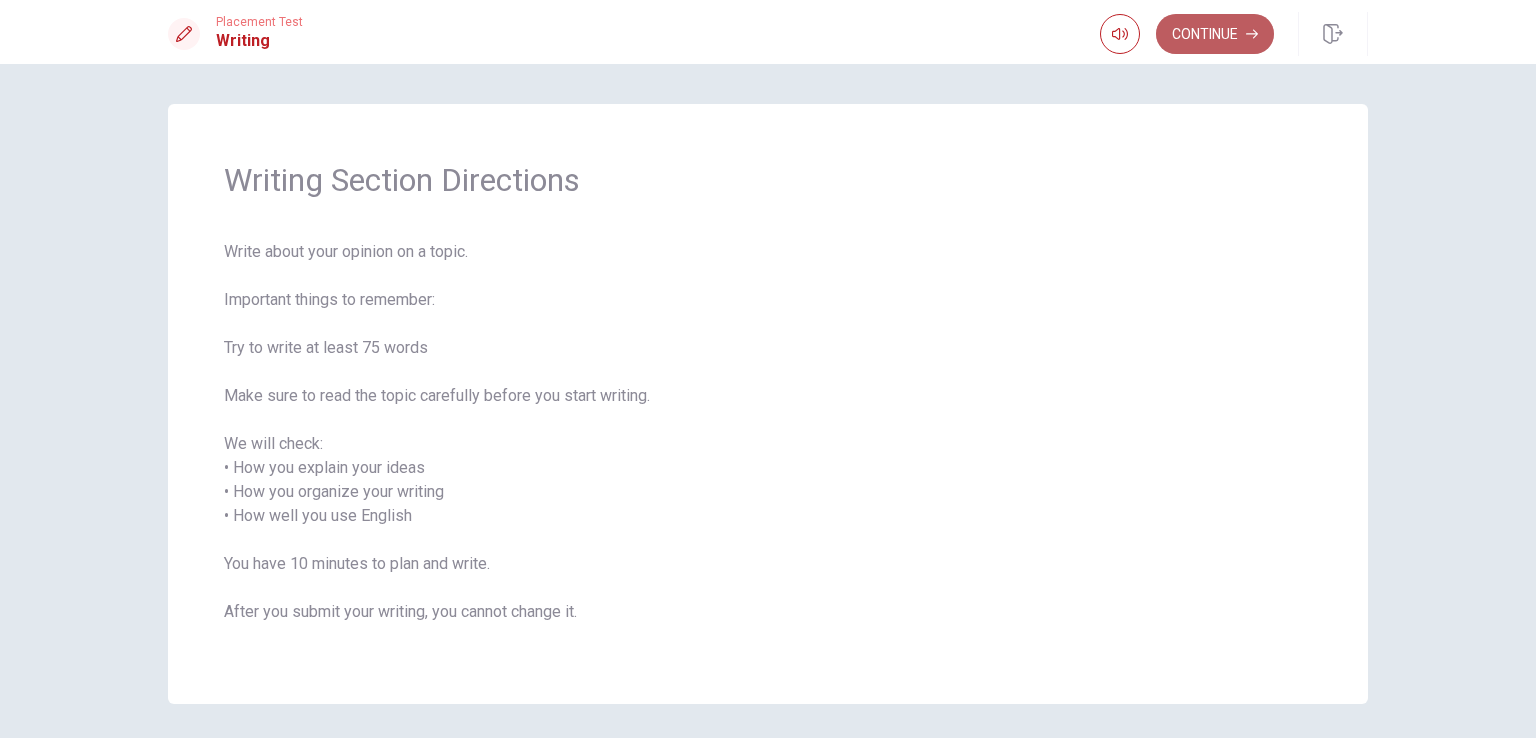 click on "Continue" at bounding box center (1215, 34) 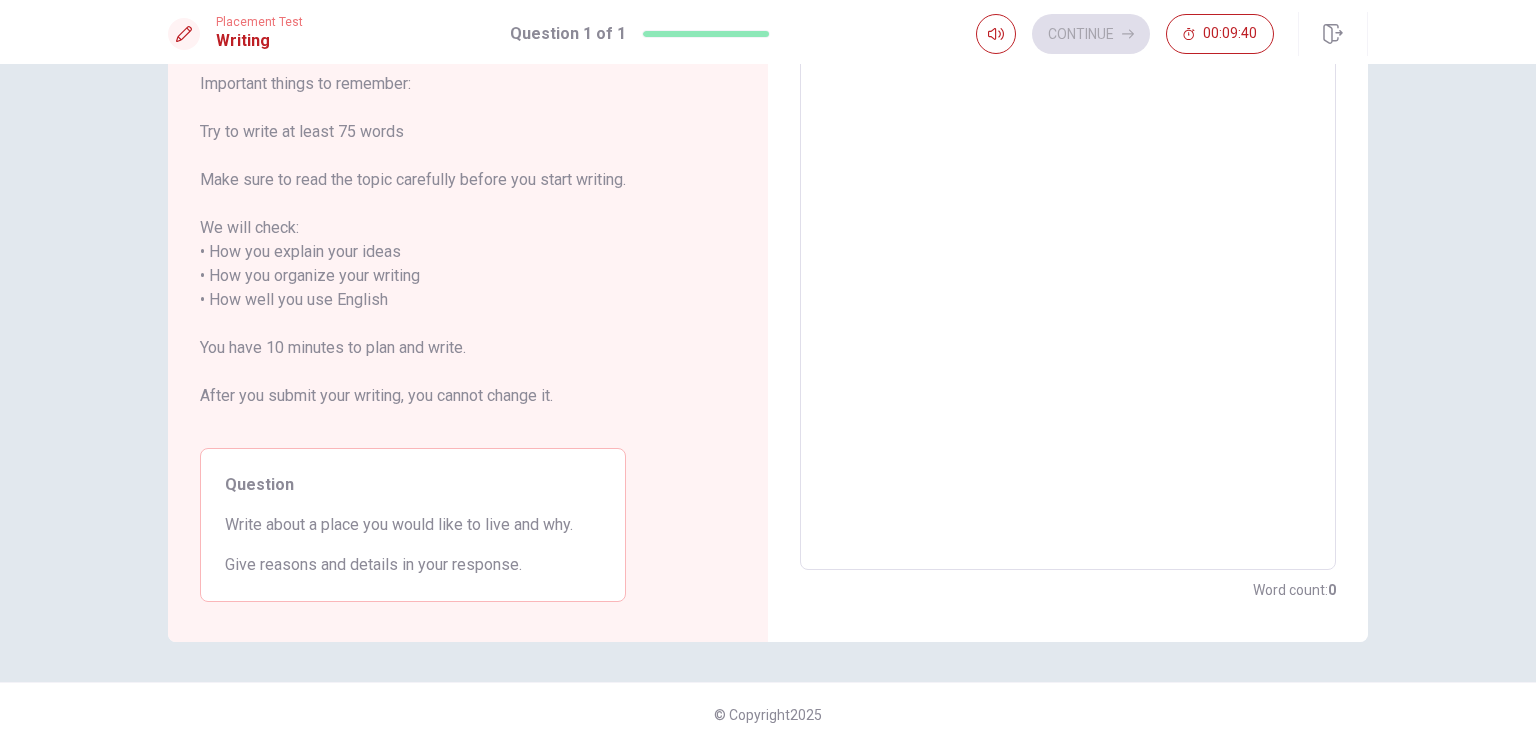 scroll, scrollTop: 176, scrollLeft: 0, axis: vertical 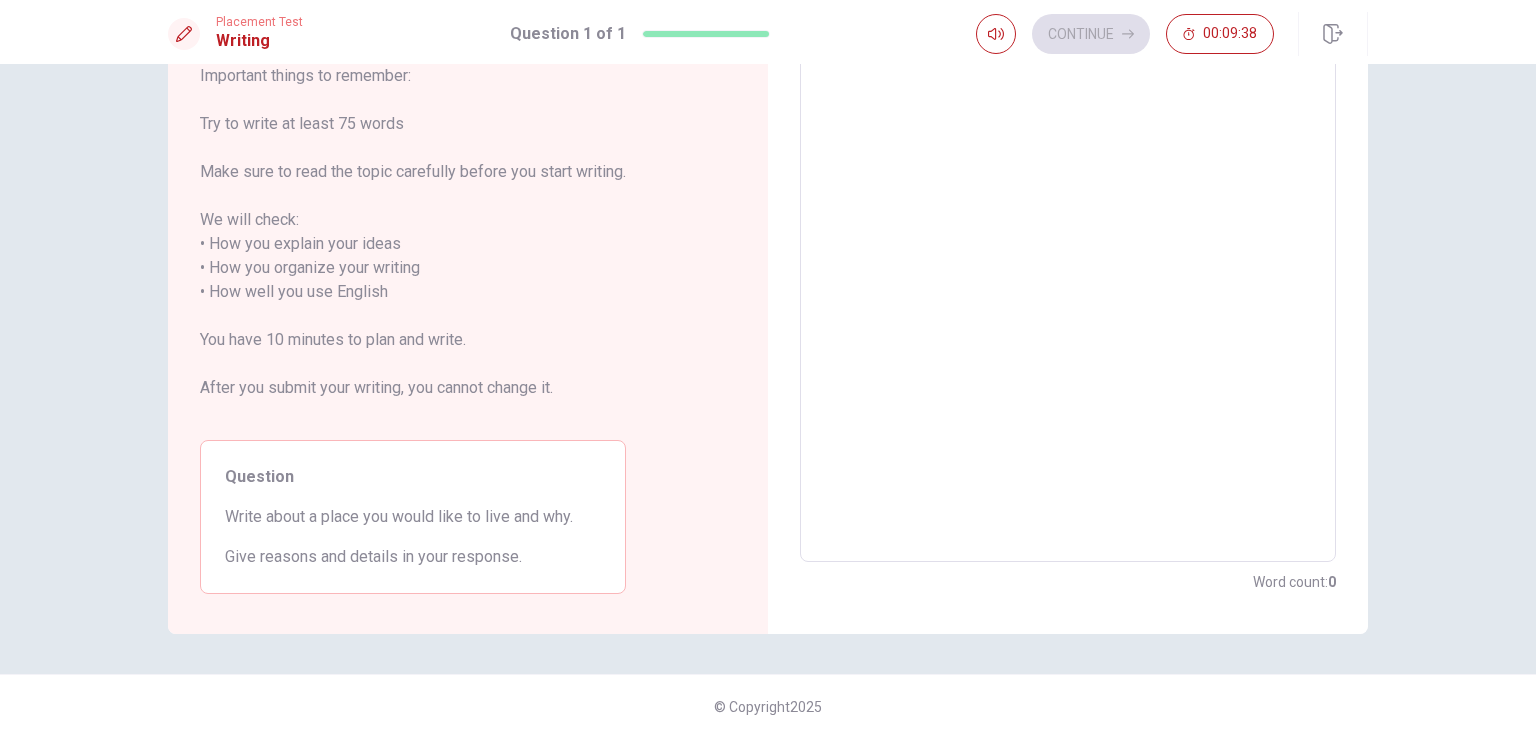click at bounding box center [1068, 280] 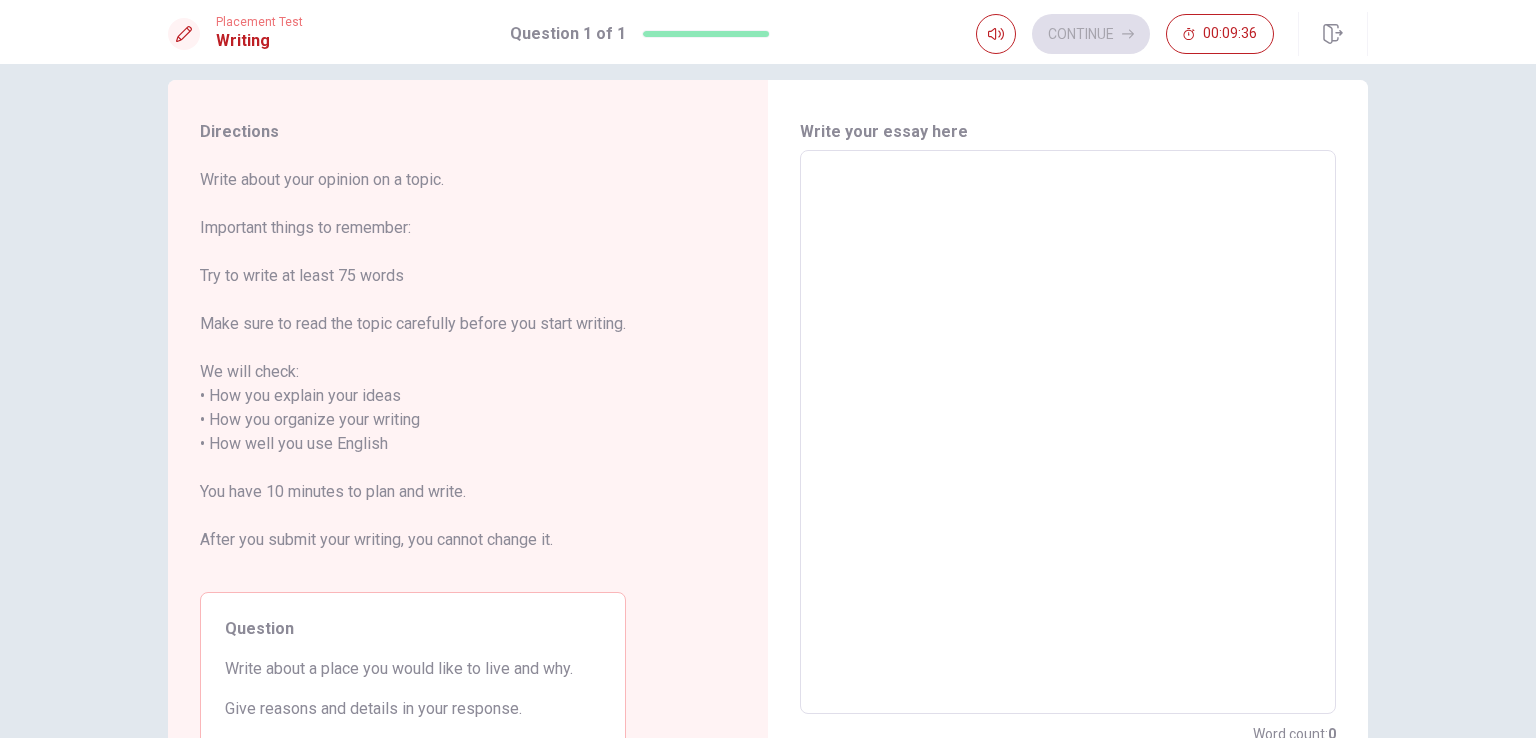 scroll, scrollTop: 0, scrollLeft: 0, axis: both 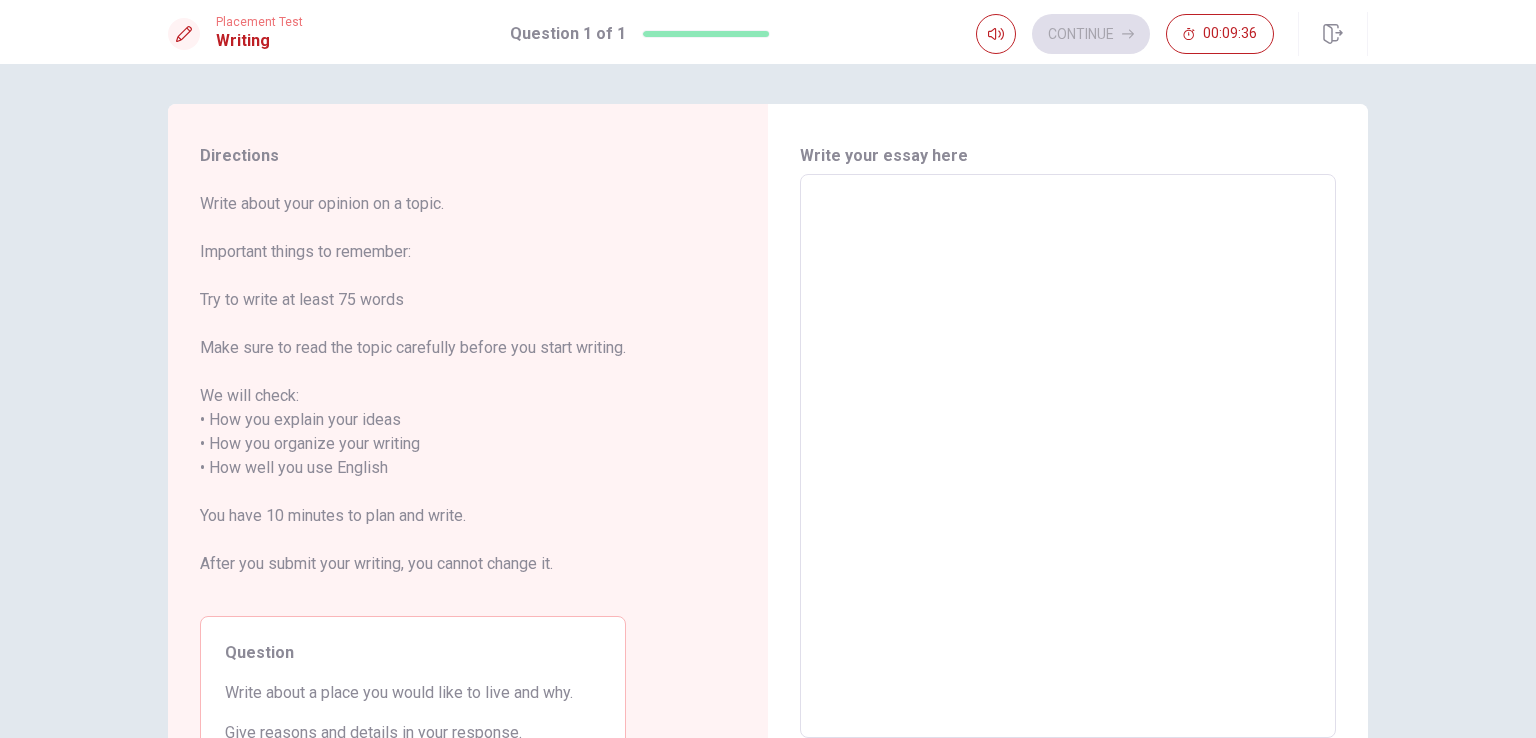 type on "i" 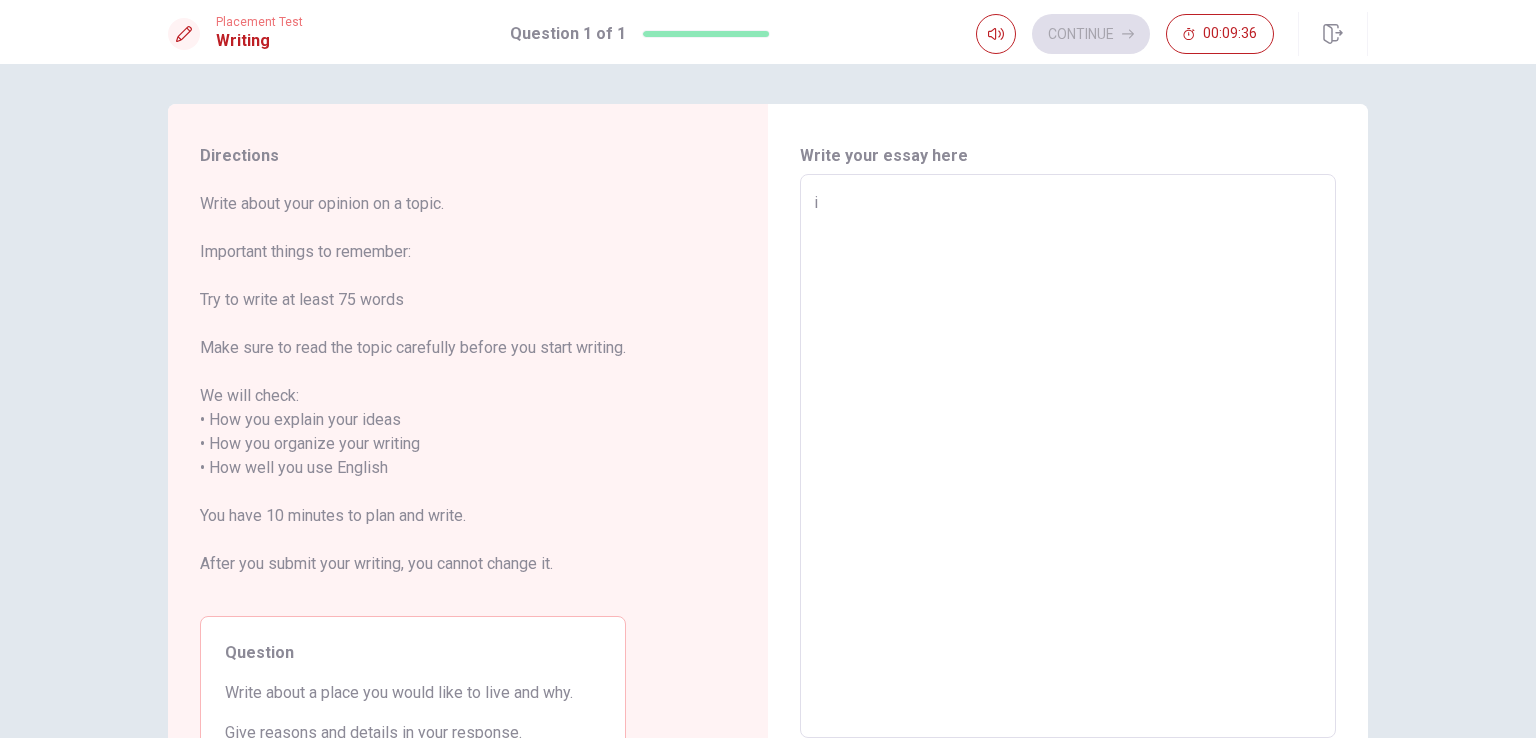 type on "x" 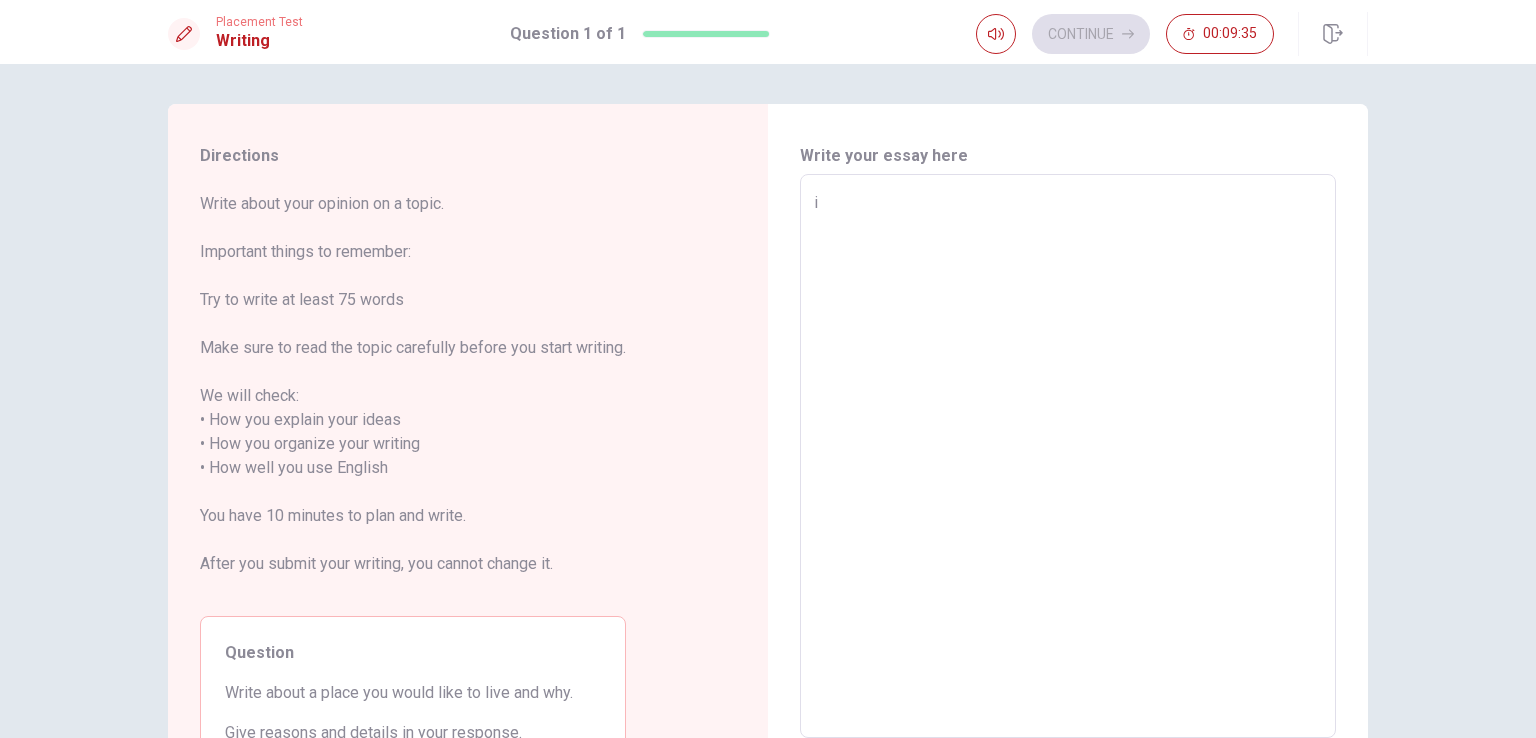 type on "i" 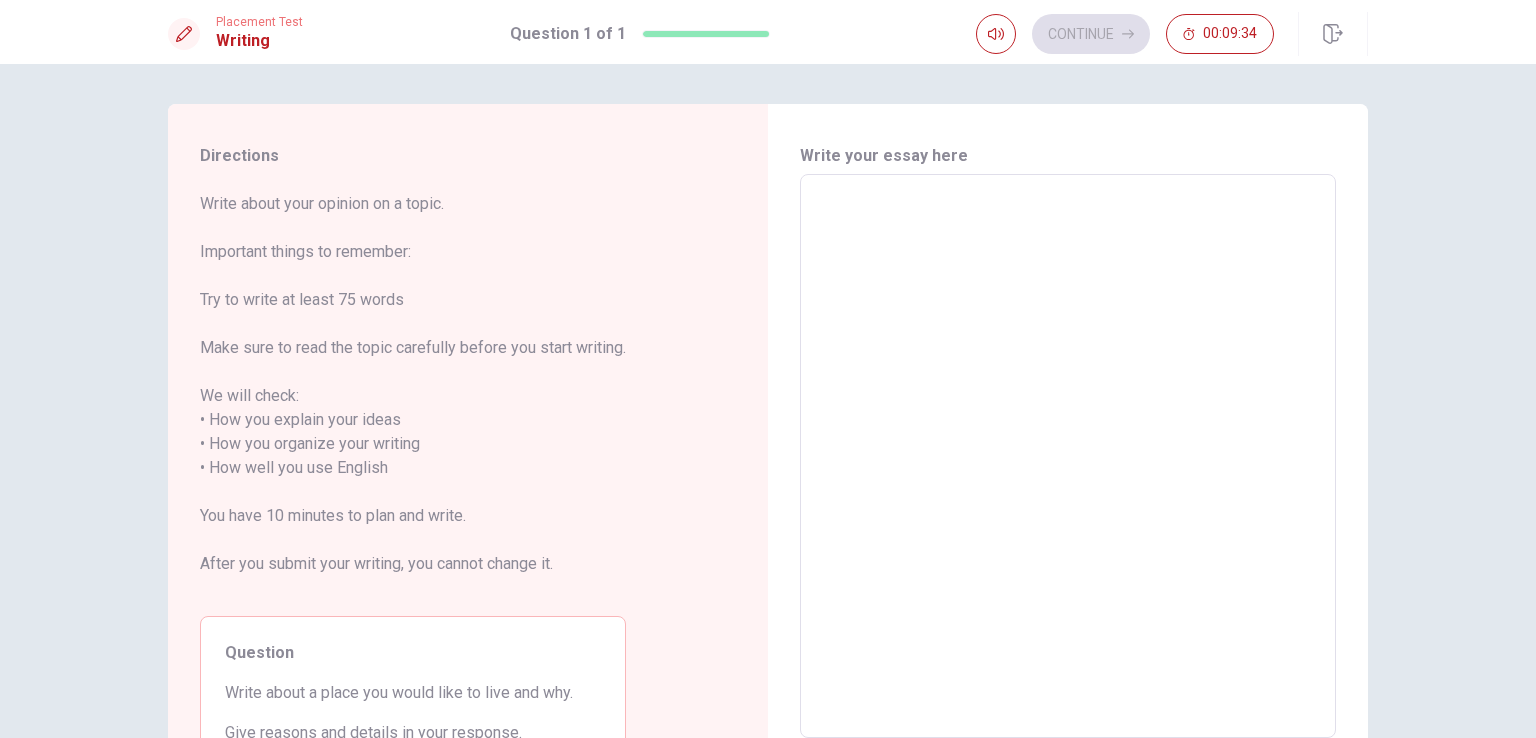 type on "I" 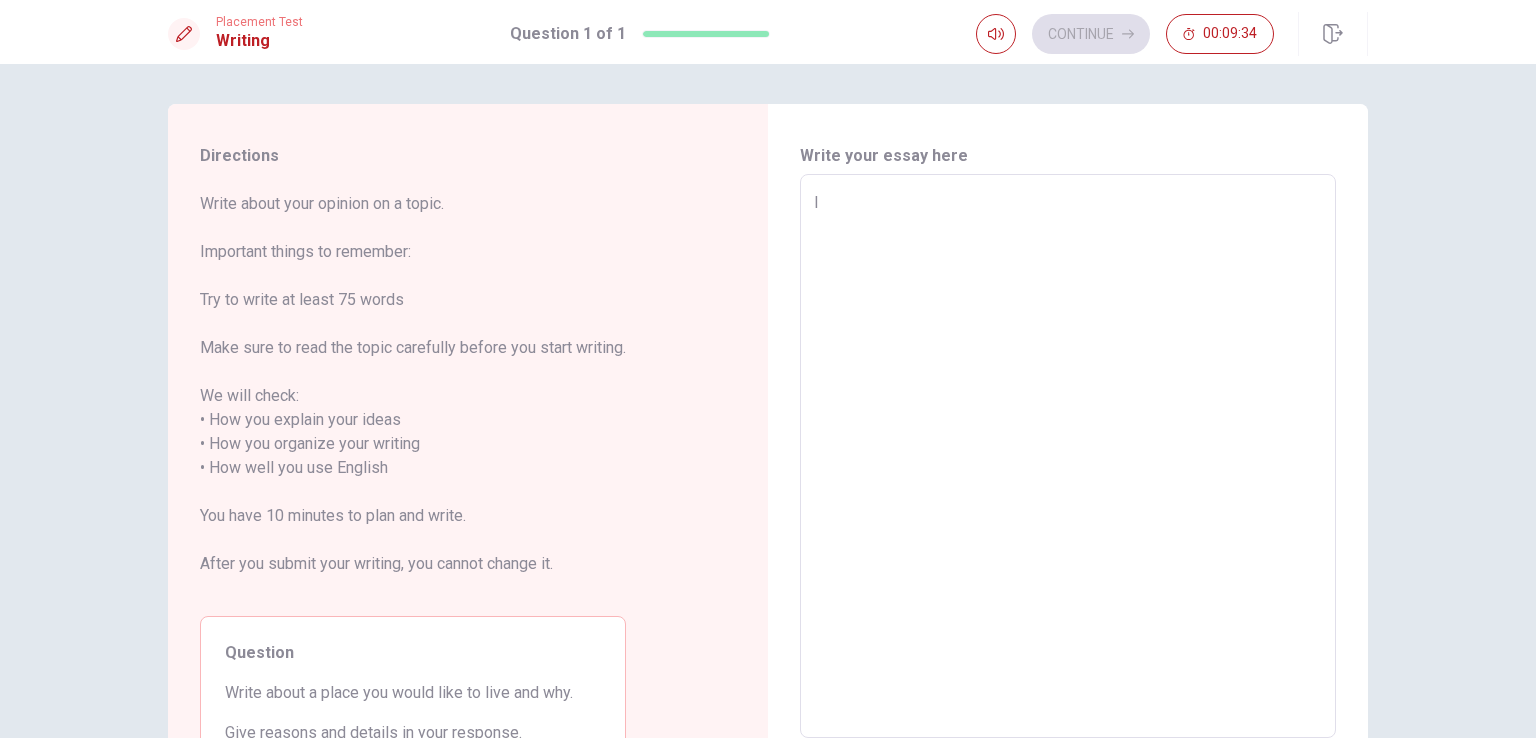 type on "x" 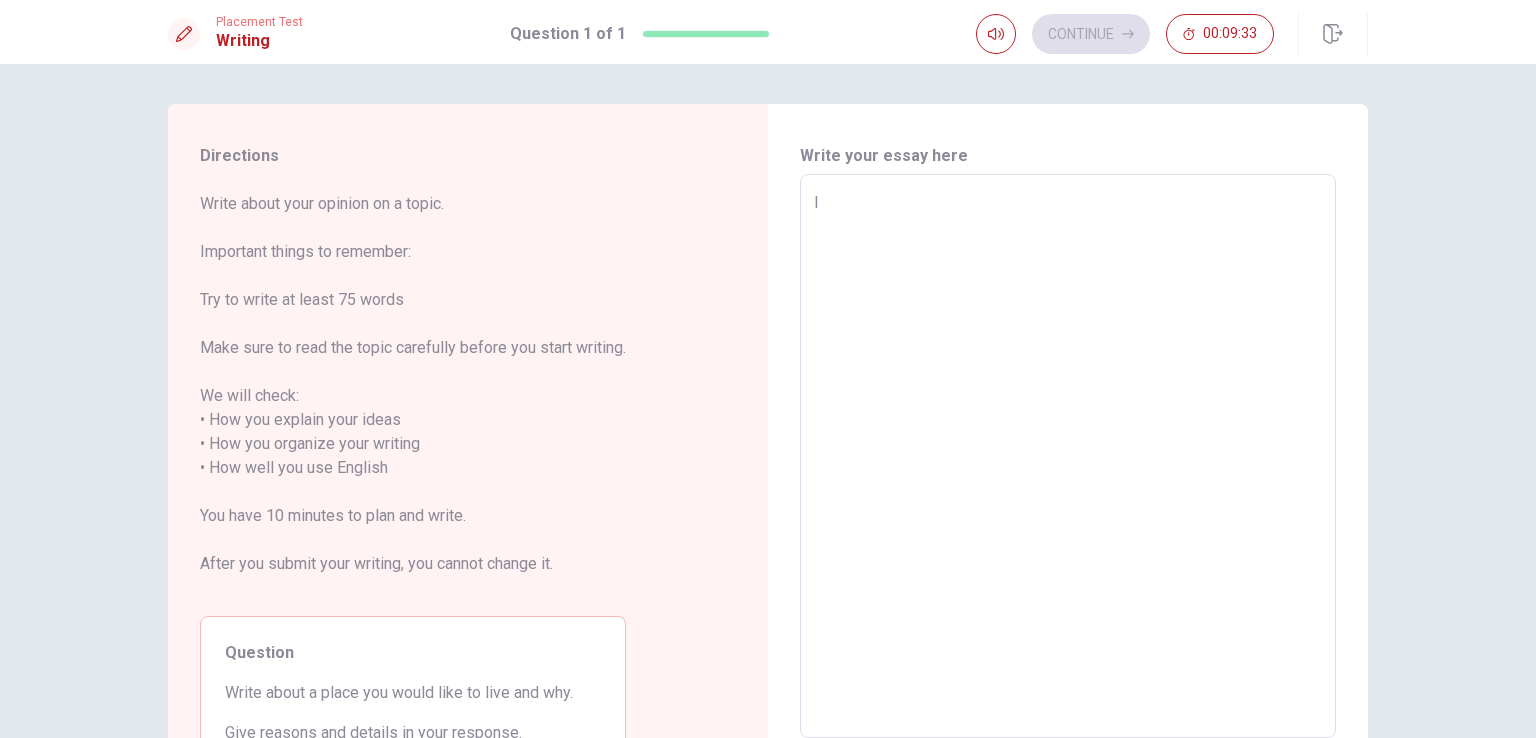 type on "I w" 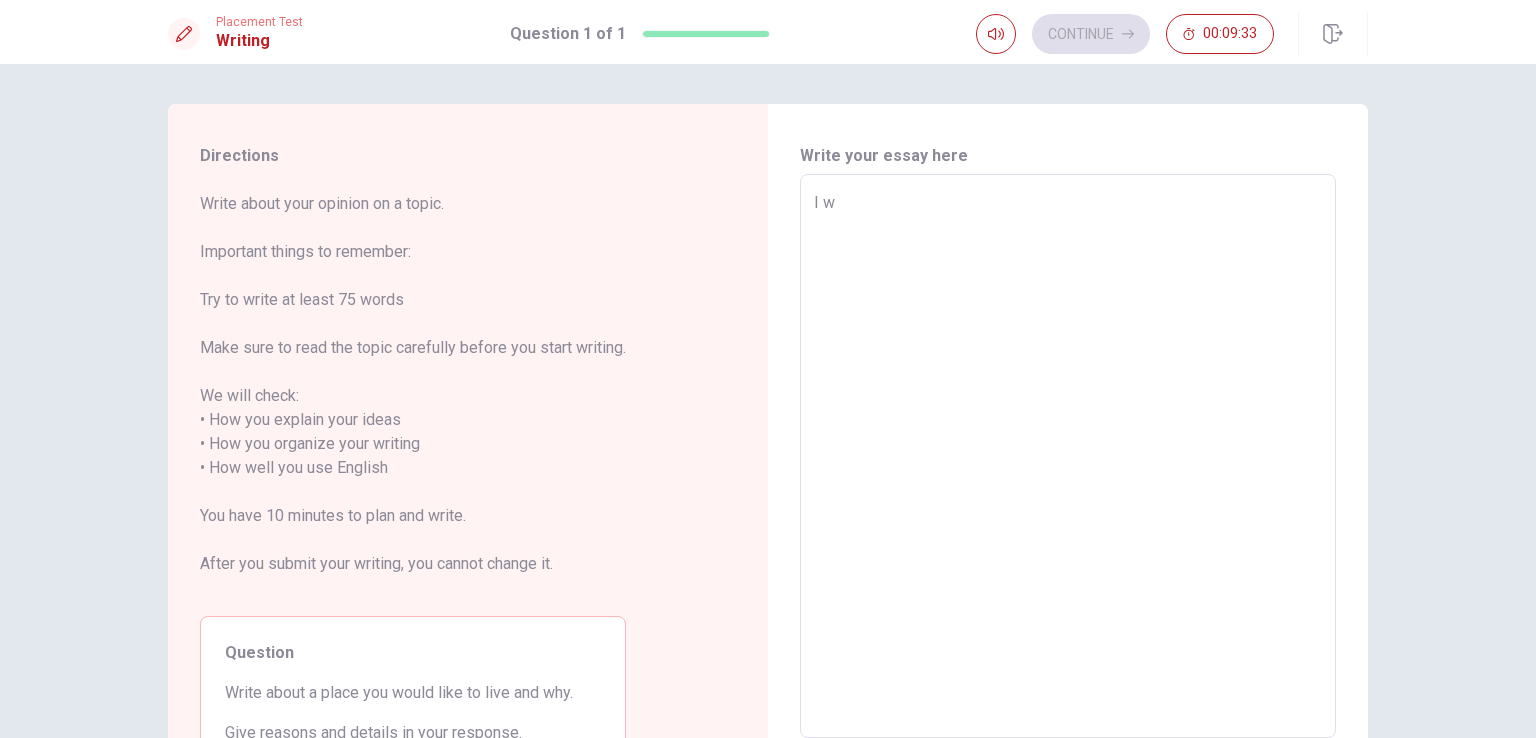 type on "x" 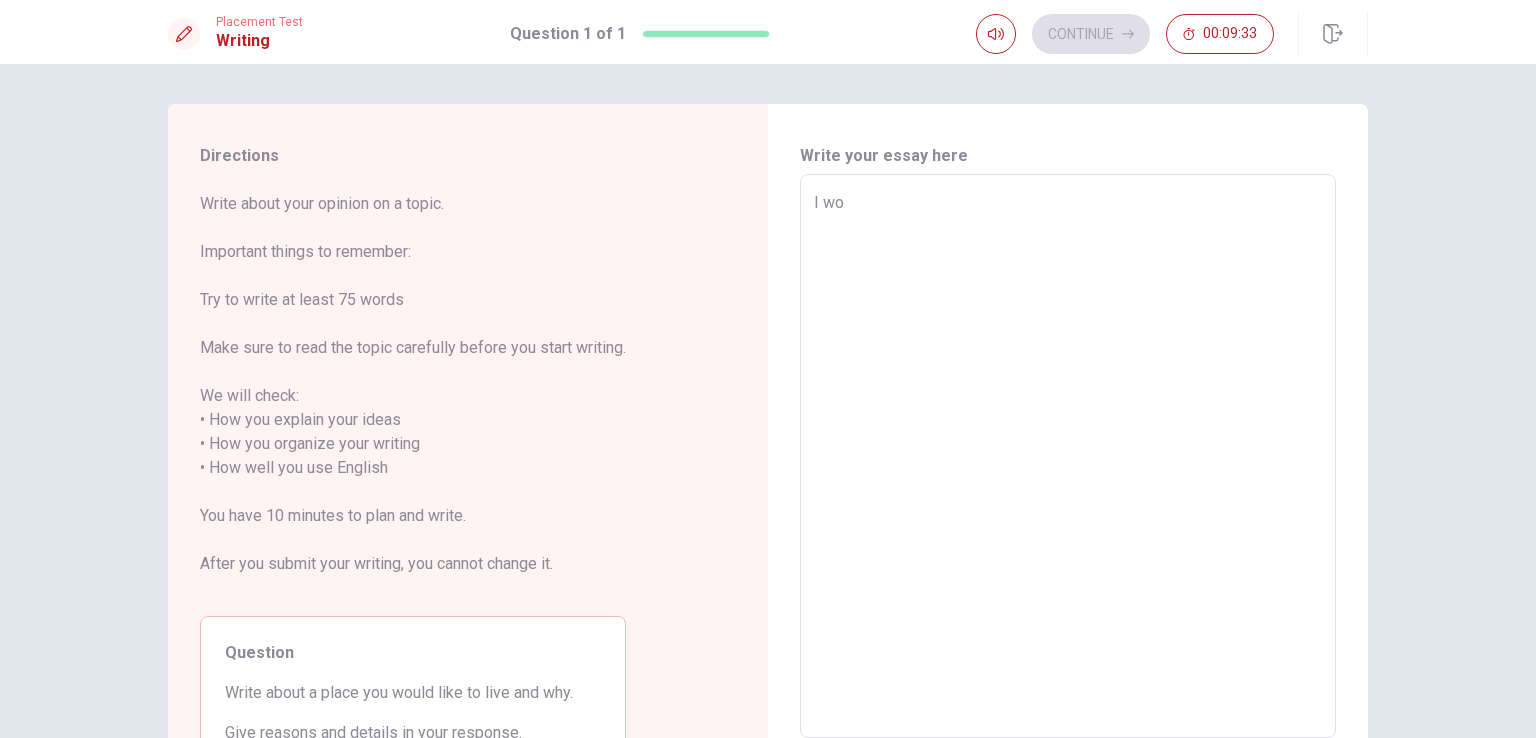 type on "x" 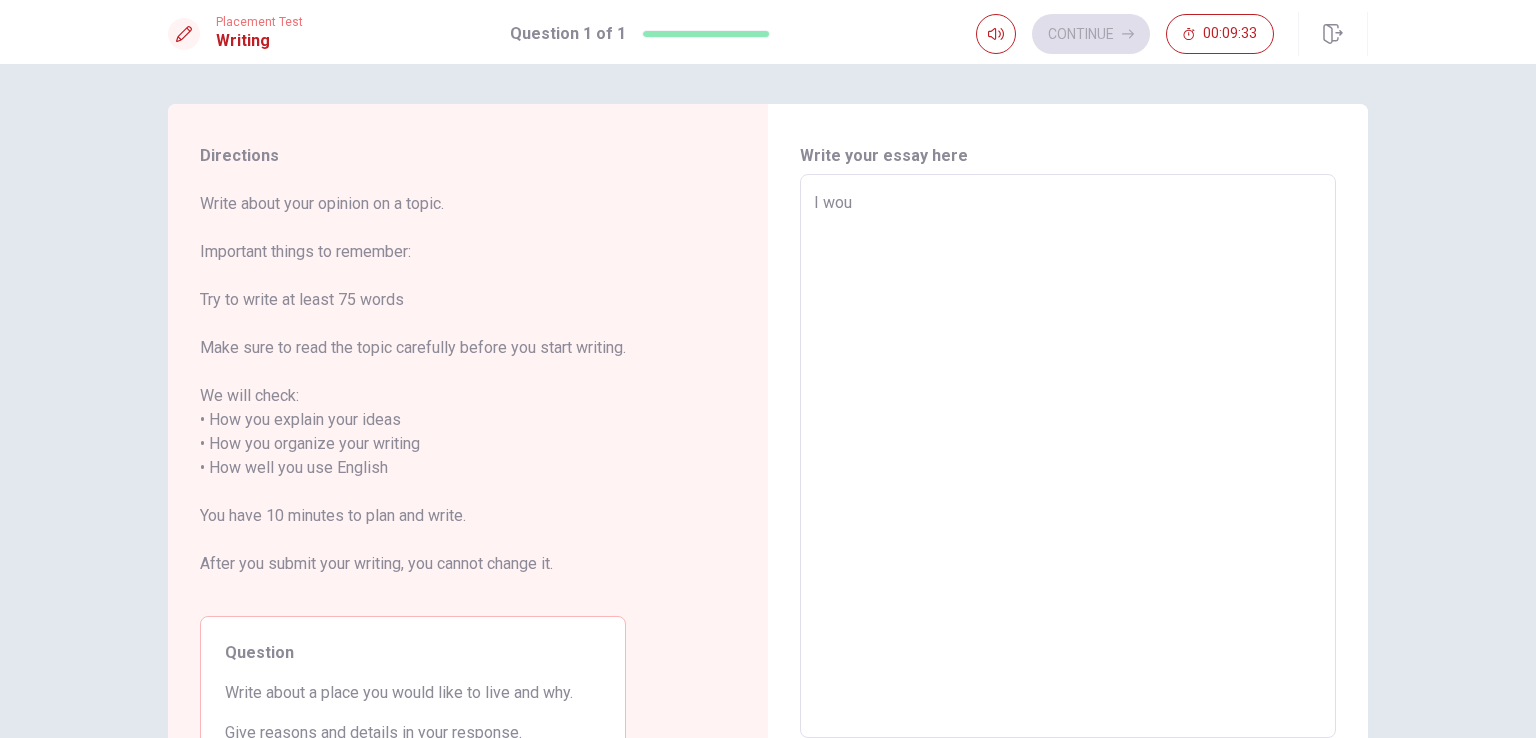 type on "x" 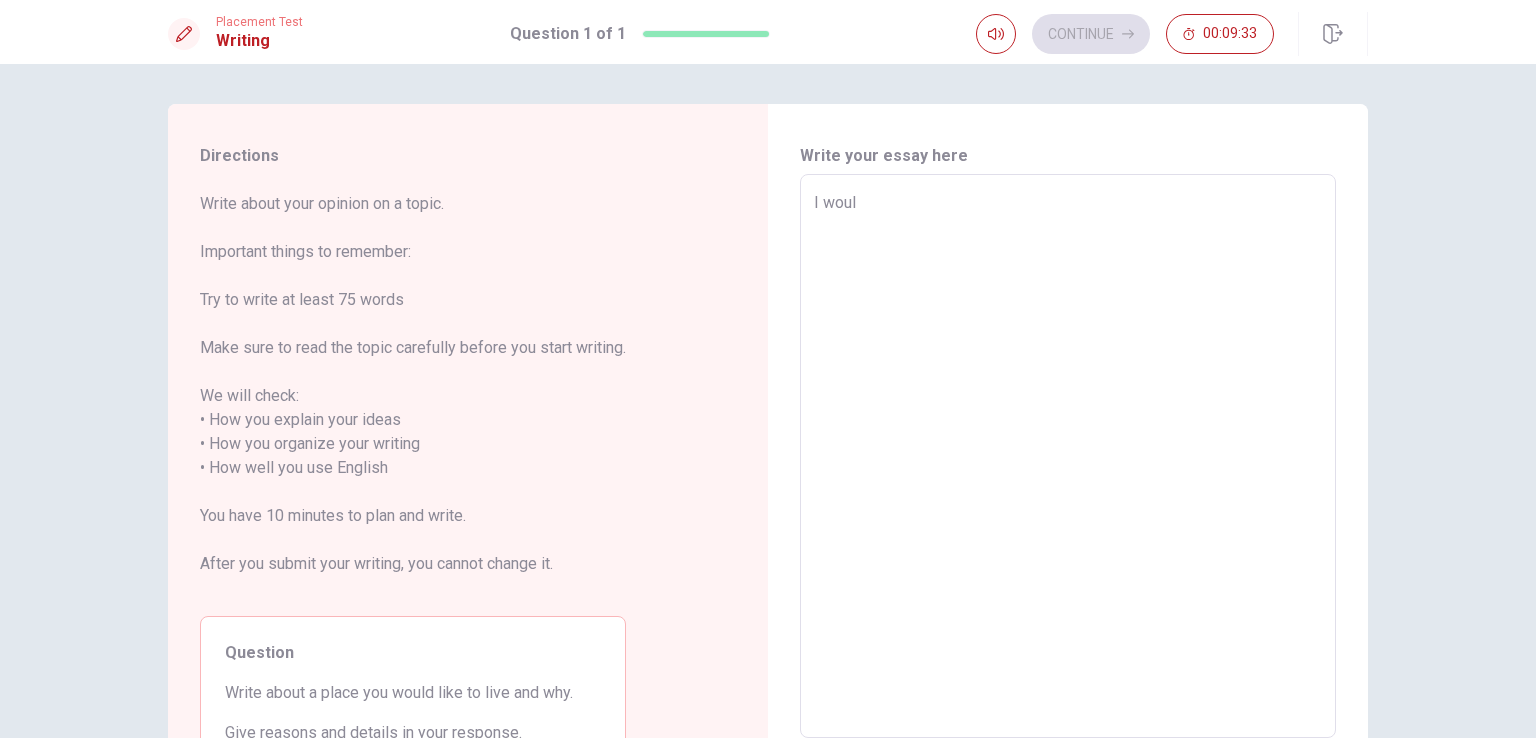 type on "x" 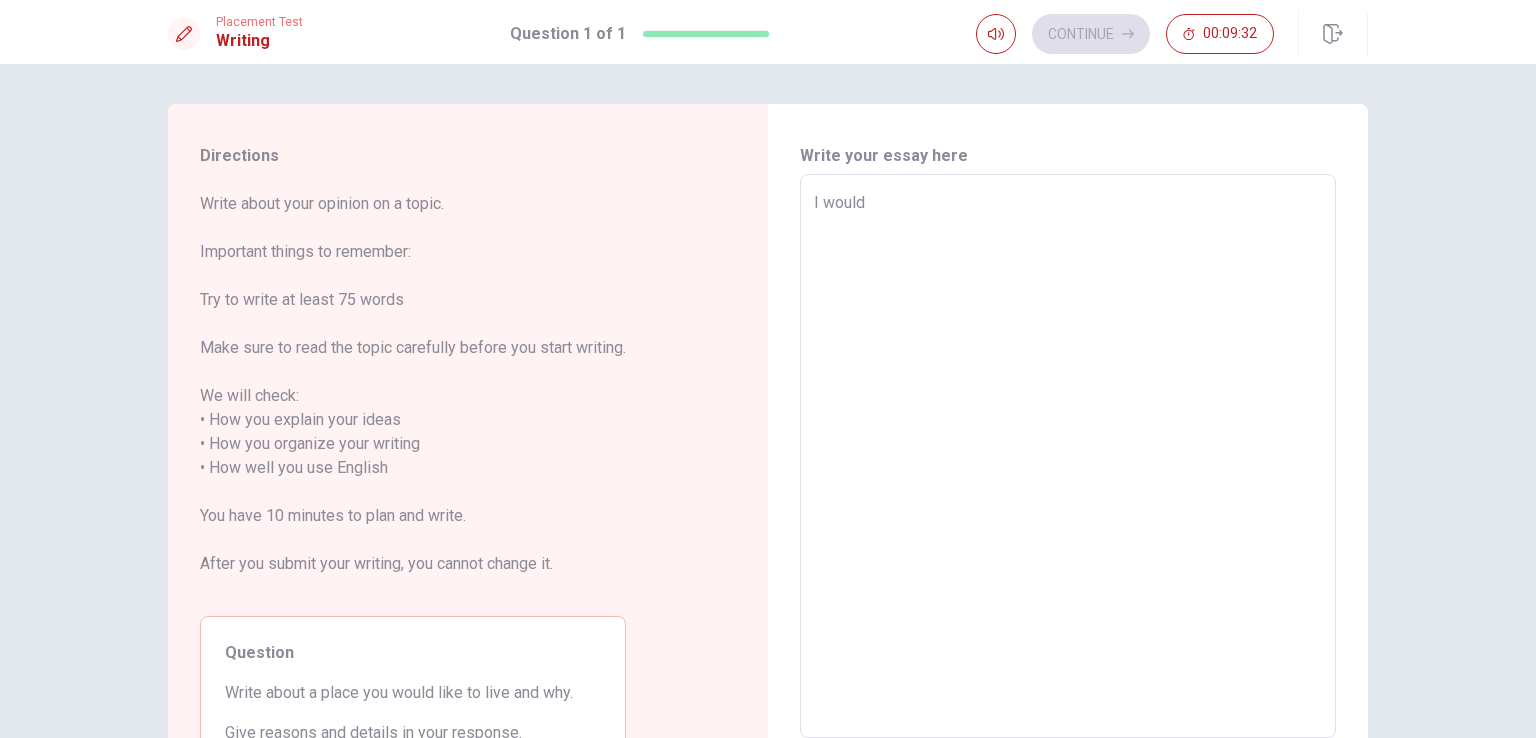 type on "x" 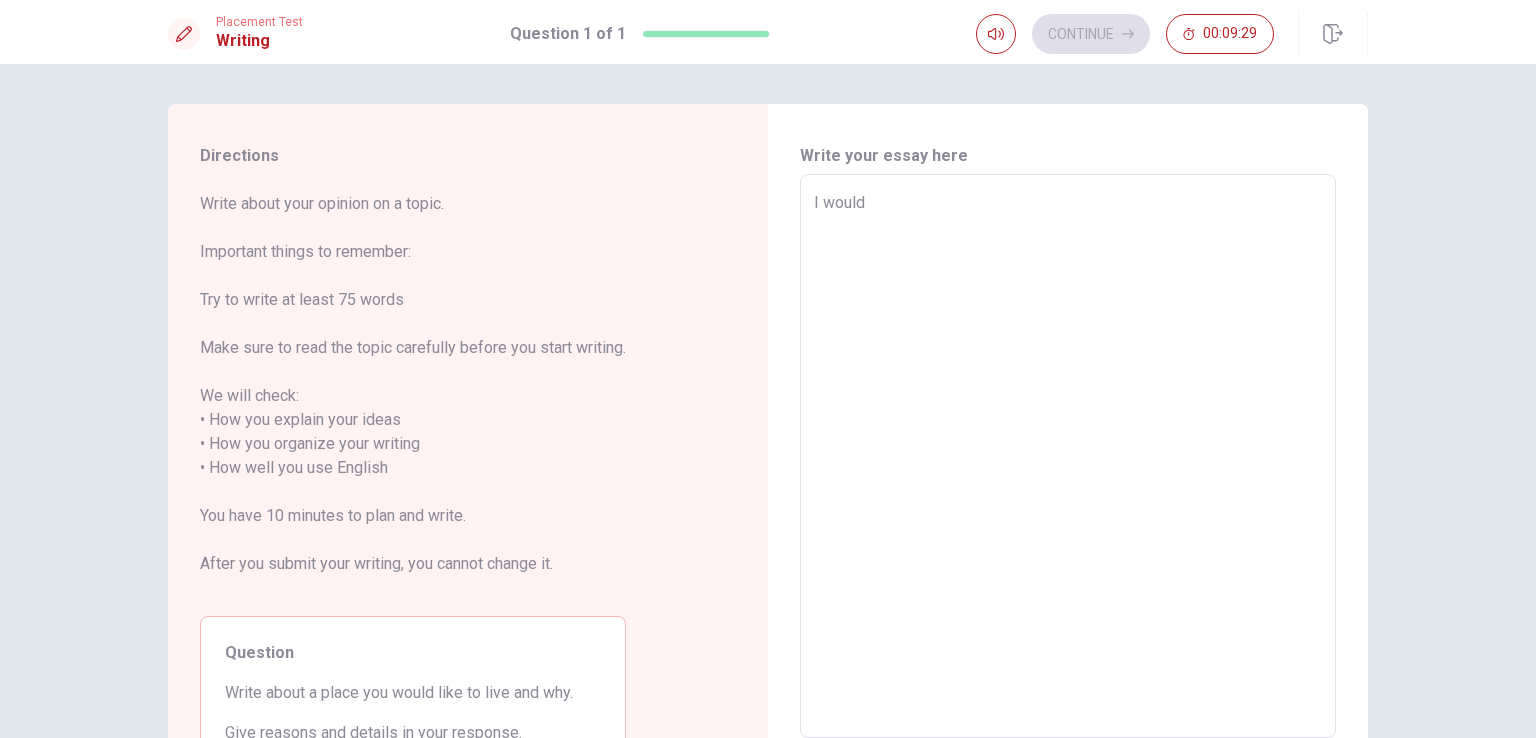 type on "x" 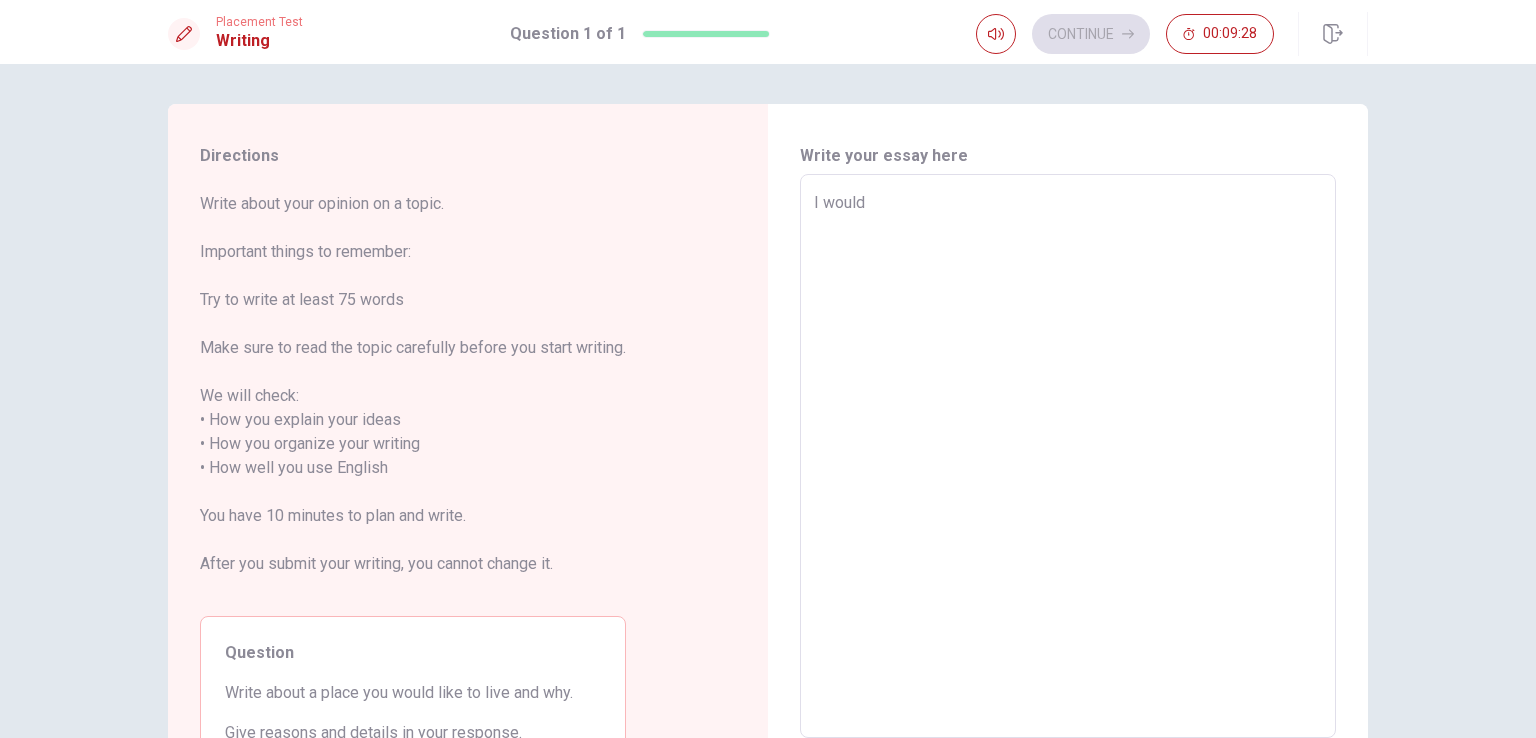 type on "I would l" 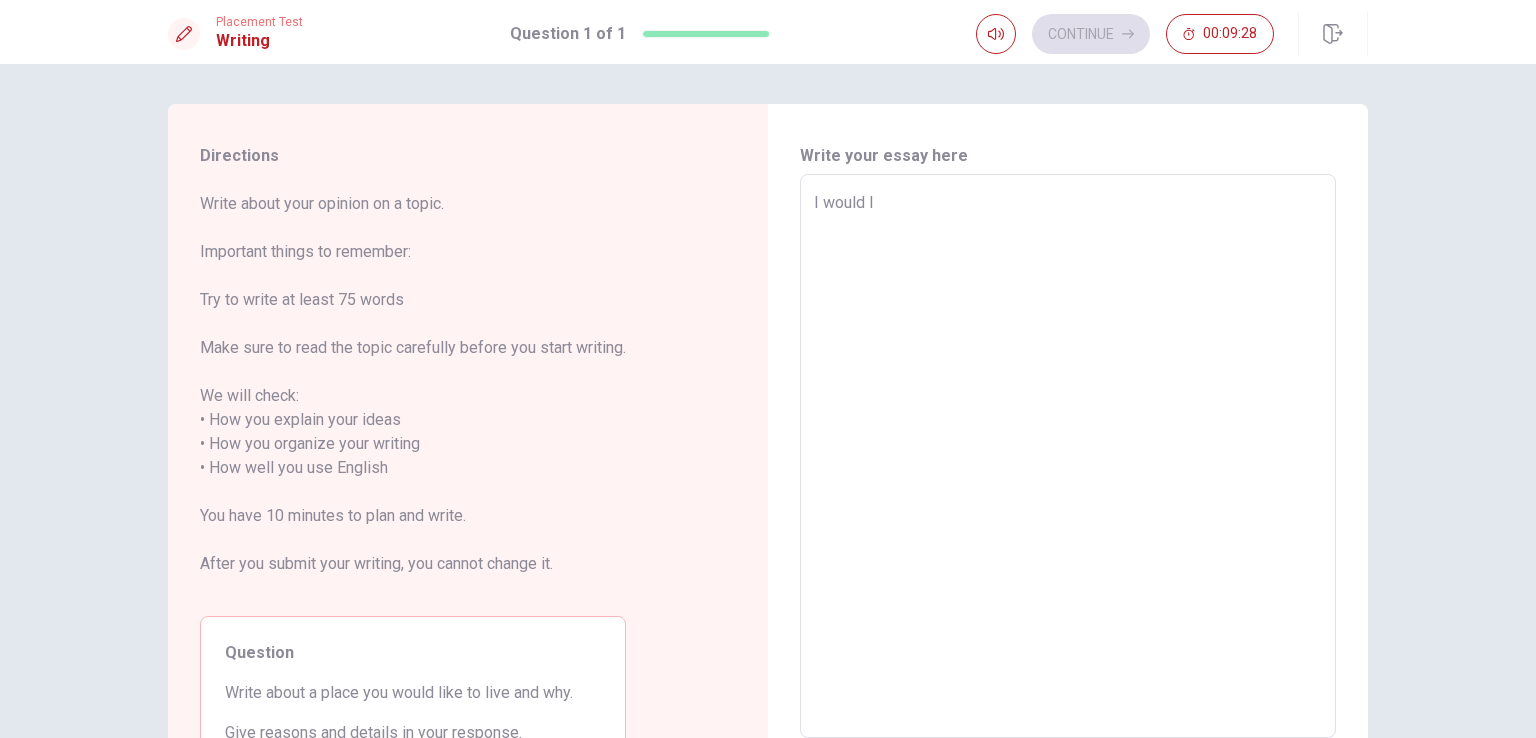 type on "x" 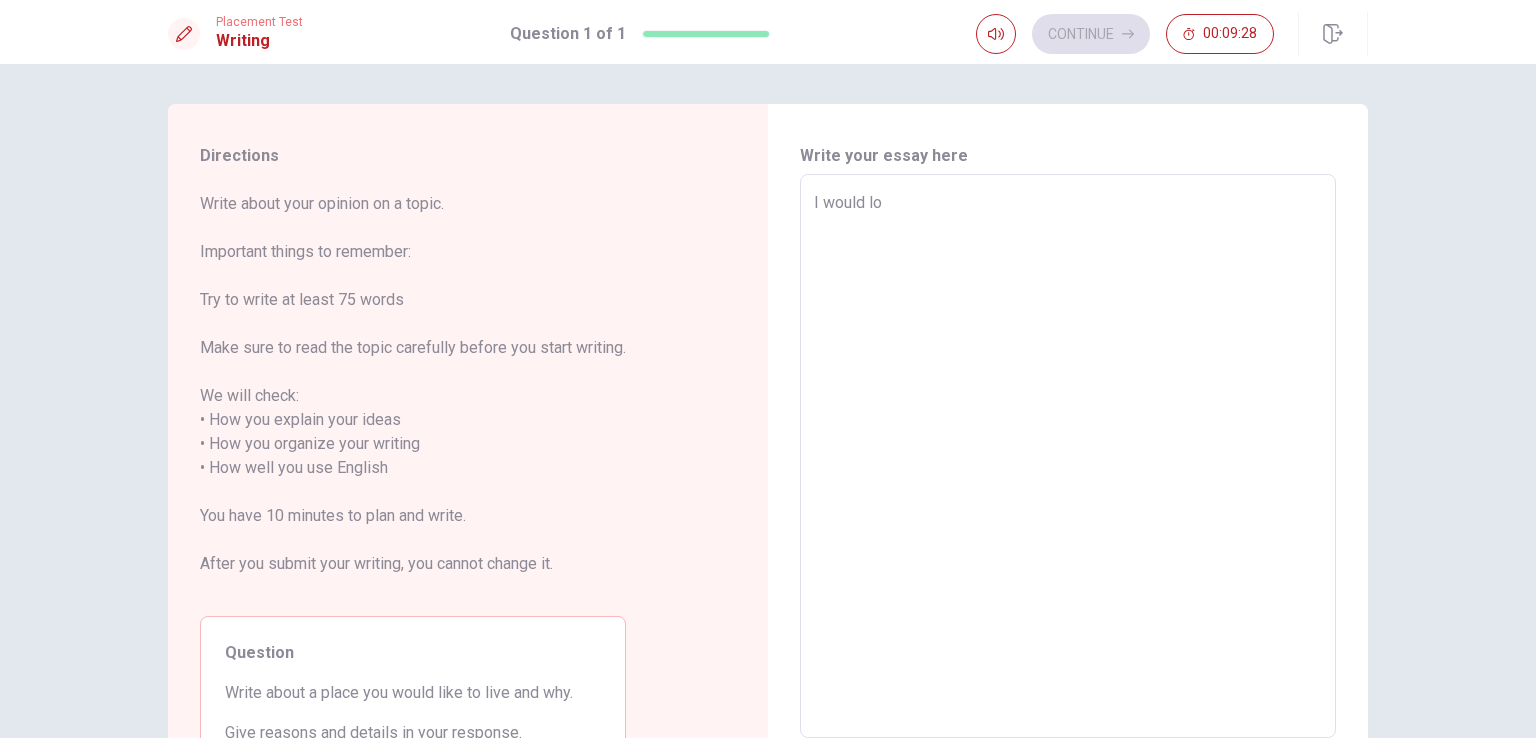 type on "x" 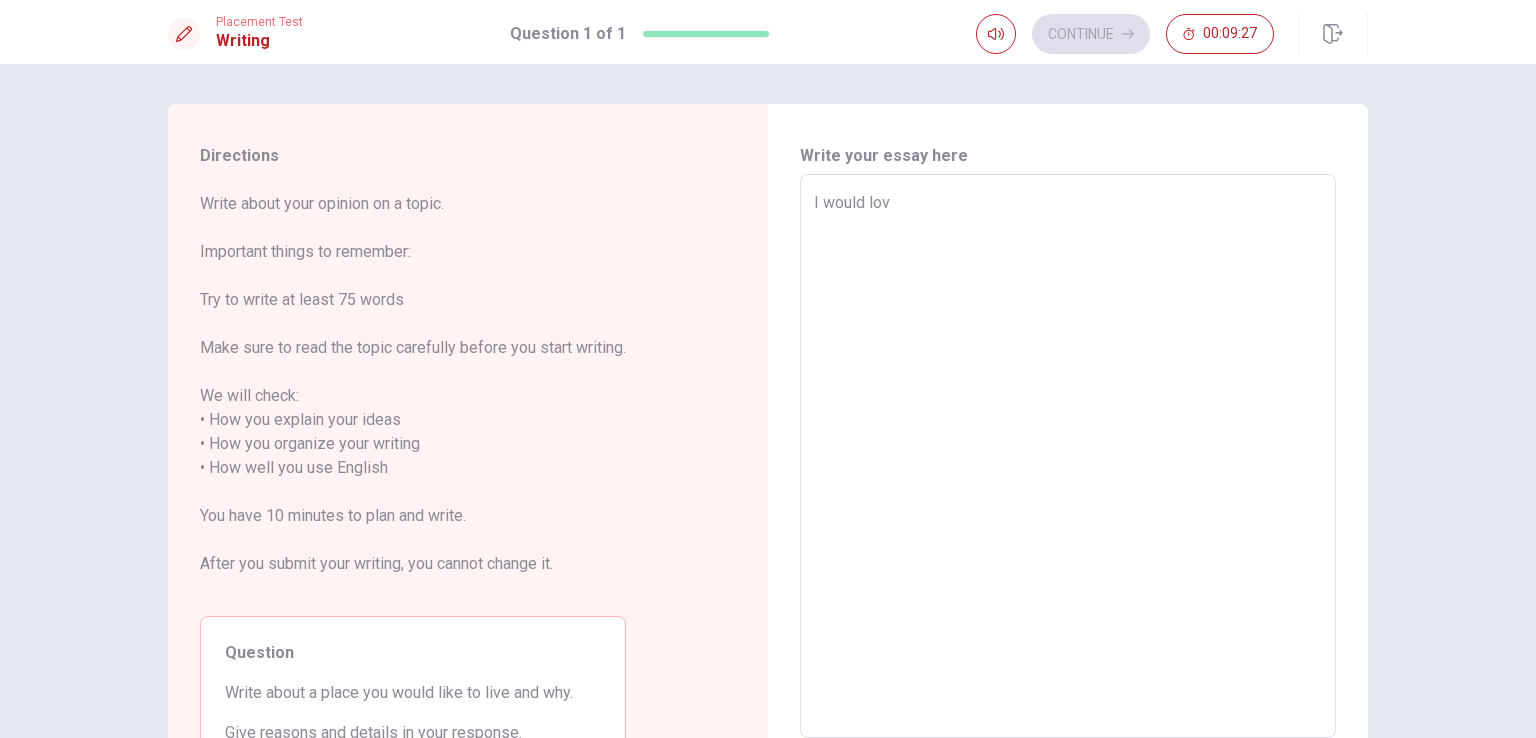 type on "x" 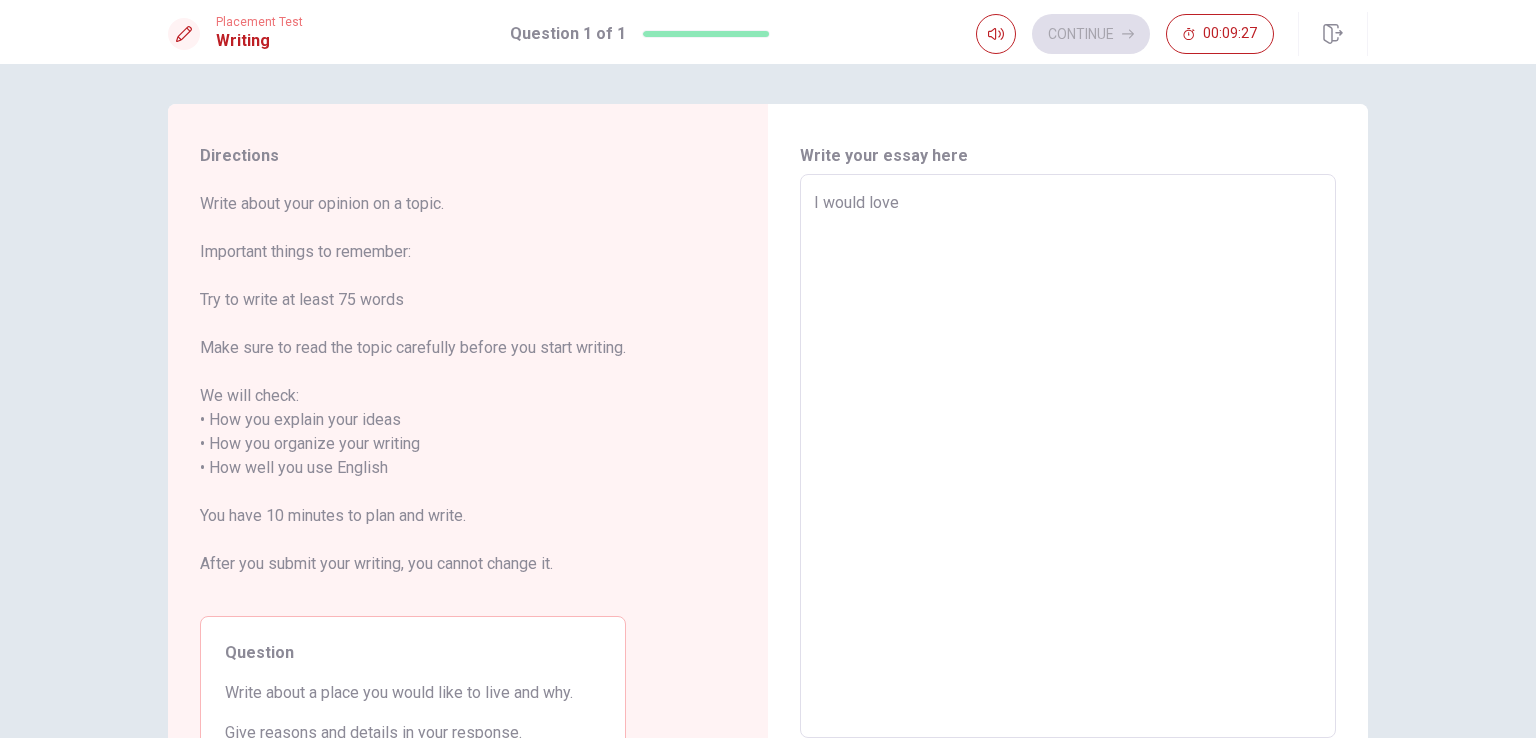 type on "x" 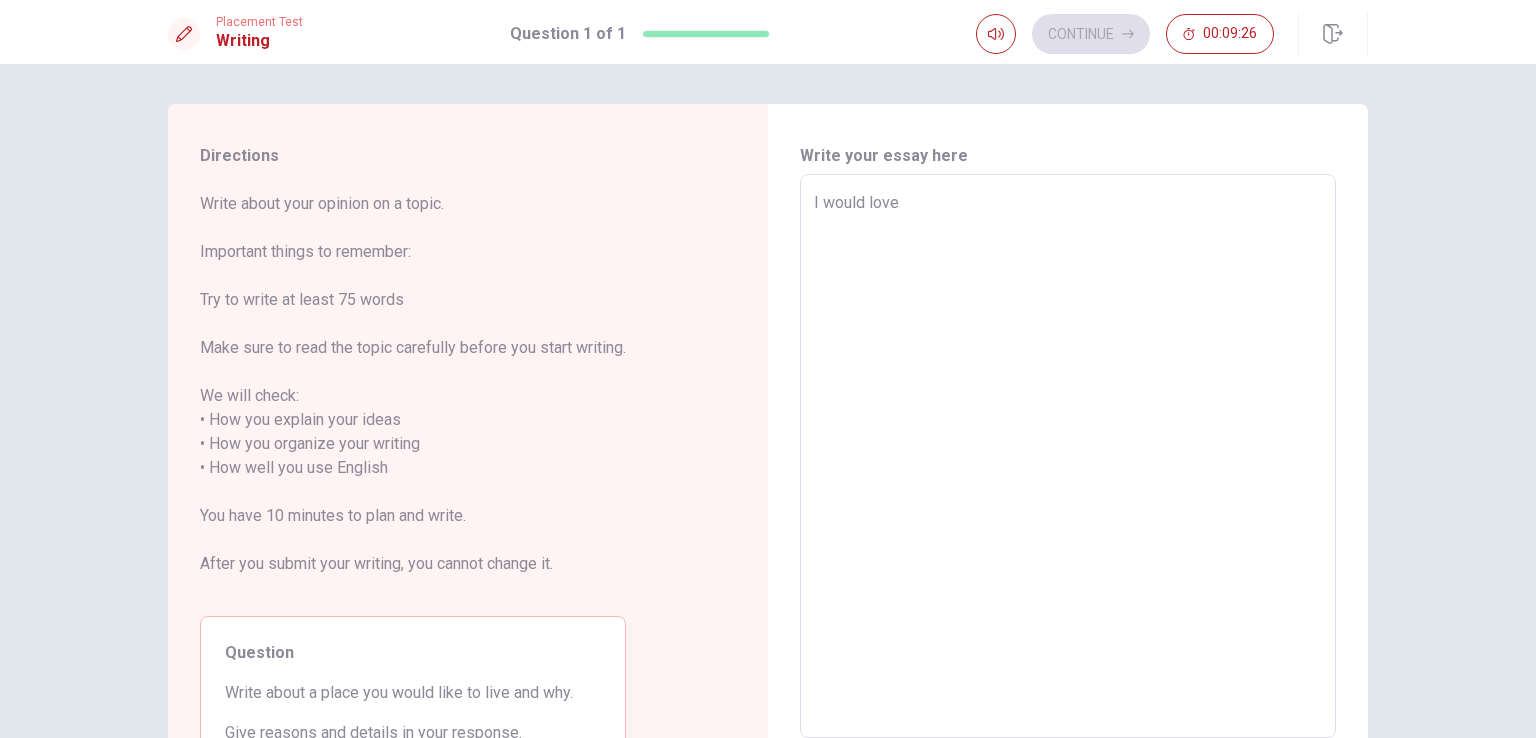 type on "x" 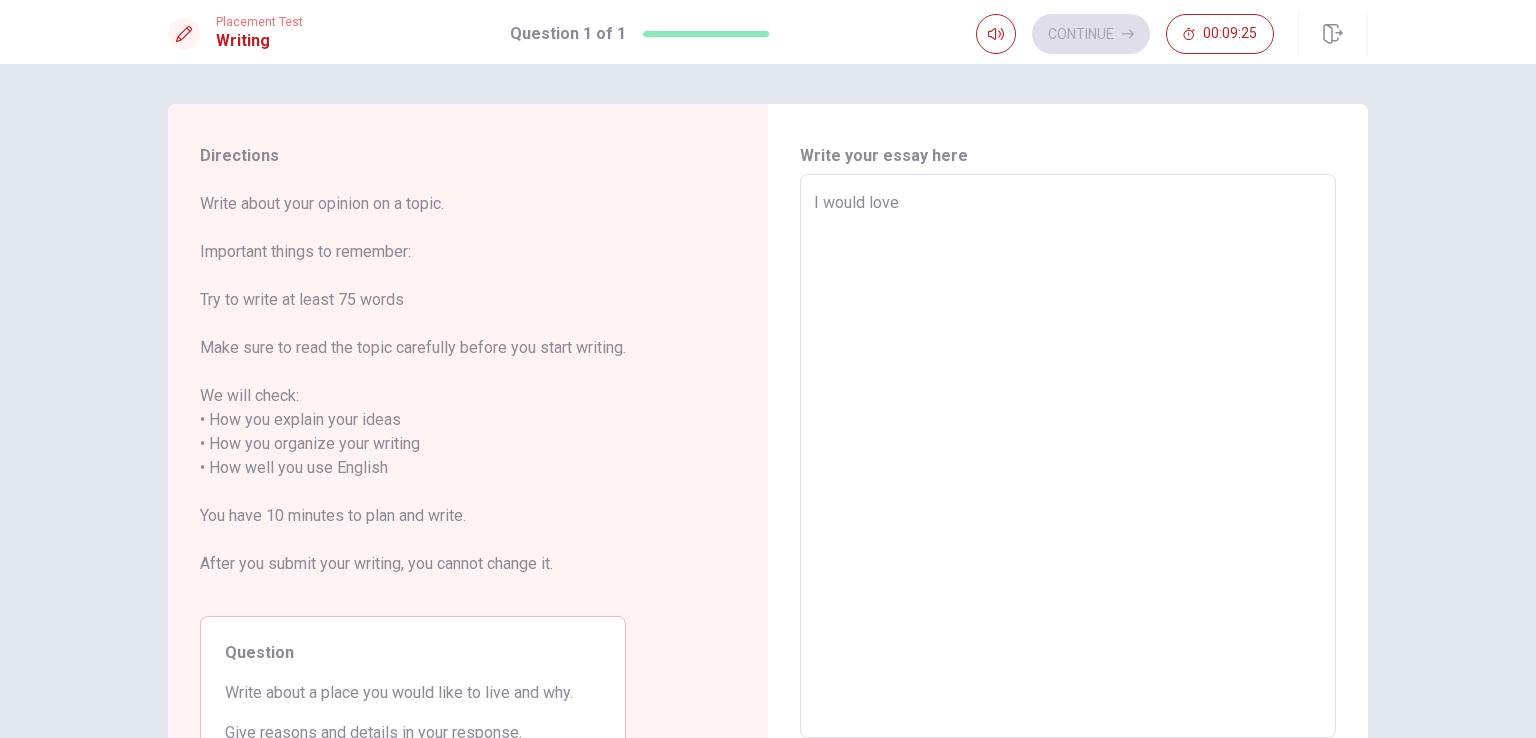 type on "I would love y" 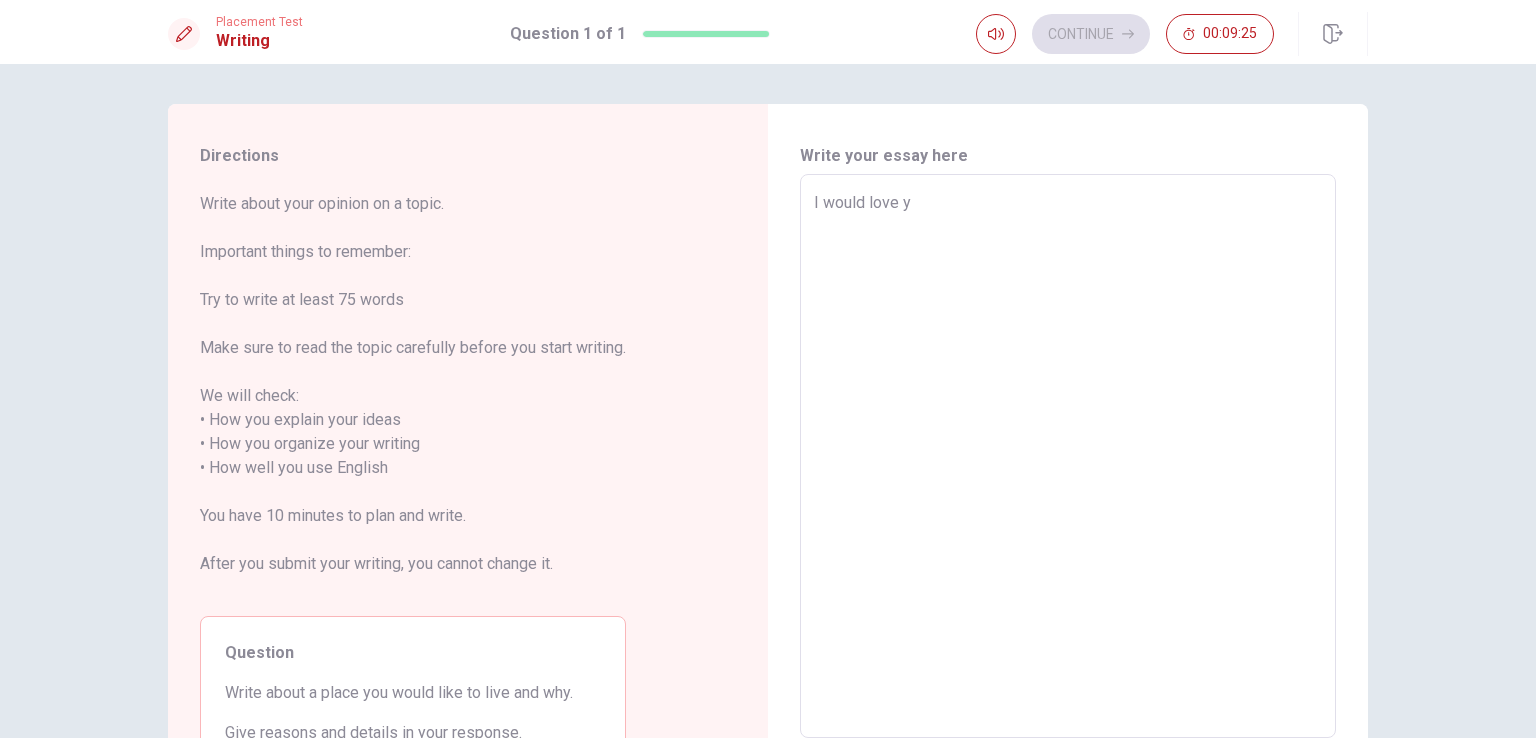 type on "x" 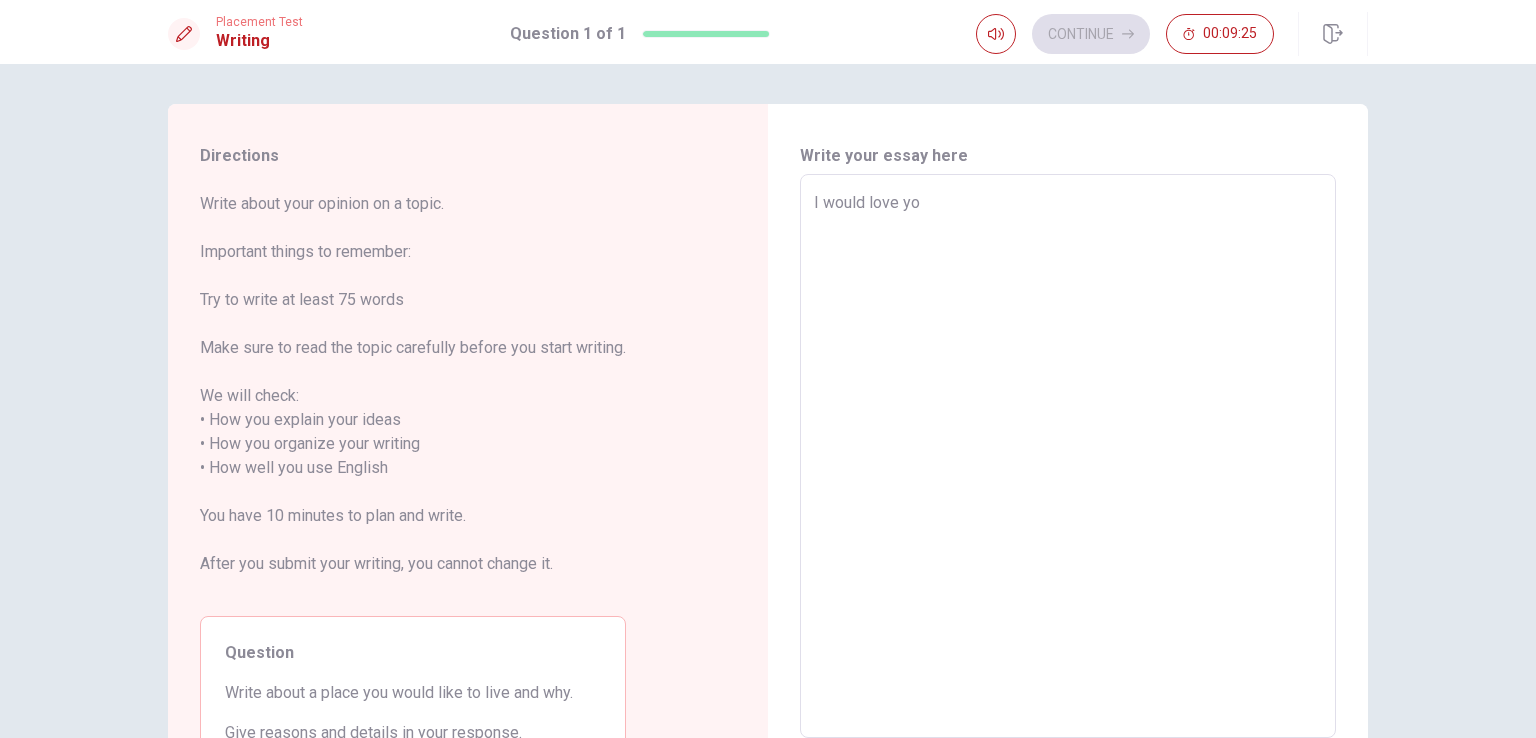 type on "x" 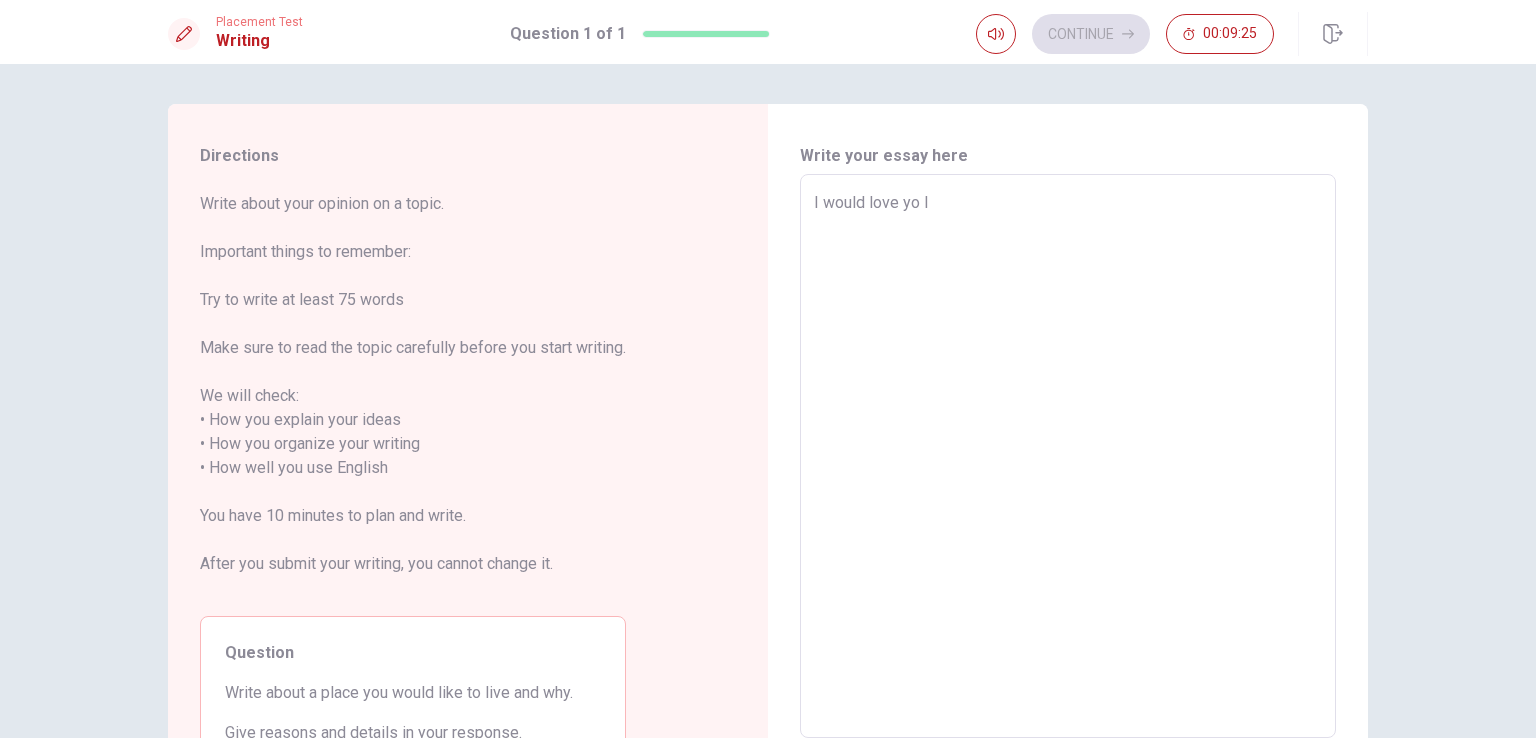type on "x" 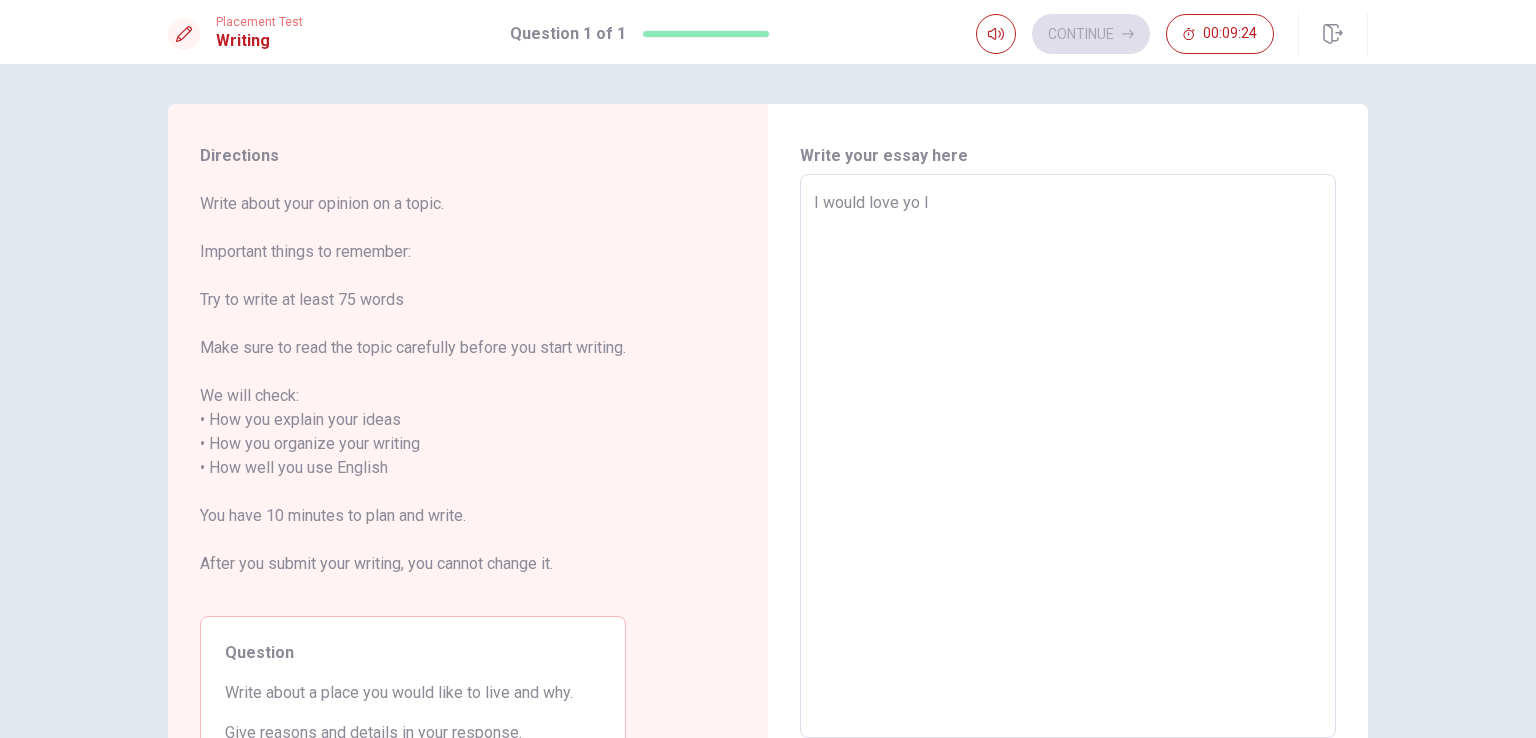 type on "I would love yo li" 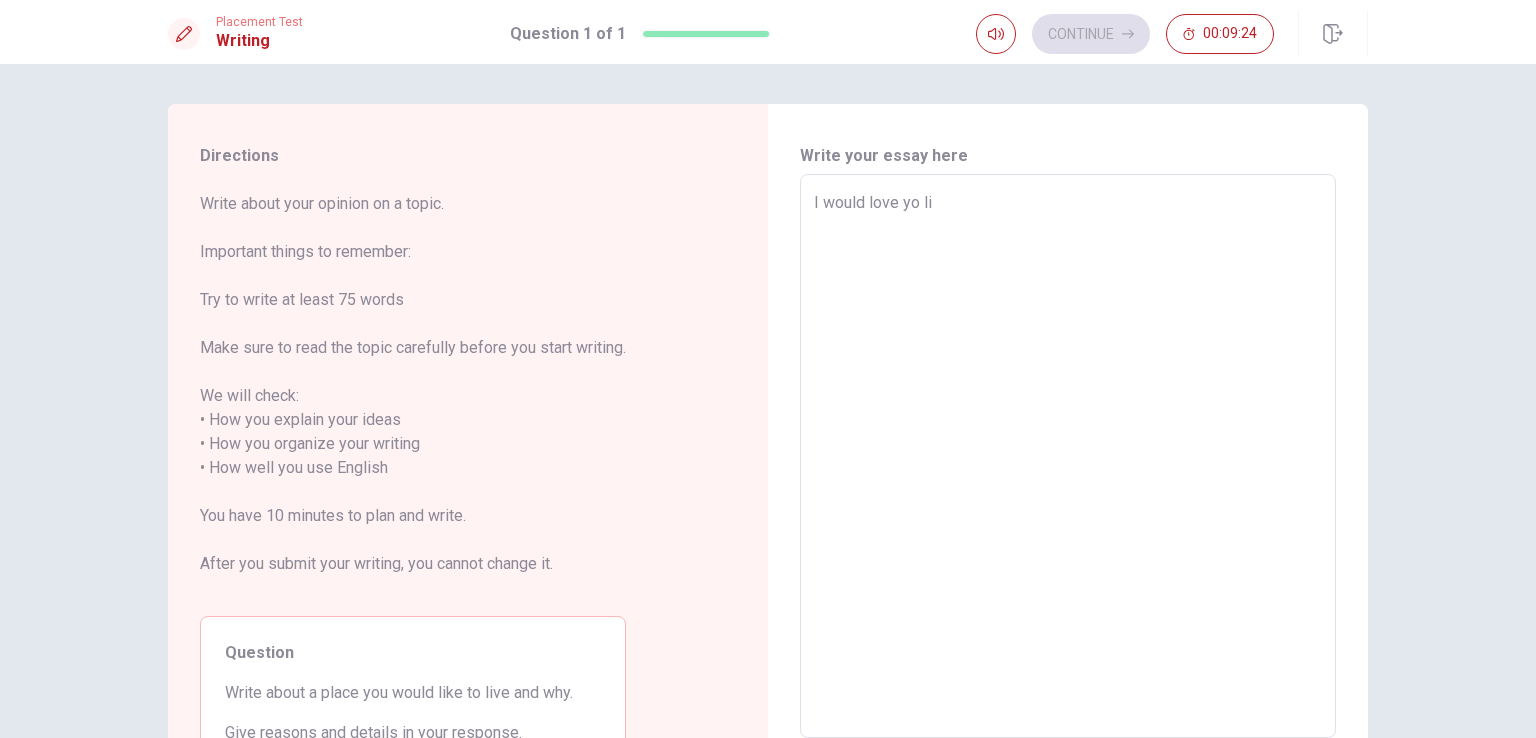 type on "x" 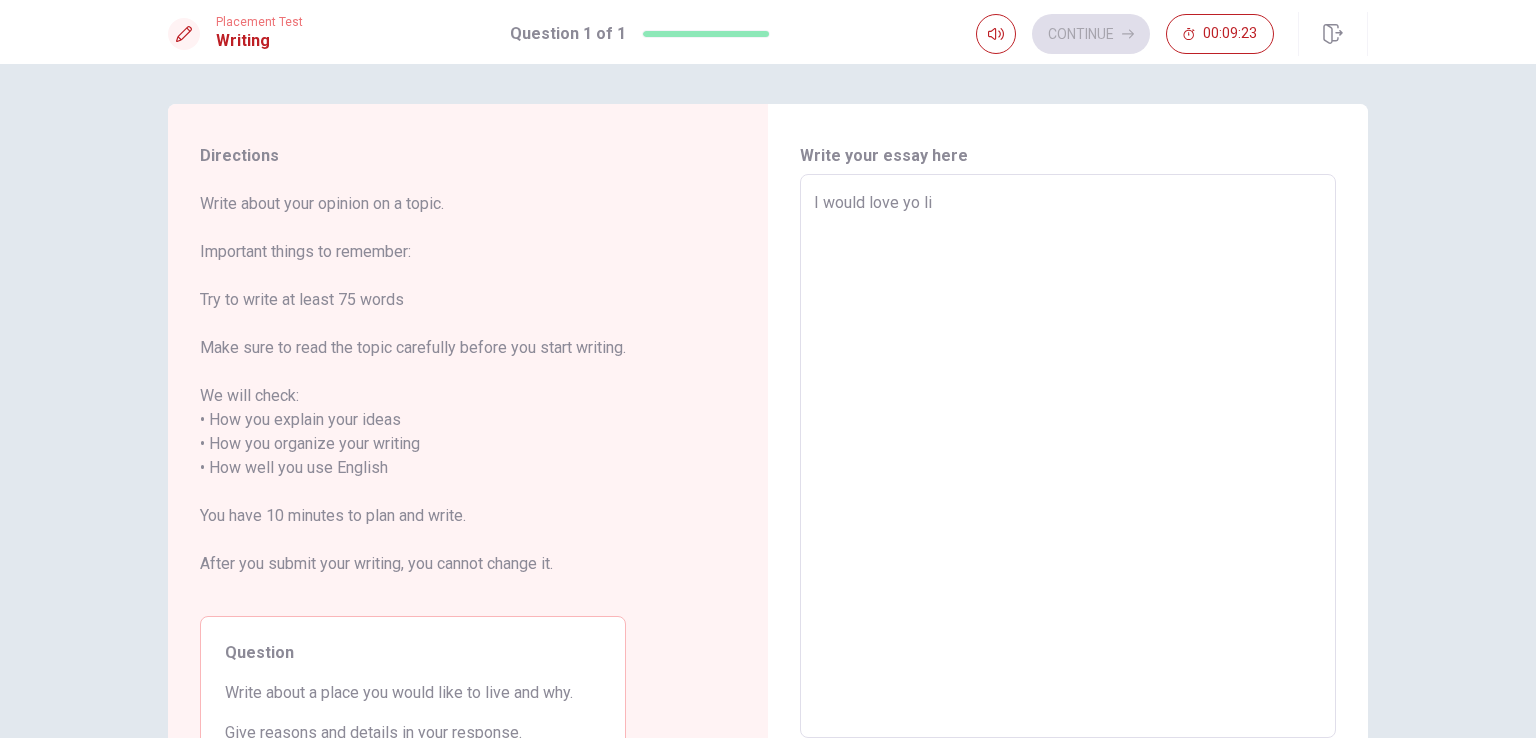type on "I would love yo liv" 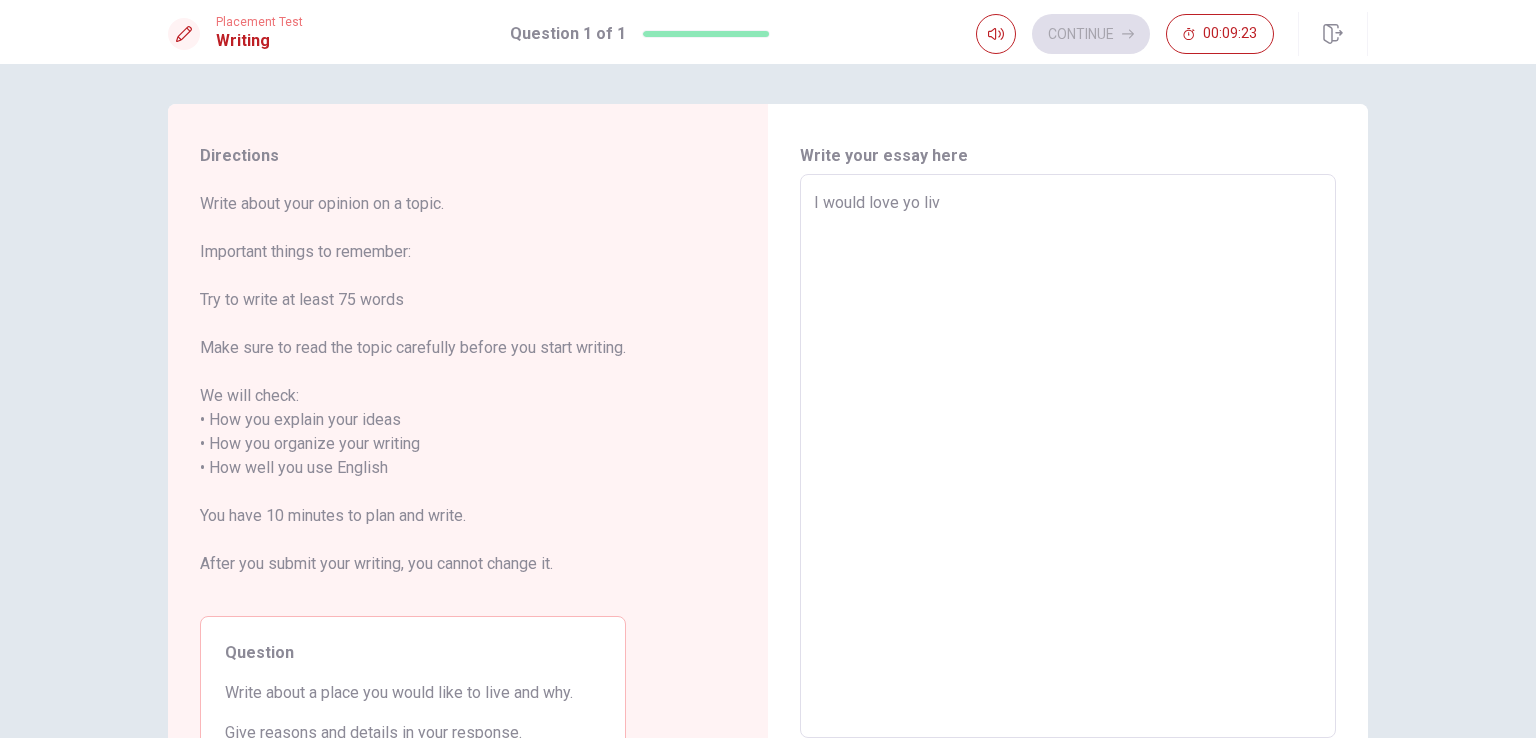 type on "x" 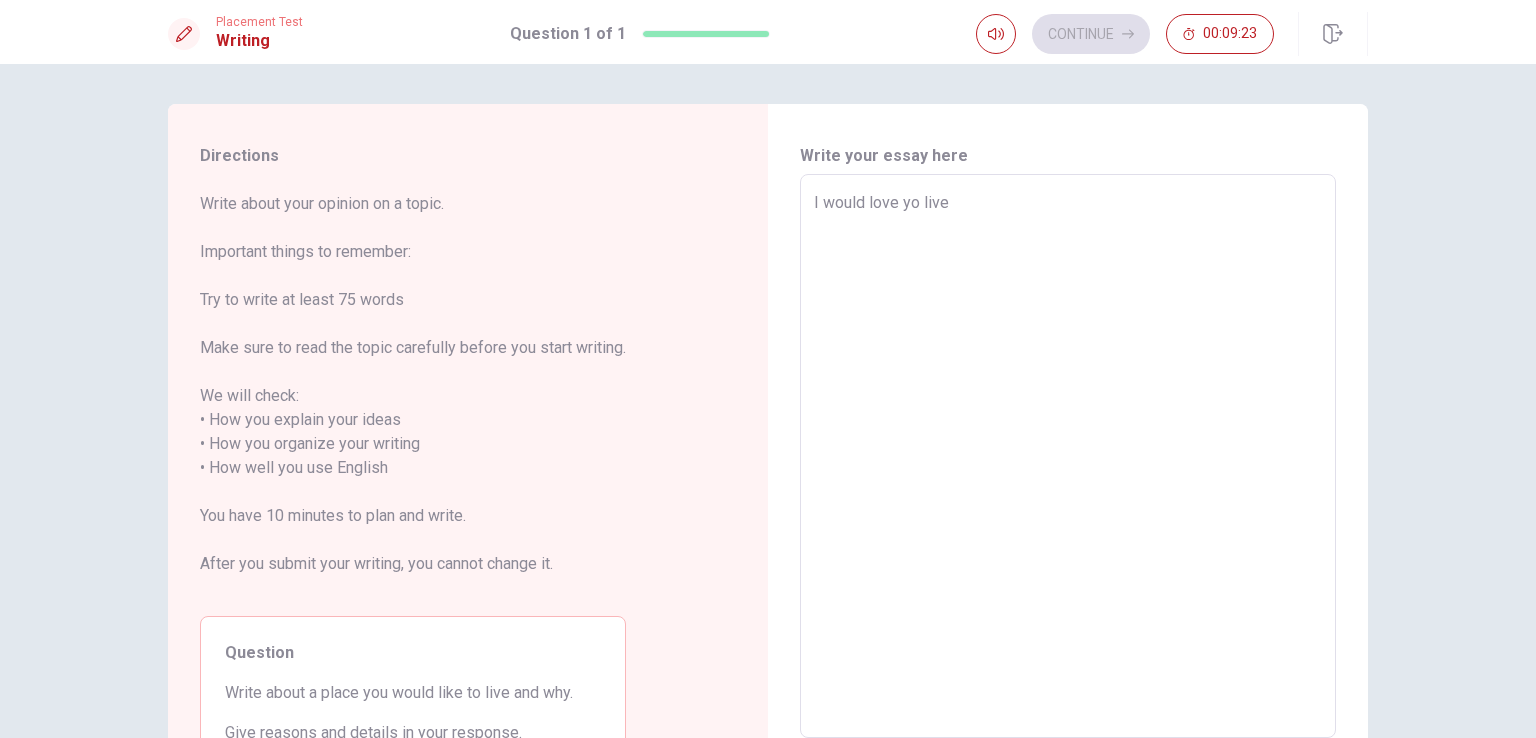 type on "x" 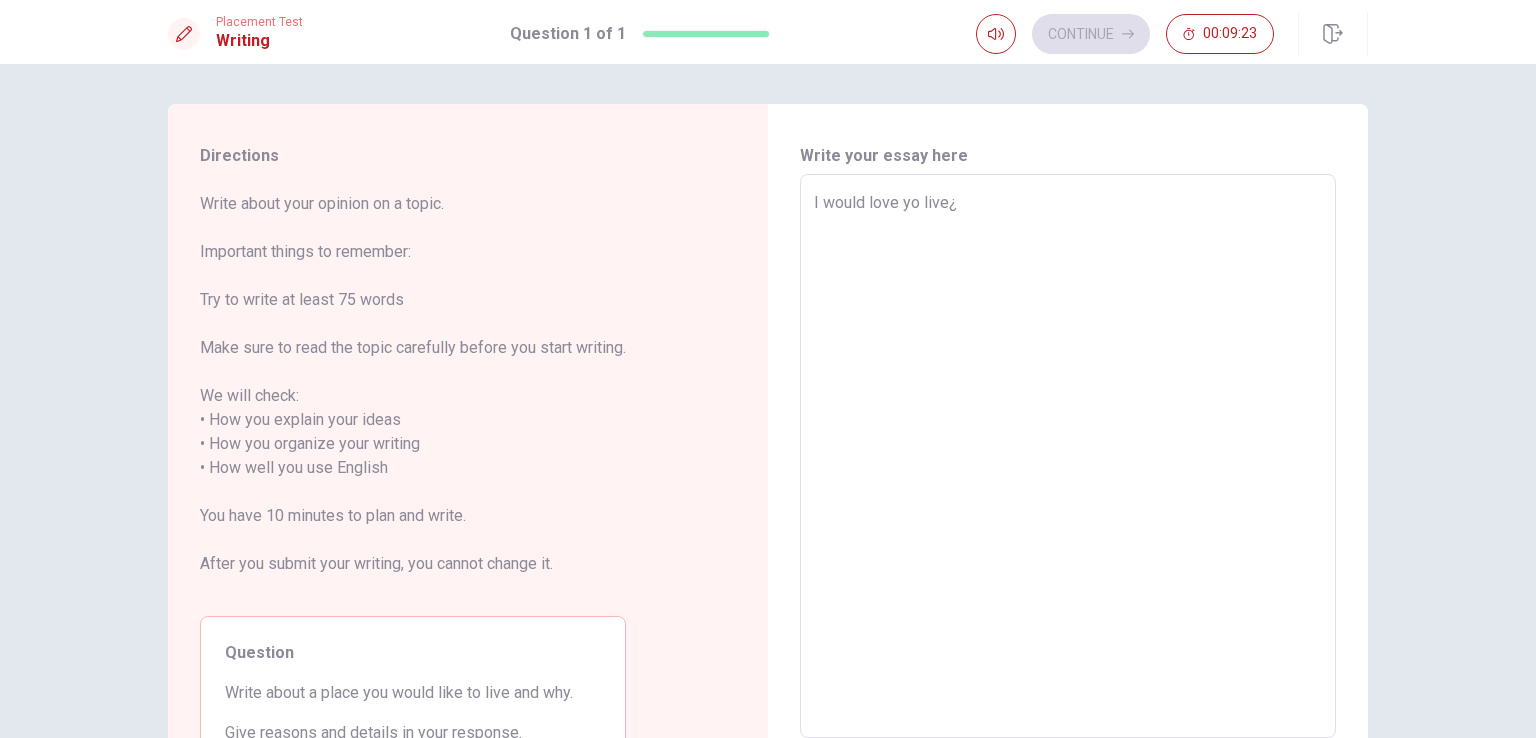 type on "x" 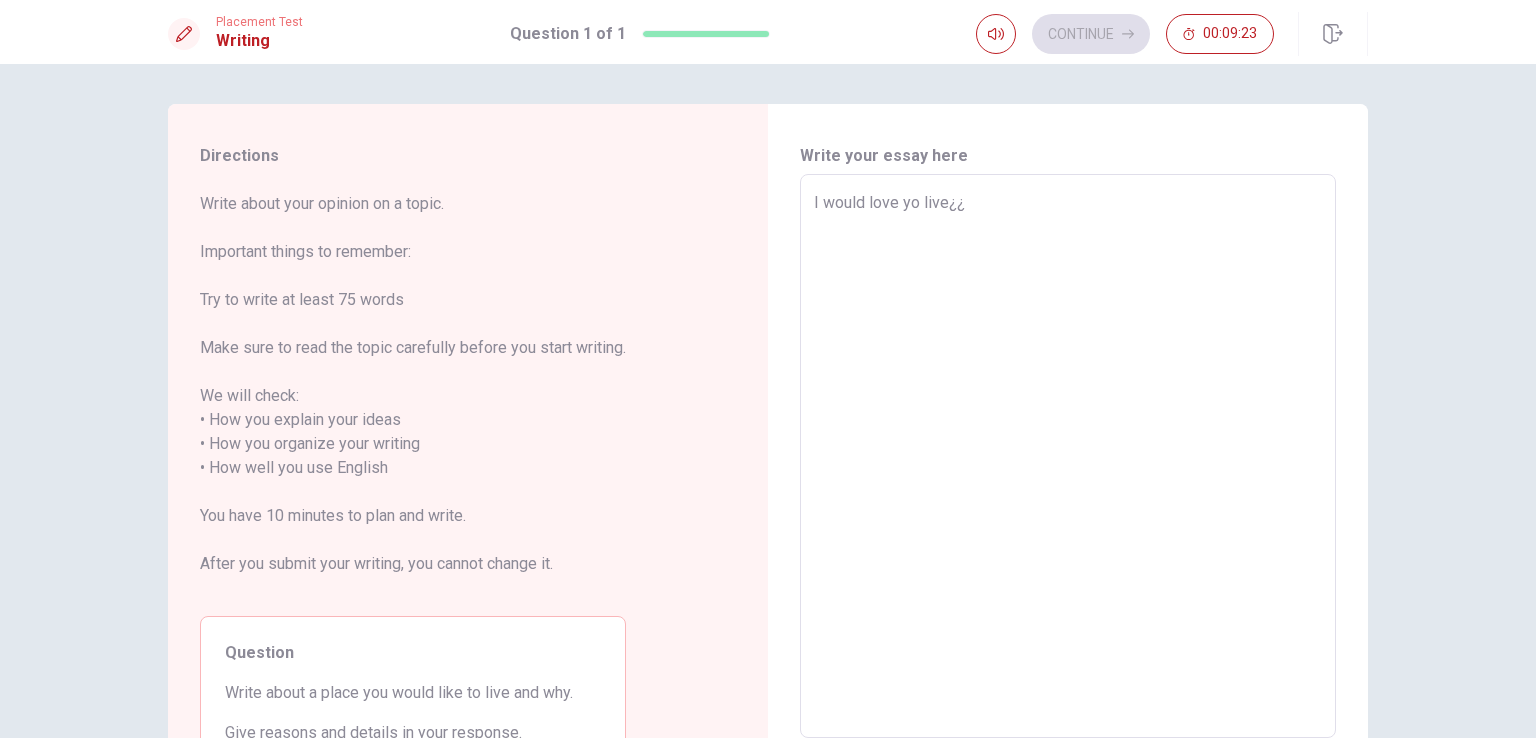type on "x" 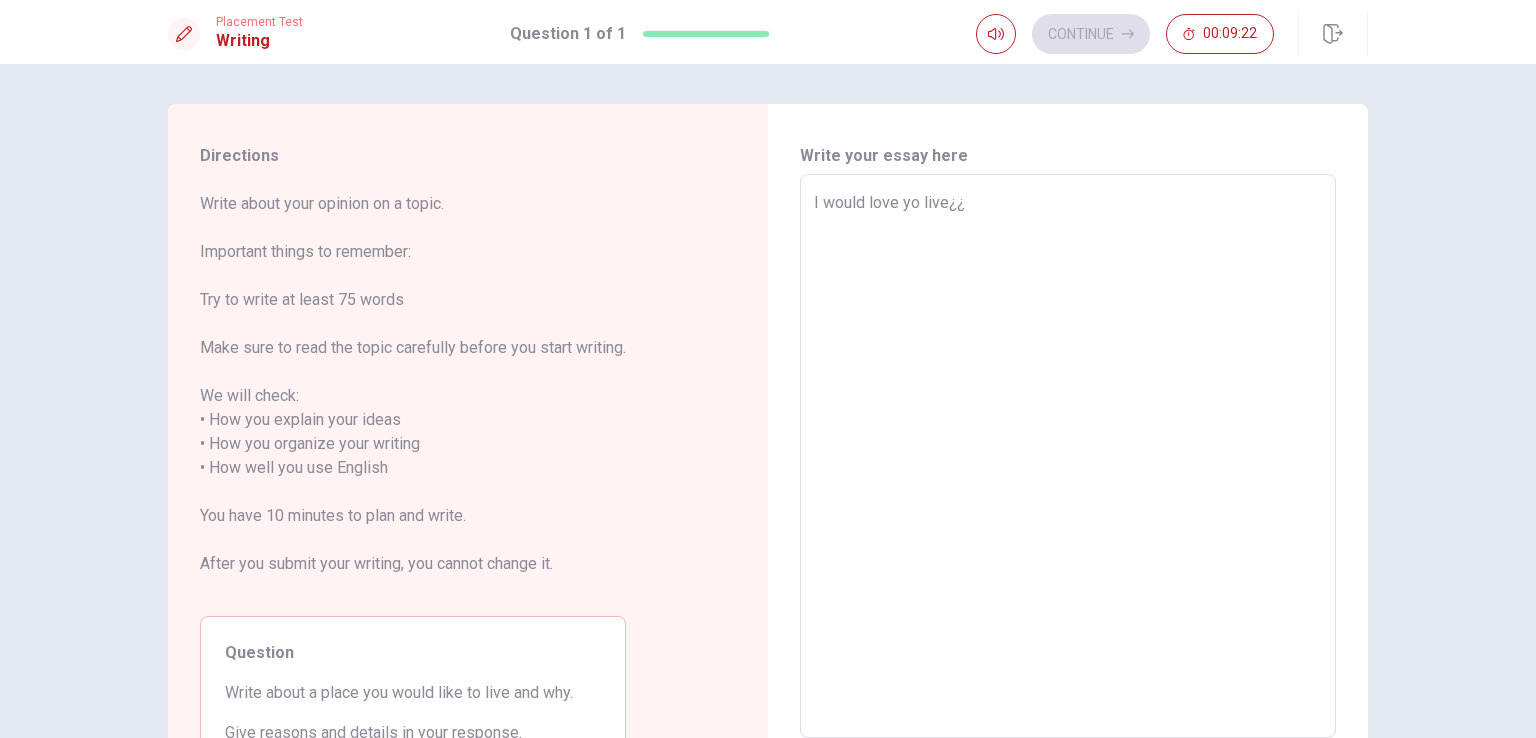 type on "I would love yo live¿" 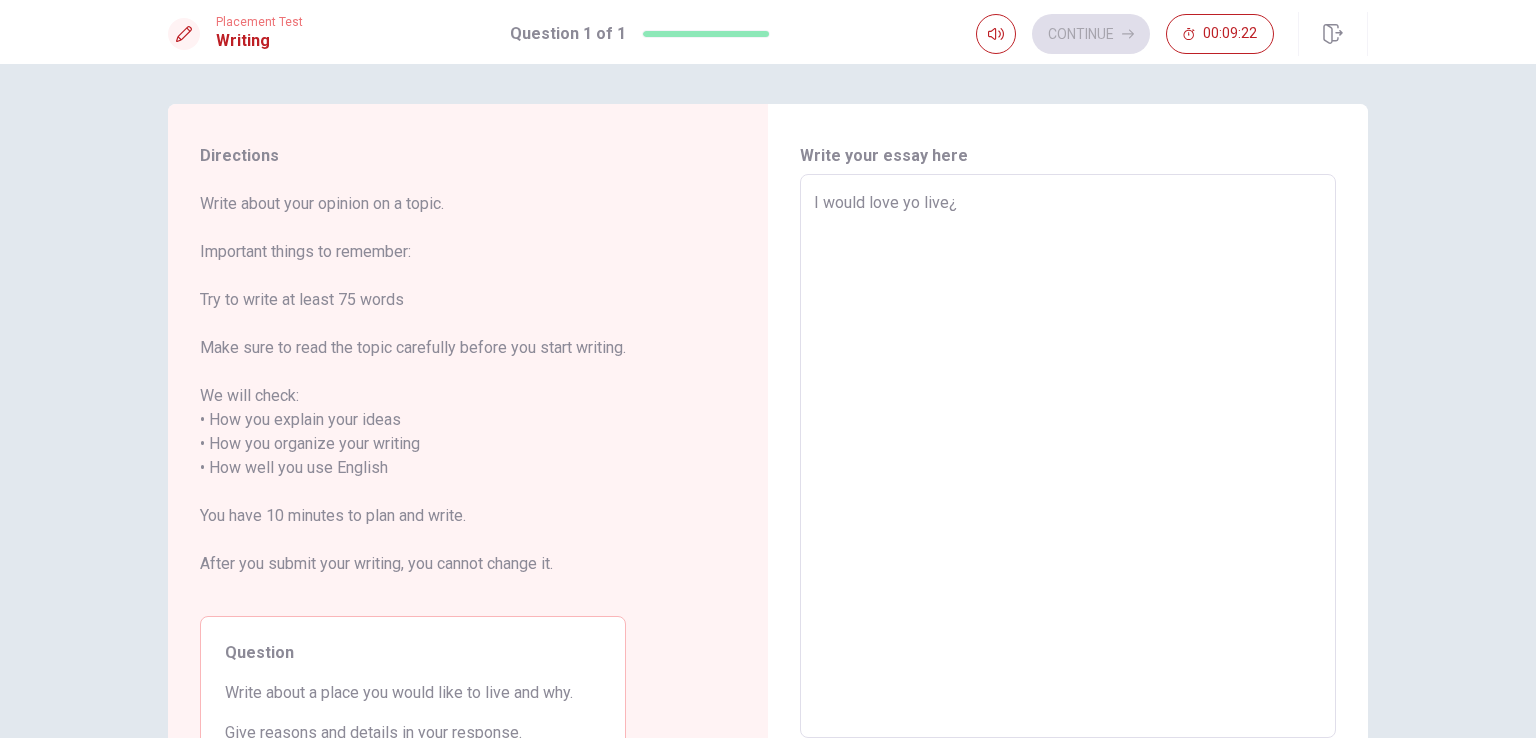 type on "x" 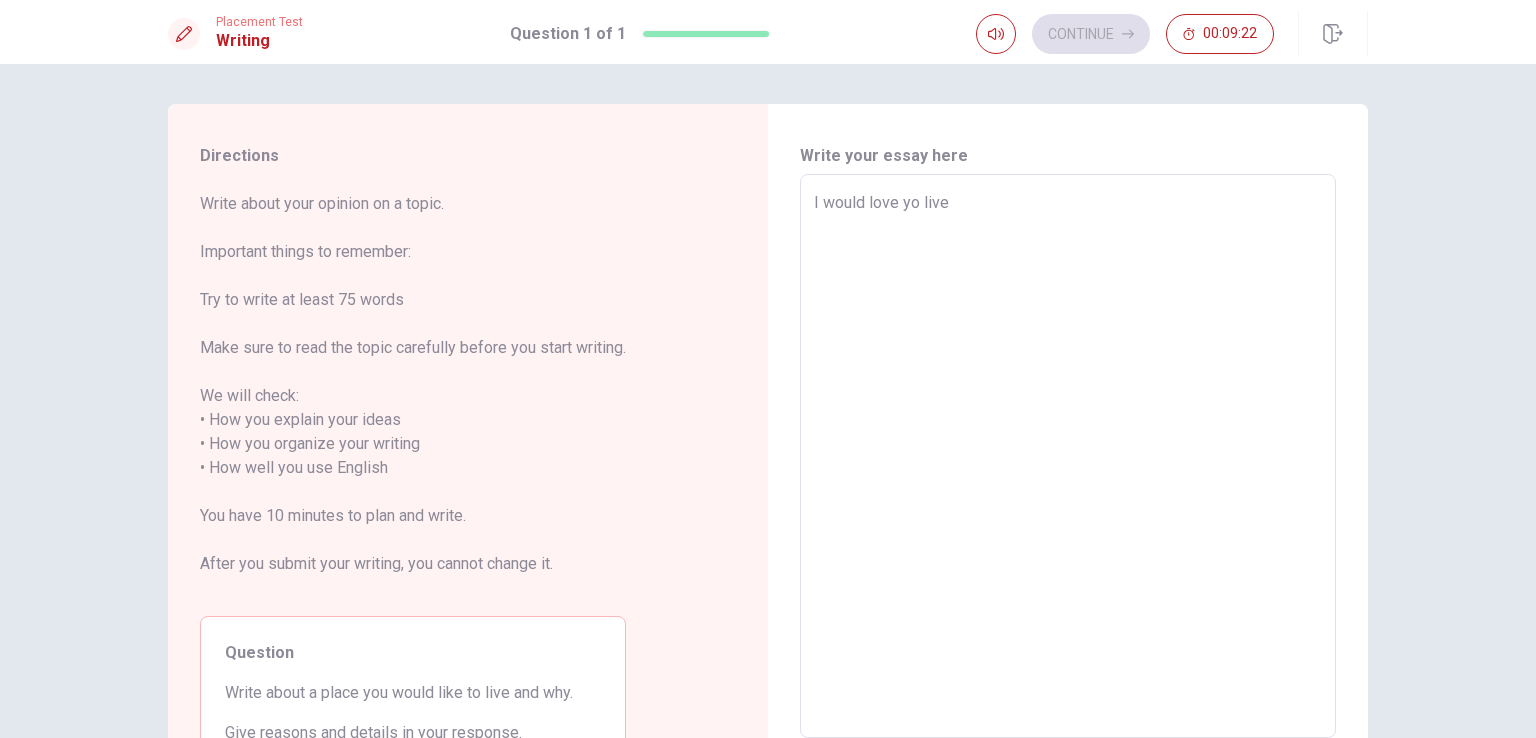 type on "x" 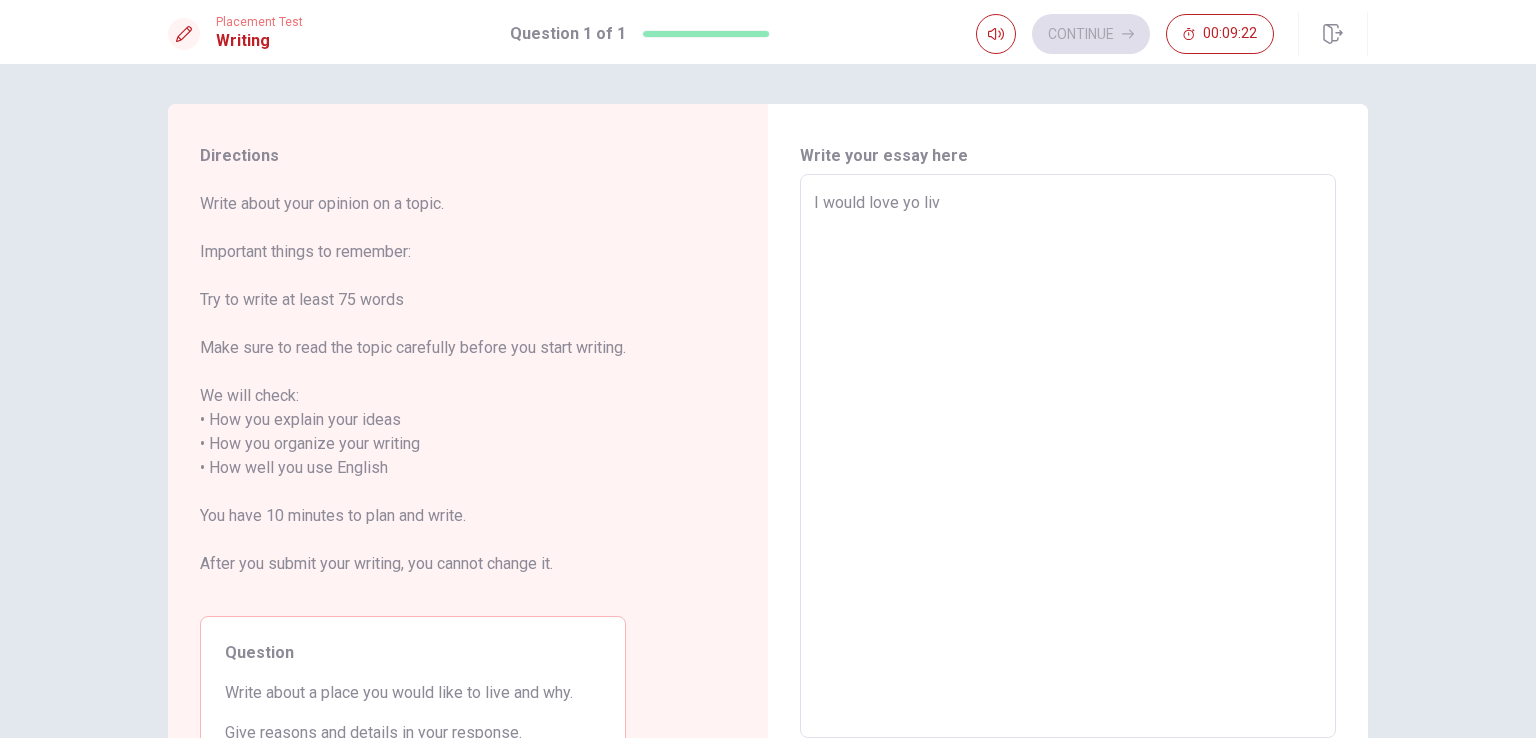 type on "x" 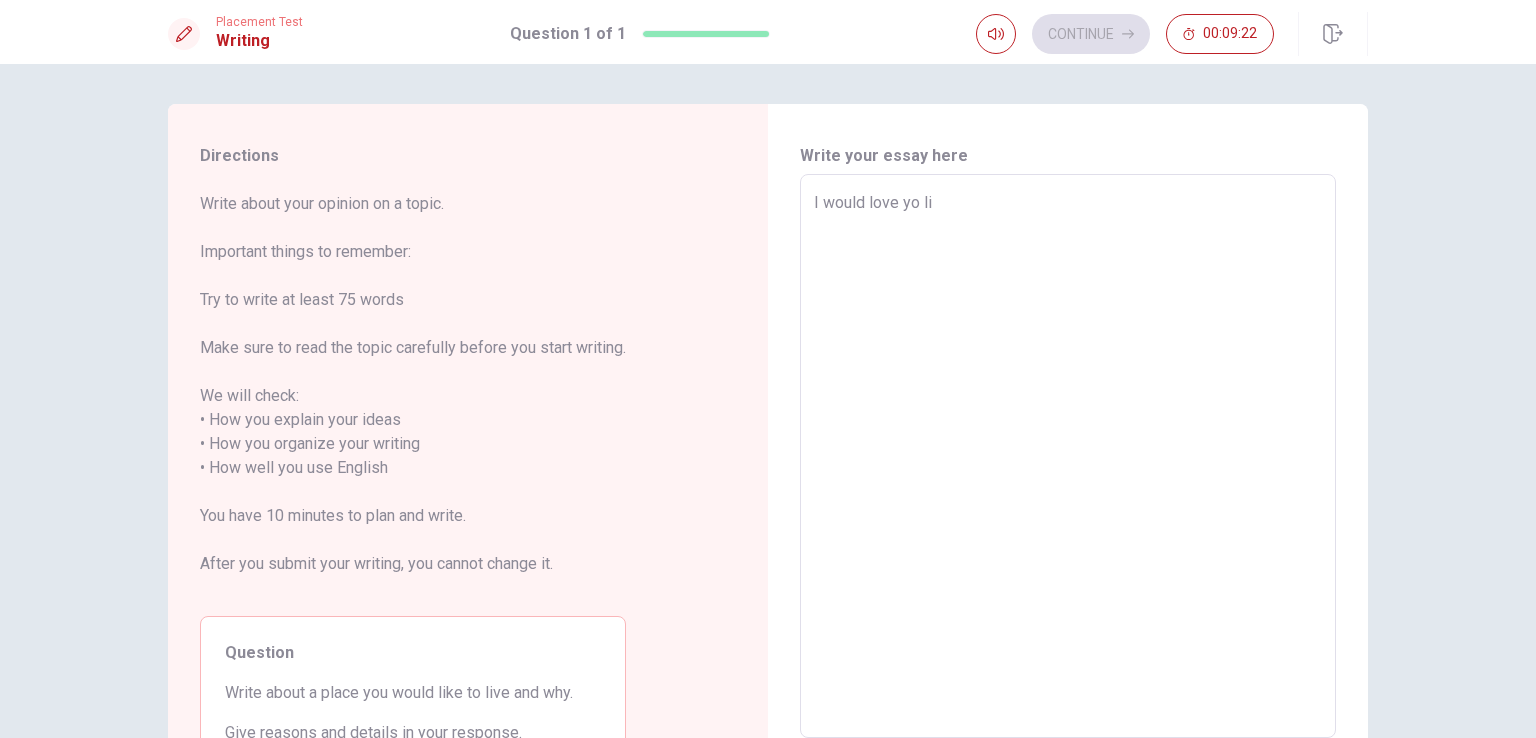 type on "x" 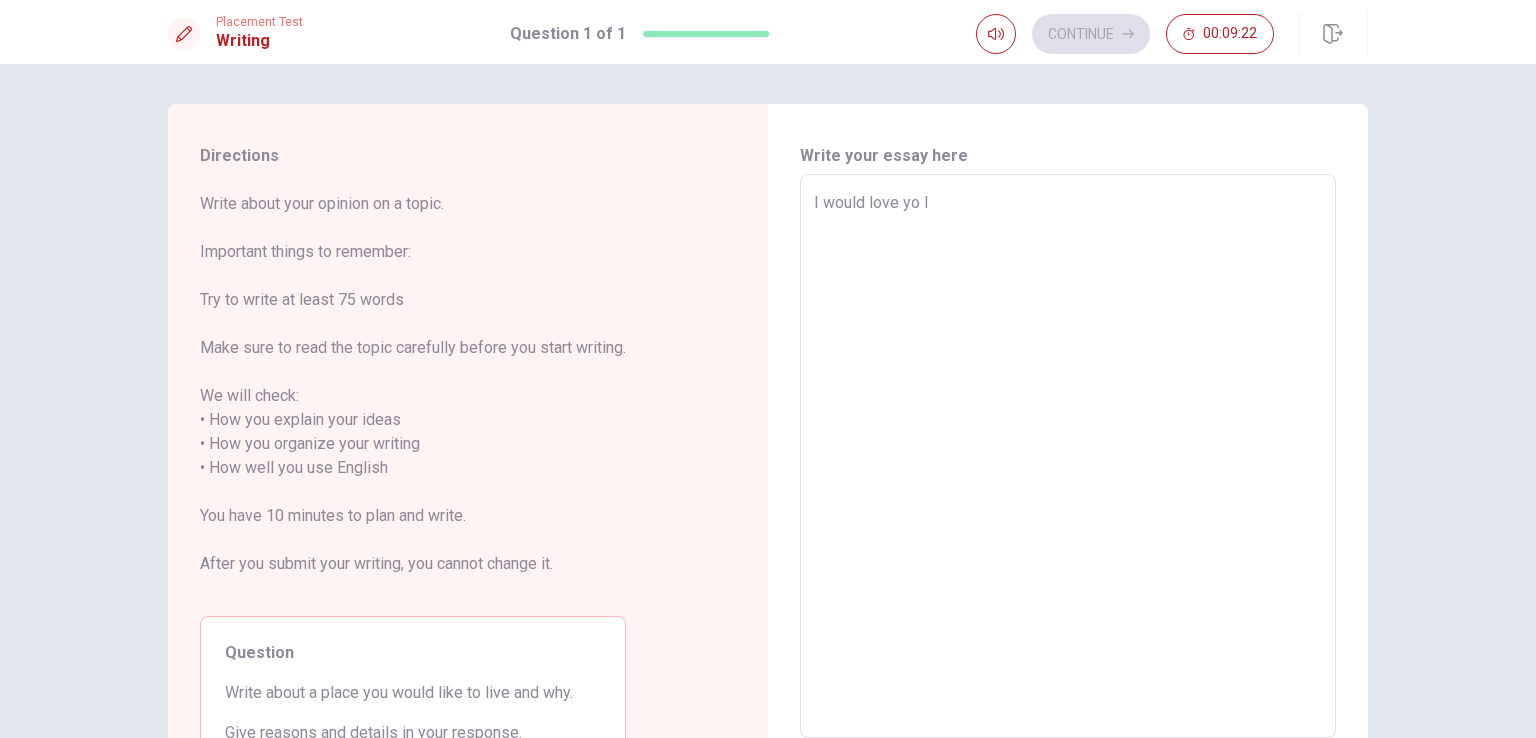 type on "x" 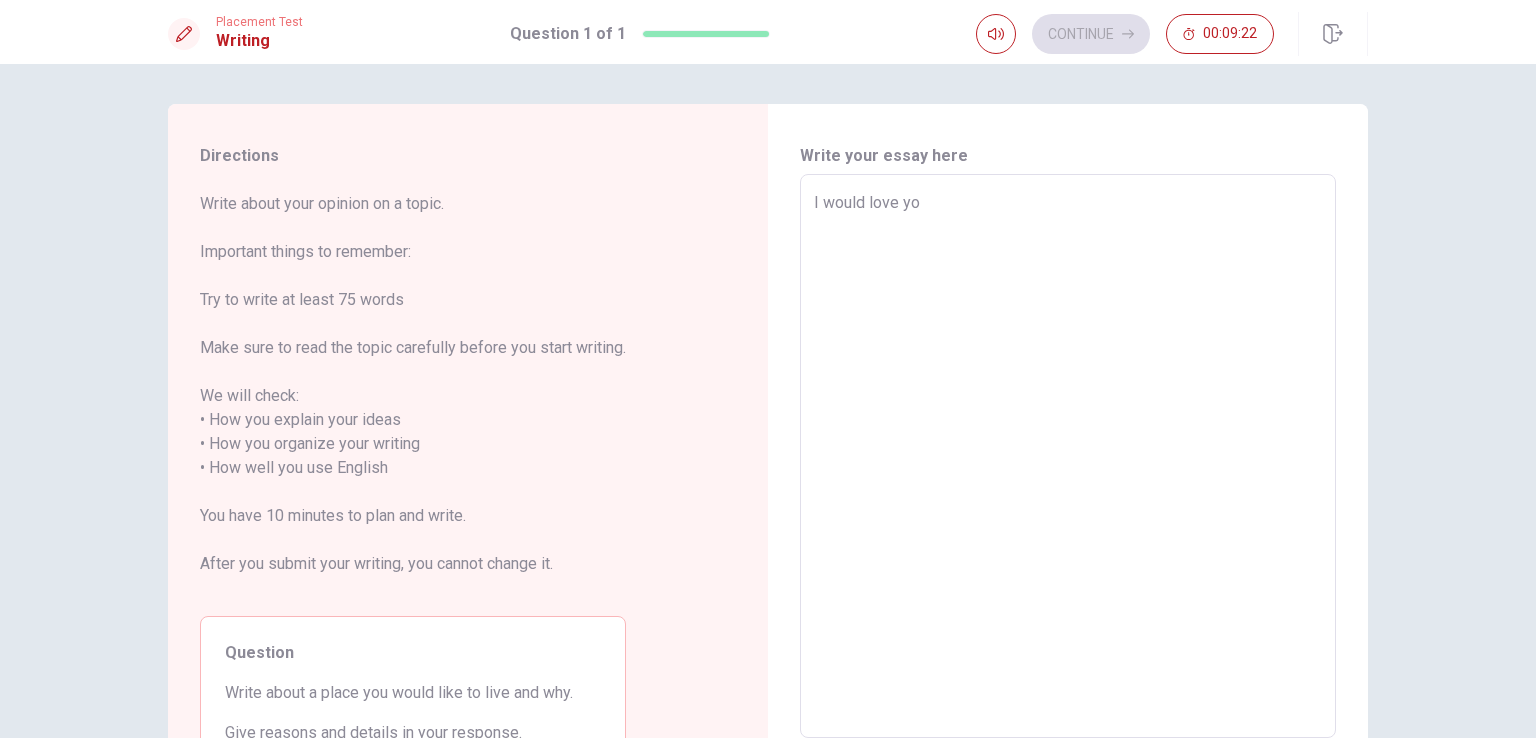 type on "x" 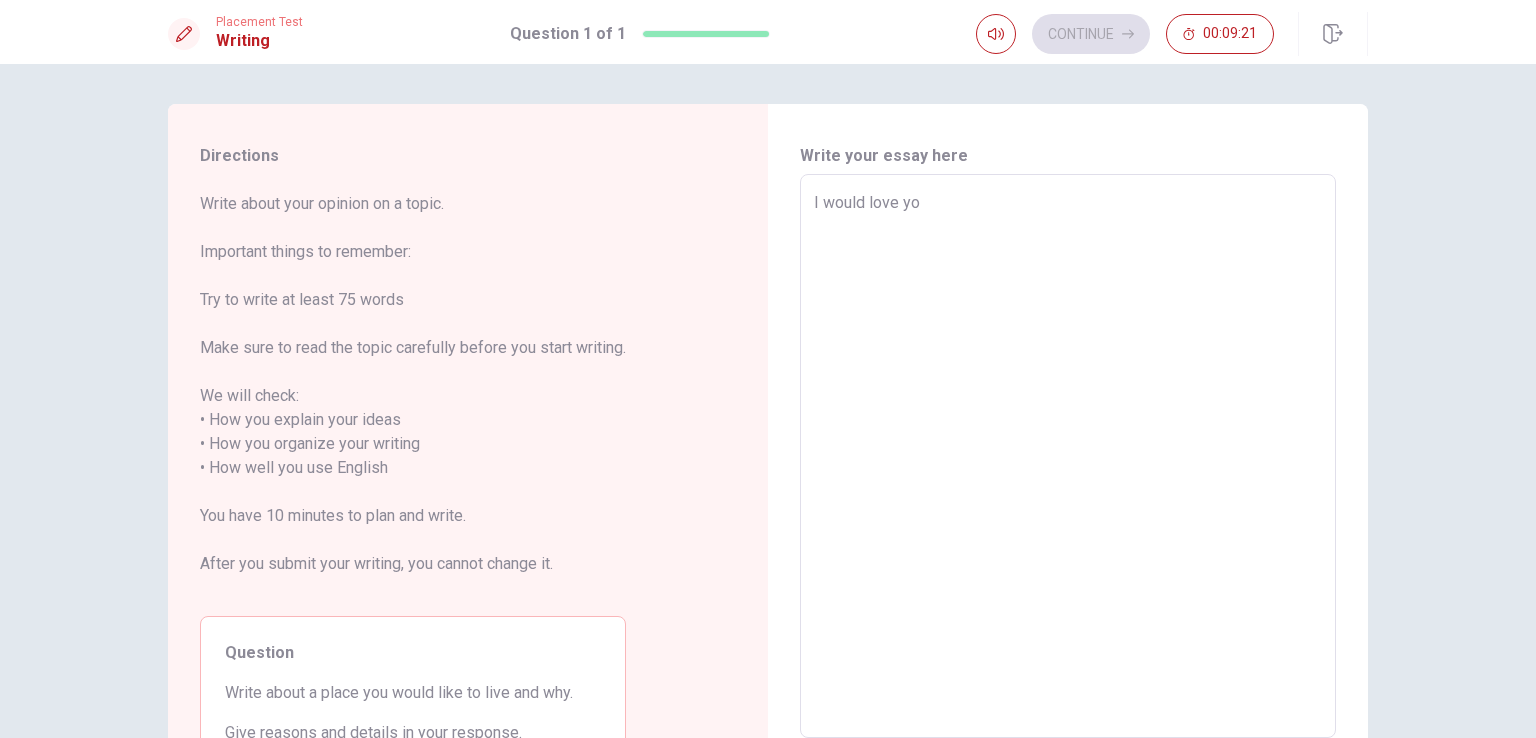 type on "I would love y" 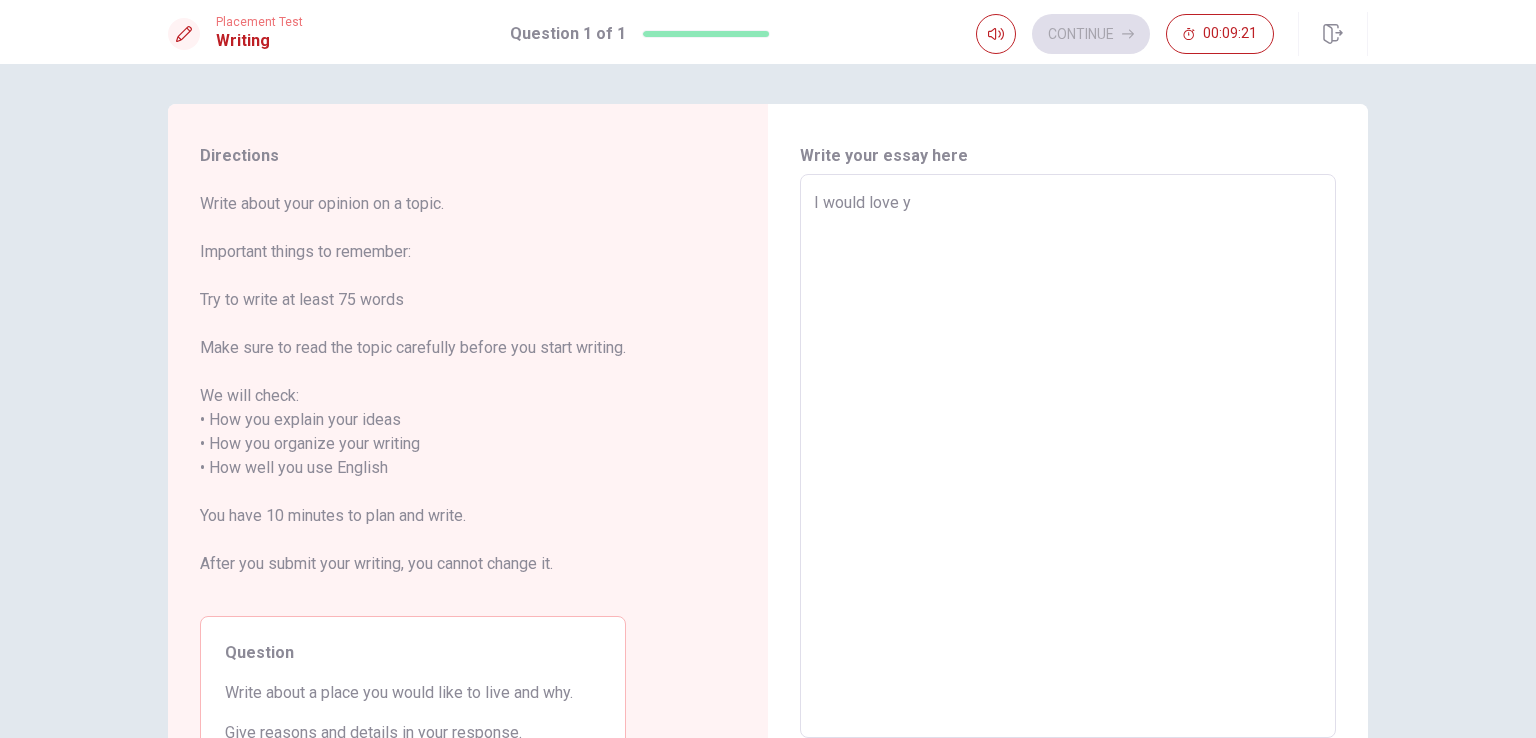 type on "x" 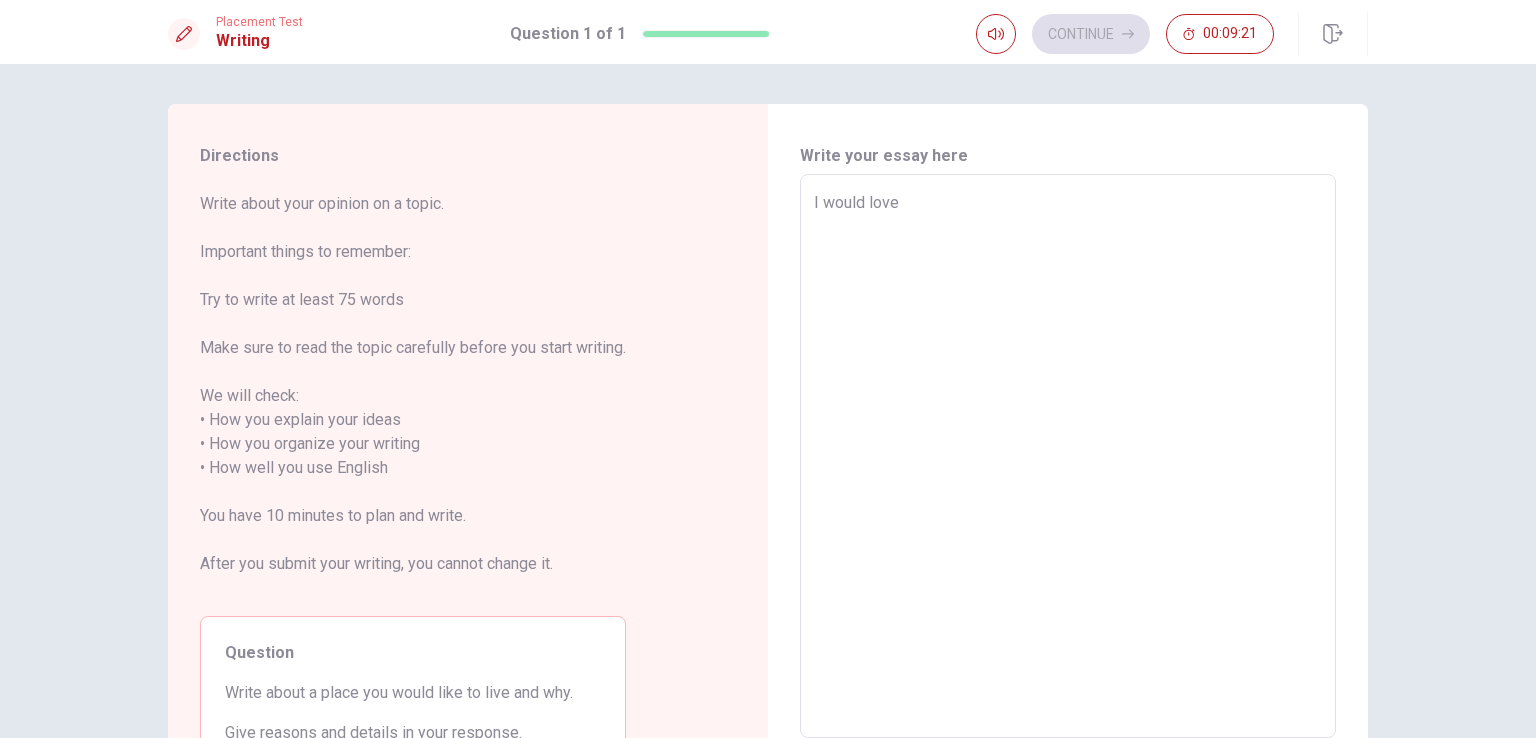 type on "x" 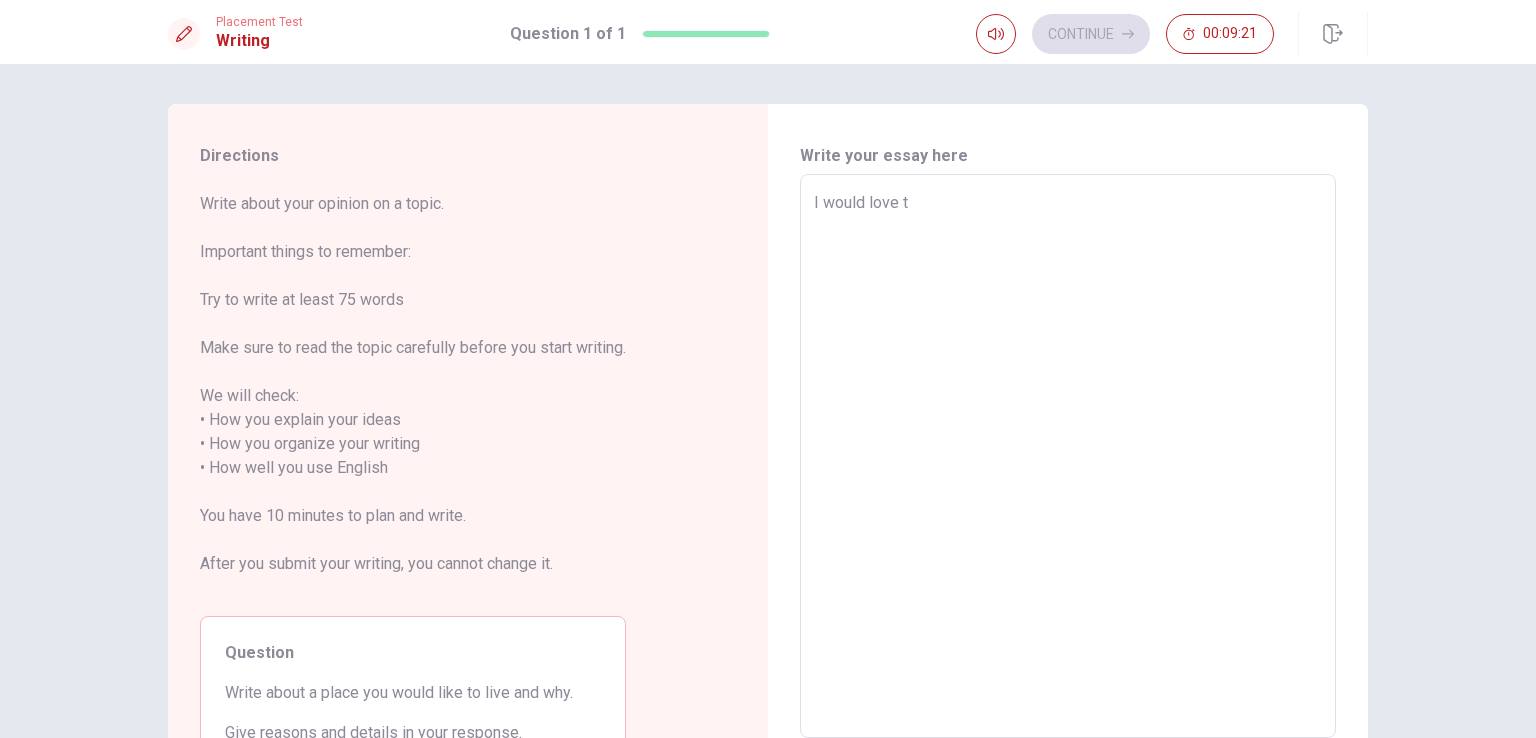 type on "x" 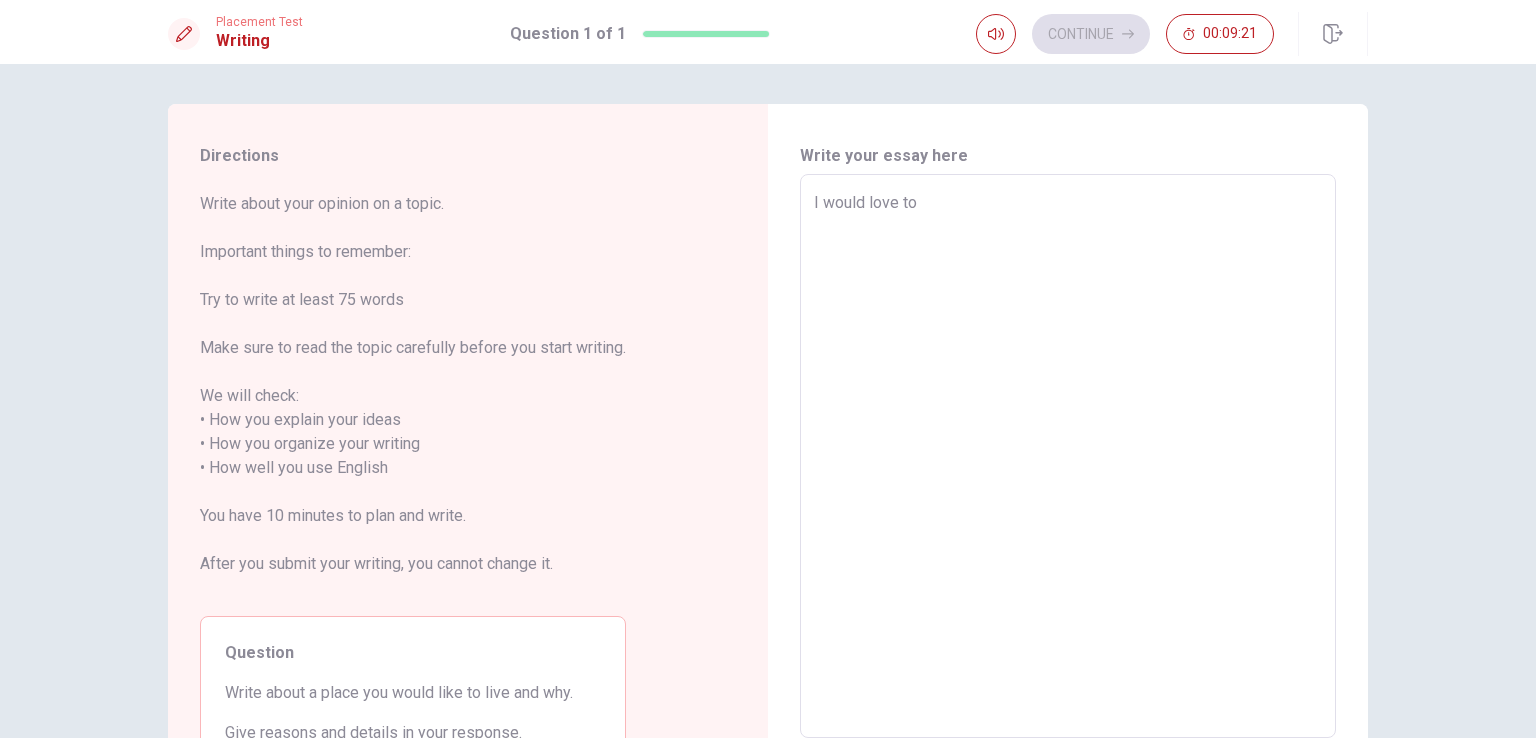 type on "x" 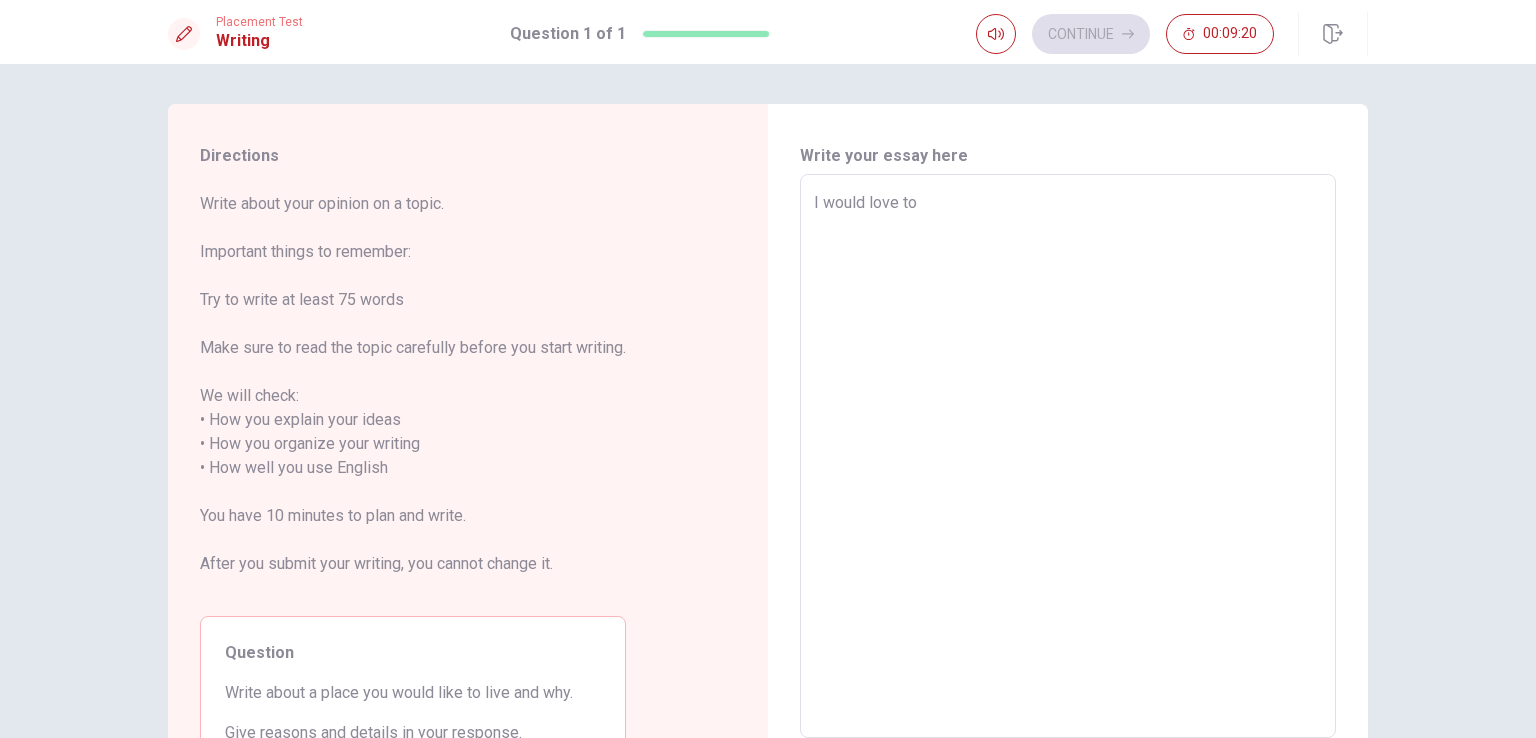 type on "I would love to" 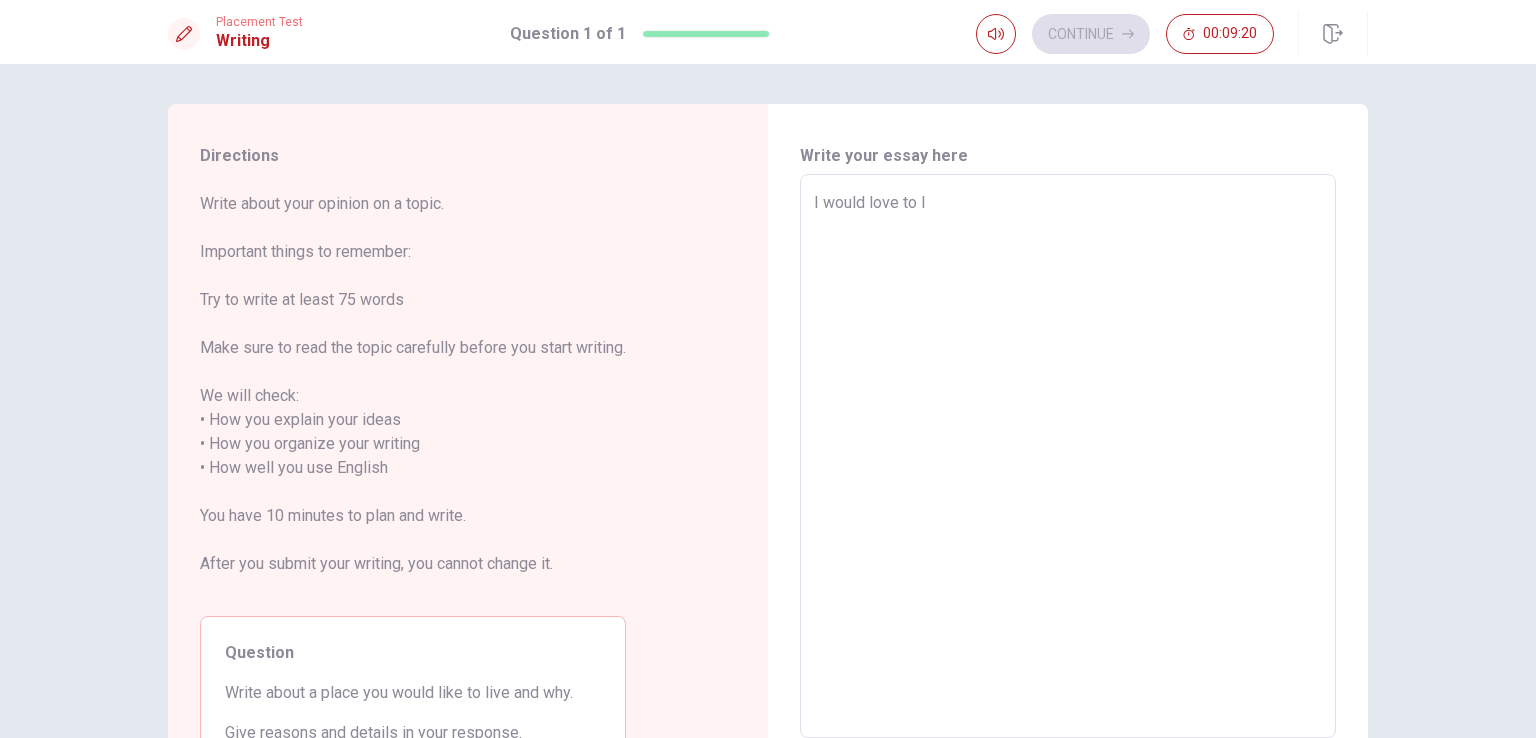 type on "x" 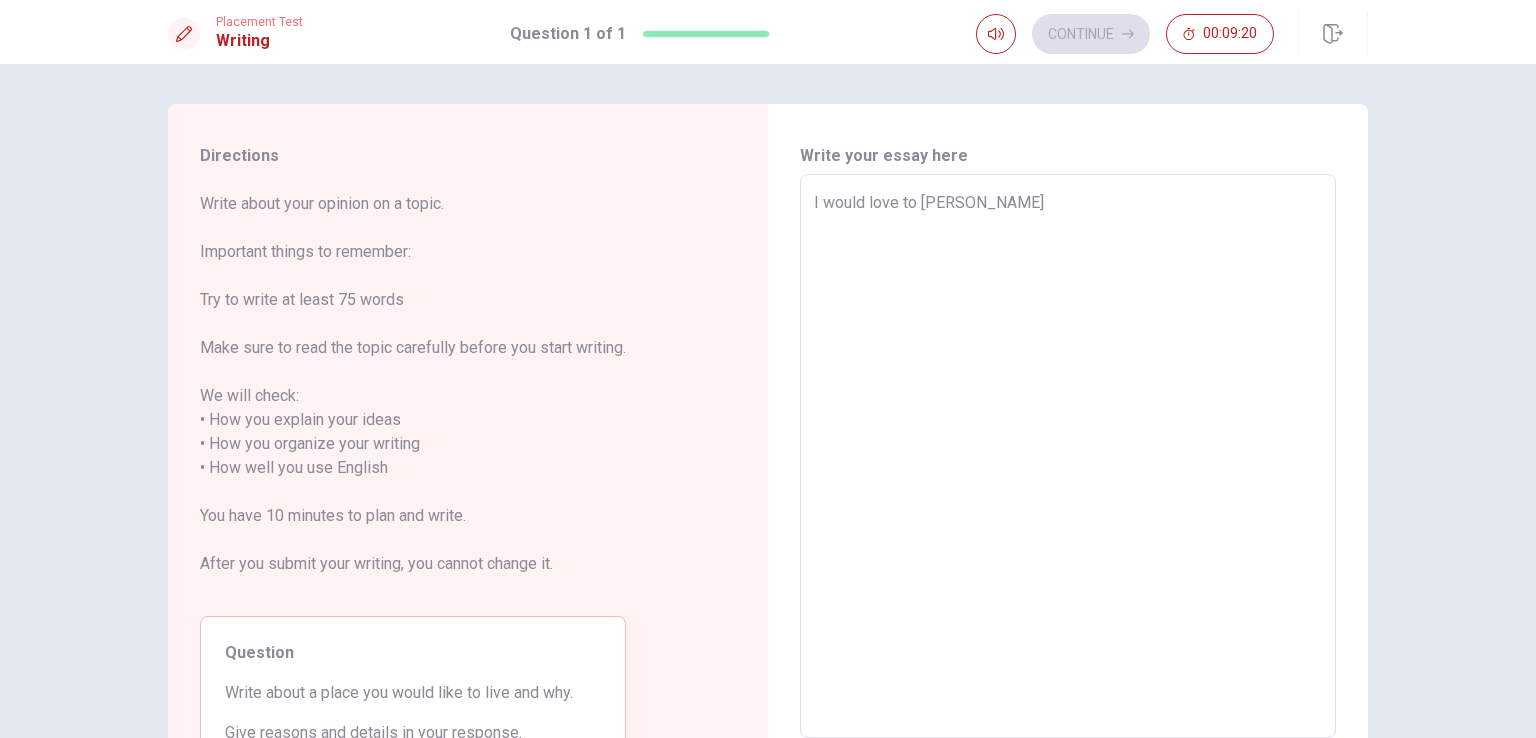 type on "x" 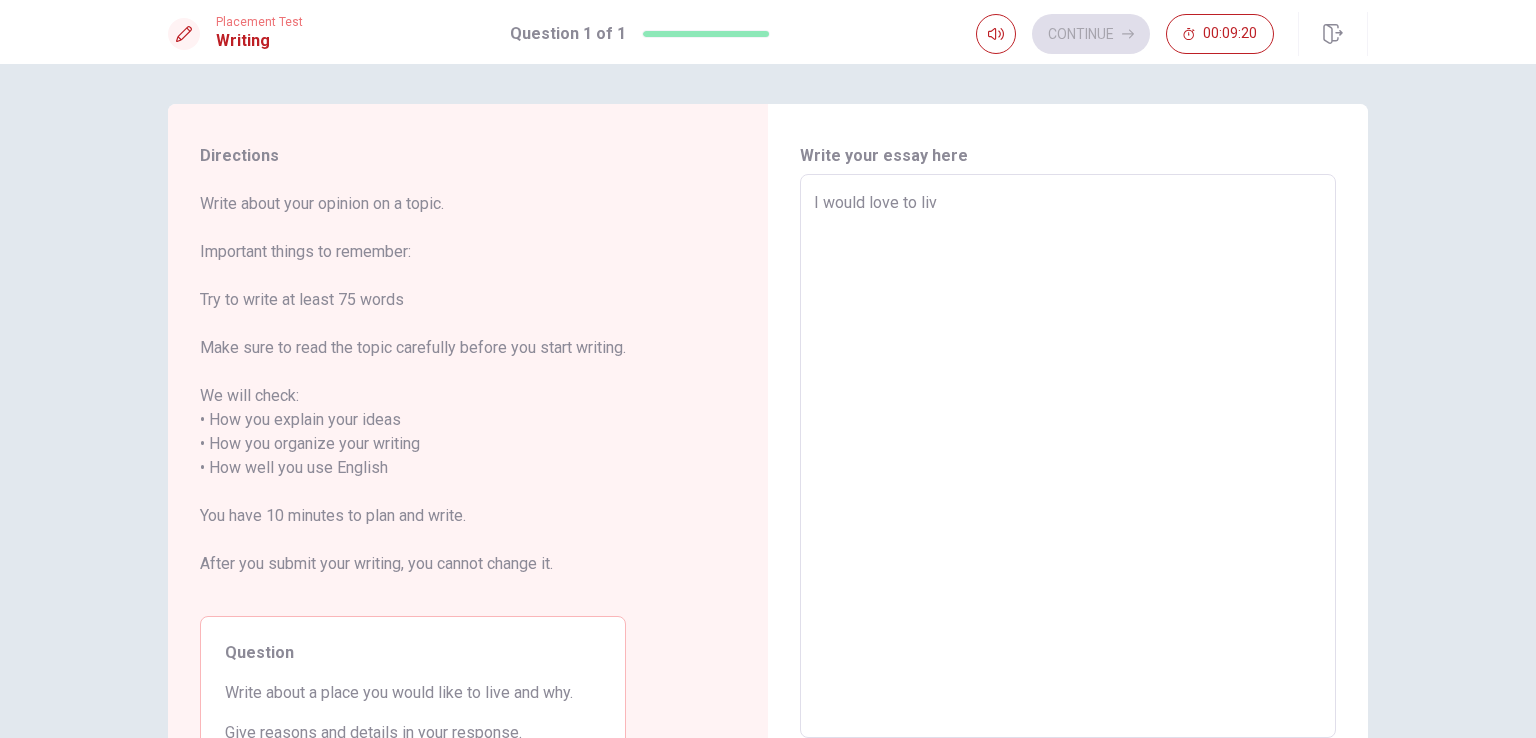 type on "x" 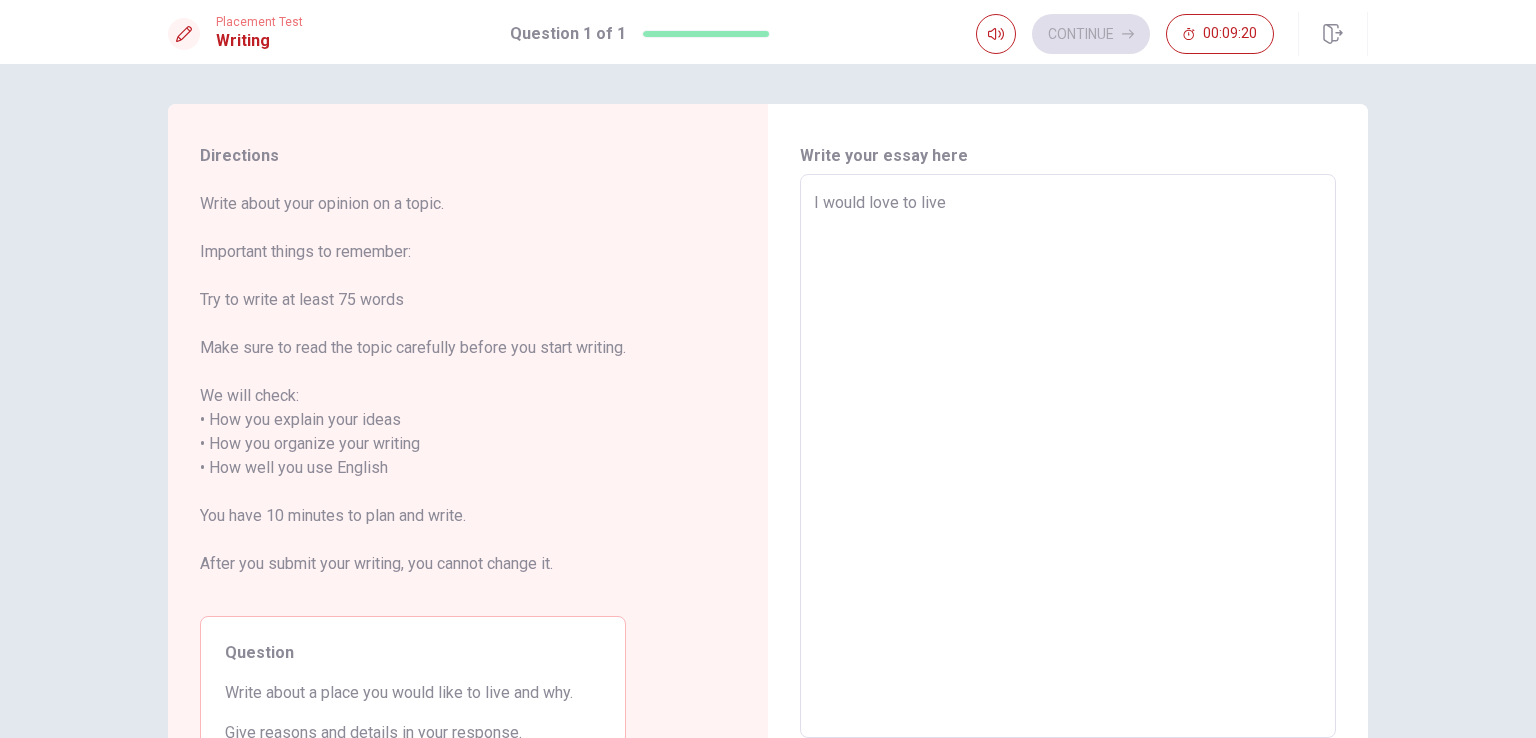 type on "x" 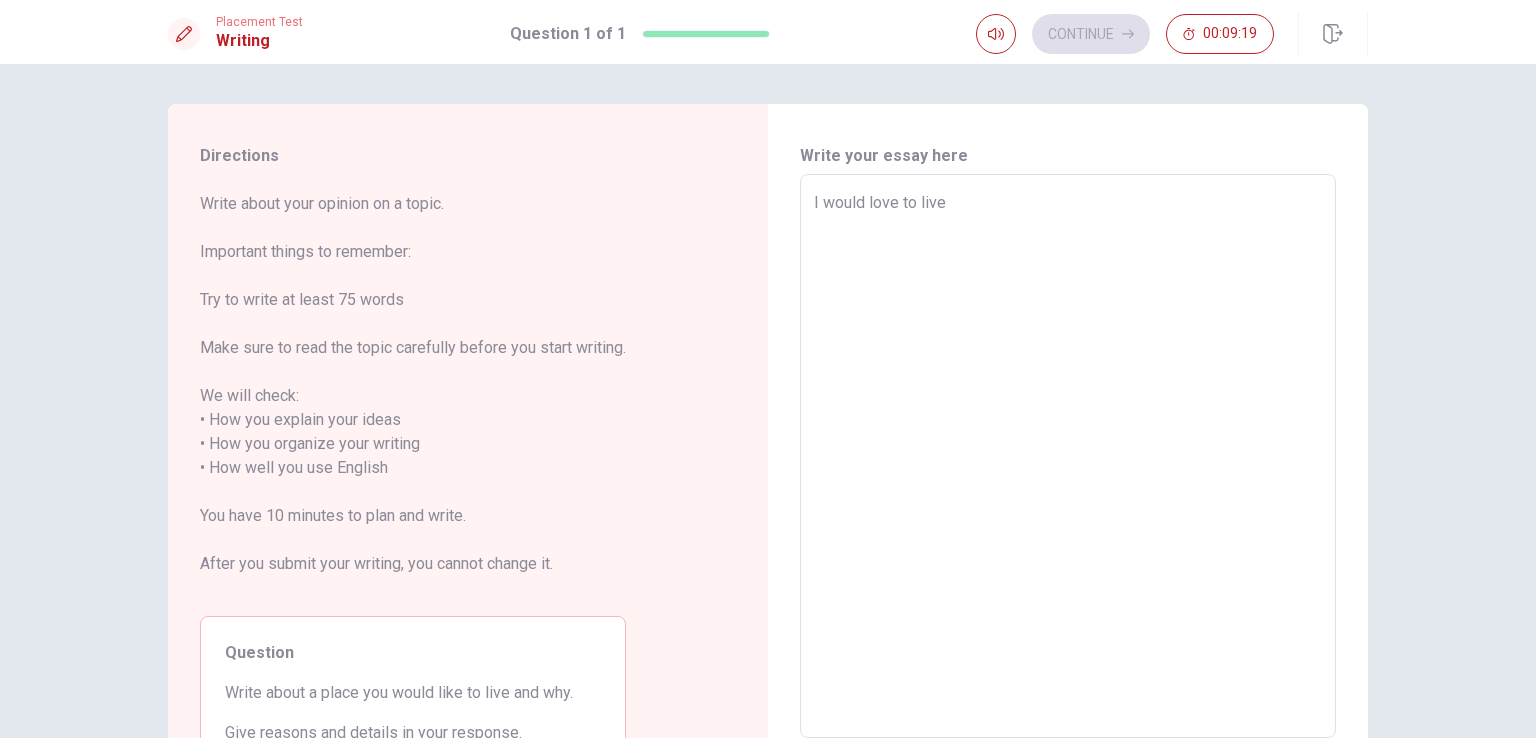 type on "x" 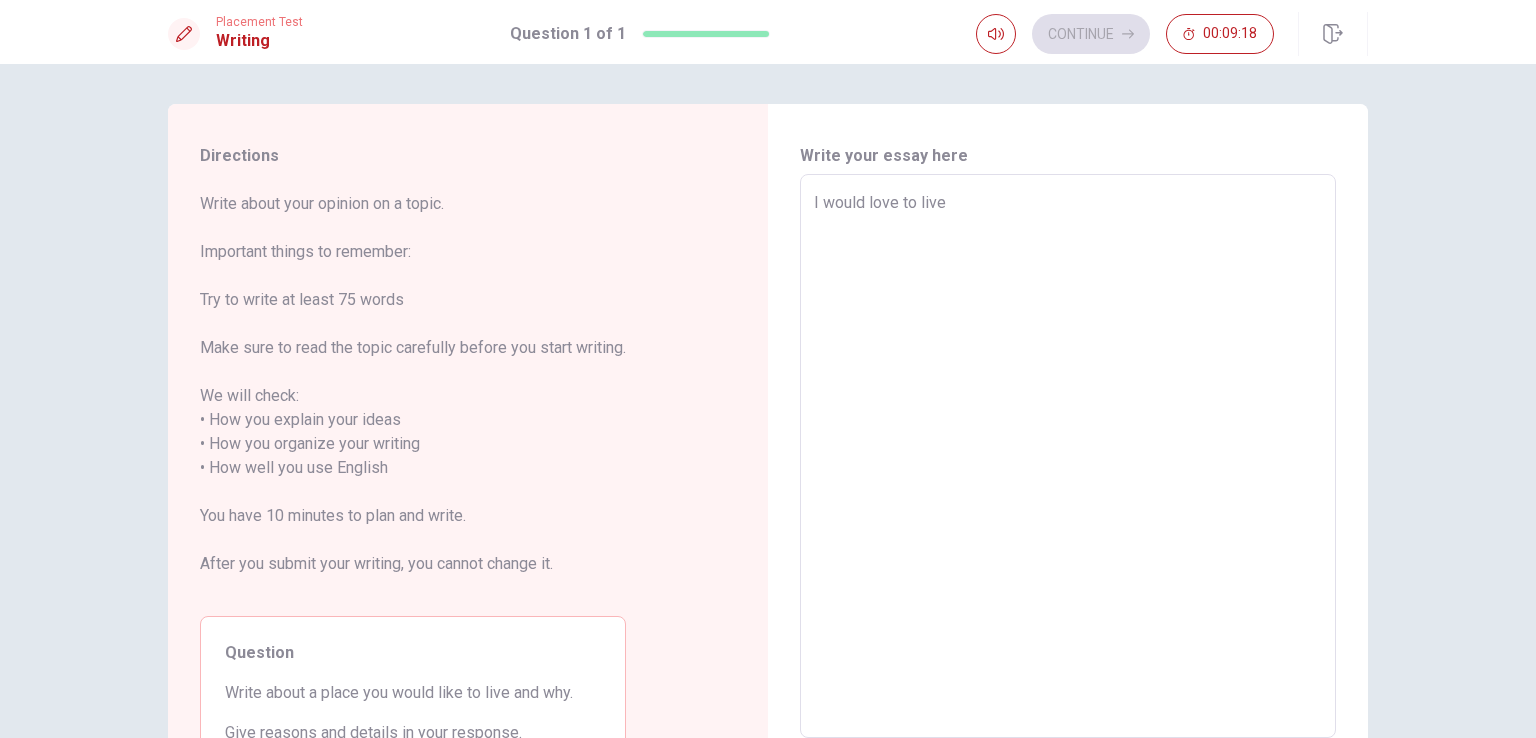 type on "I would love to live i" 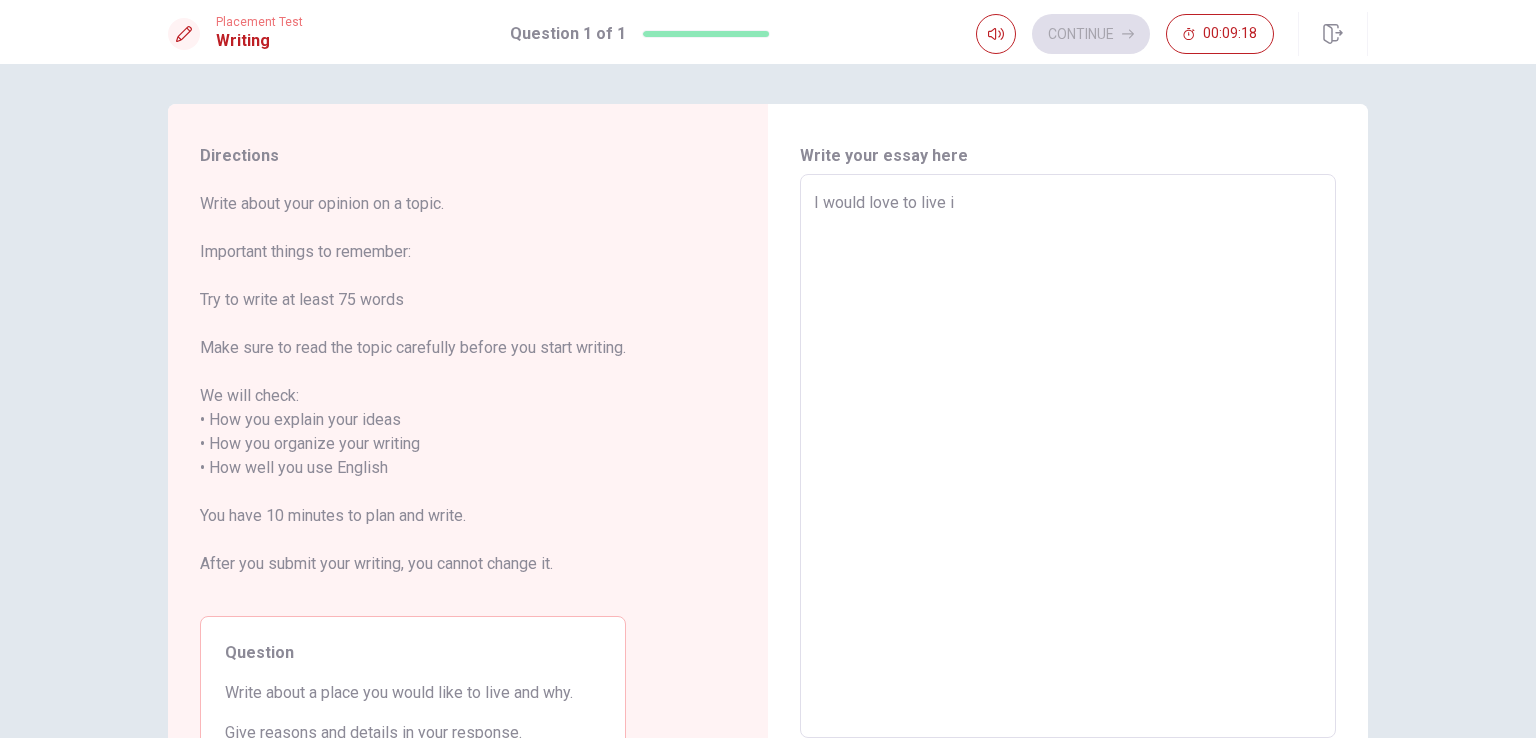 type on "x" 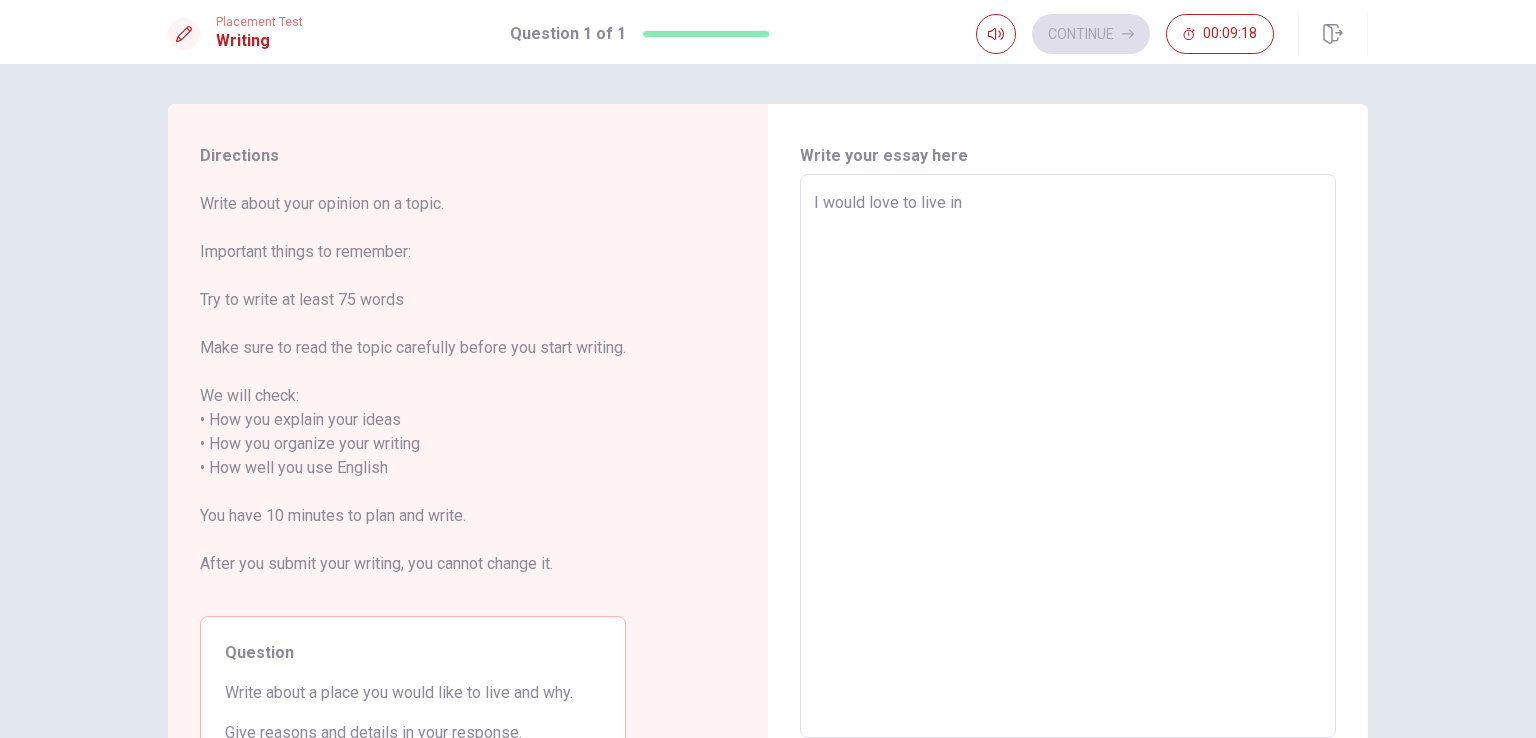 type on "x" 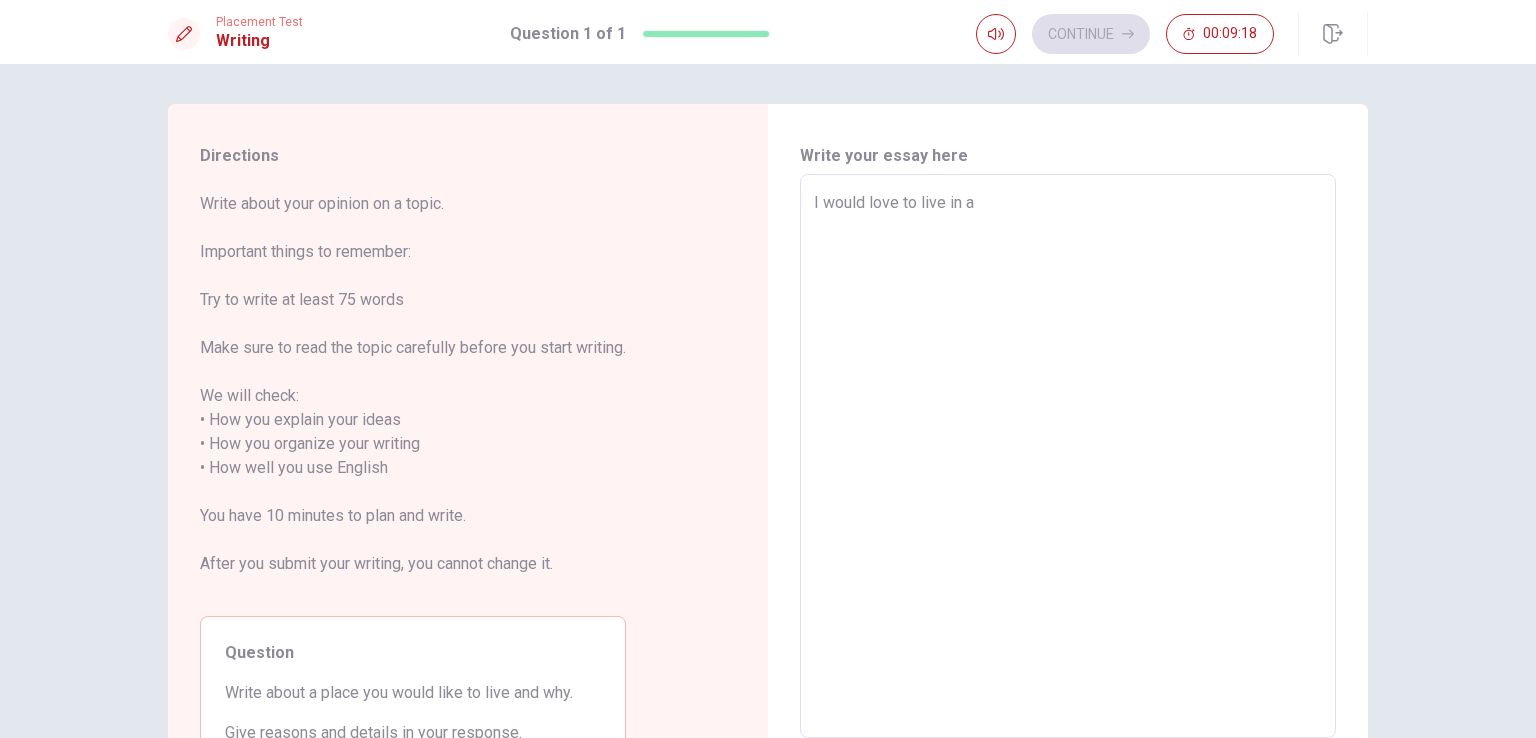 type on "x" 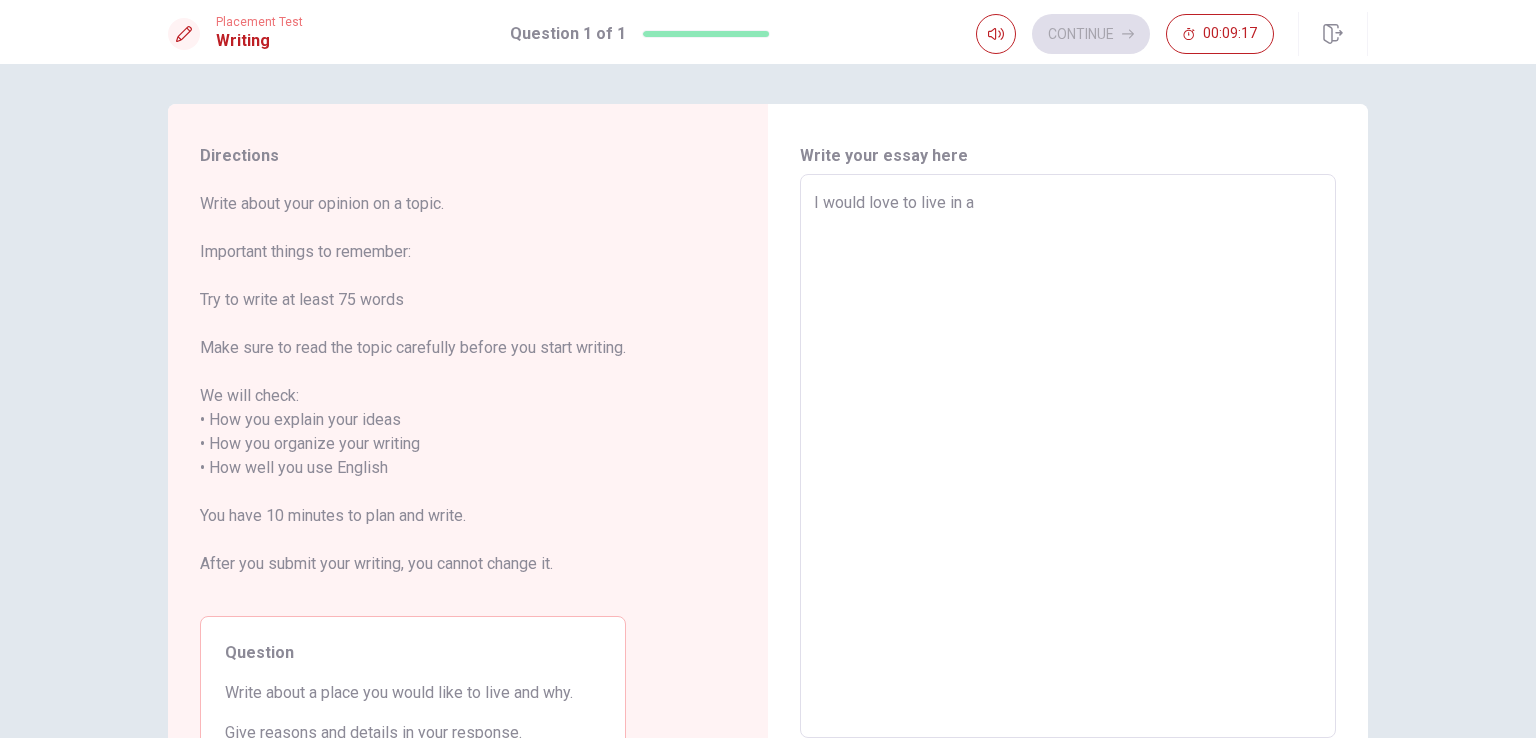type on "I would love to live in a" 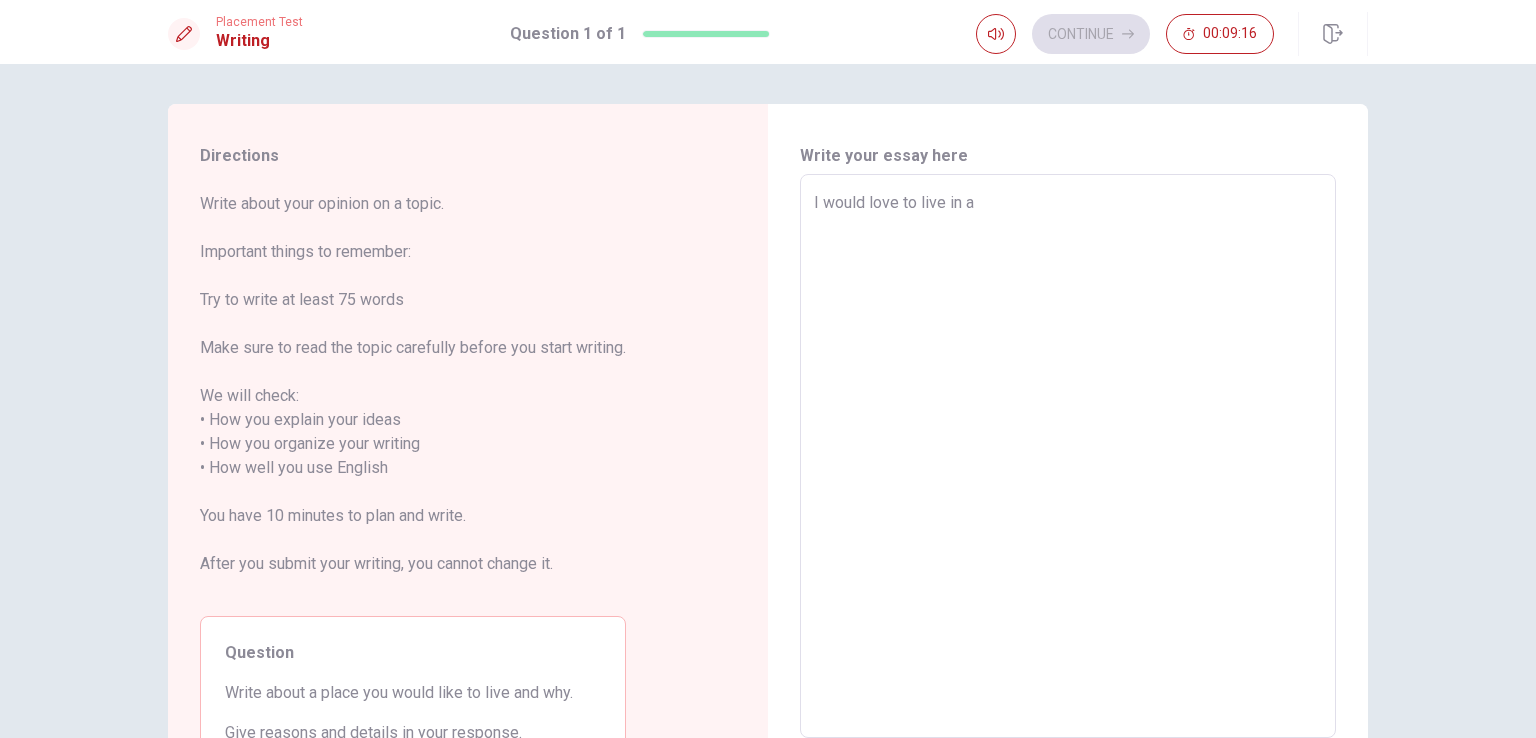 type on "I would love to live in a s" 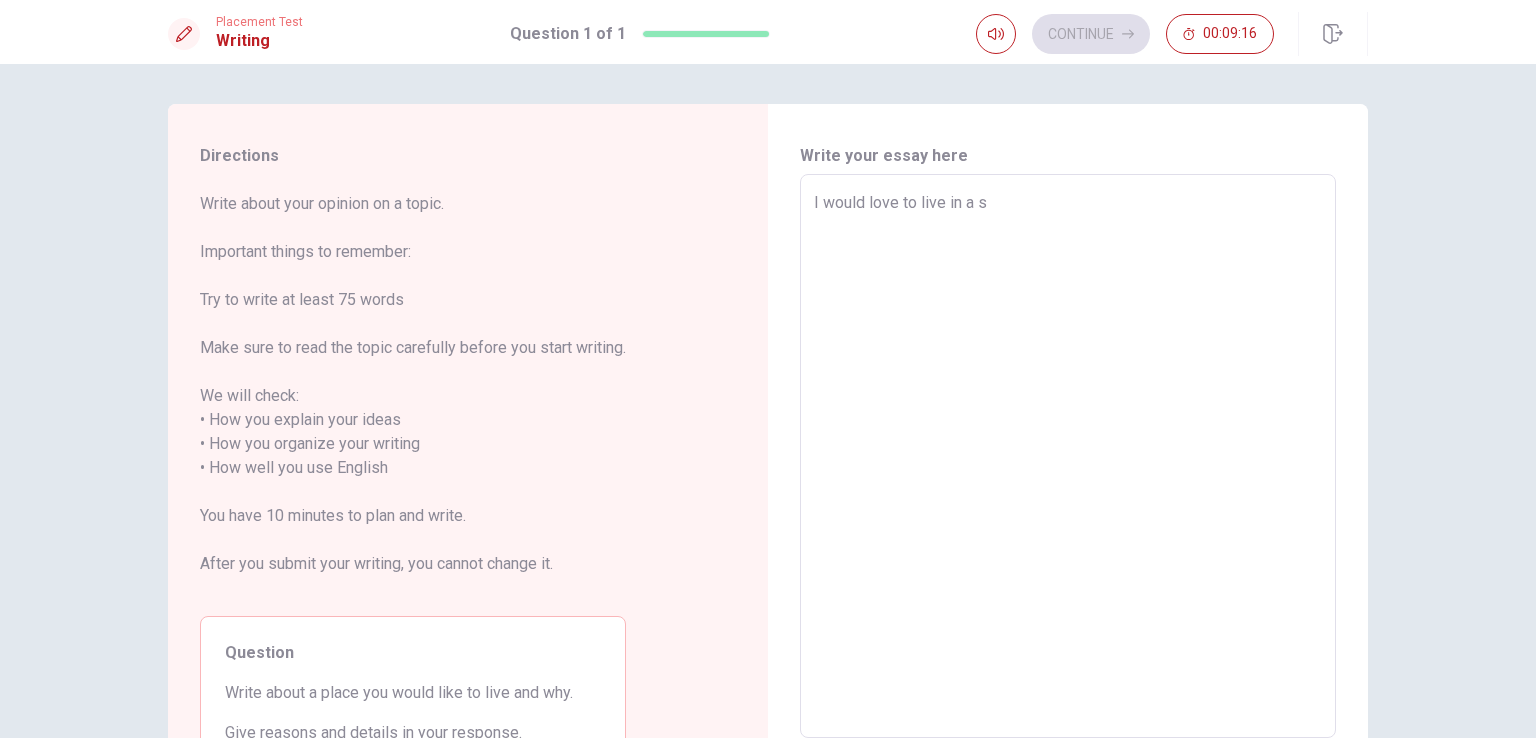 type on "x" 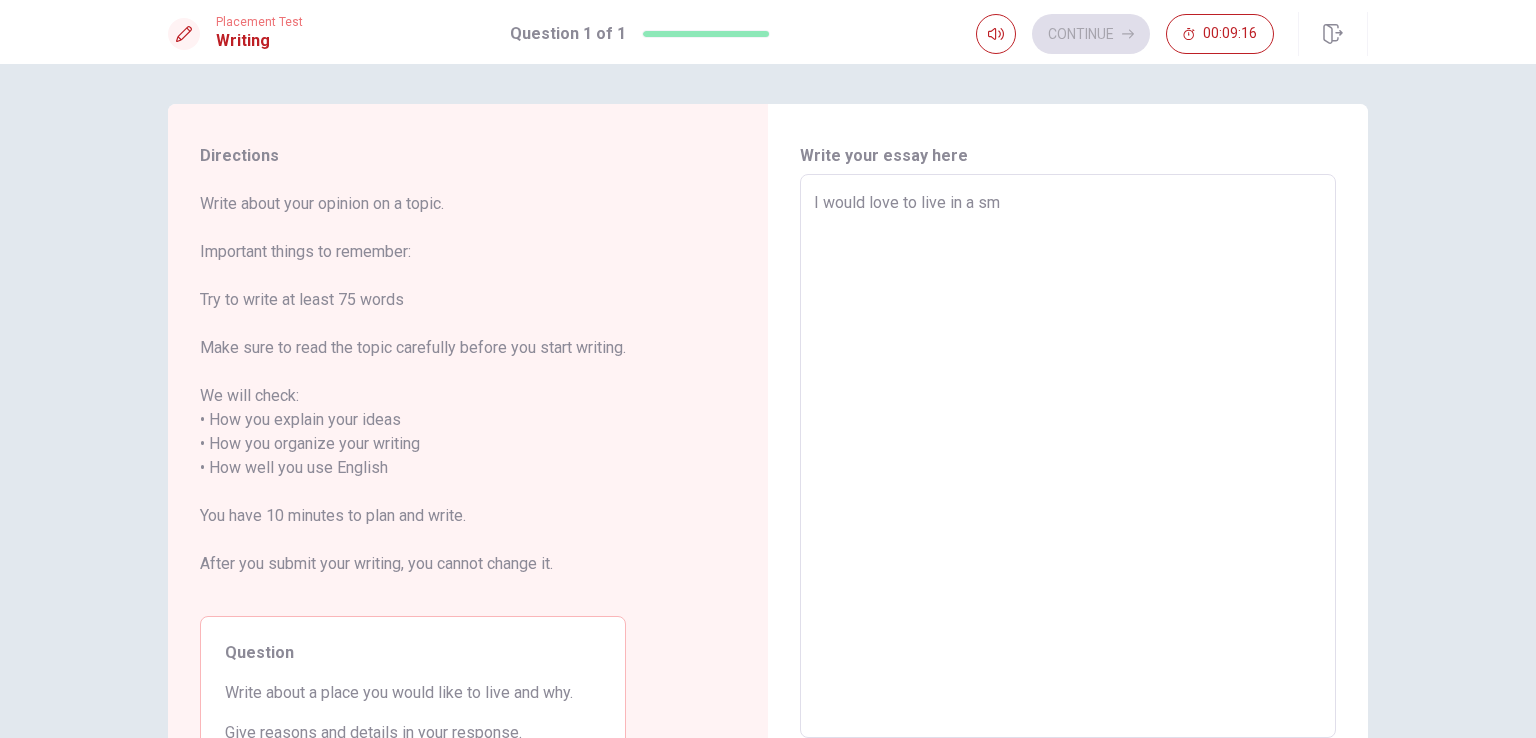 type on "x" 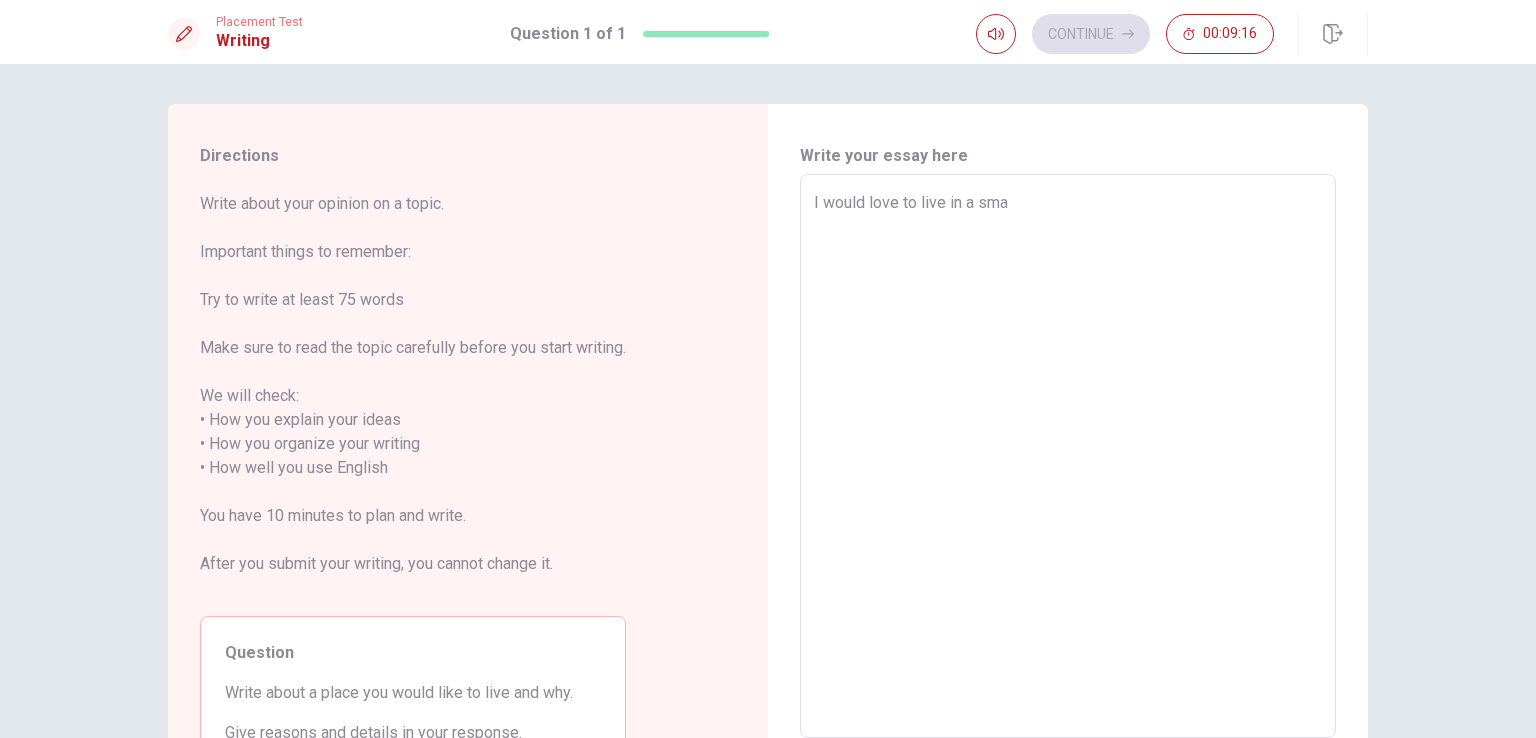 type on "x" 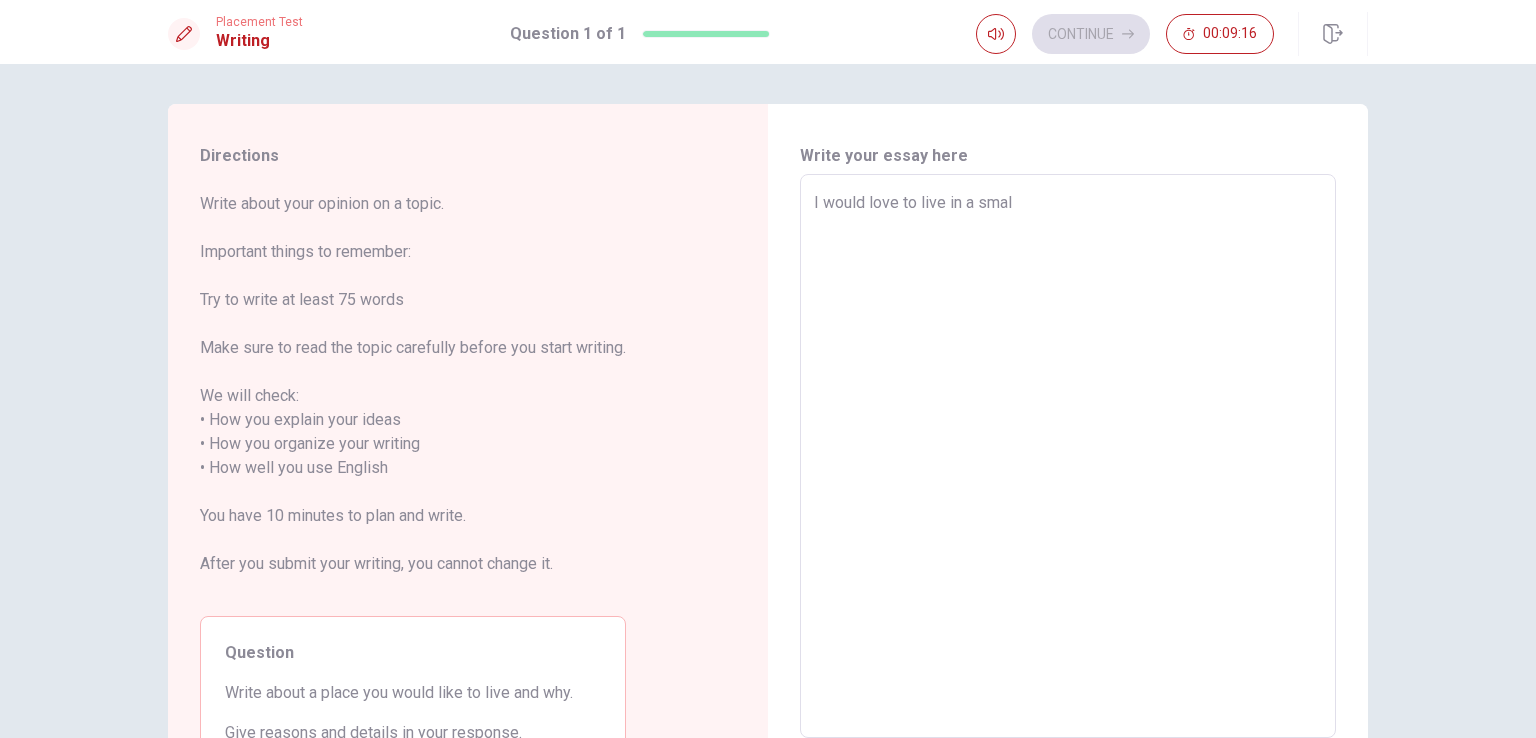 type on "x" 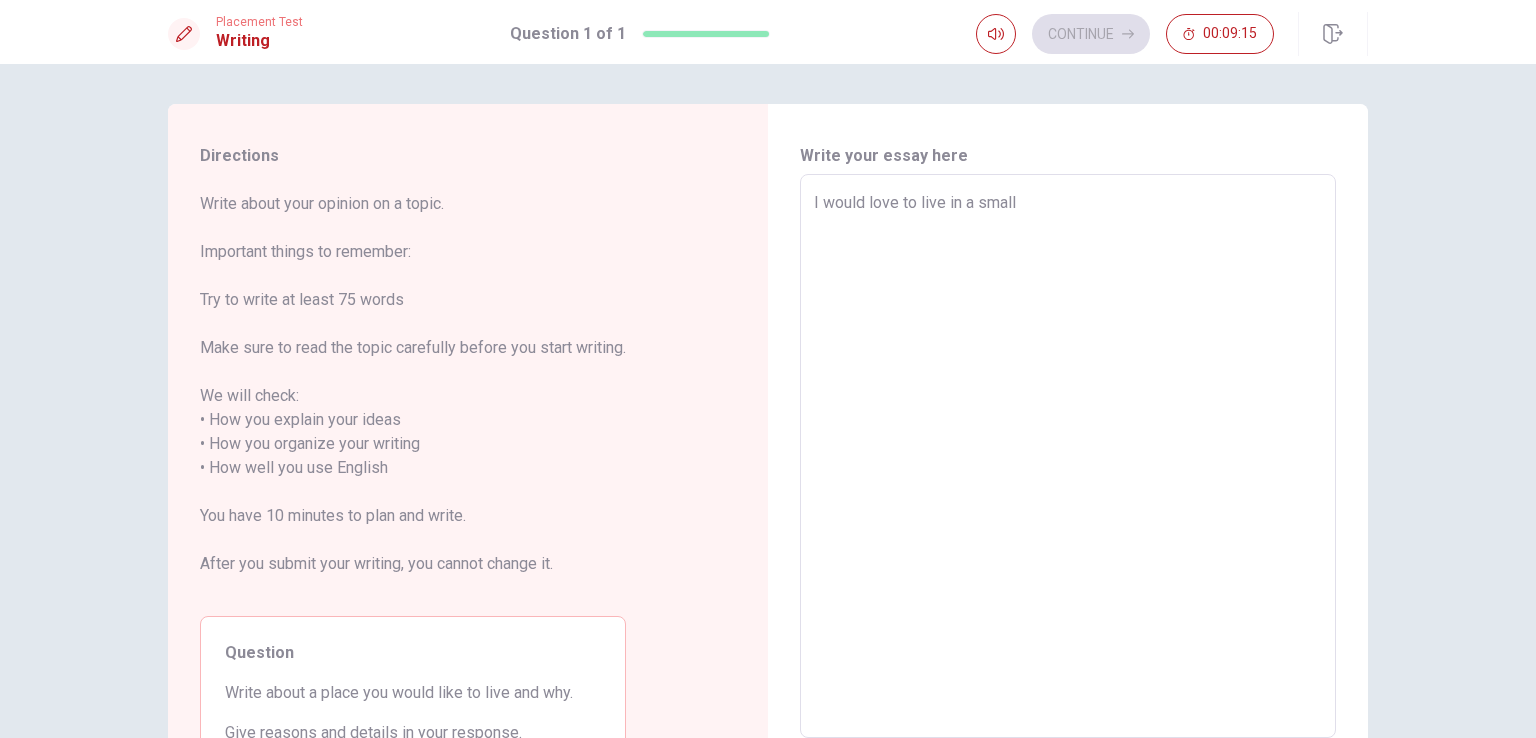 type on "x" 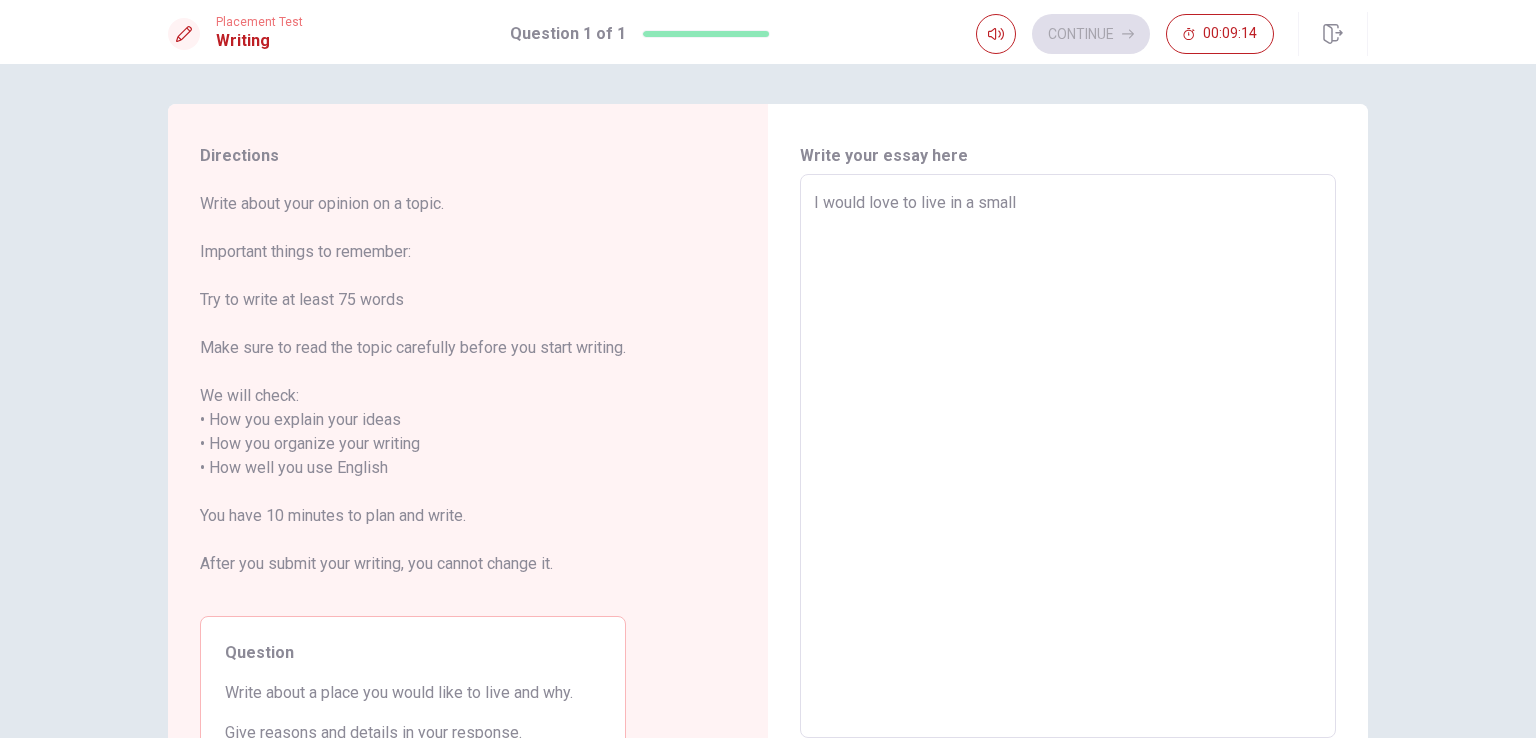 type on "I would love to live in a small" 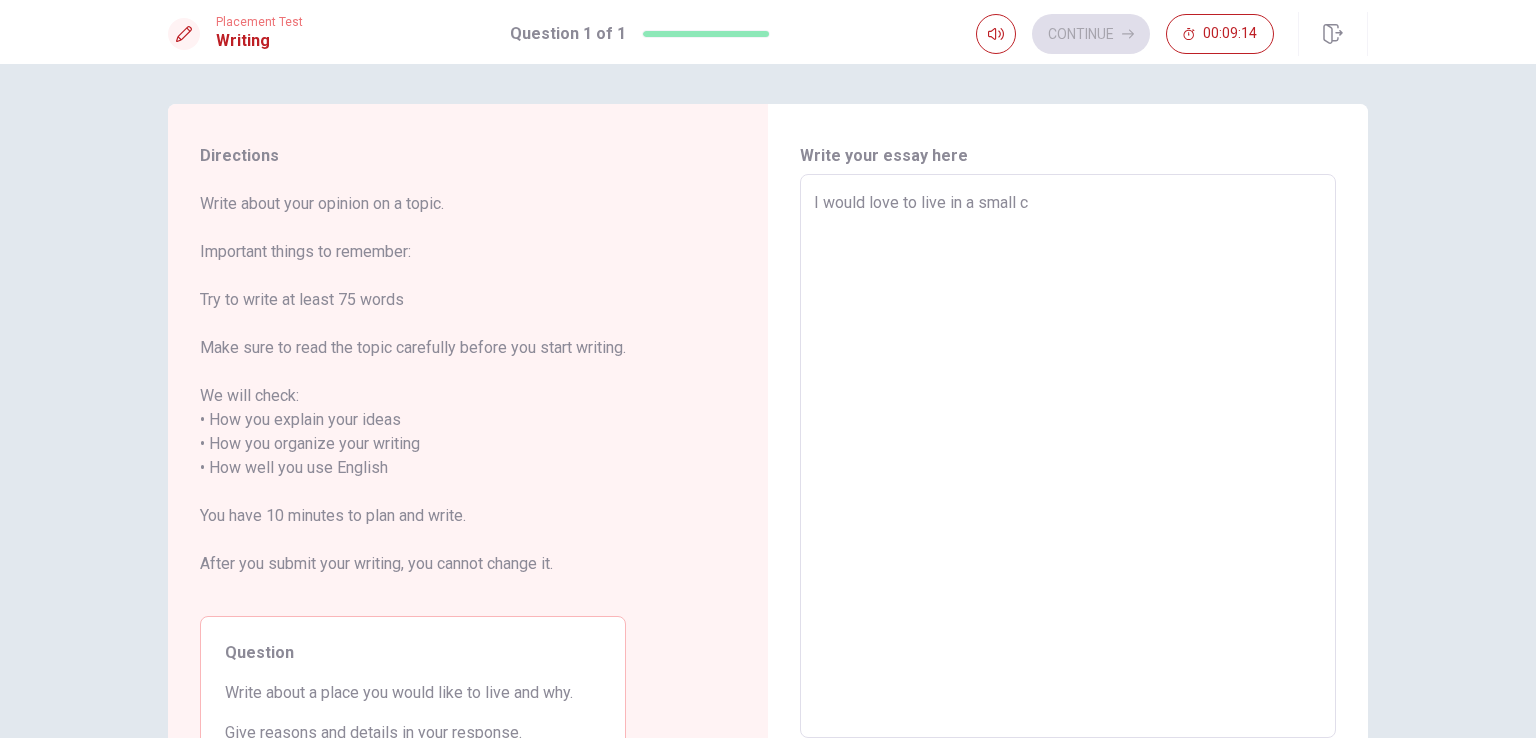 type on "x" 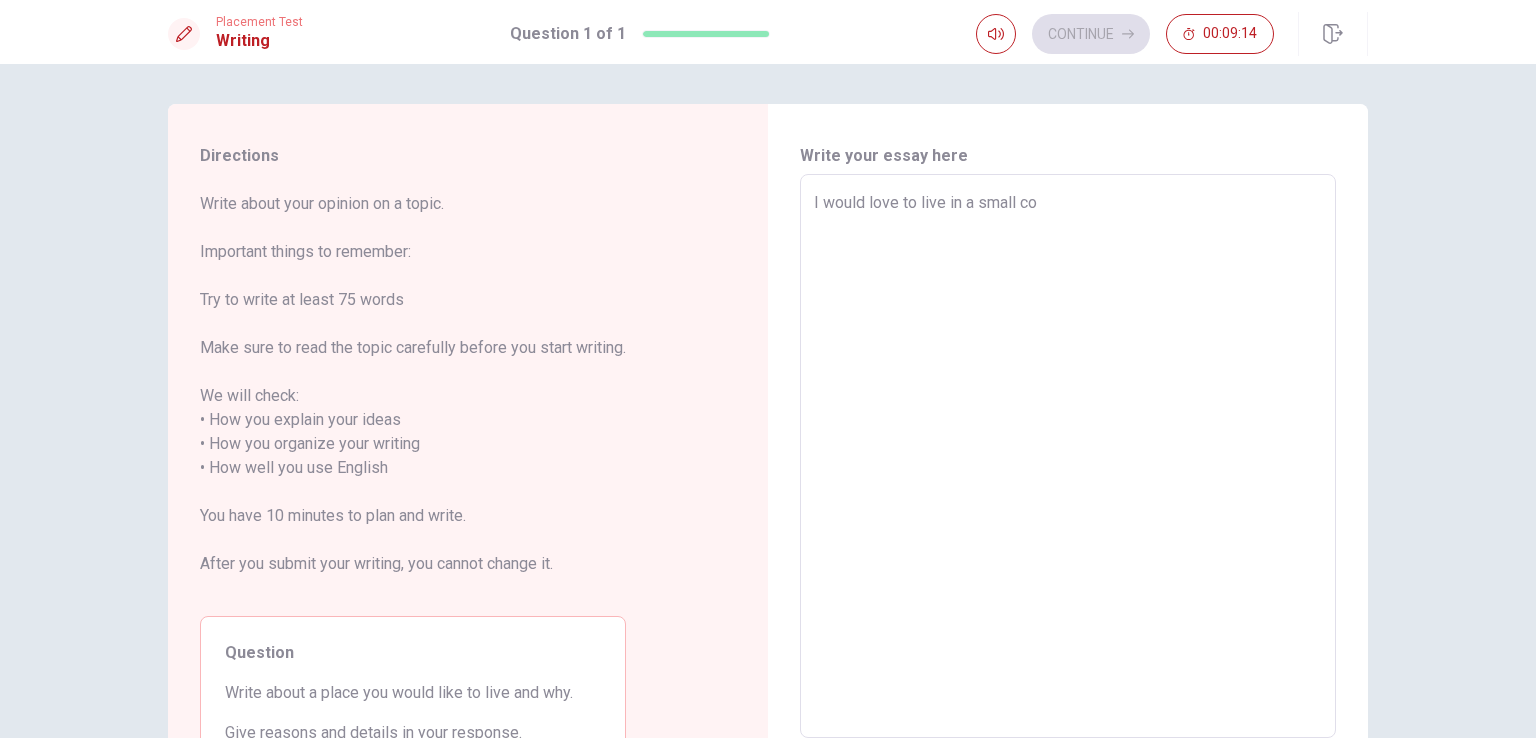 type on "x" 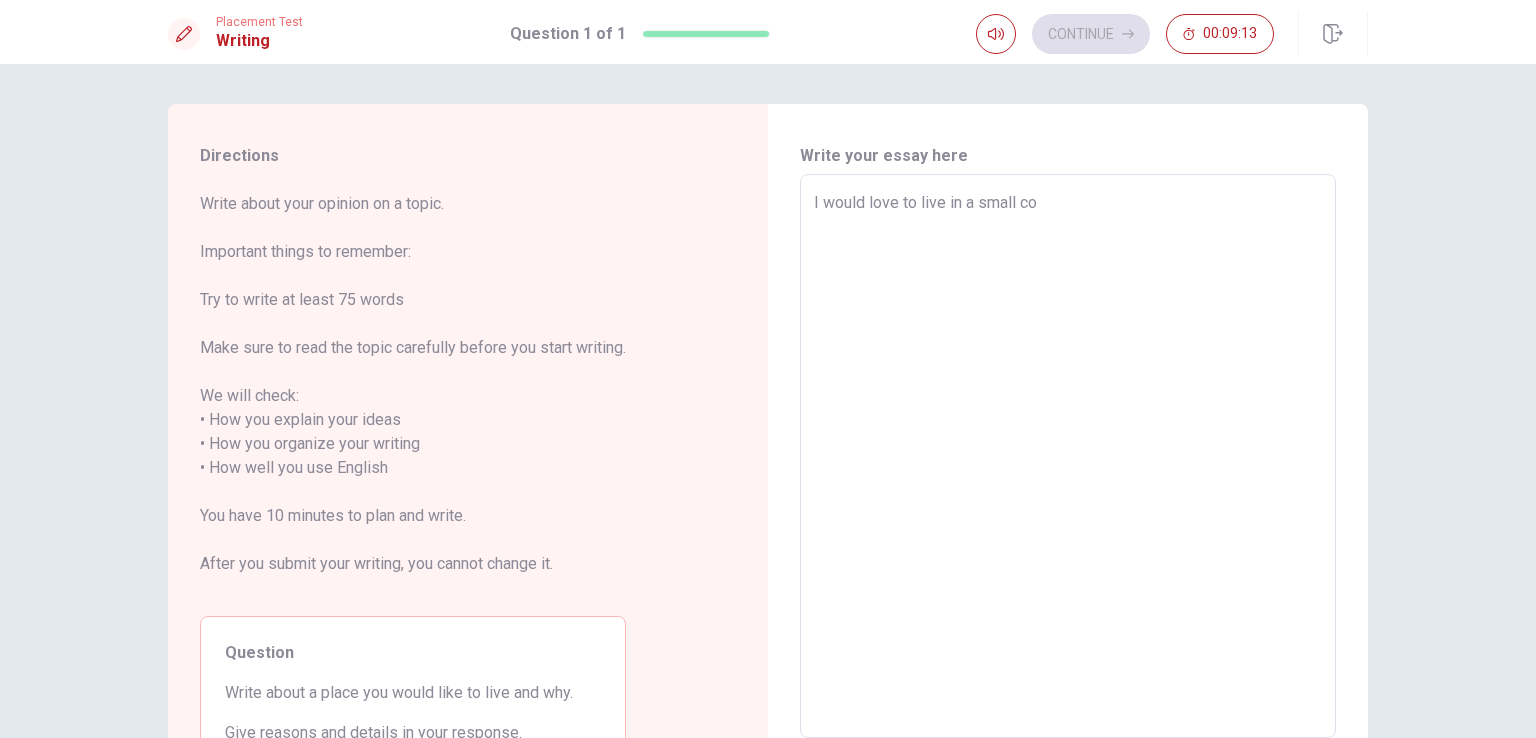 type on "I would love to live in a small coa" 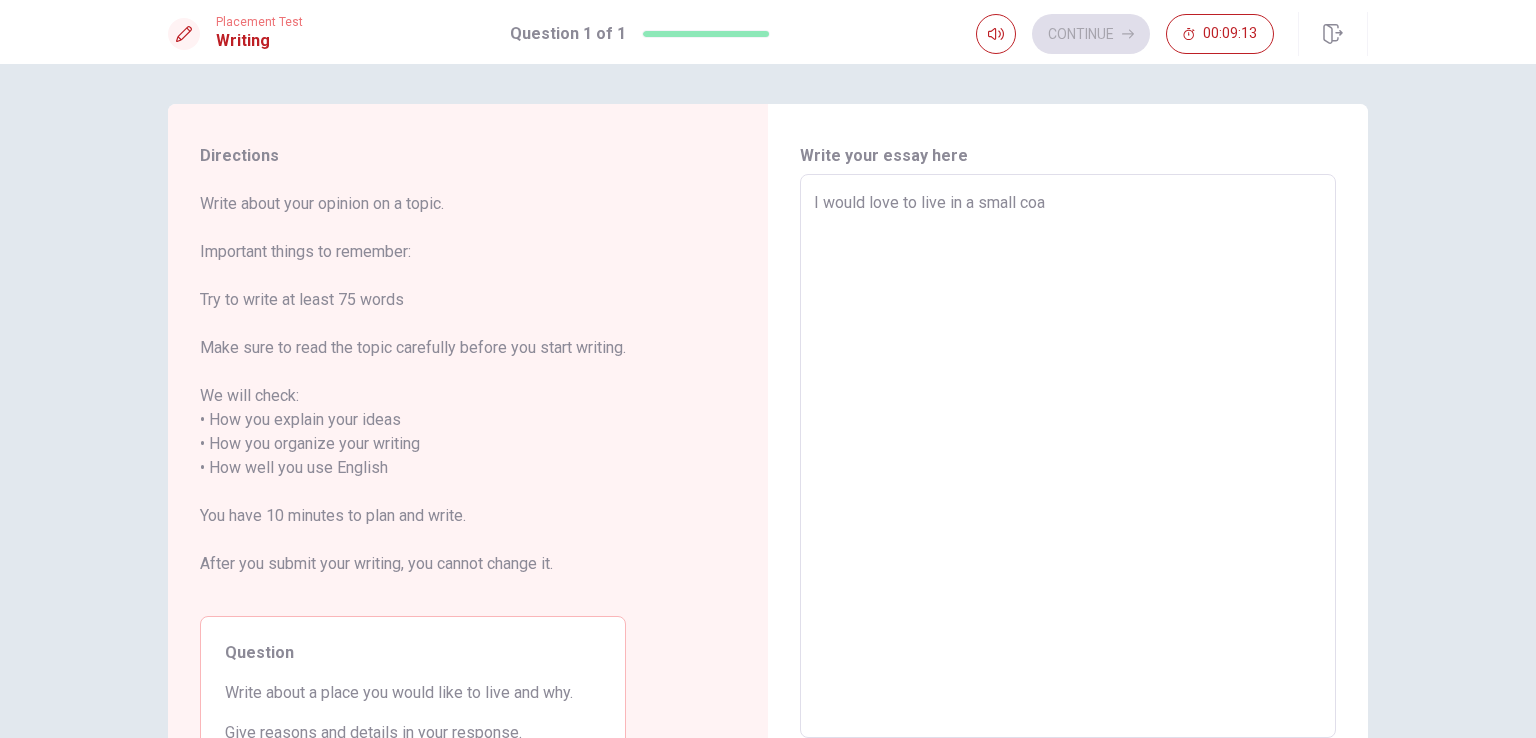 type on "x" 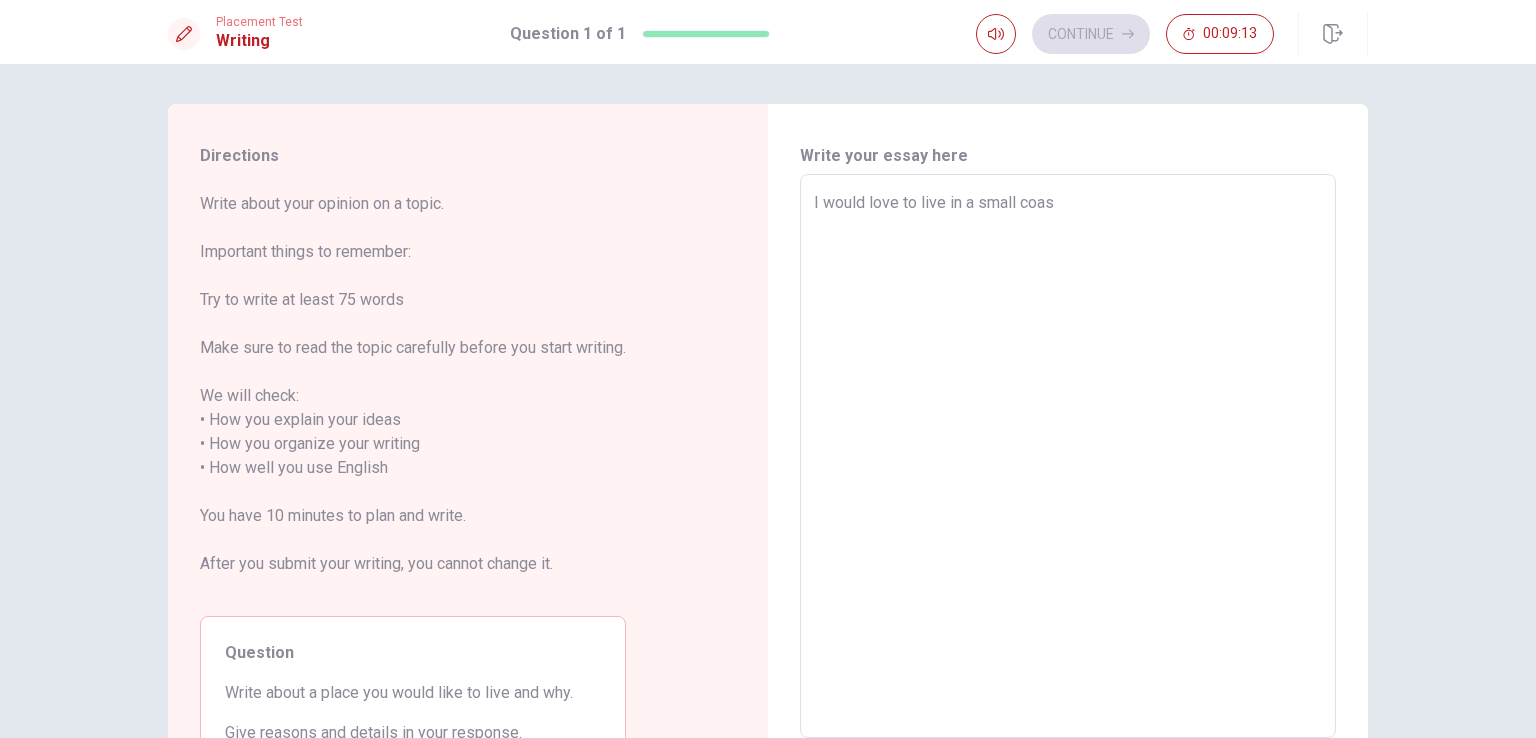 type on "x" 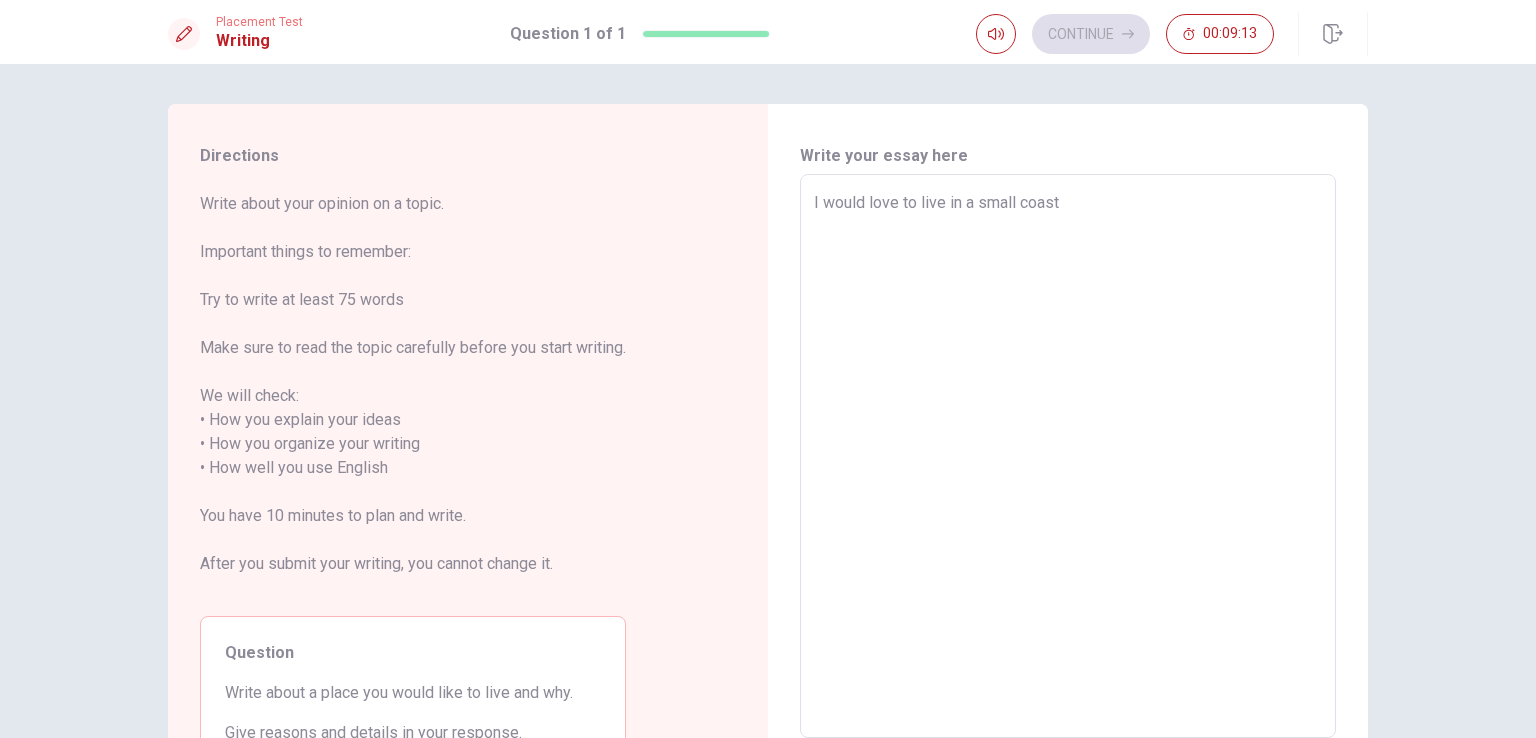 type on "x" 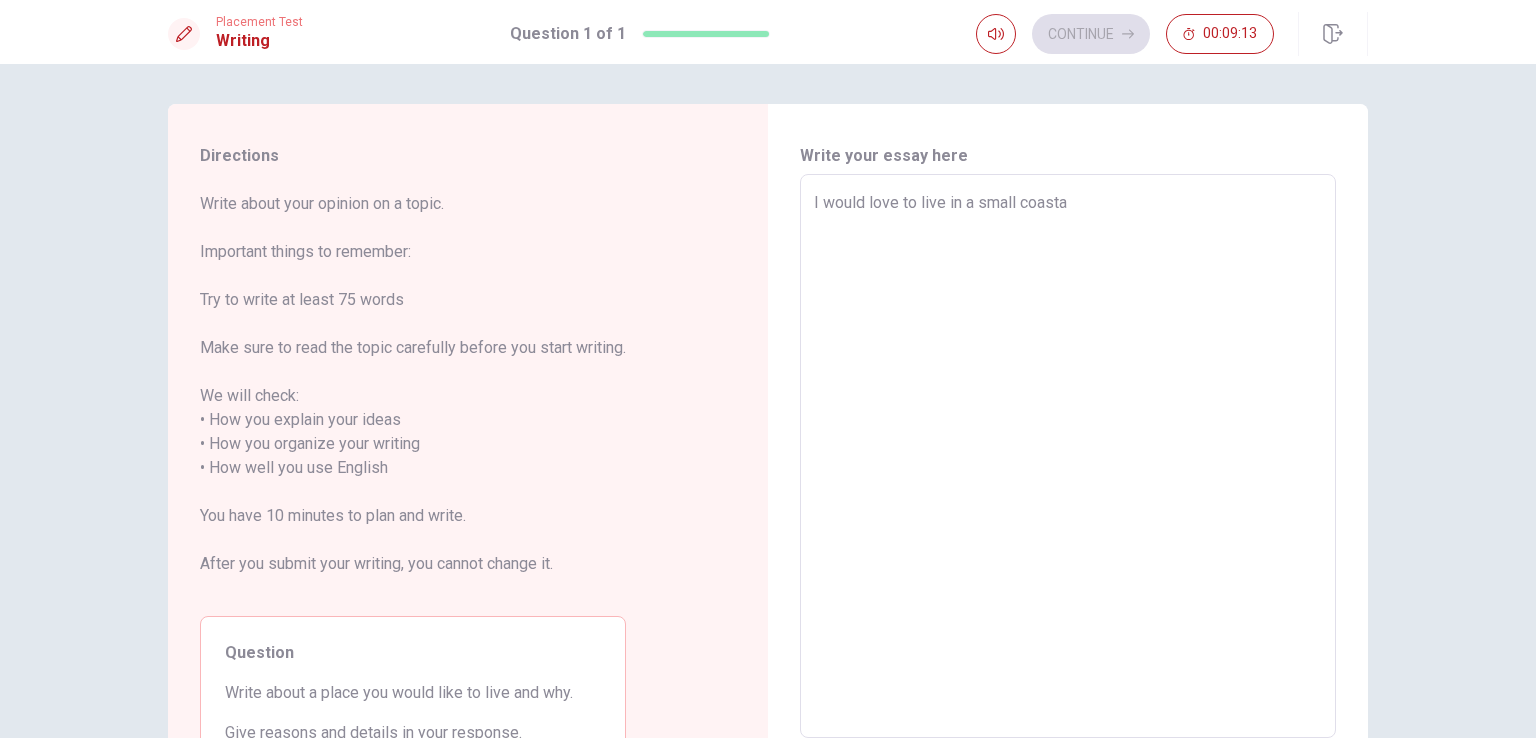 type on "x" 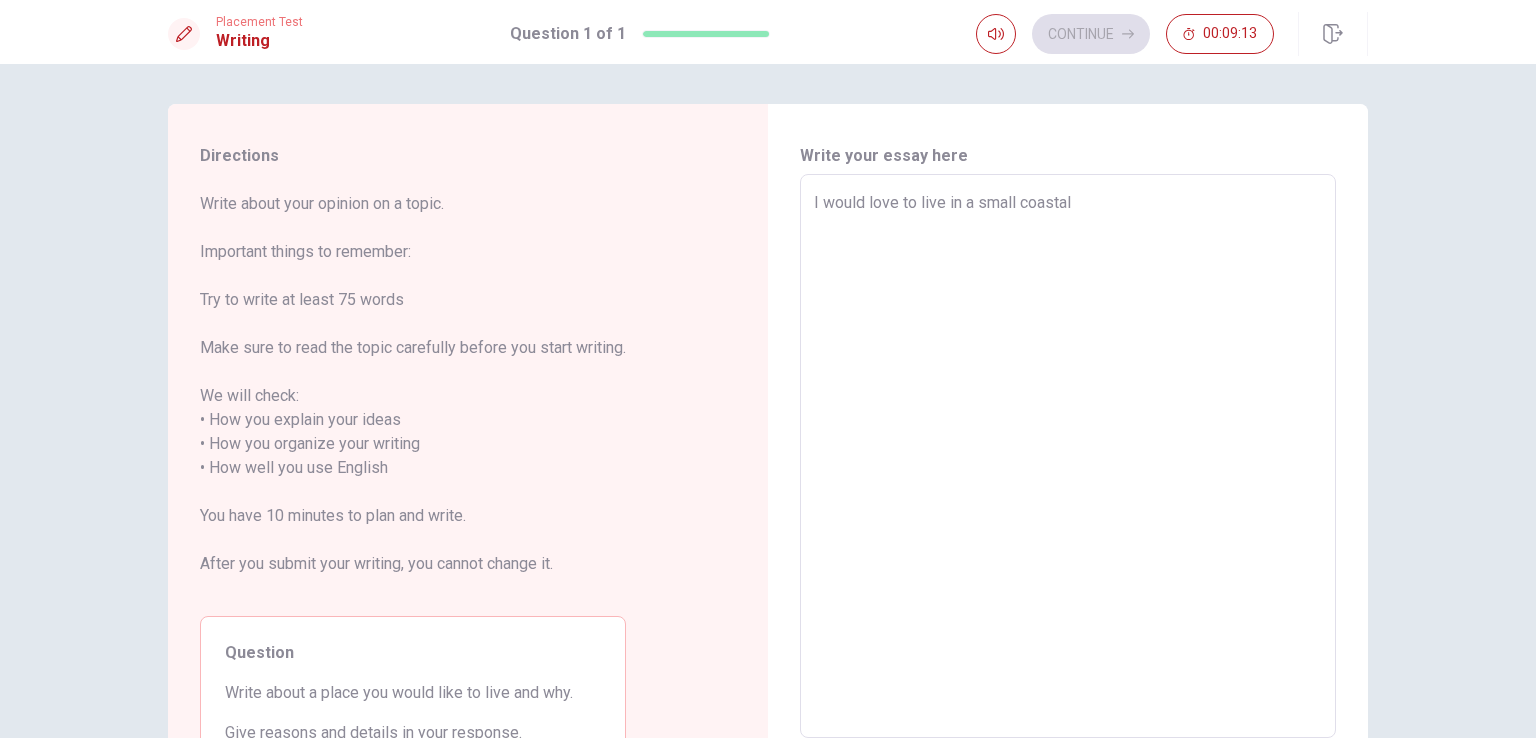 type on "x" 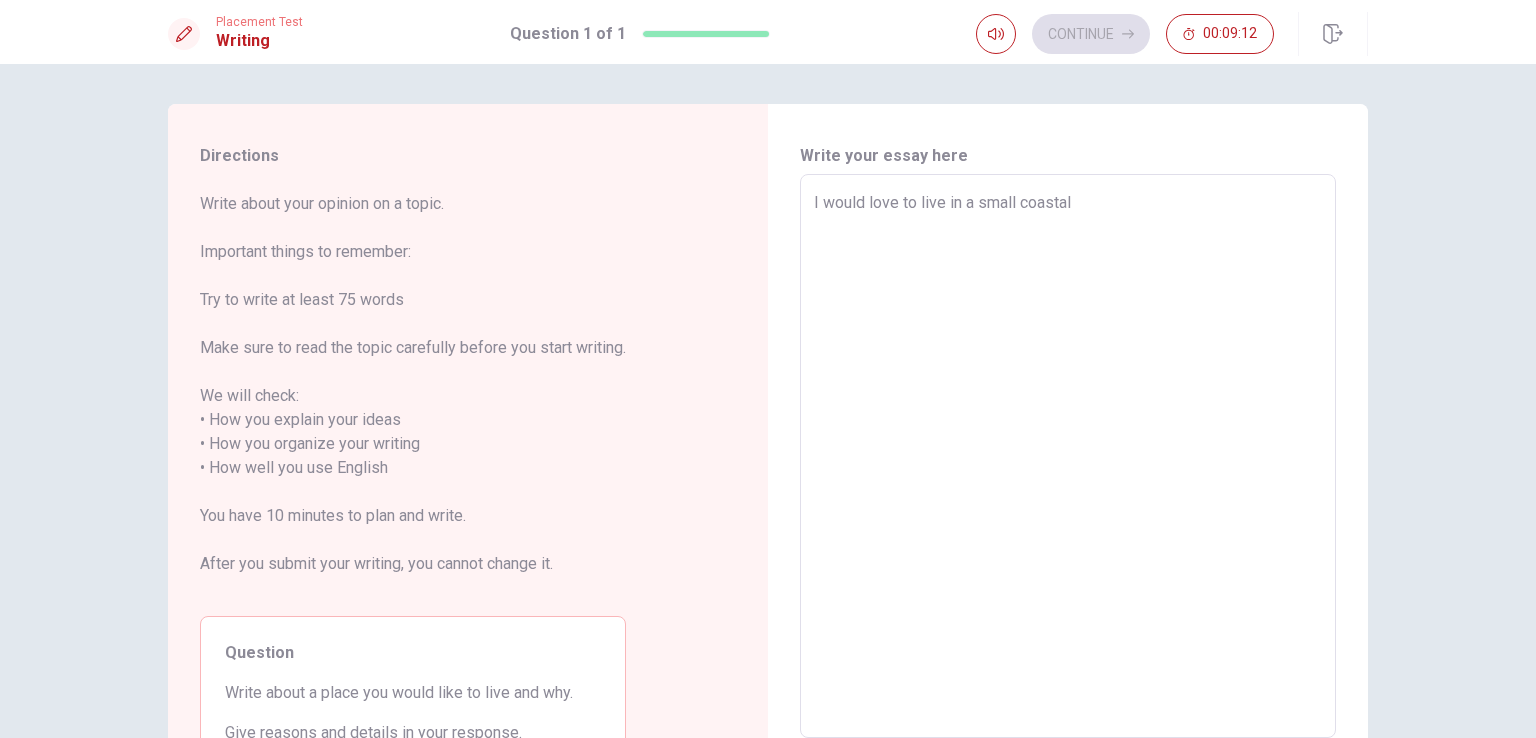 type on "I would love to live in a small coastal" 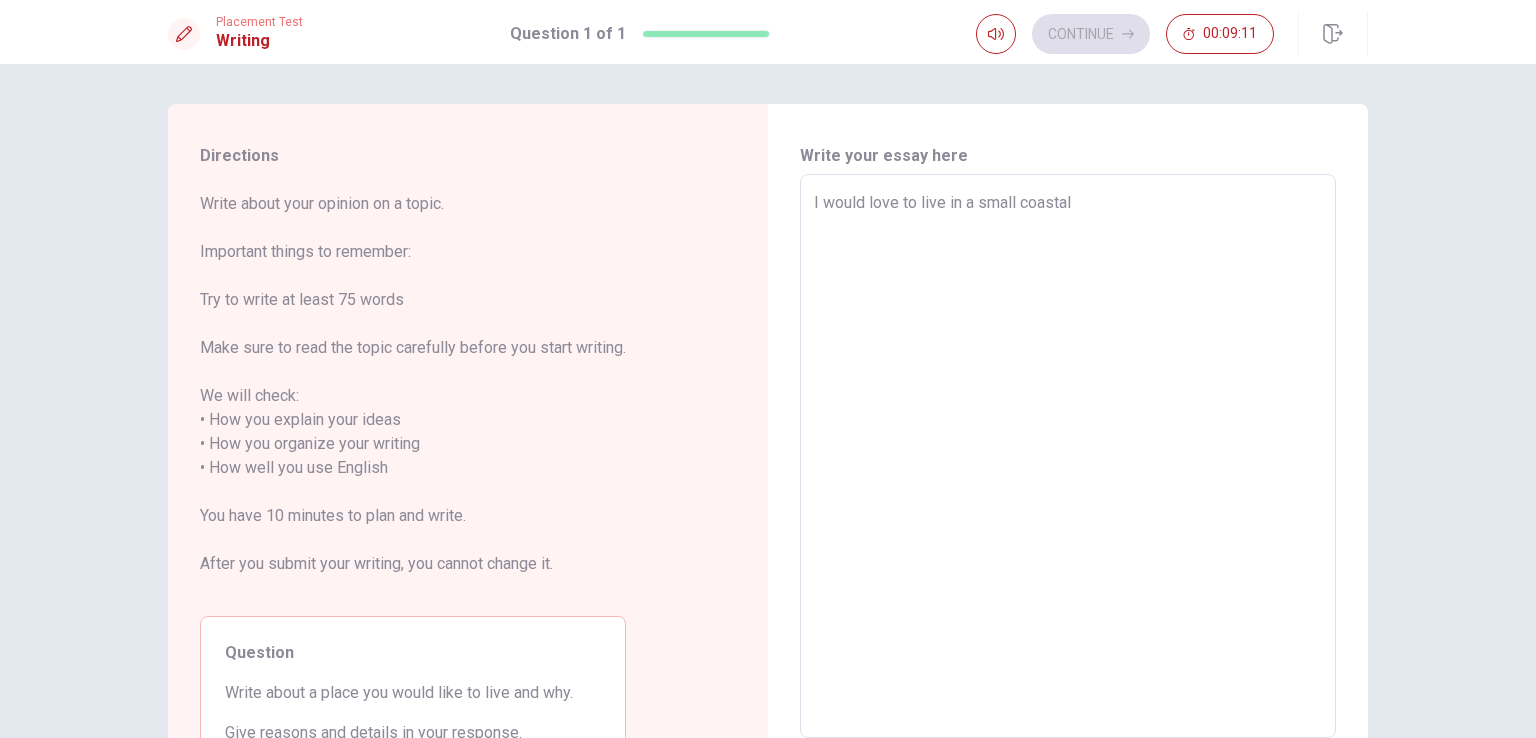 type on "I would love to live in a small coastal t" 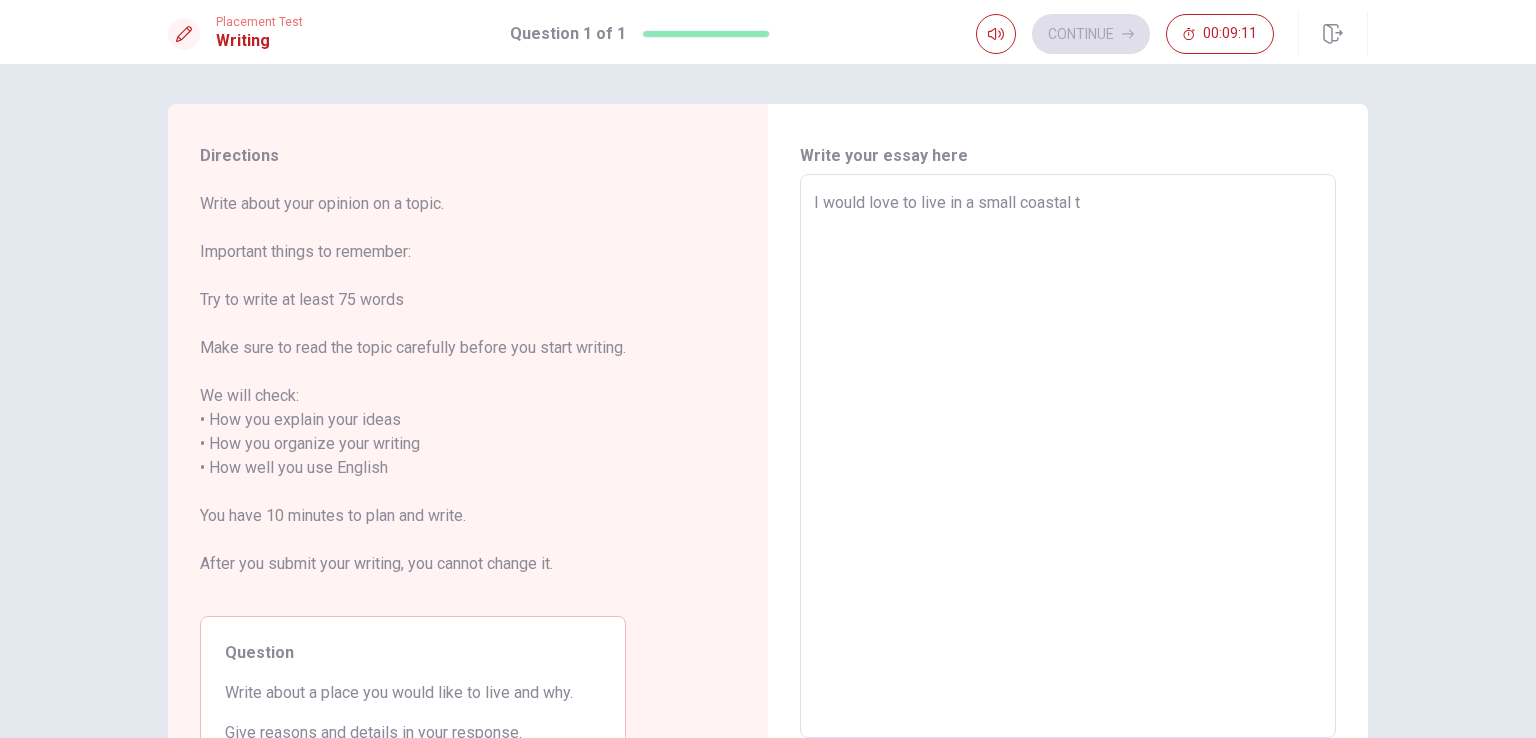 type on "x" 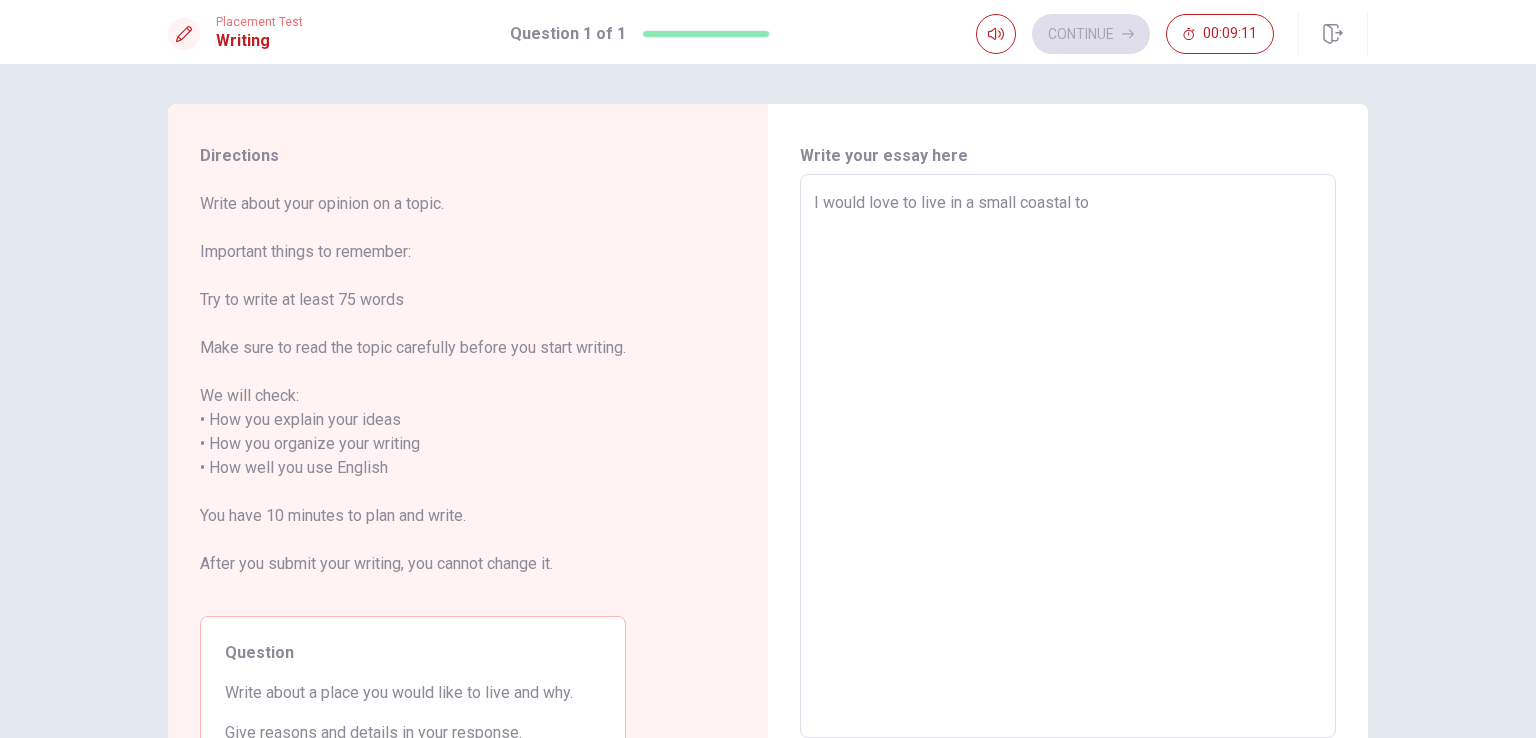 type on "x" 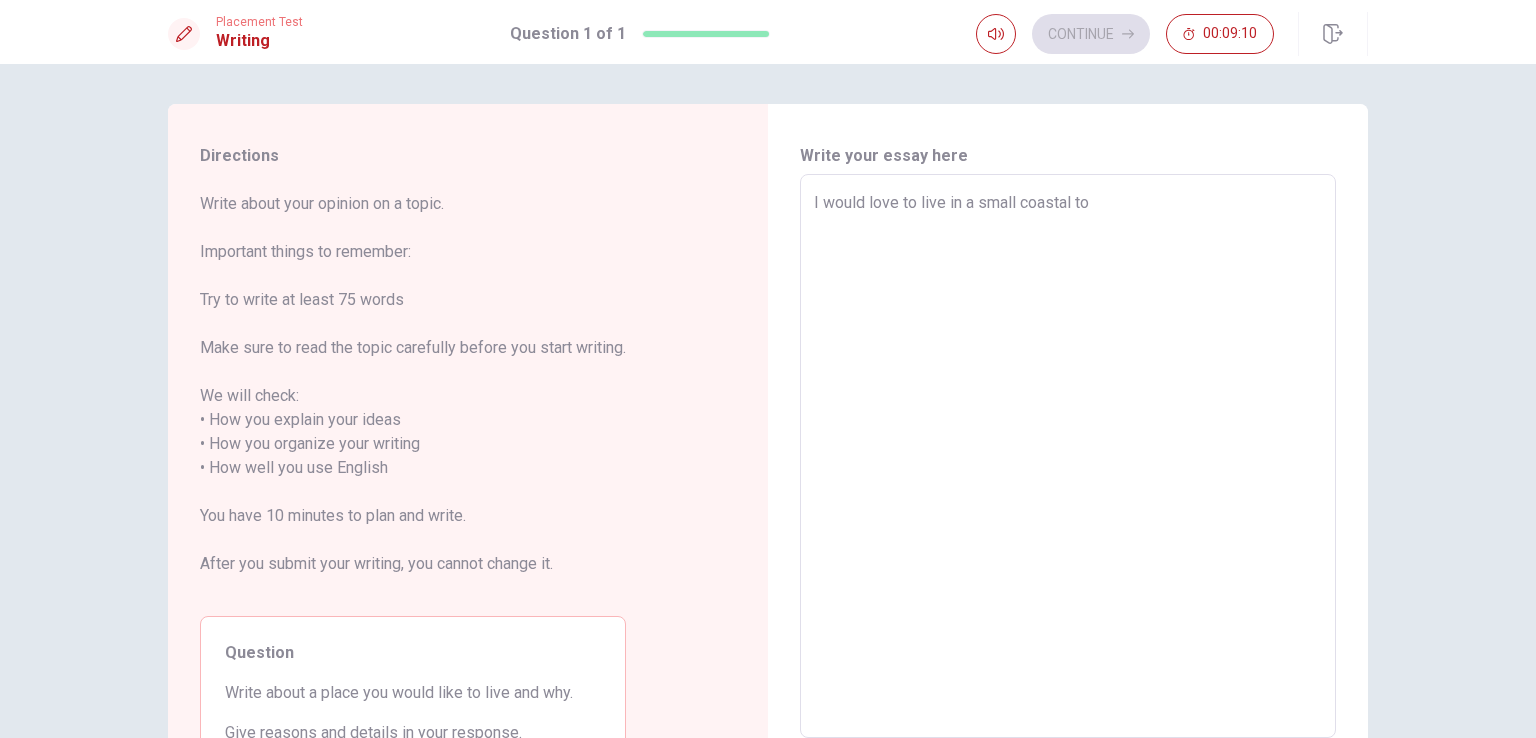 type on "I would love to live in a small coastal tow" 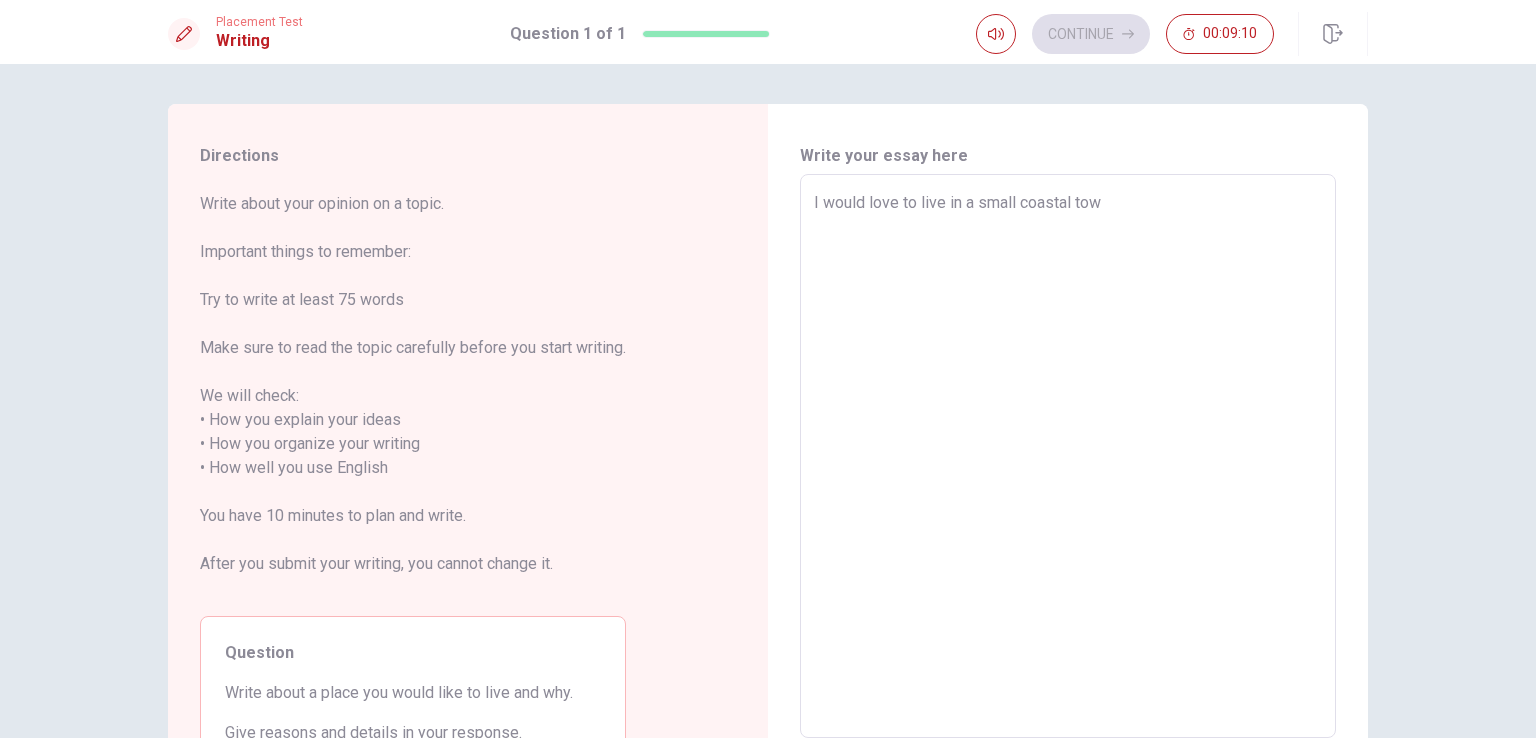 type on "x" 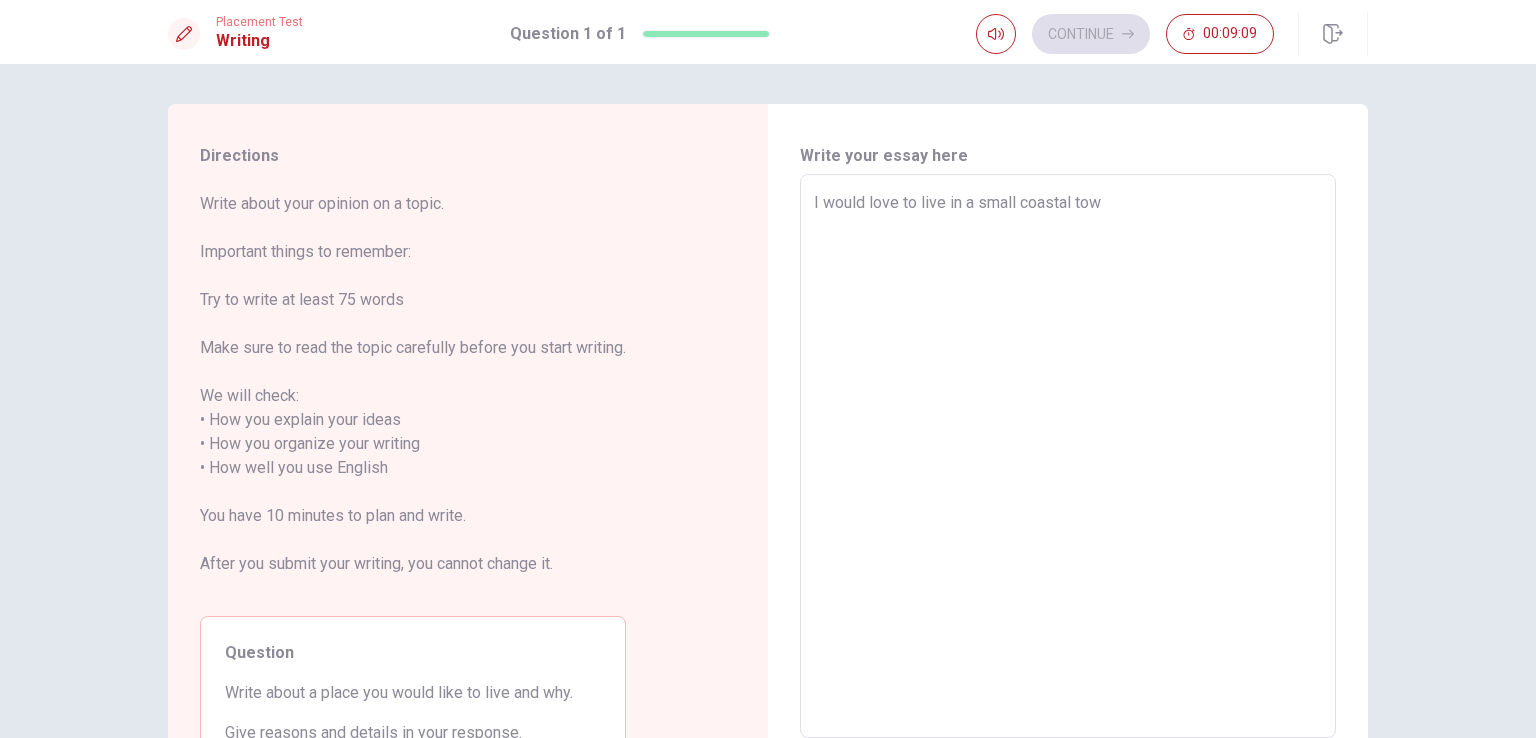 type on "I would love to live in a small coastal town" 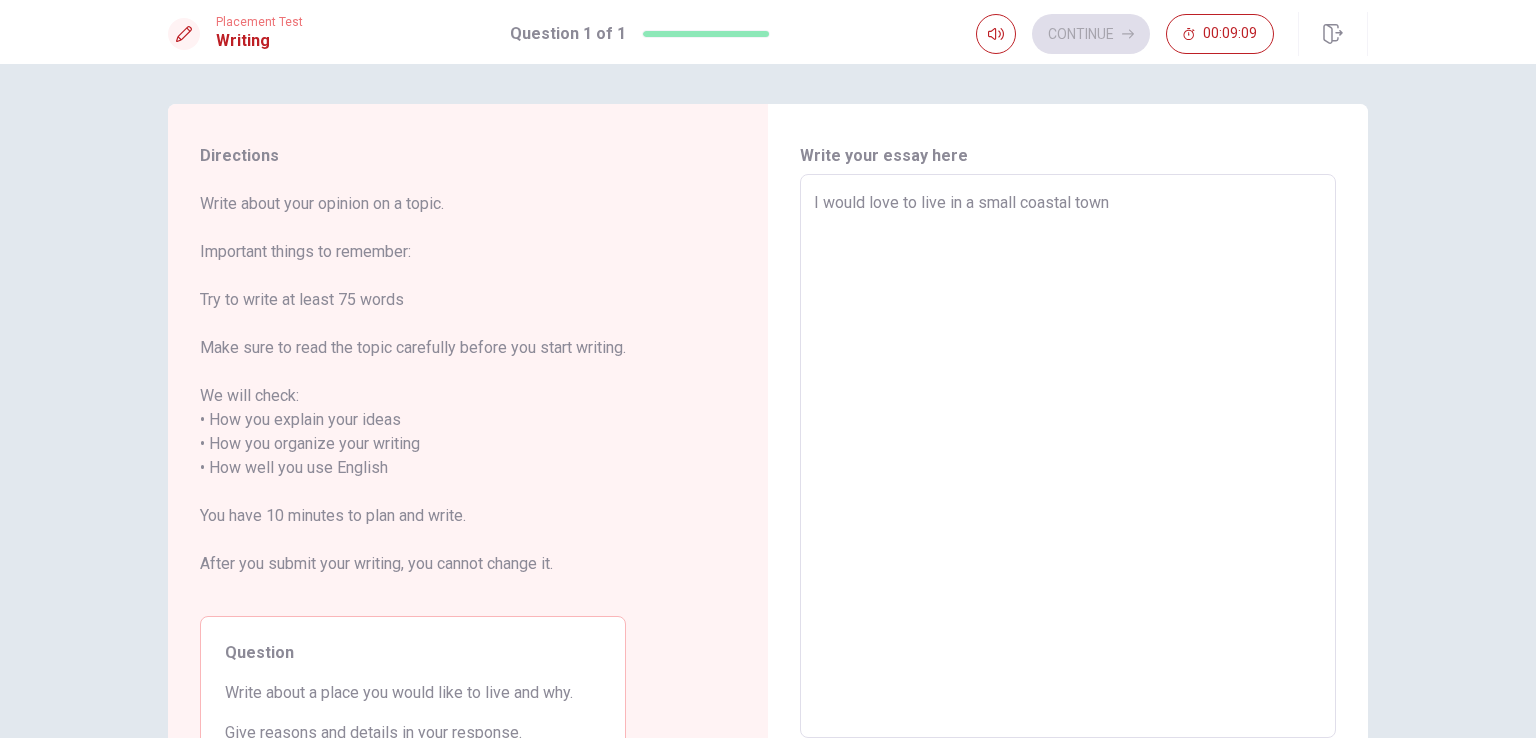 type on "x" 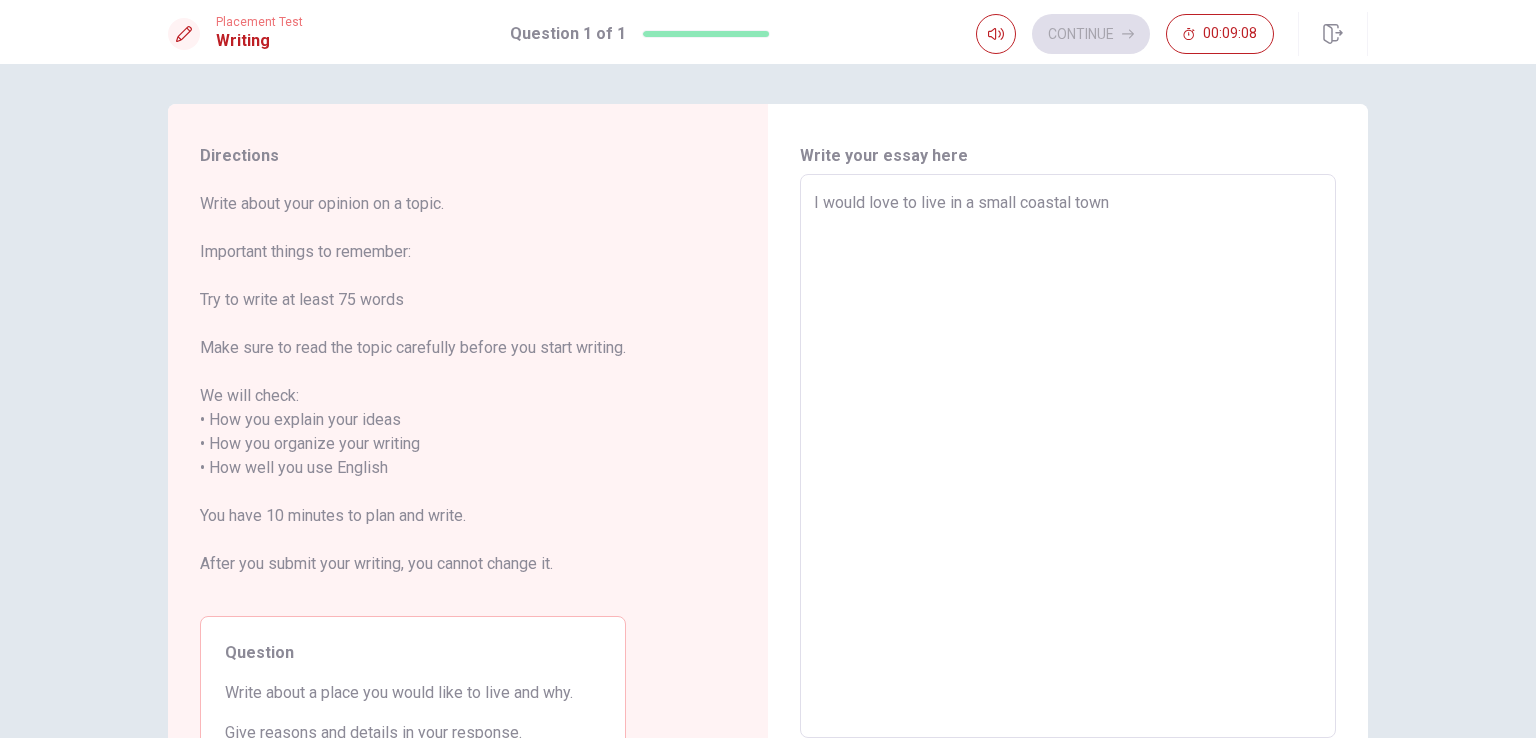 type on "I would love to live in a small coastal town n" 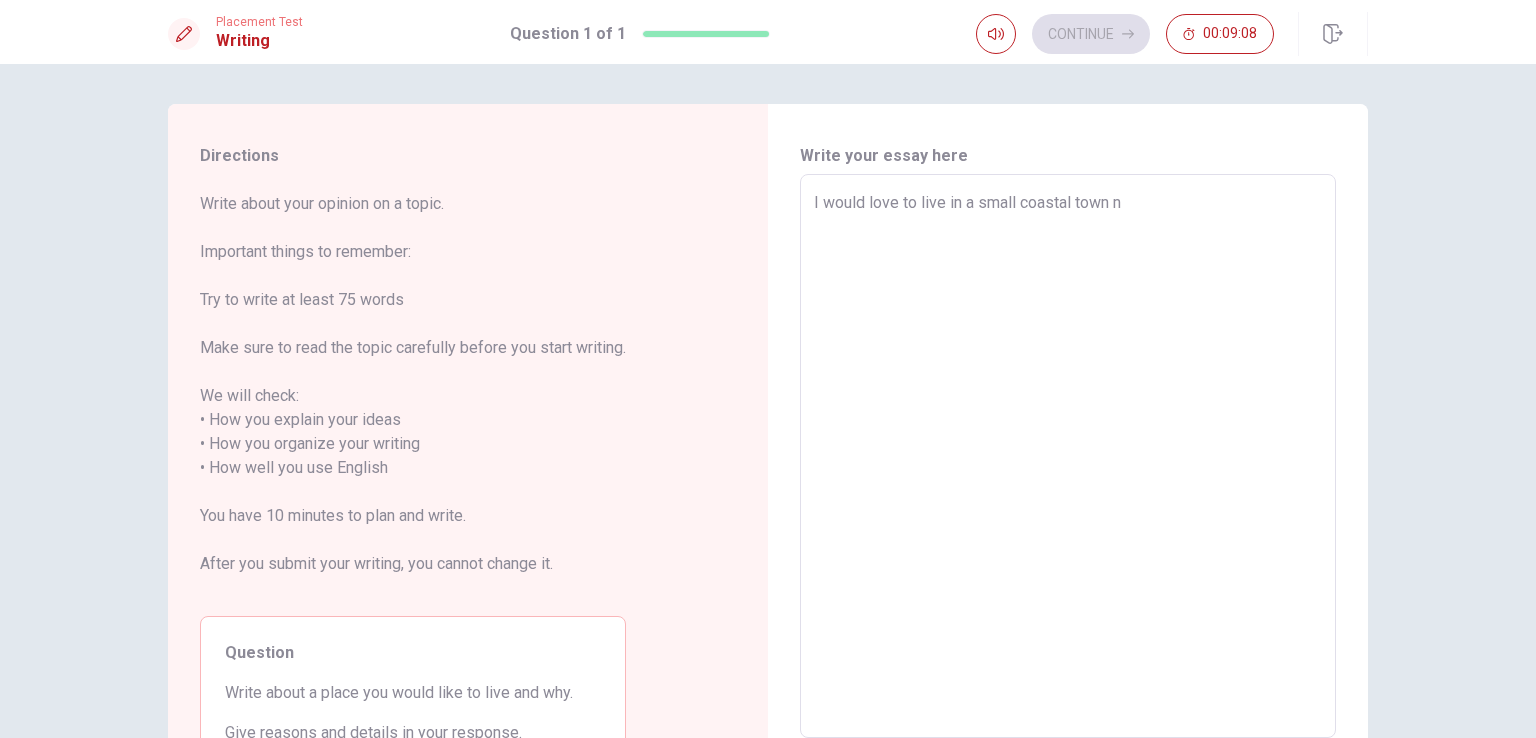 type on "x" 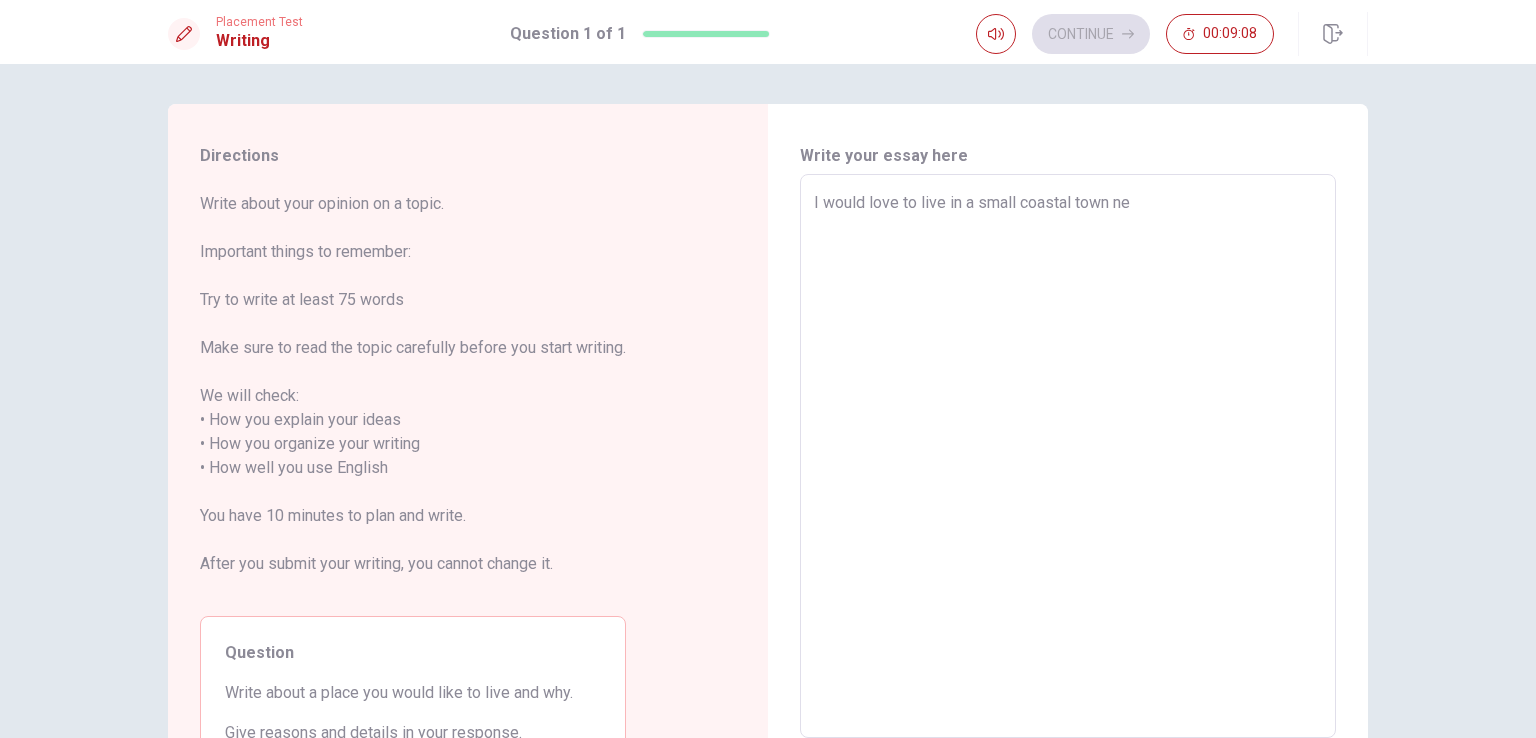 type on "x" 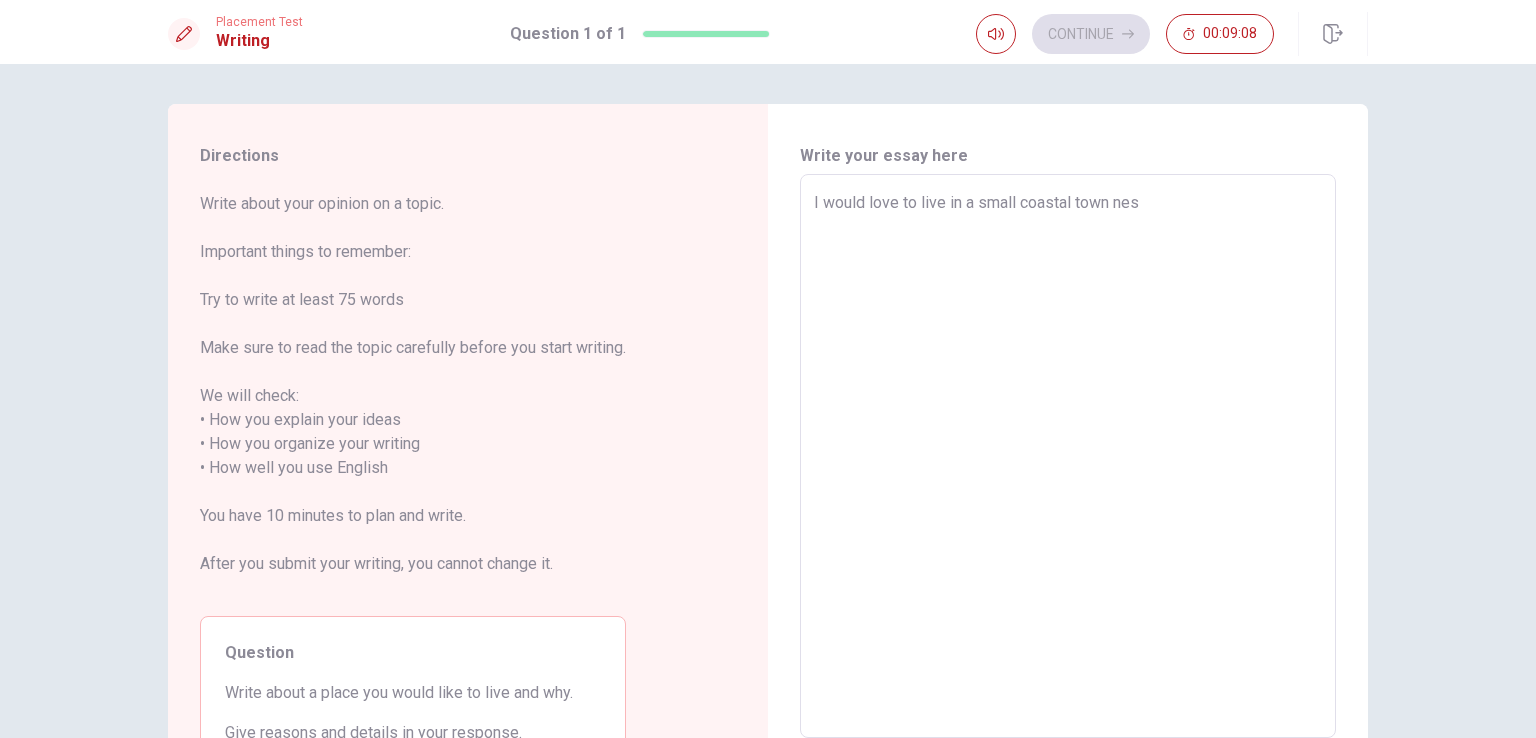 type on "x" 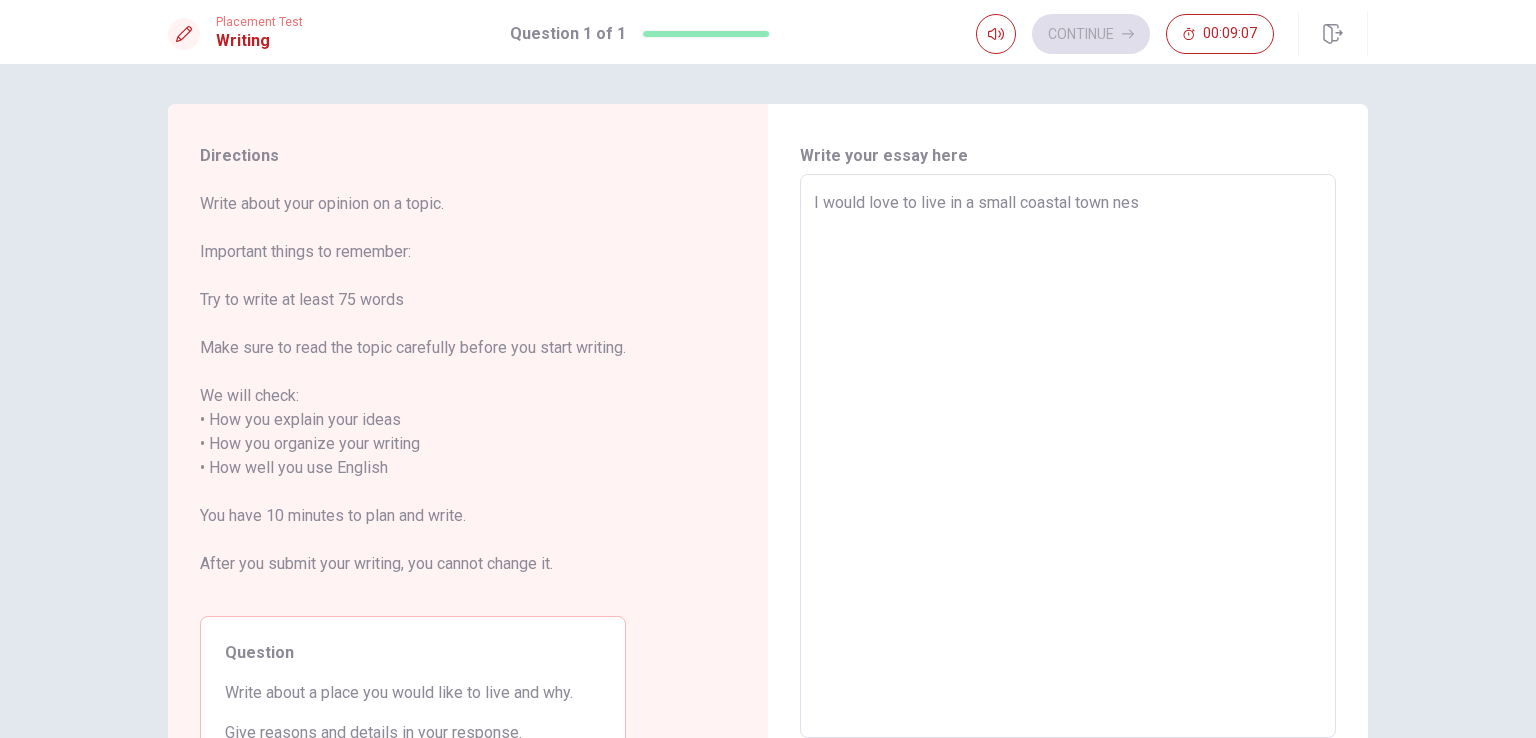 type on "I would love to live in a small coastal town nest" 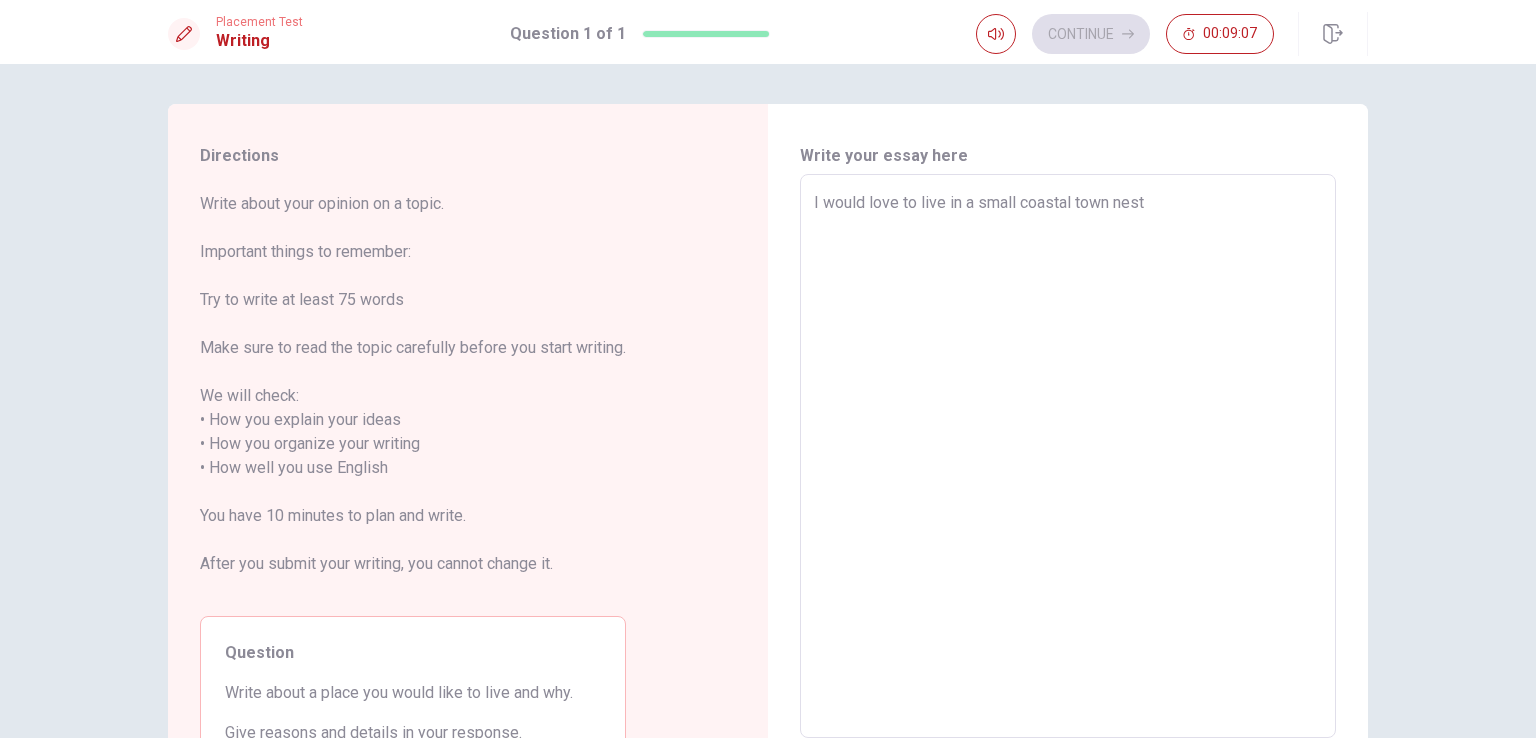 type on "x" 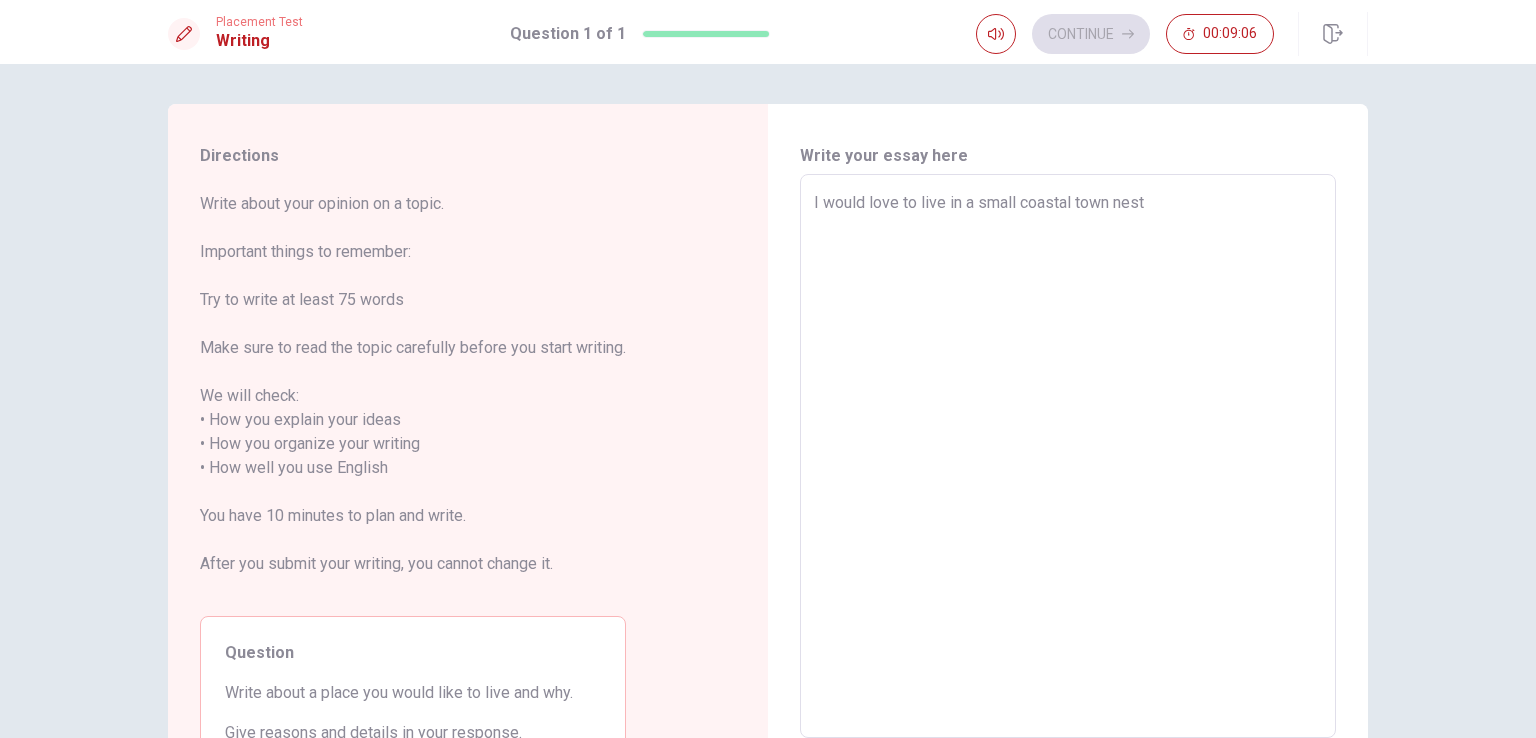 type on "I would love to live in a small coastal town nestl" 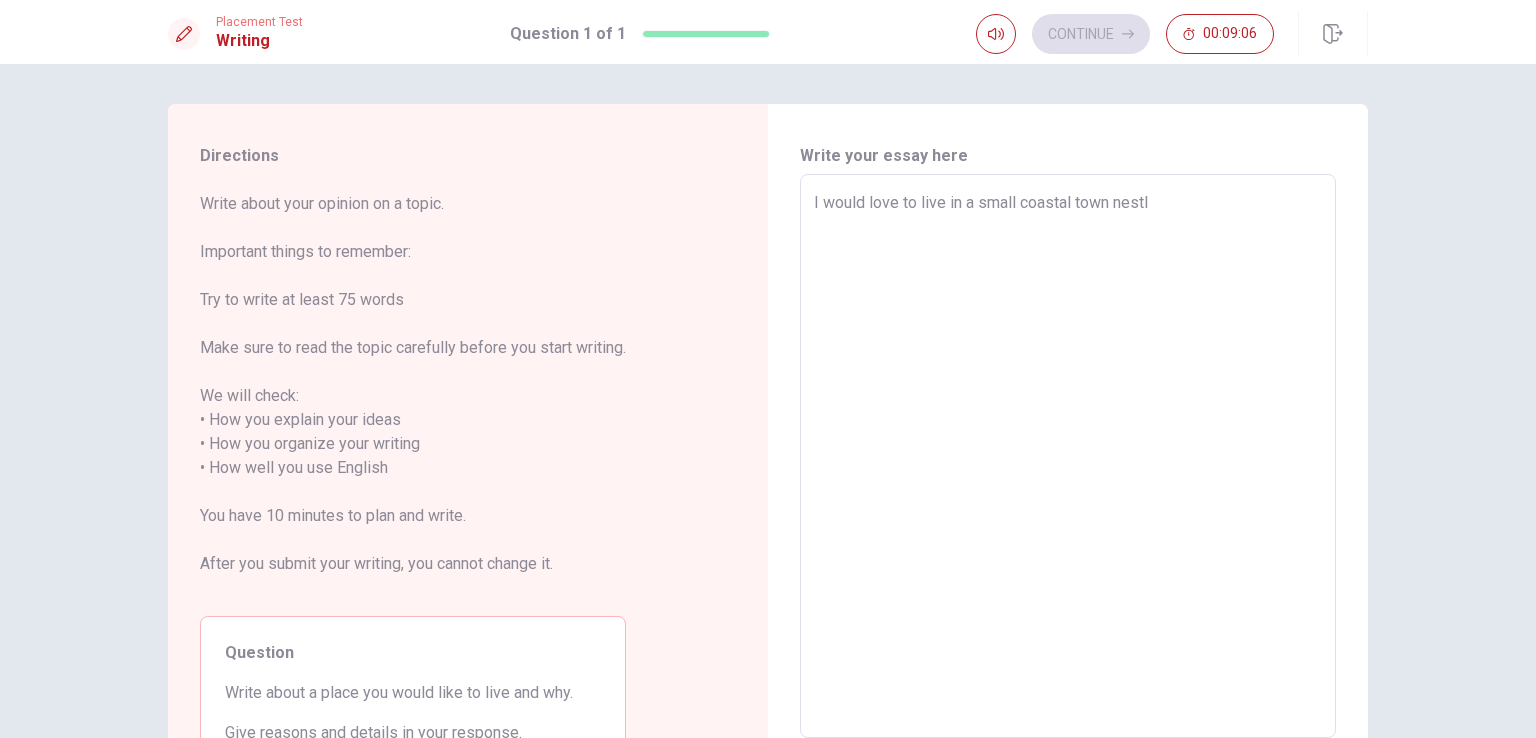 type on "x" 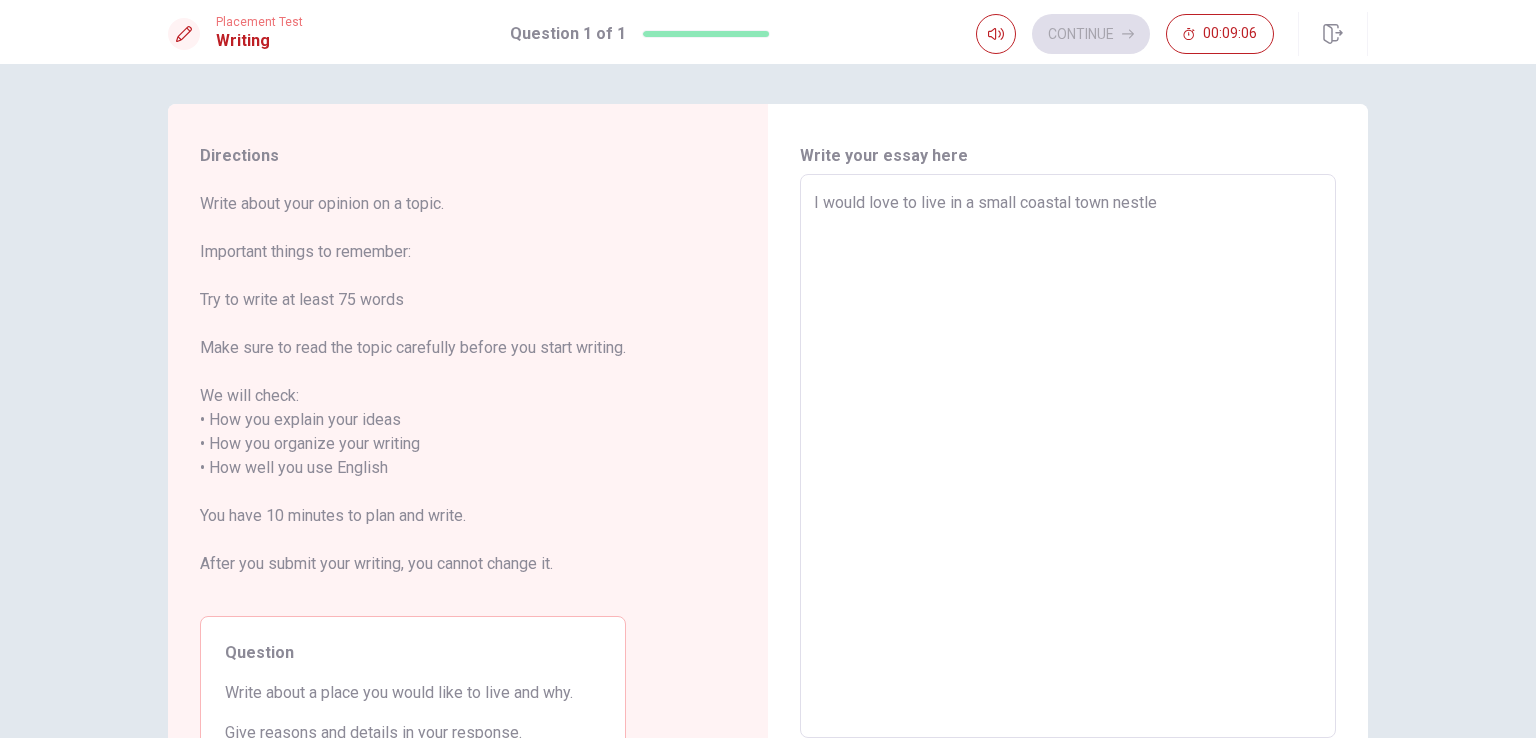 type on "x" 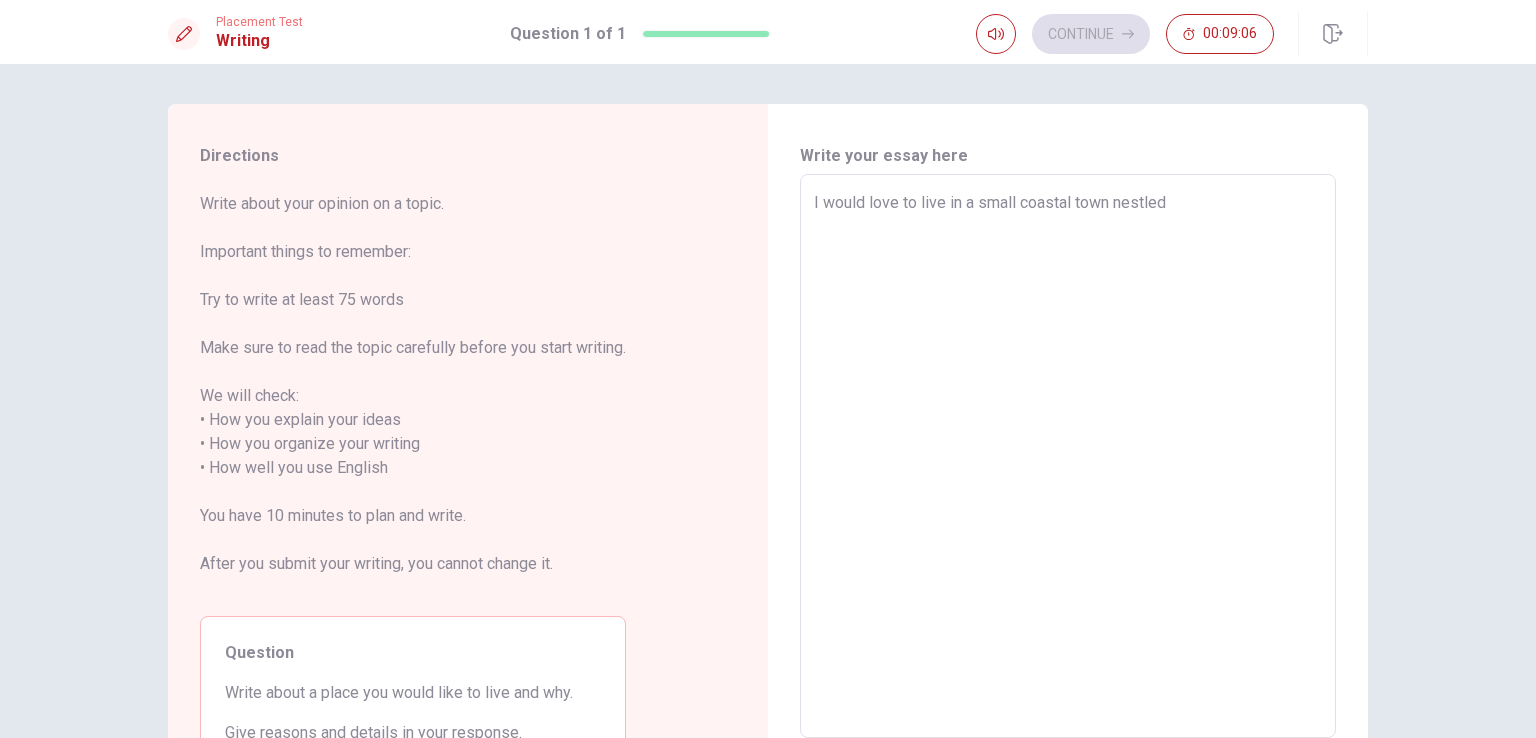 type on "x" 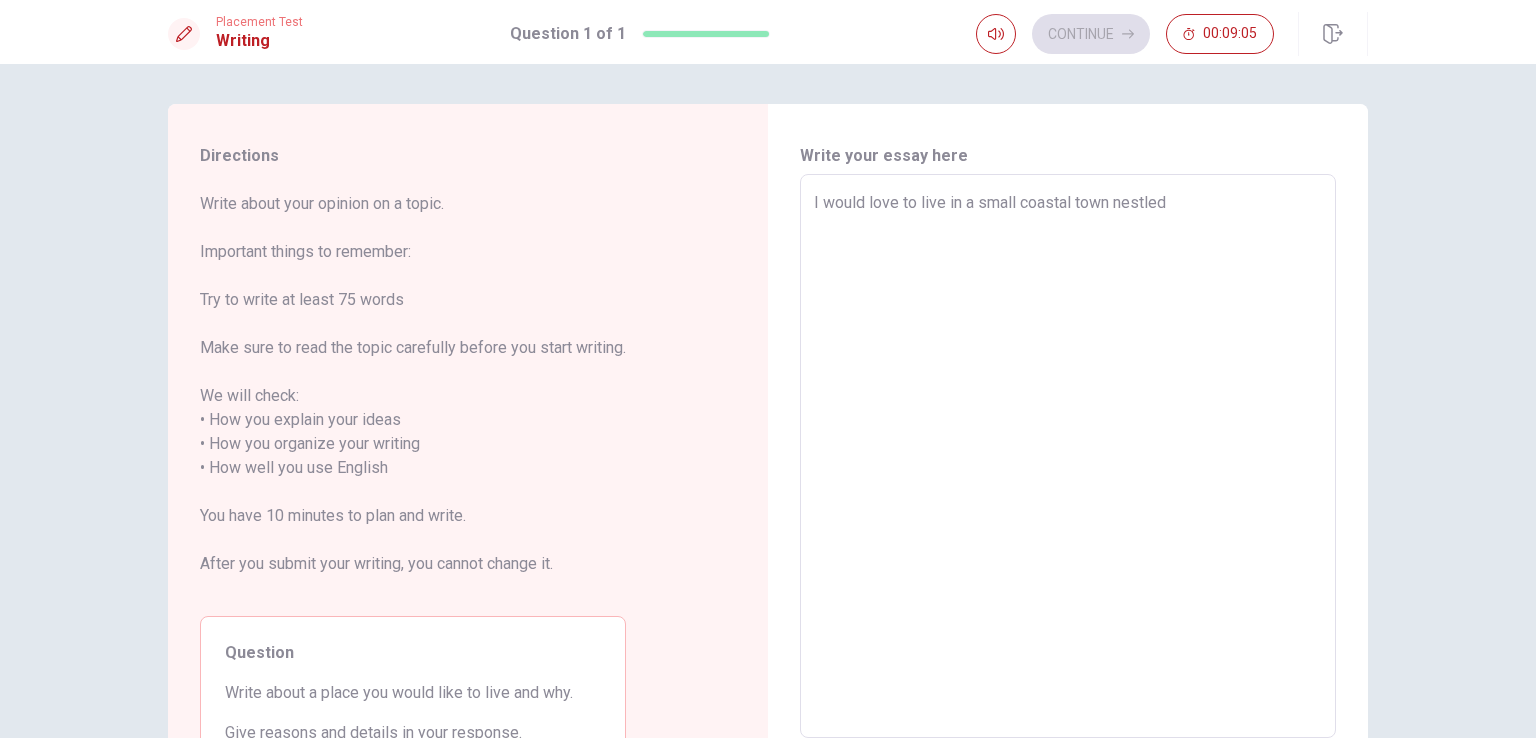 type on "I would love to live in a small coastal town nestled" 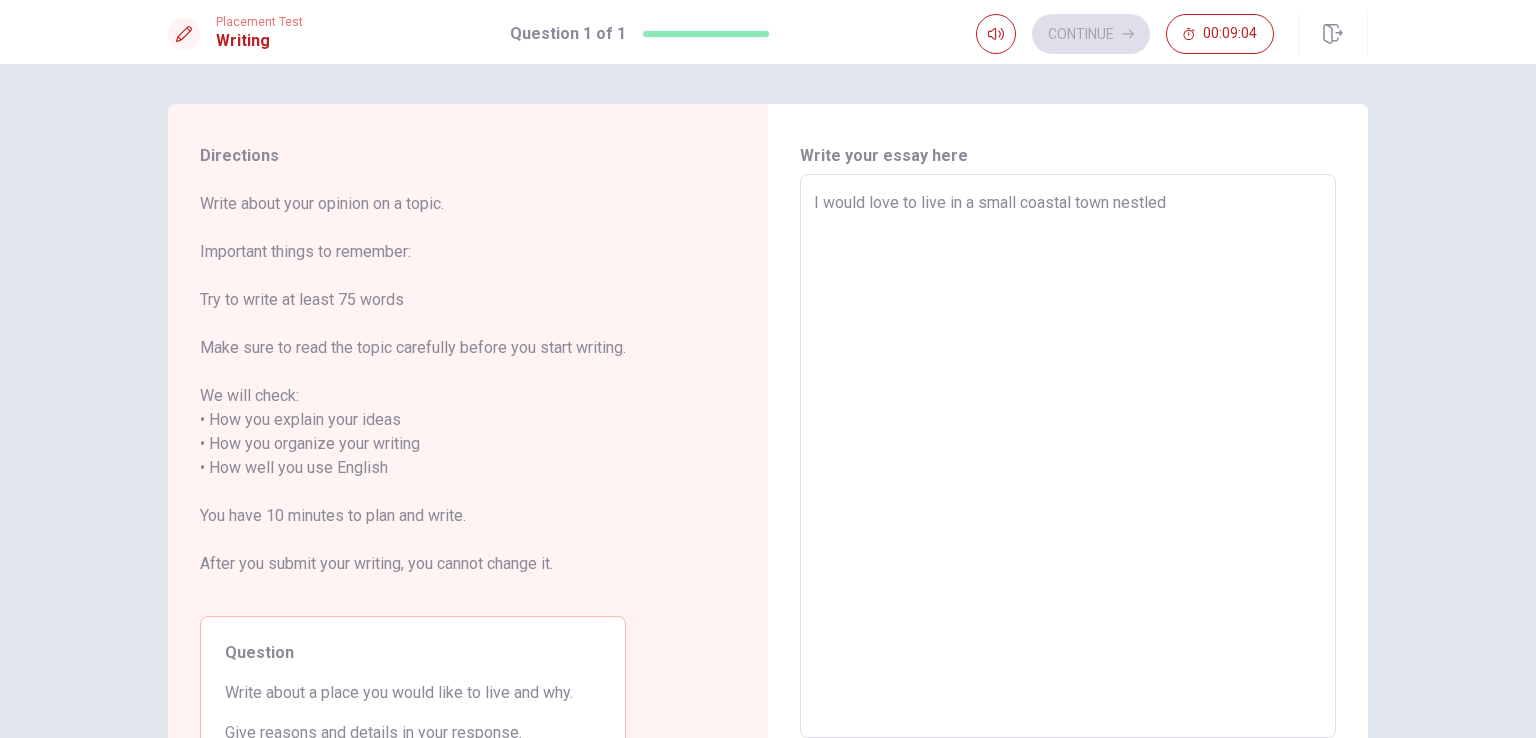 type on "I would love to live in a small coastal town nestled b" 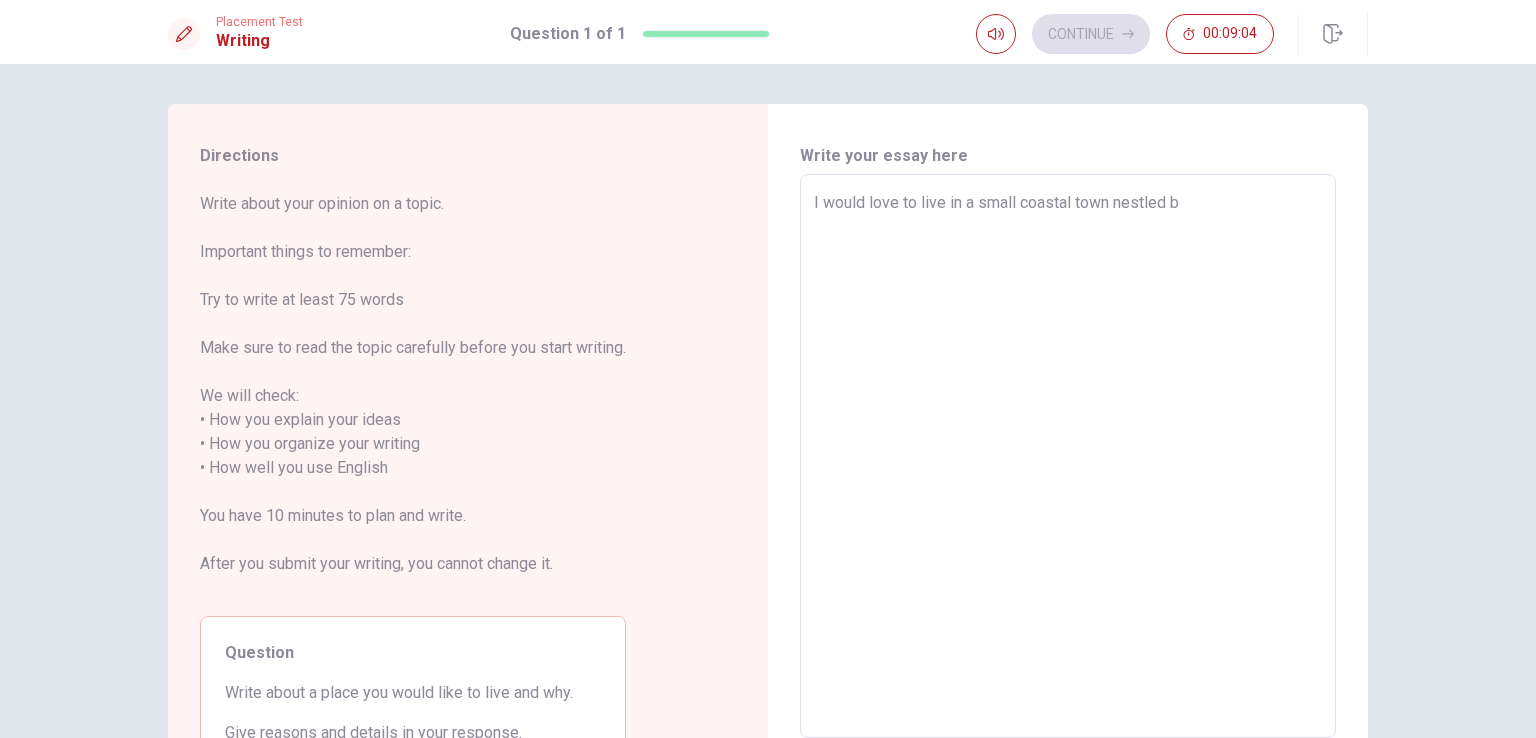 type on "x" 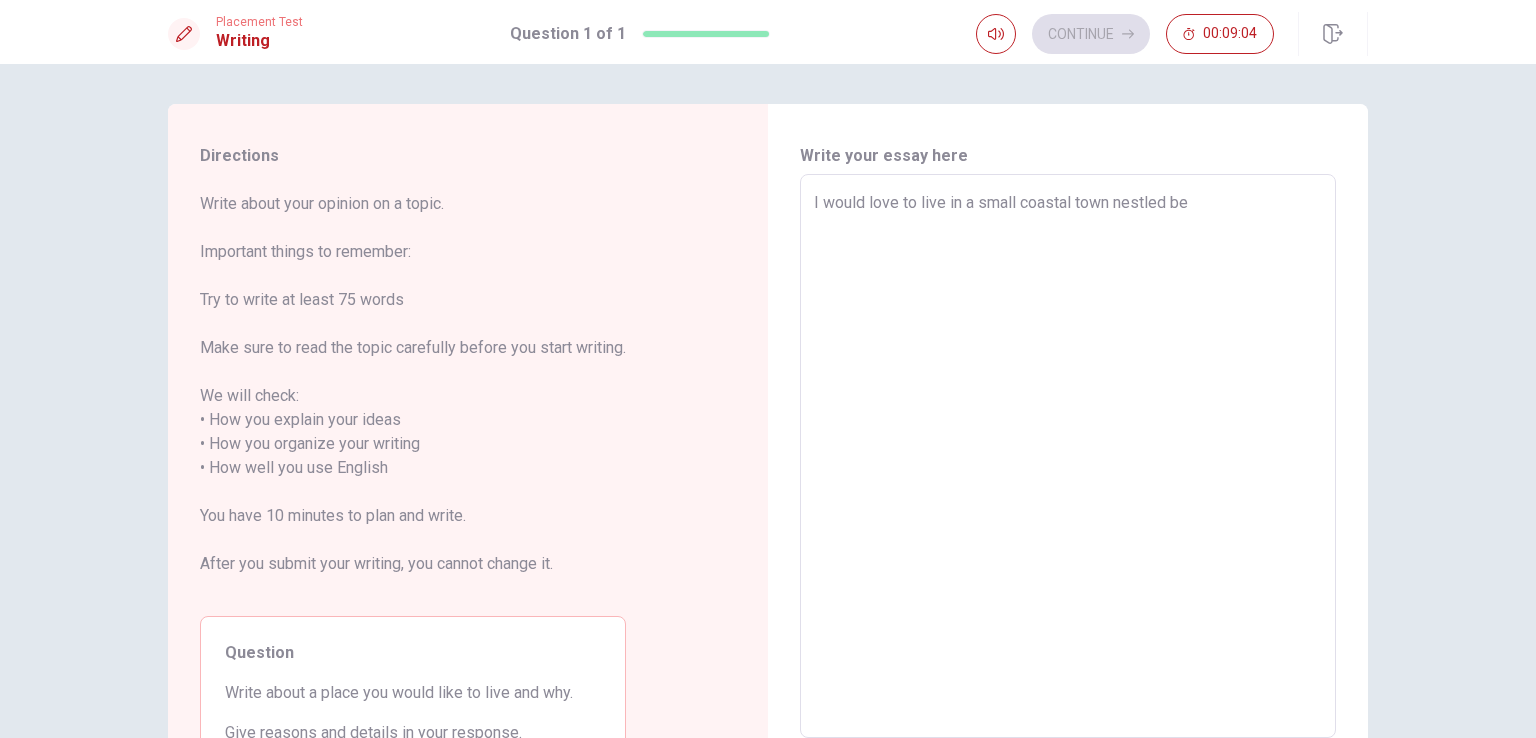 type on "x" 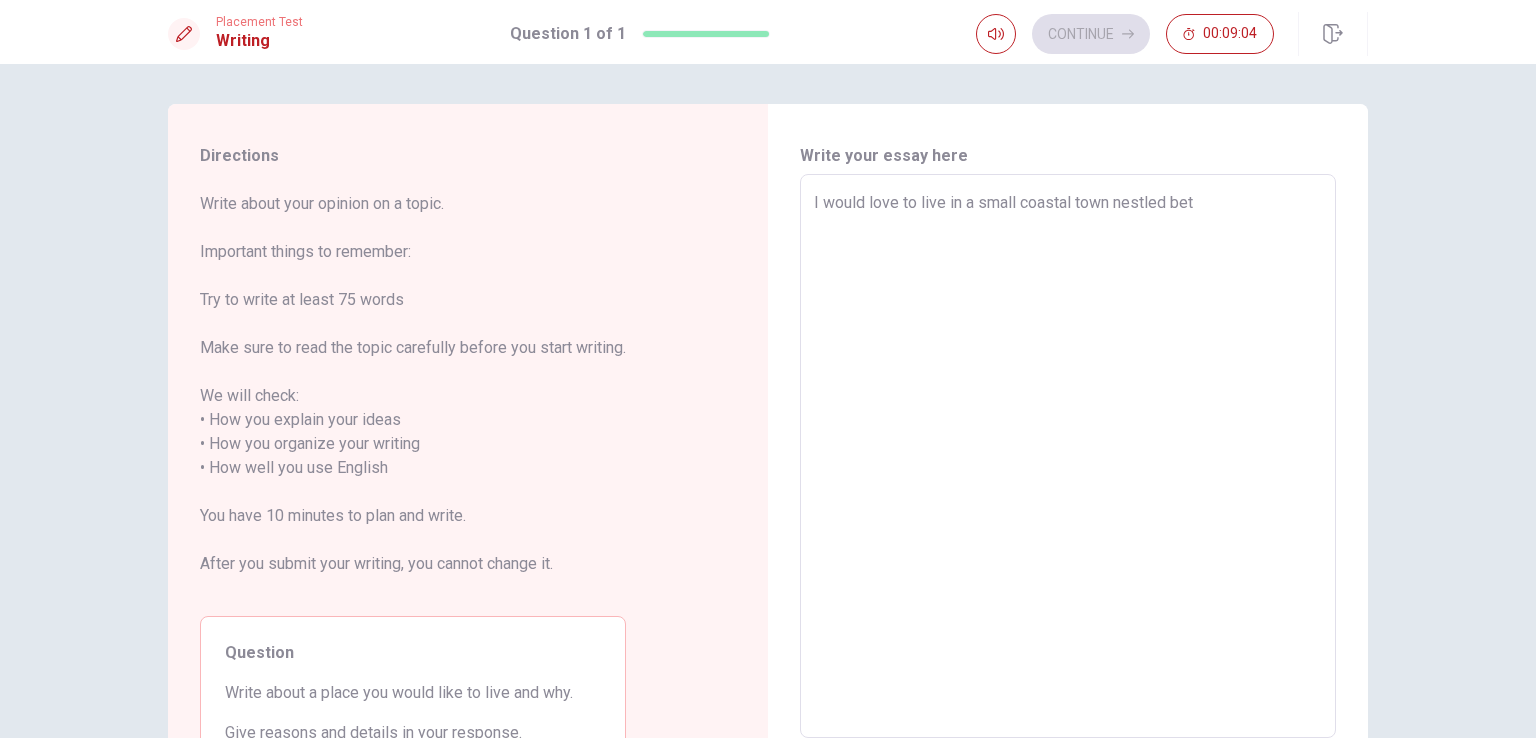 type on "x" 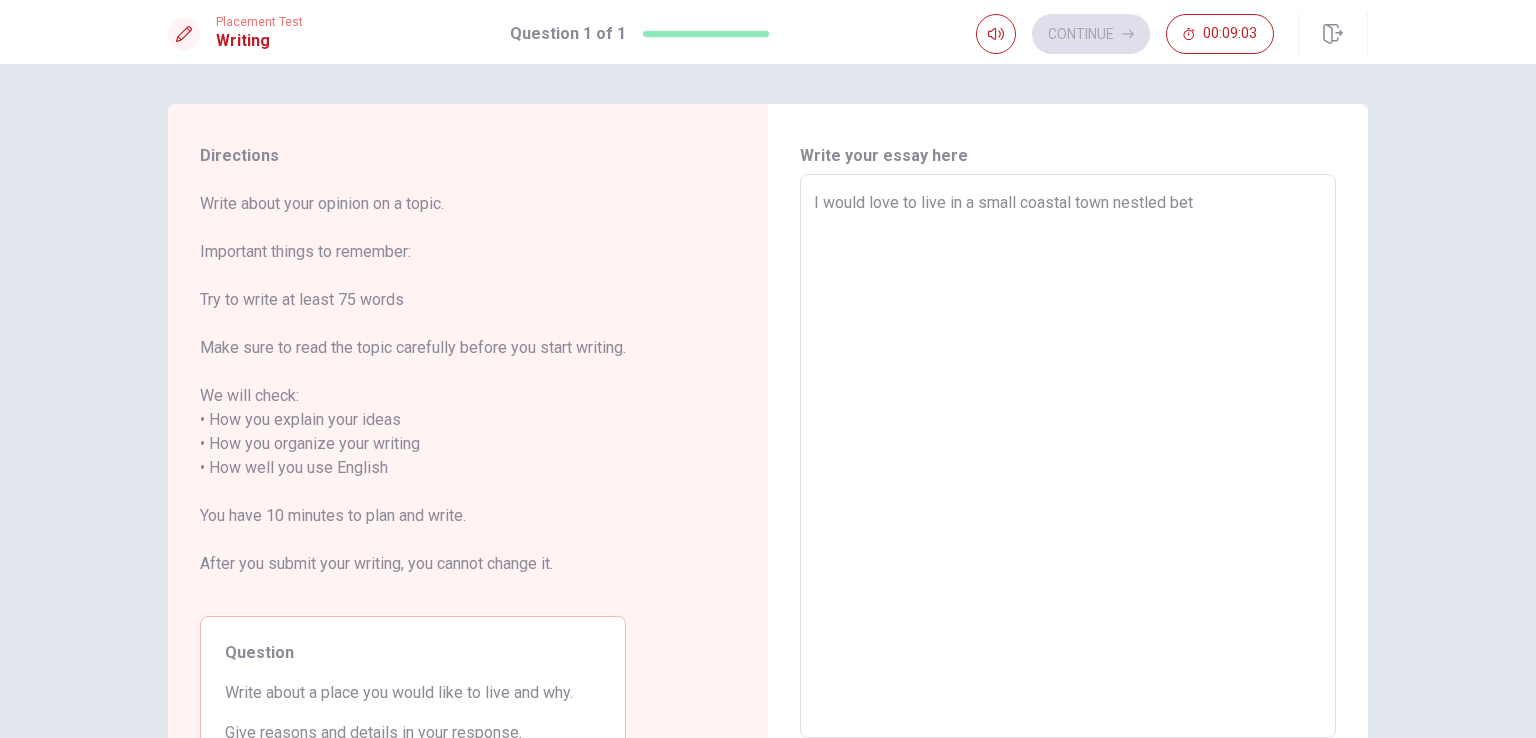 type on "I would love to live in a small coastal town nestled betw" 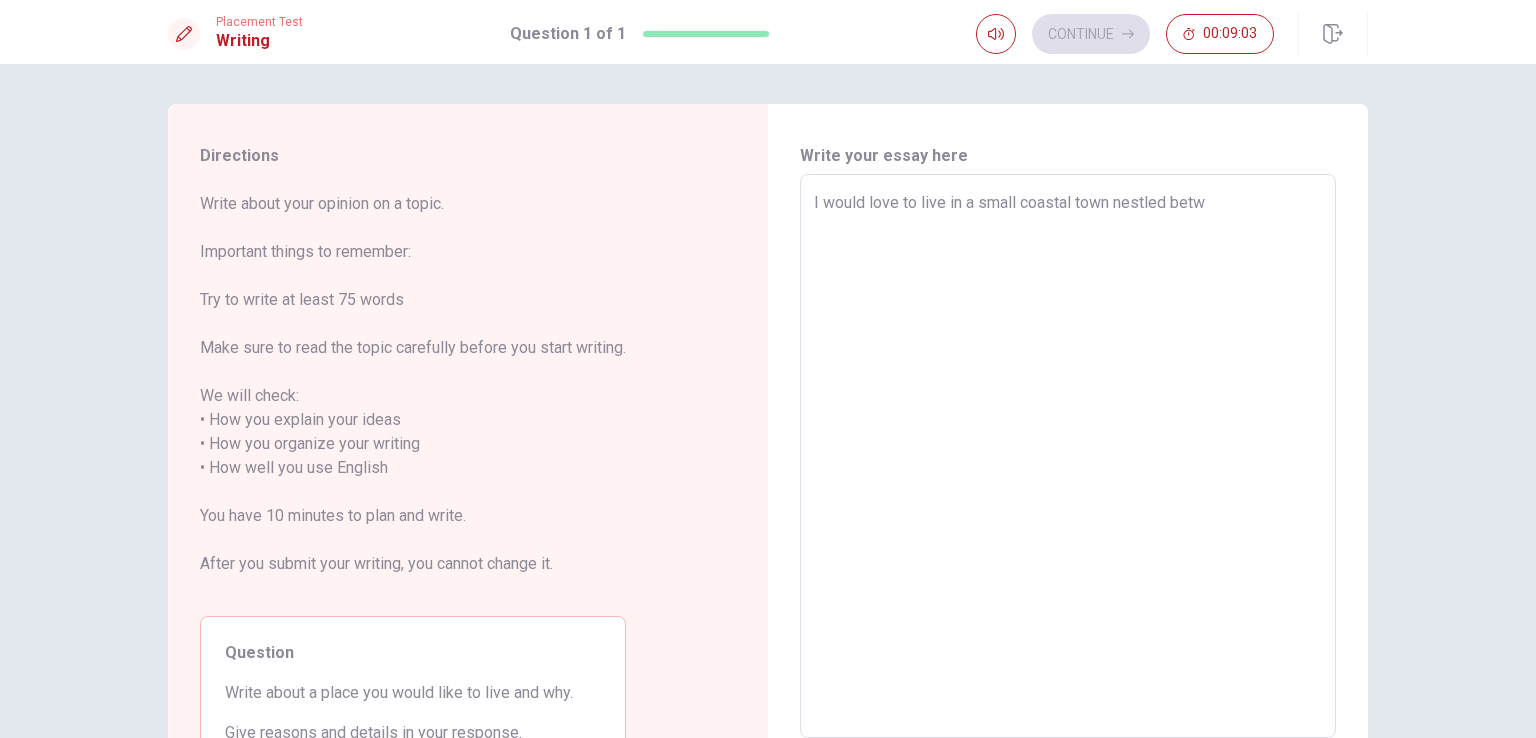 type on "x" 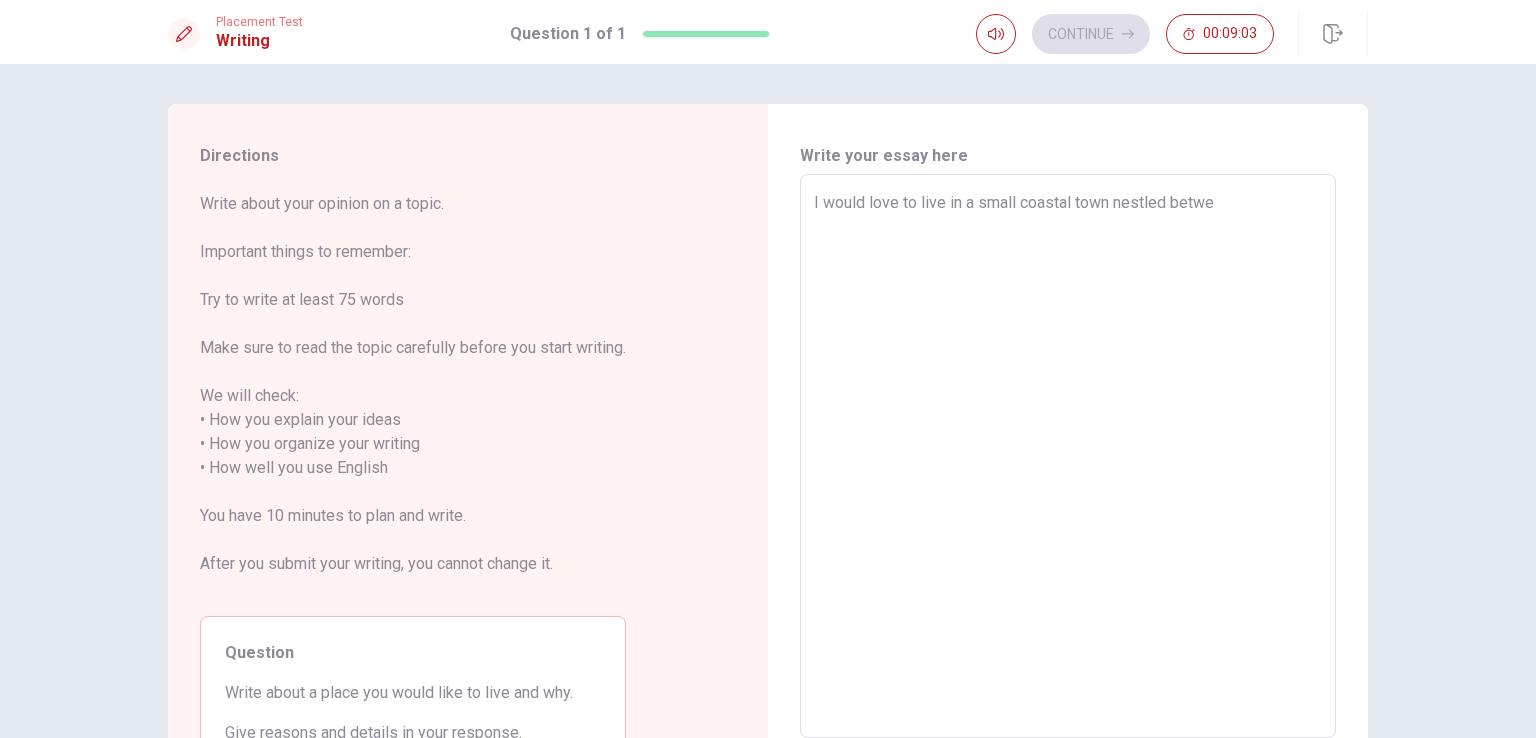 type on "x" 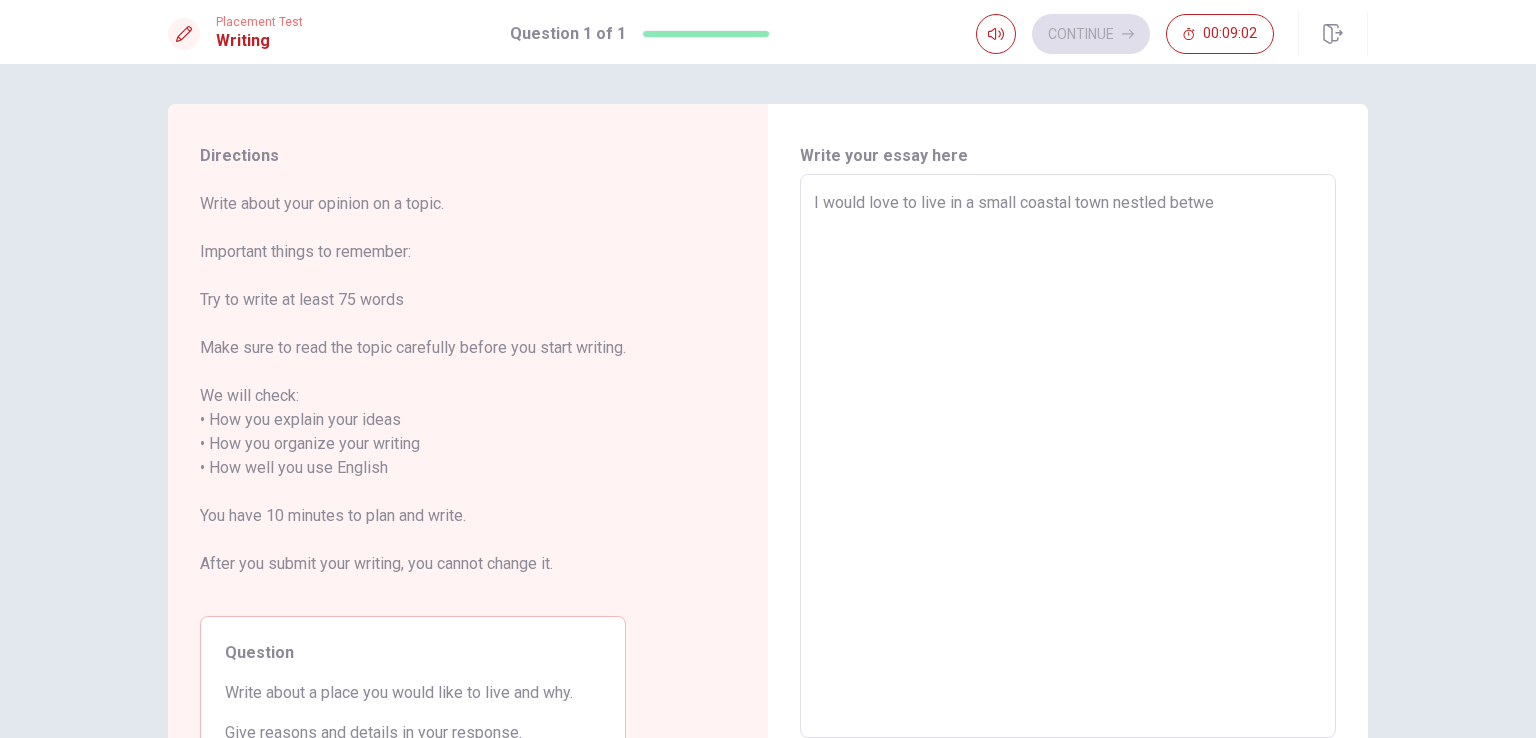 type on "I would love to live in a small coastal town nestled betwee" 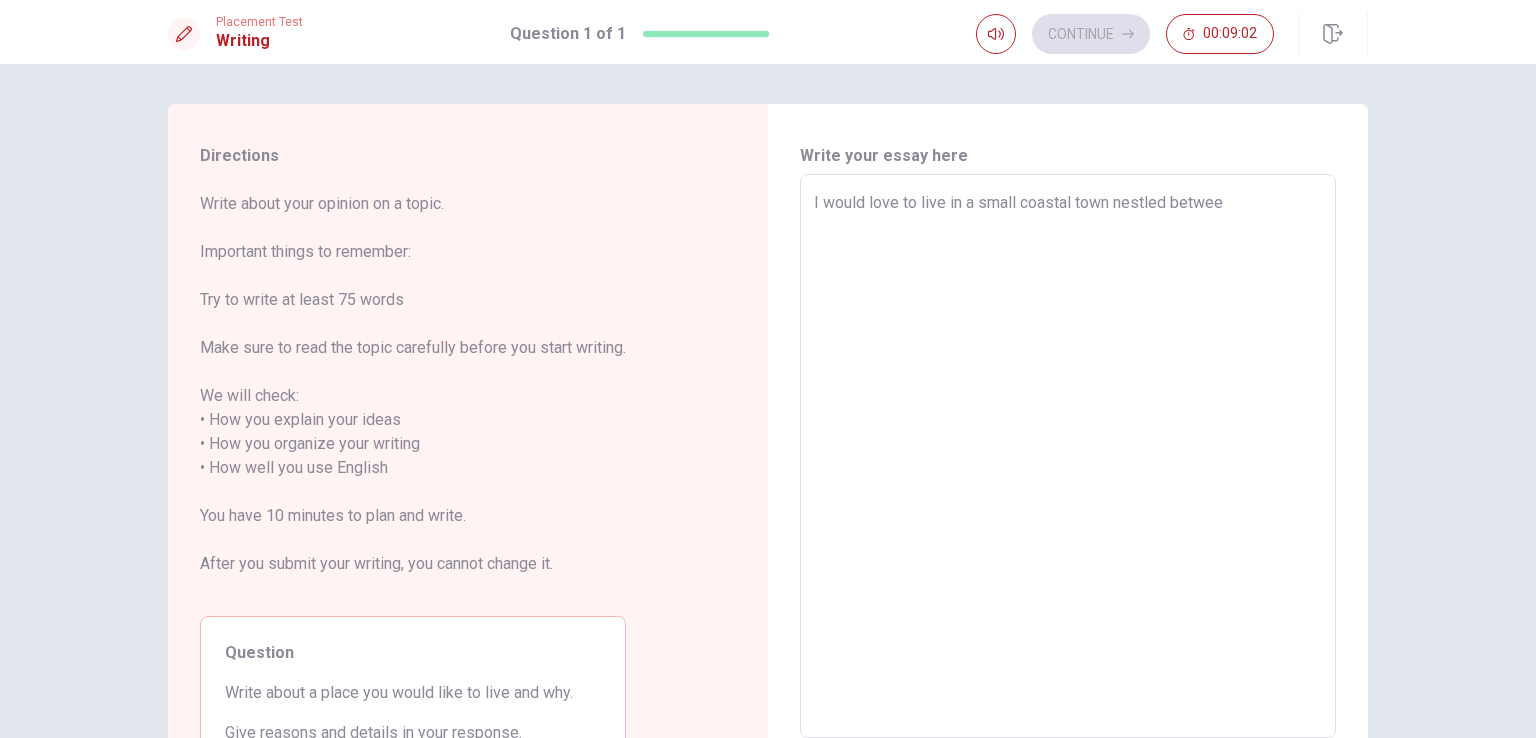 type on "I would love to live in a small coastal town nestled between" 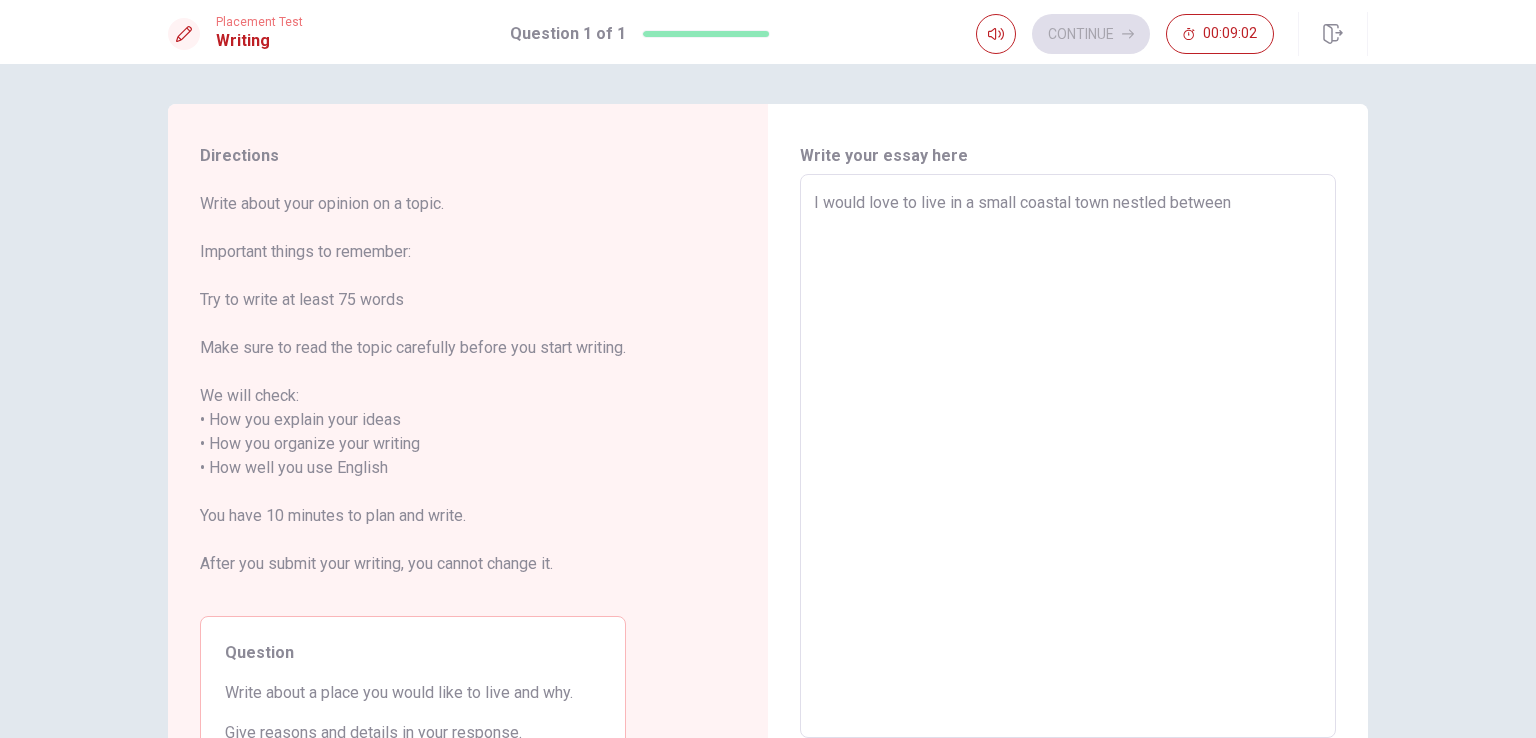 type on "x" 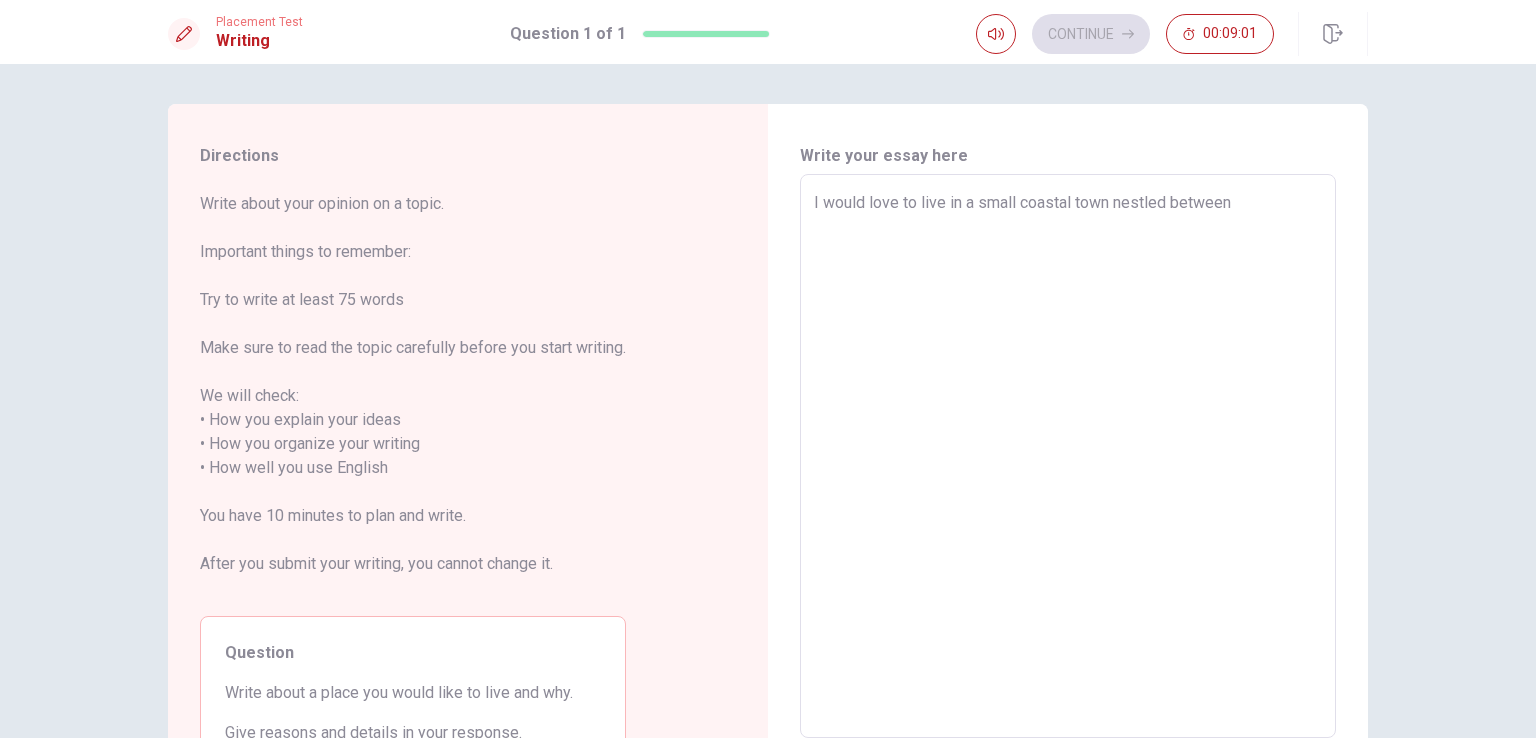 type on "I would love to live in a small coastal town nestled between" 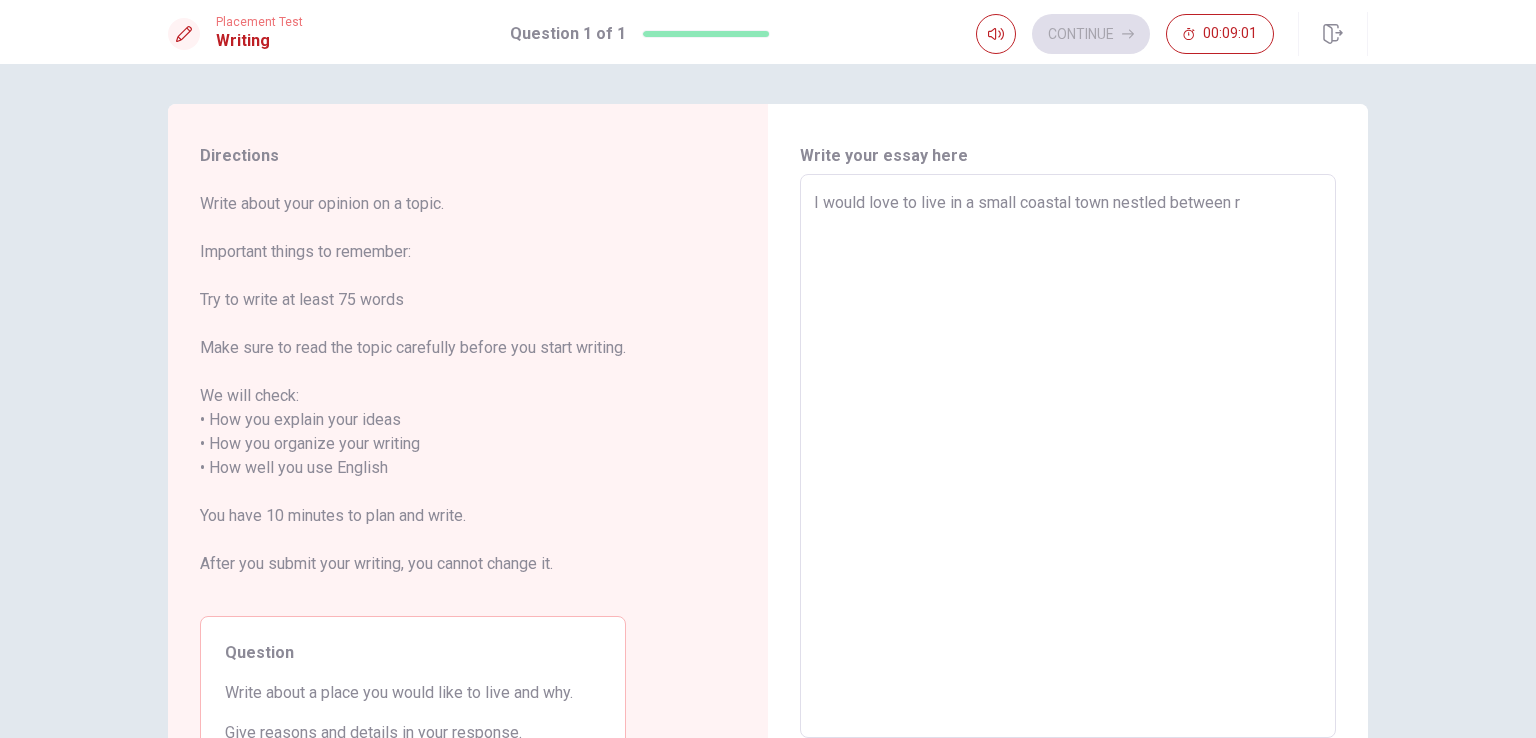 type on "x" 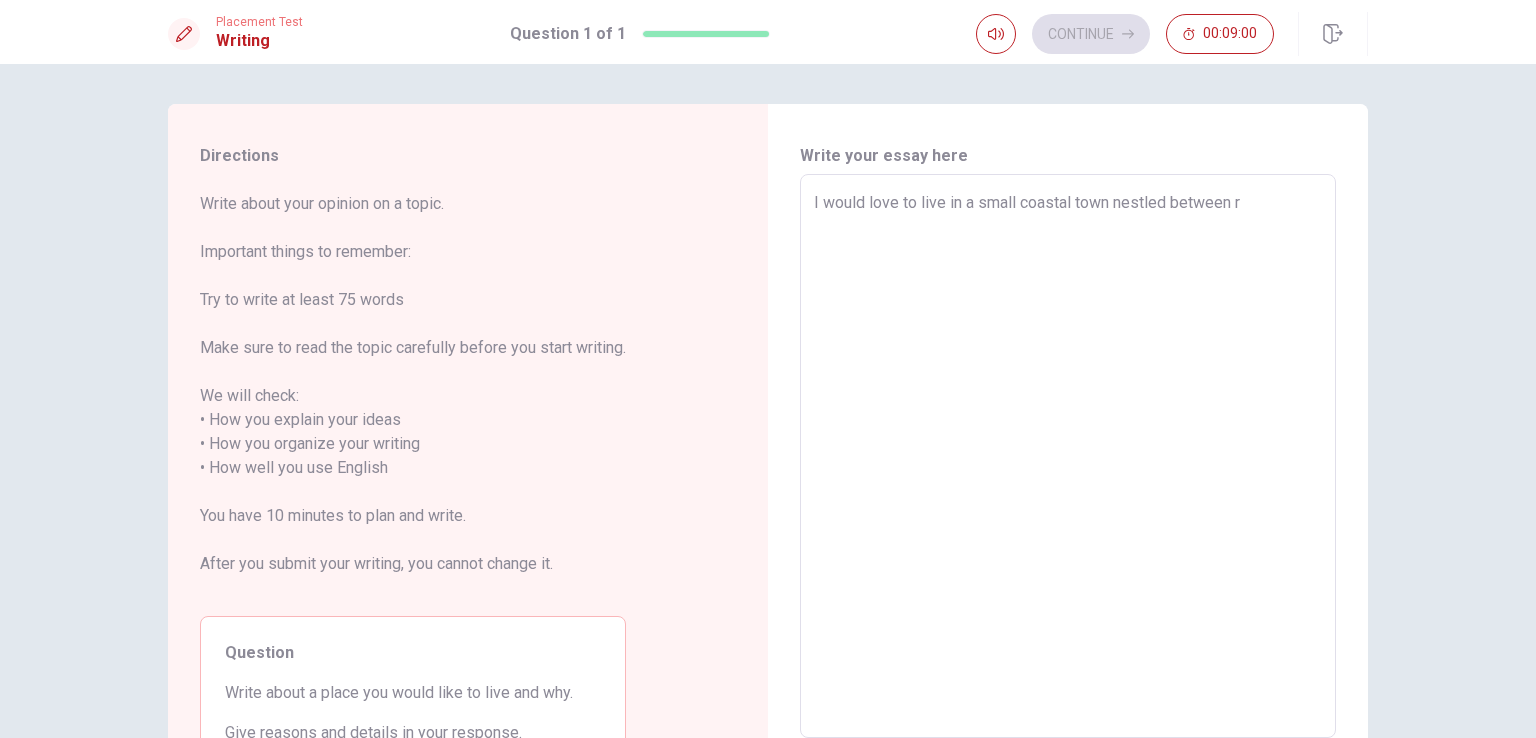 type on "I would love to live in a small coastal town nestled between [GEOGRAPHIC_DATA]" 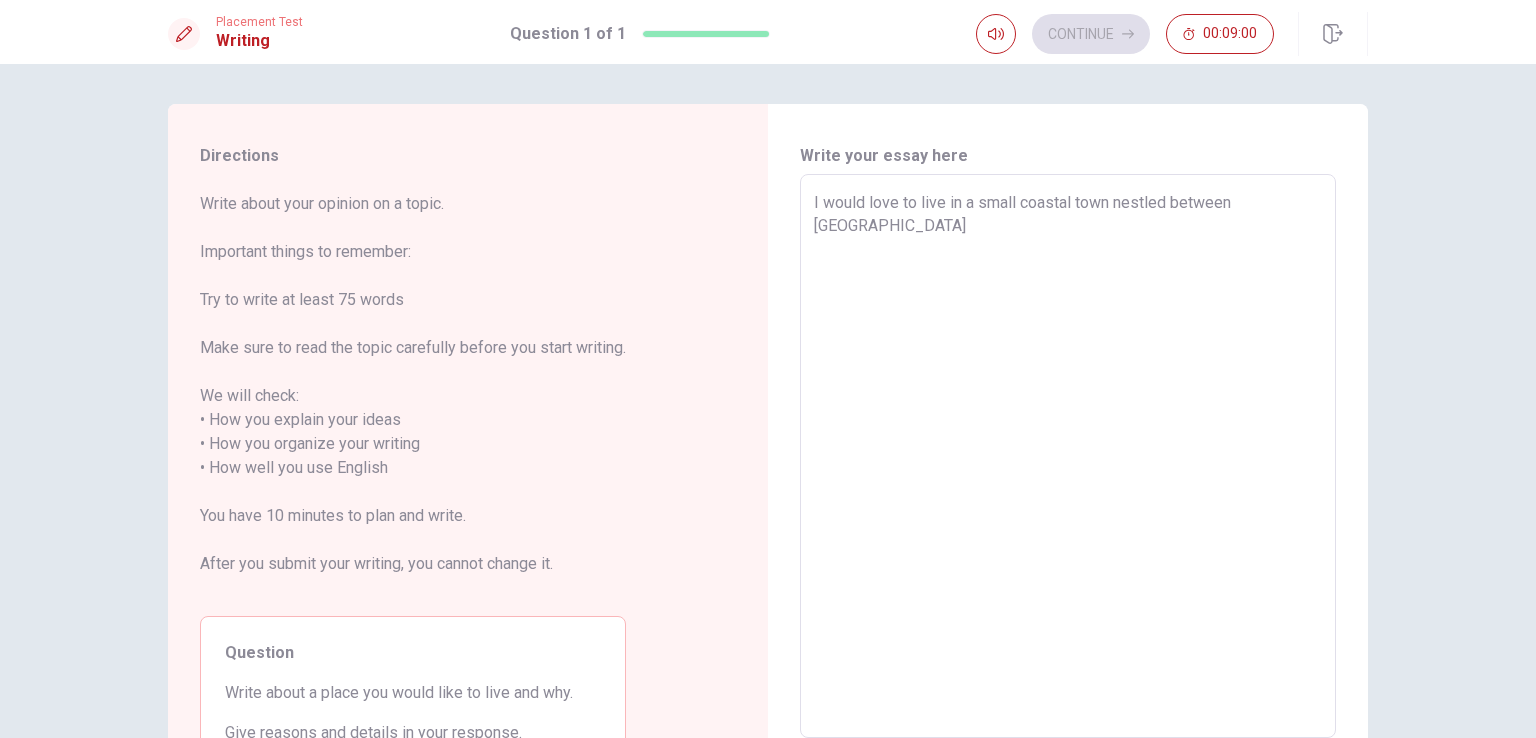 type on "x" 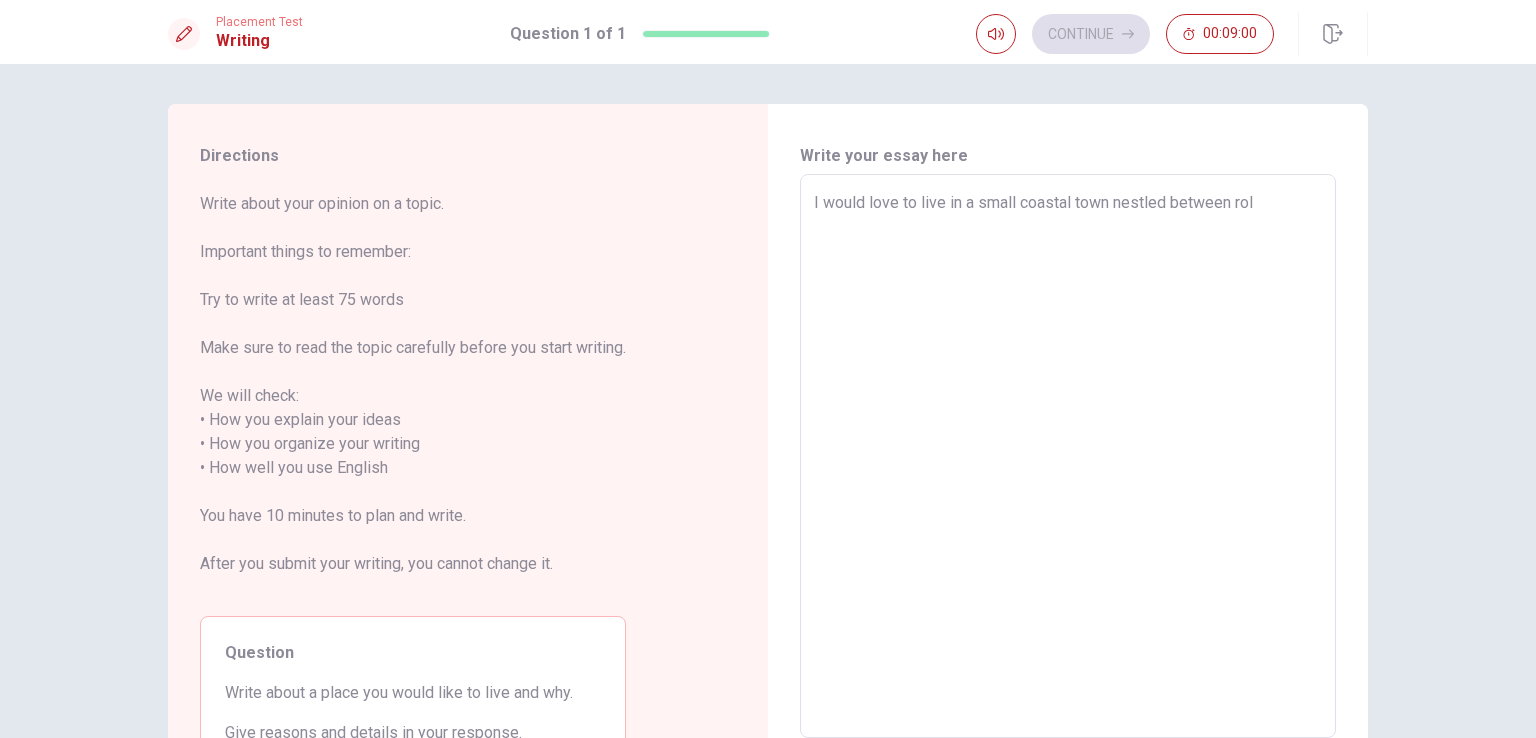 type on "x" 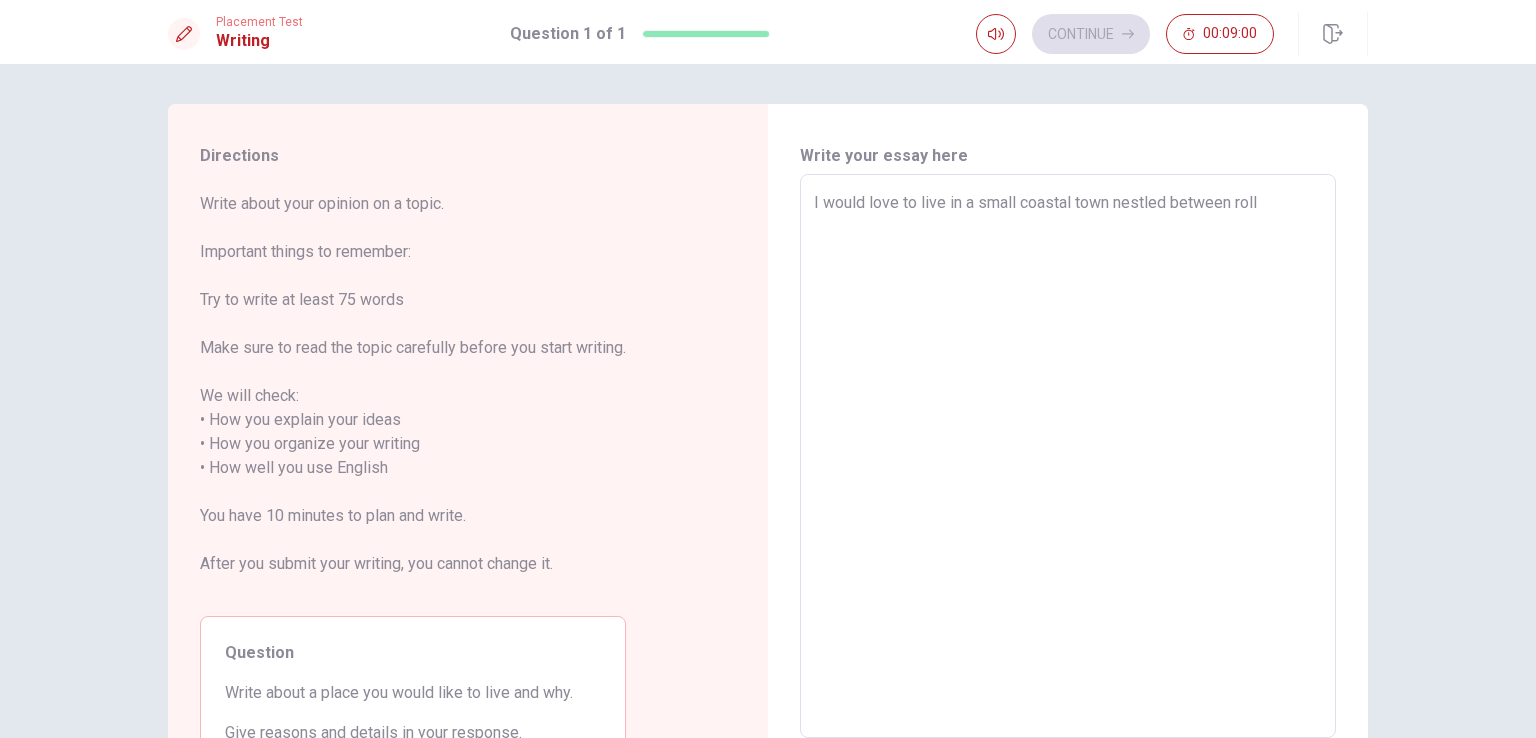 type on "I would love to live in a small coastal town nestled between [GEOGRAPHIC_DATA]" 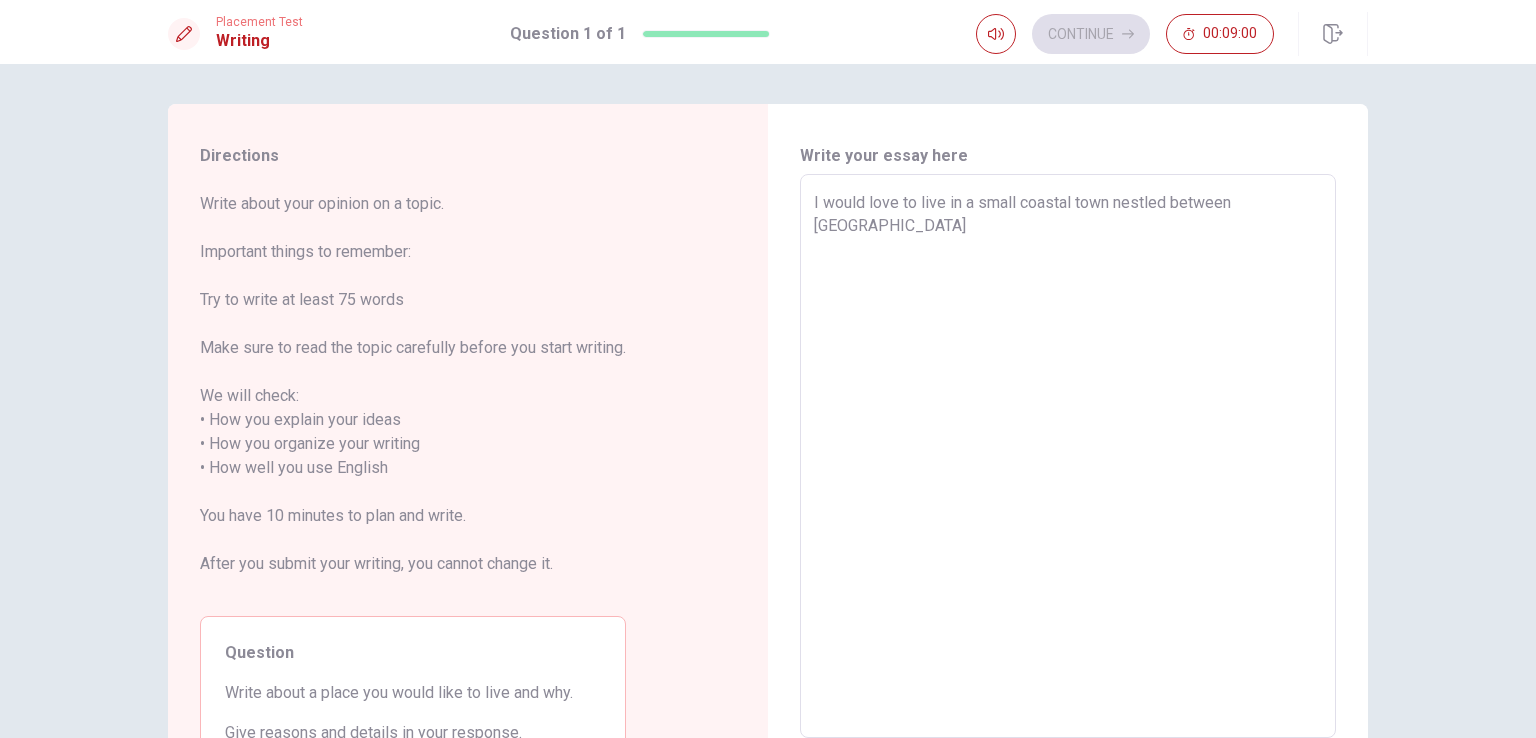 type on "x" 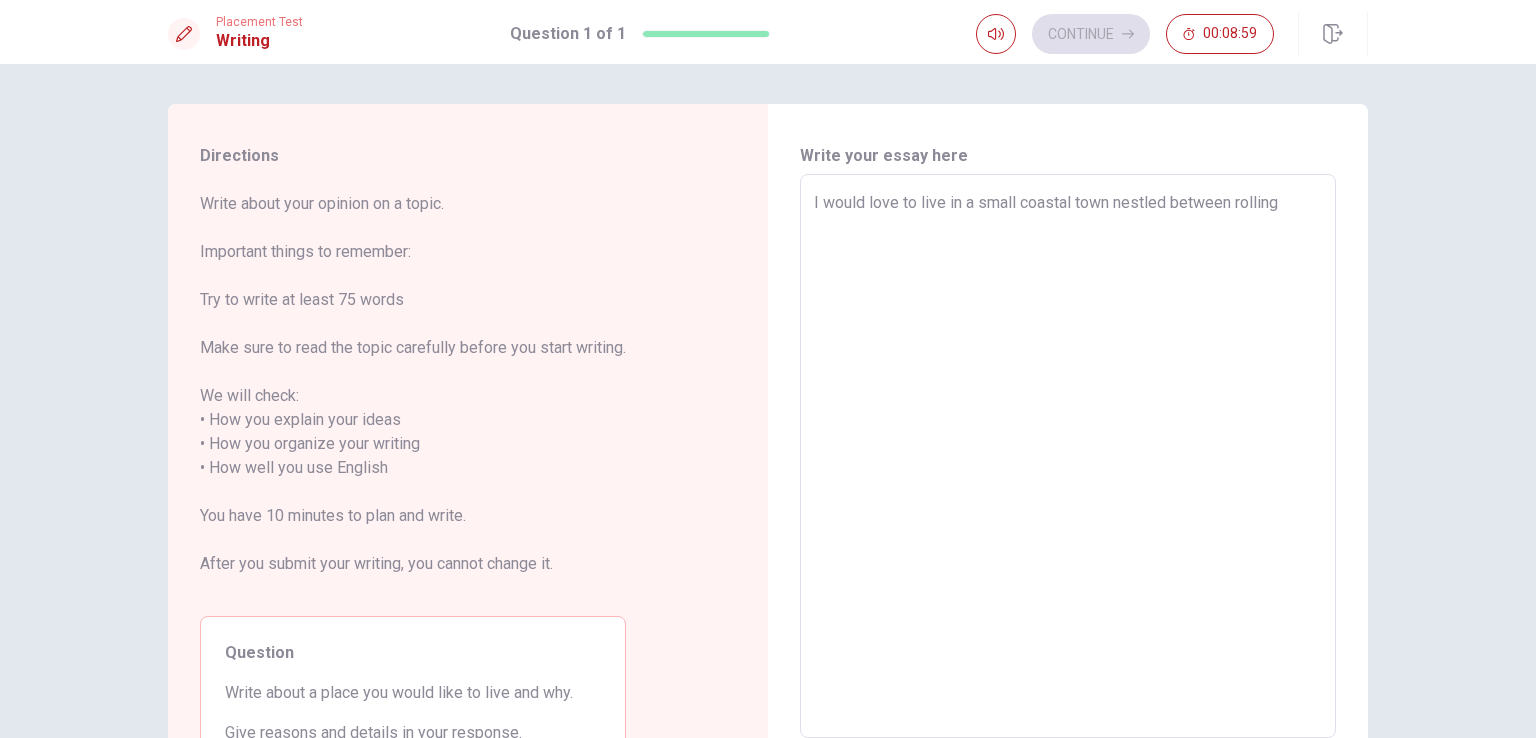 type on "x" 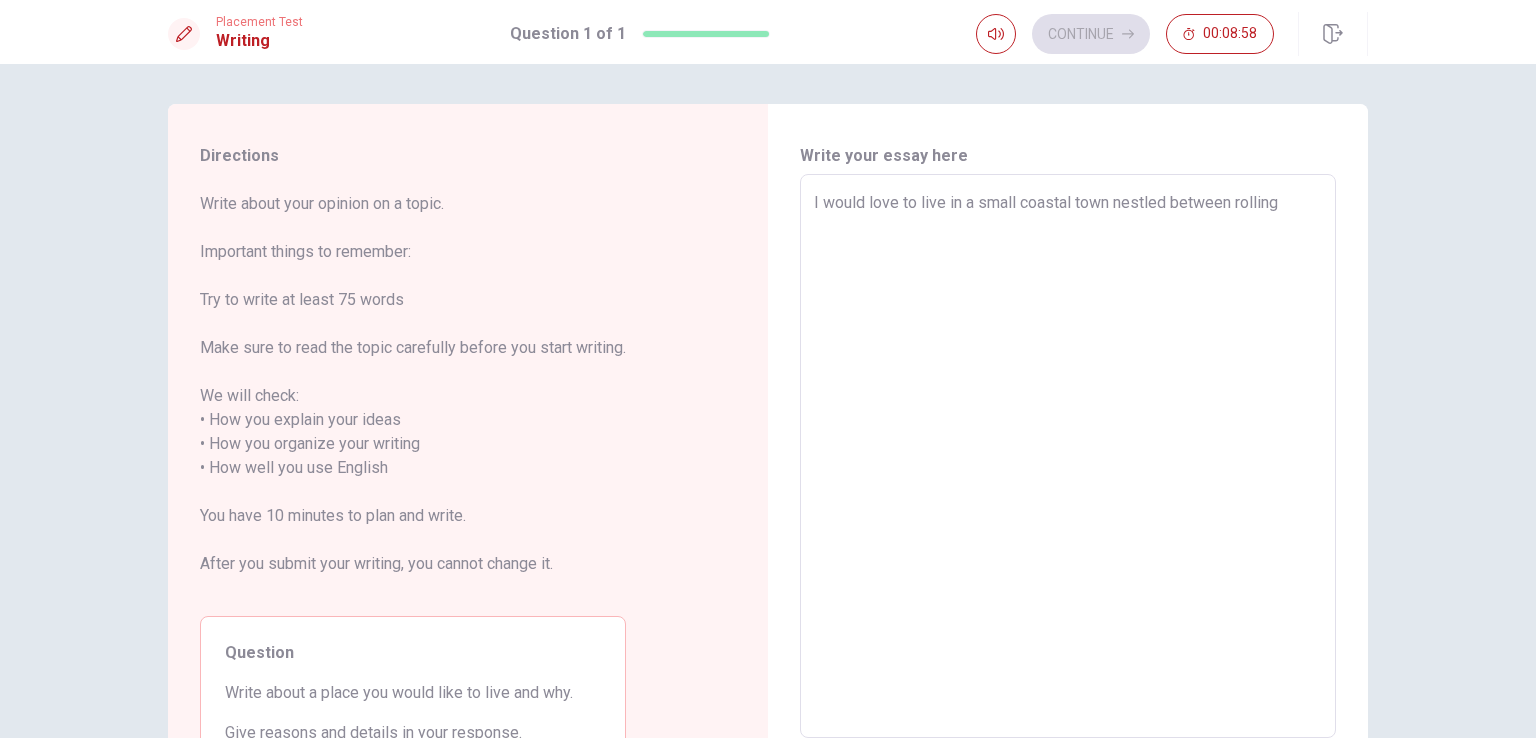 type on "x" 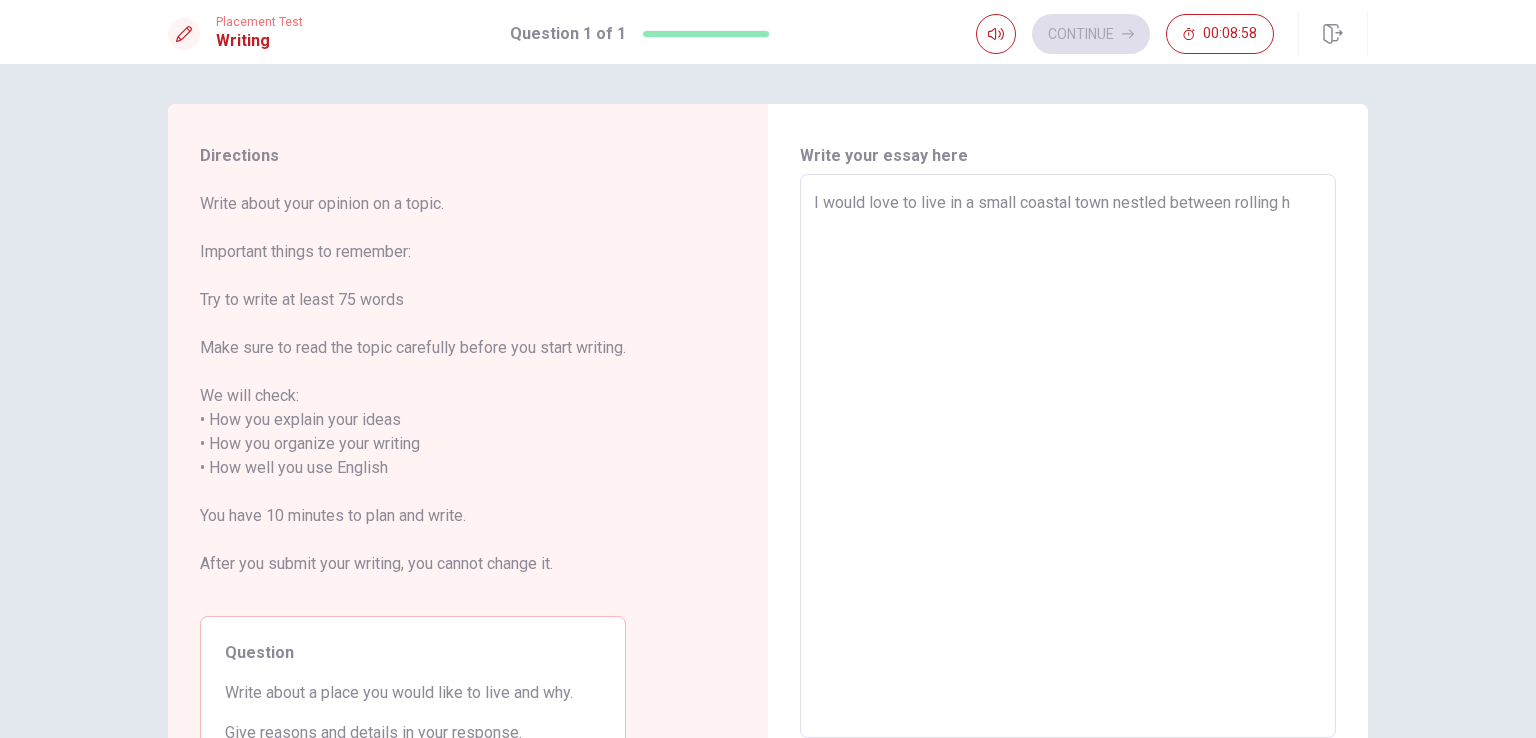 type on "x" 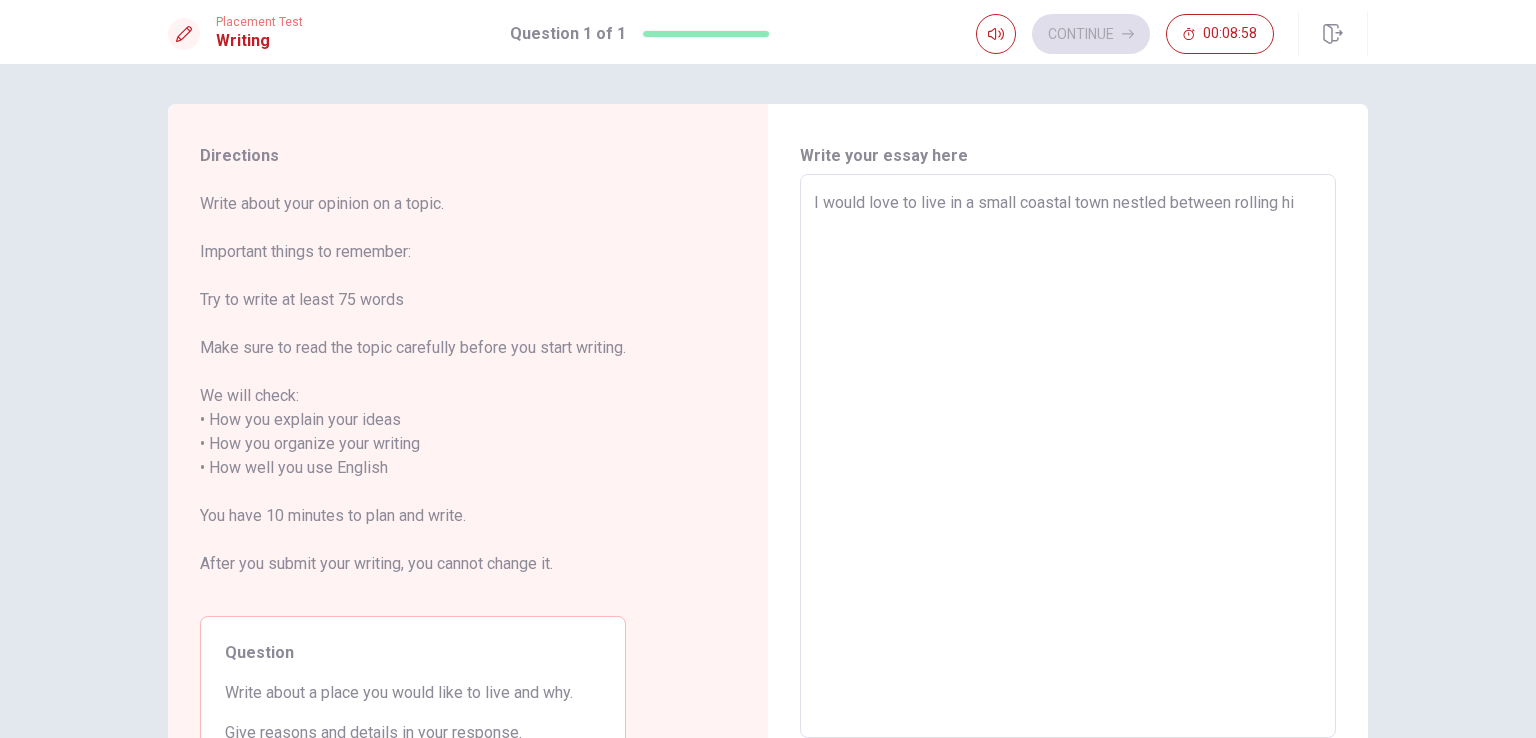 type on "x" 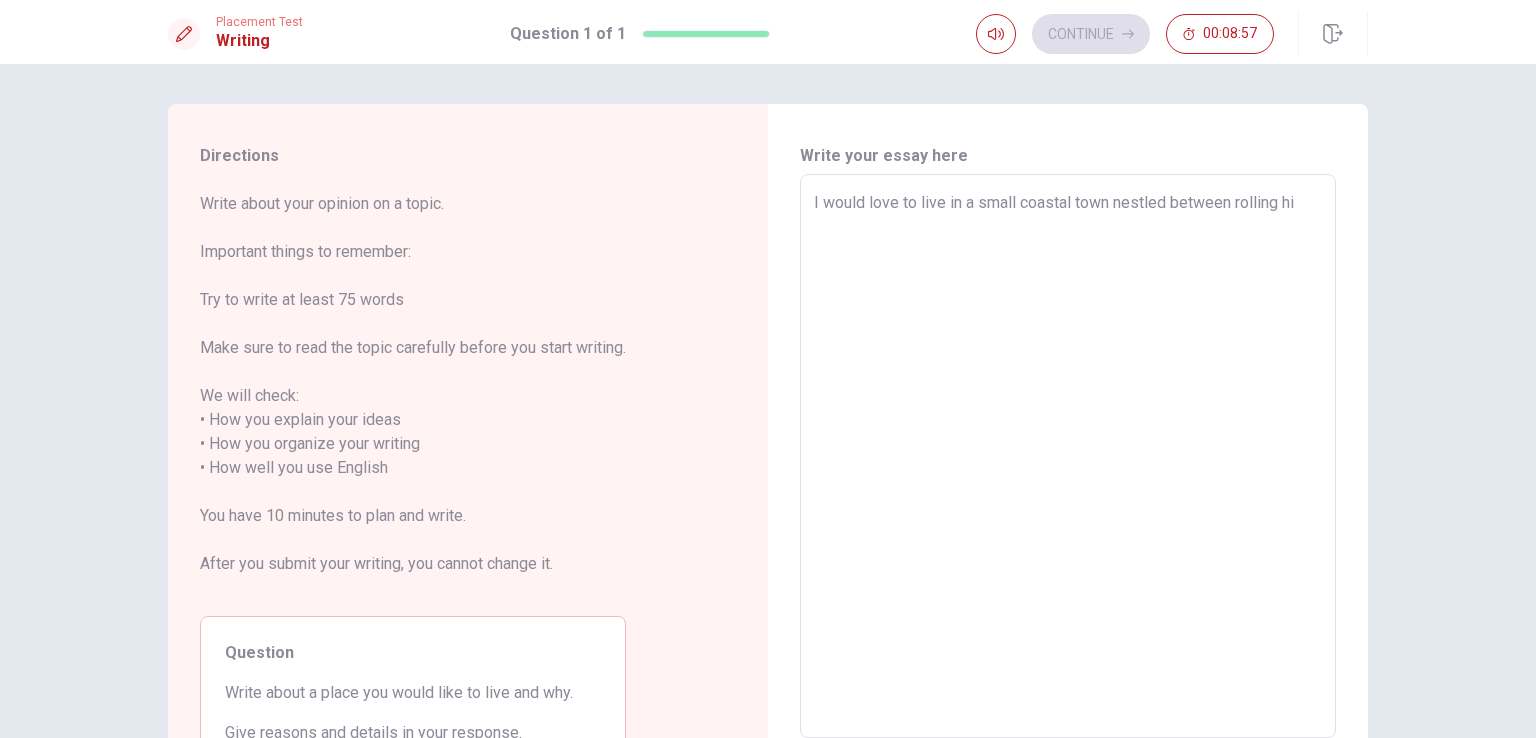 type on "I would love to live in a small coastal town nestled between rolling hil" 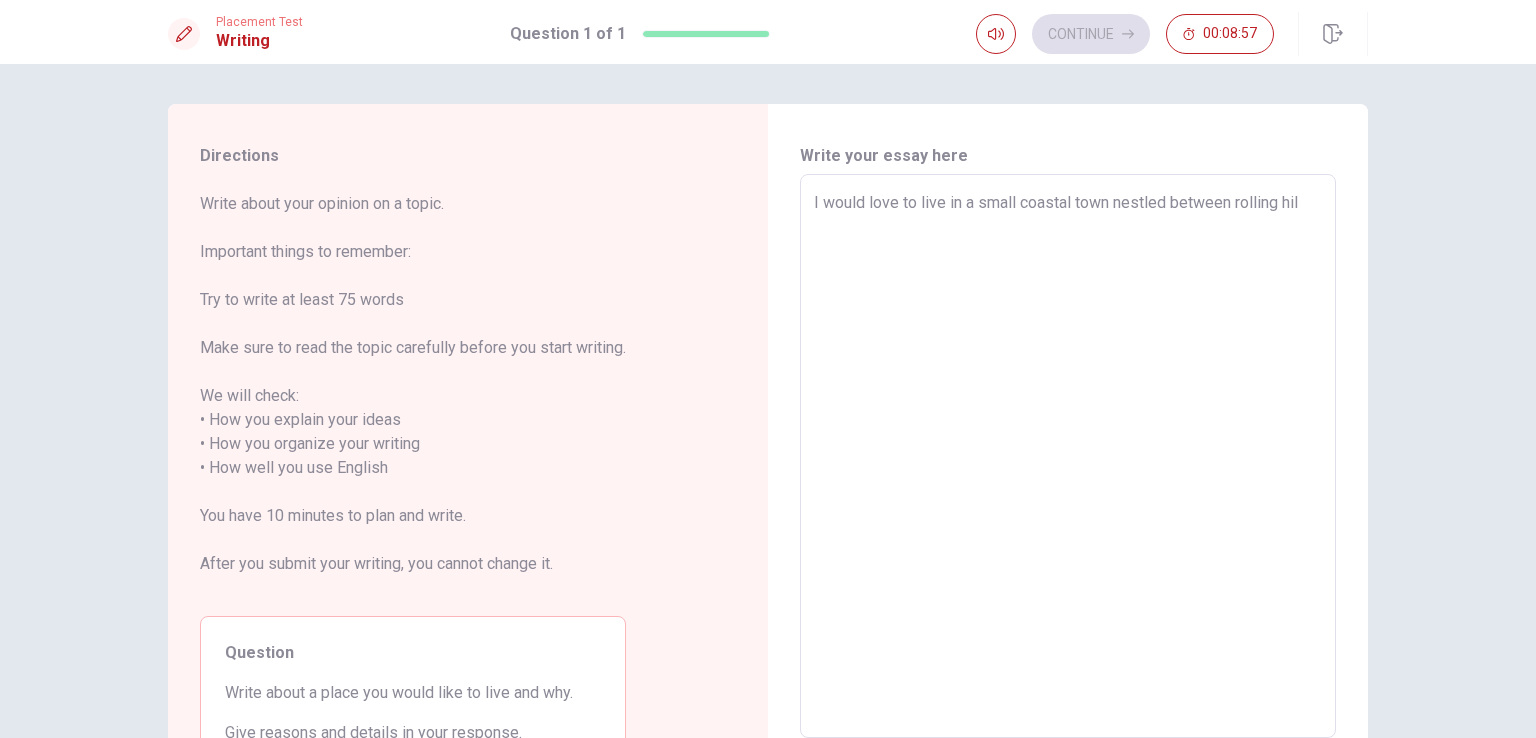 type on "x" 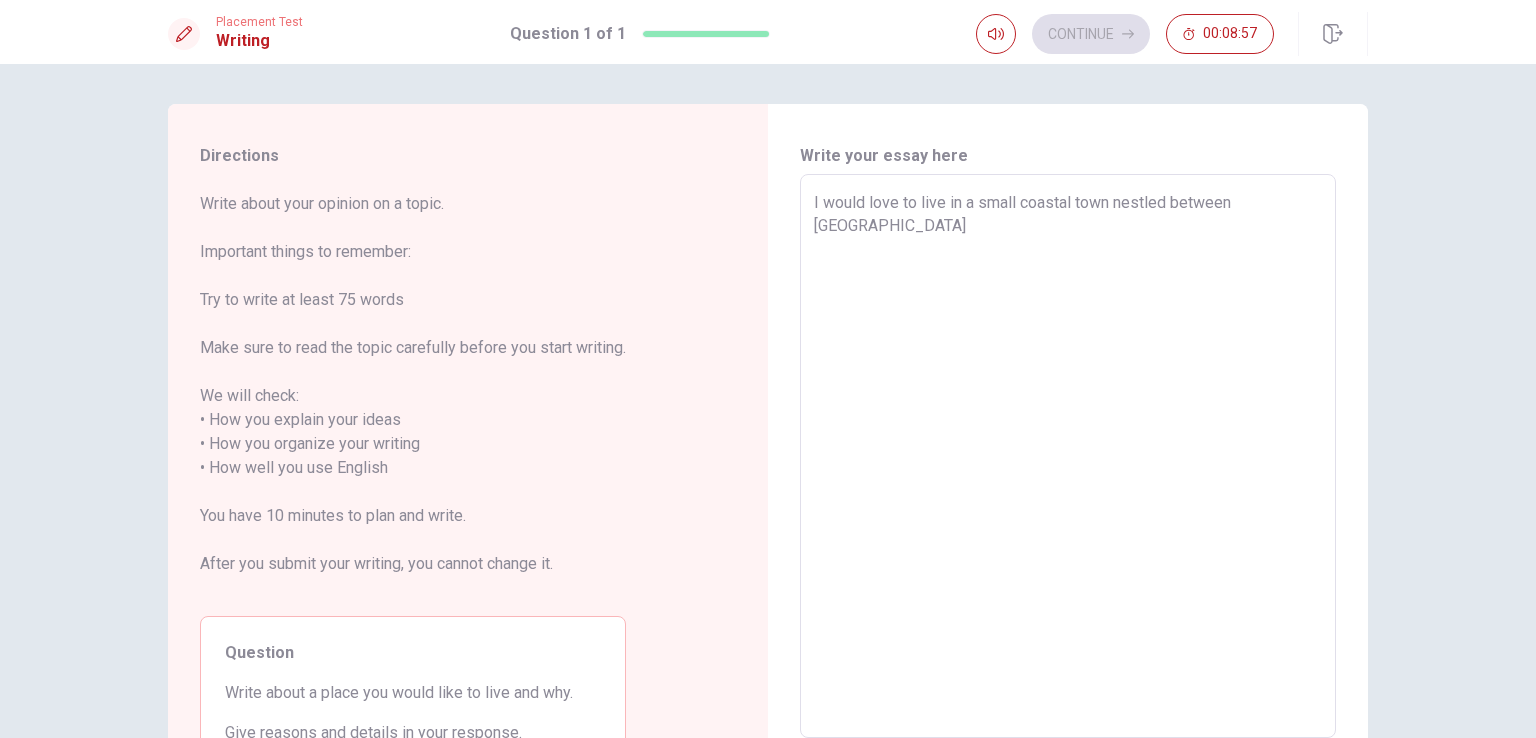 type on "I would love to live in a small coastal town nestled between rolling hills" 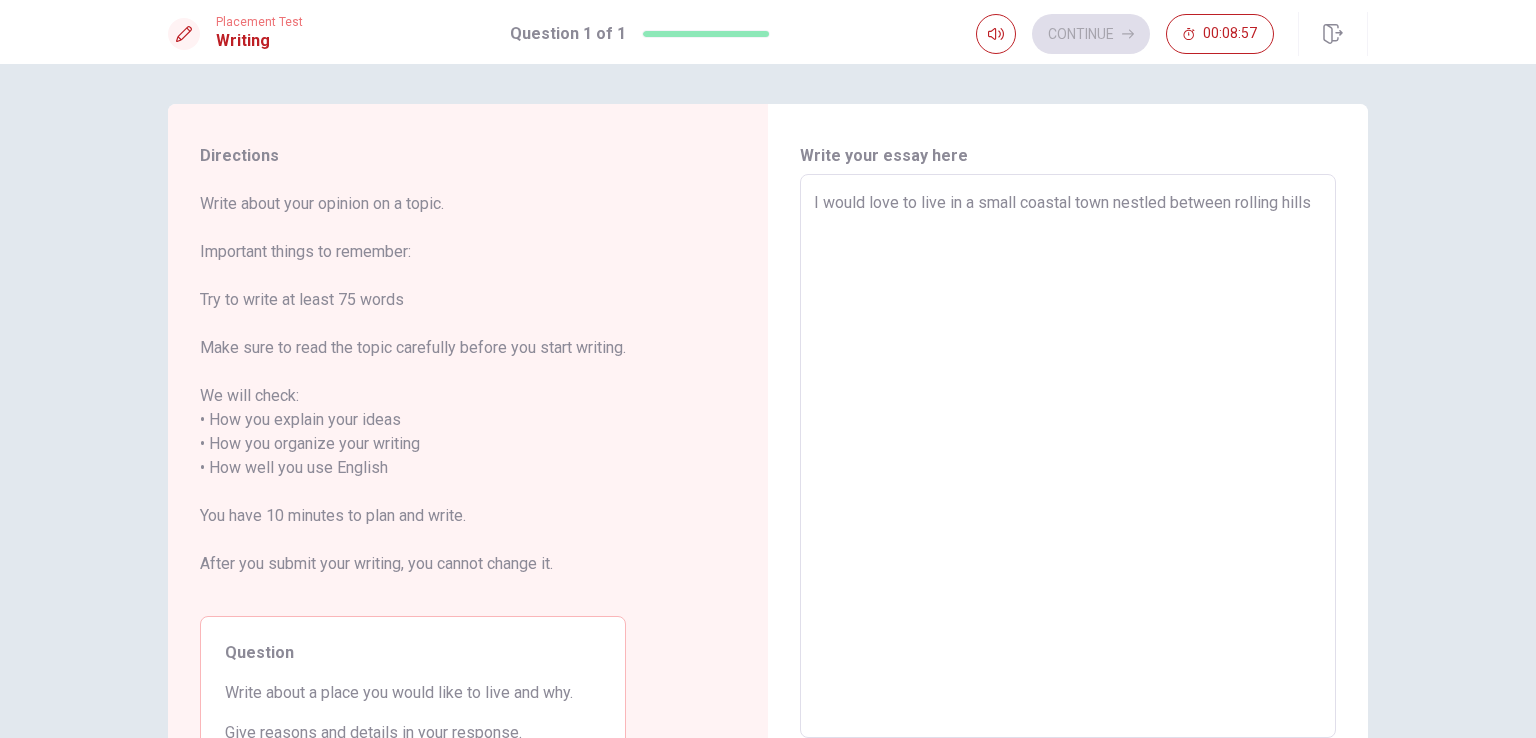 type on "x" 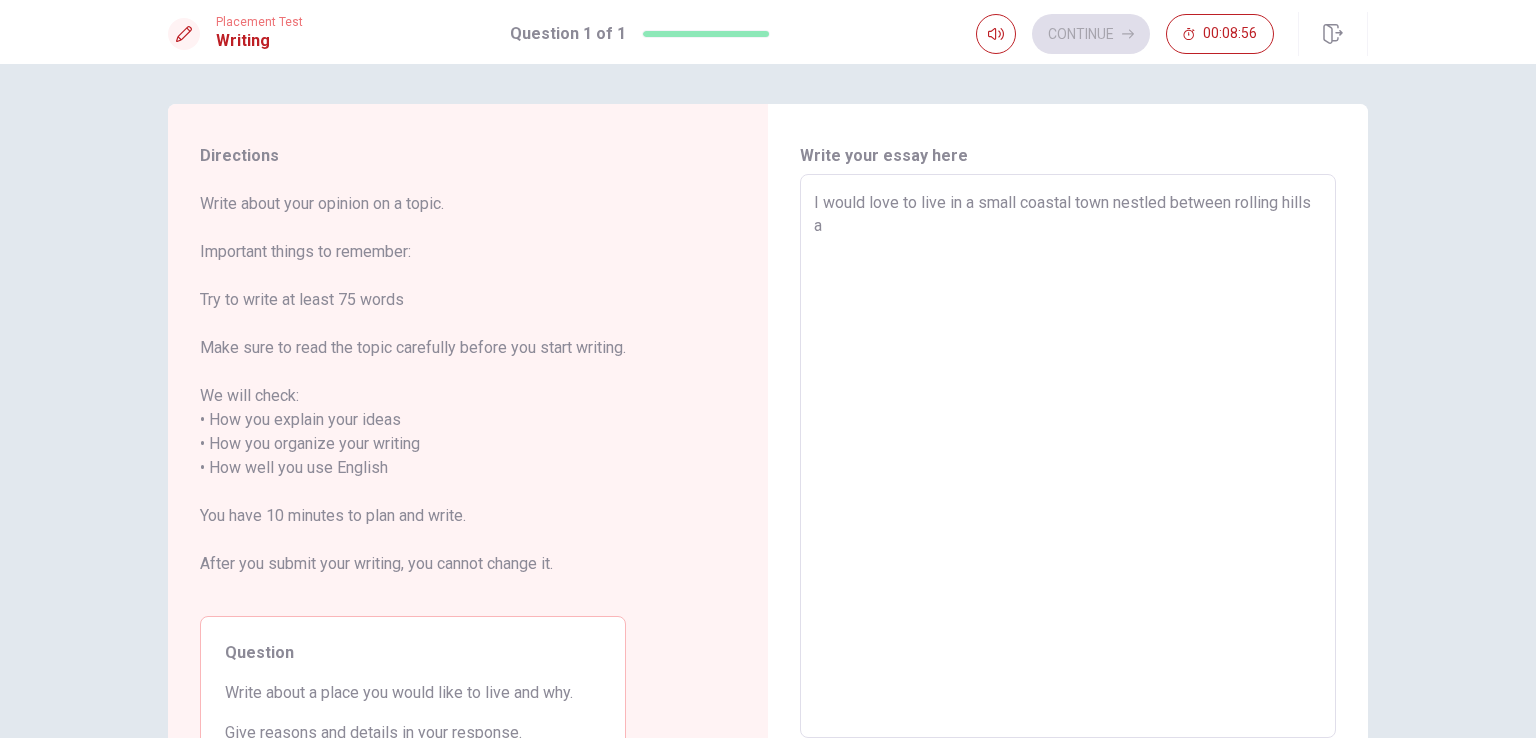 type on "I would love to live in a small coastal town nestled between rolling hills an" 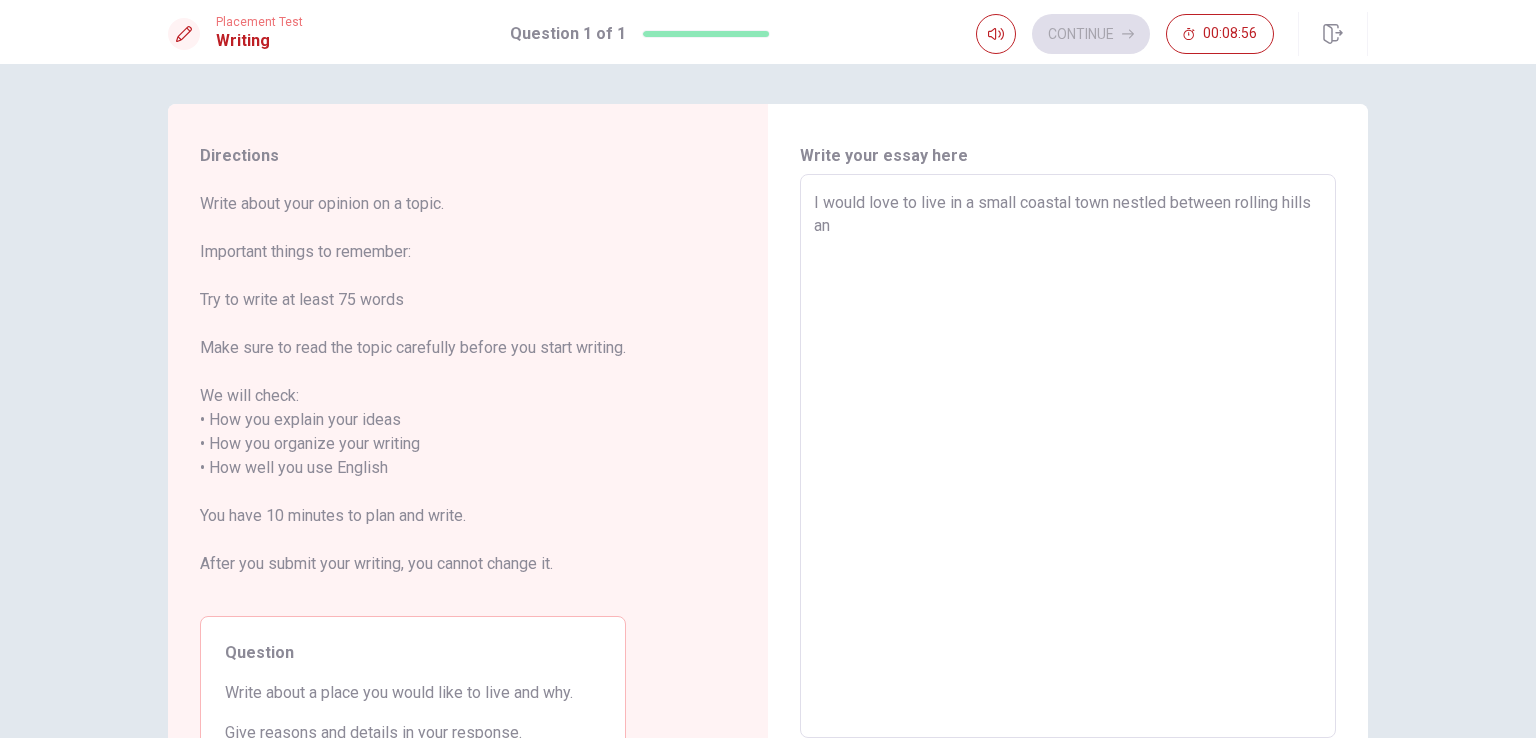 type on "x" 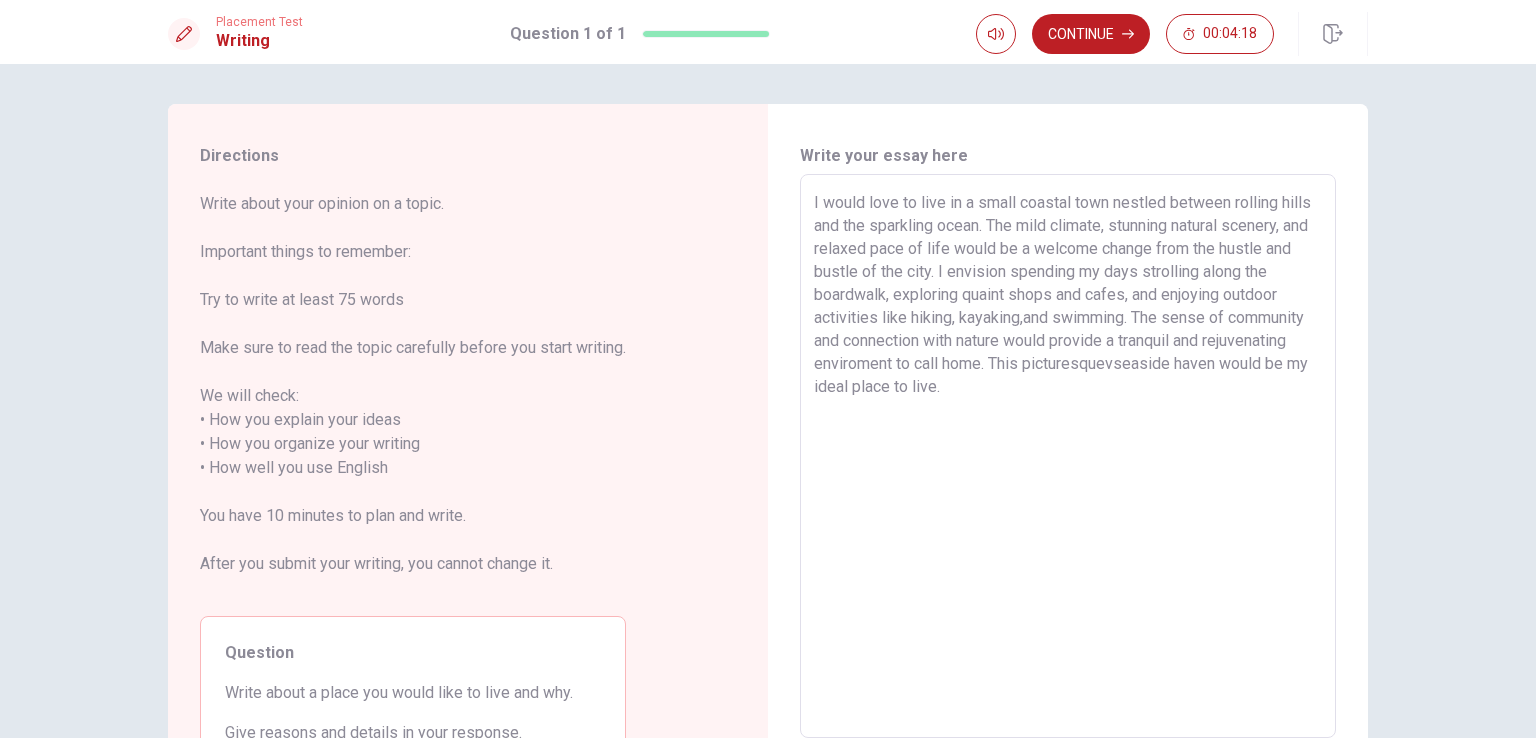 click on "I would love to live in a small coastal town nestled between rolling hills and the sparkling ocean. The mild climate, stunning natural scenery, and relaxed pace of life would be a welcome change from the hustle and bustle of the city. I envision spending my days strolling along the boardwalk, exploring quaint shops and cafes, and enjoying outdoor activities like hiking, kayaking,and swimming. The sense of community and connection with nature would provide a tranquil and rejuvenating enviroment to call home. This picturesquevseaside haven would be my ideal place to live." at bounding box center (1068, 456) 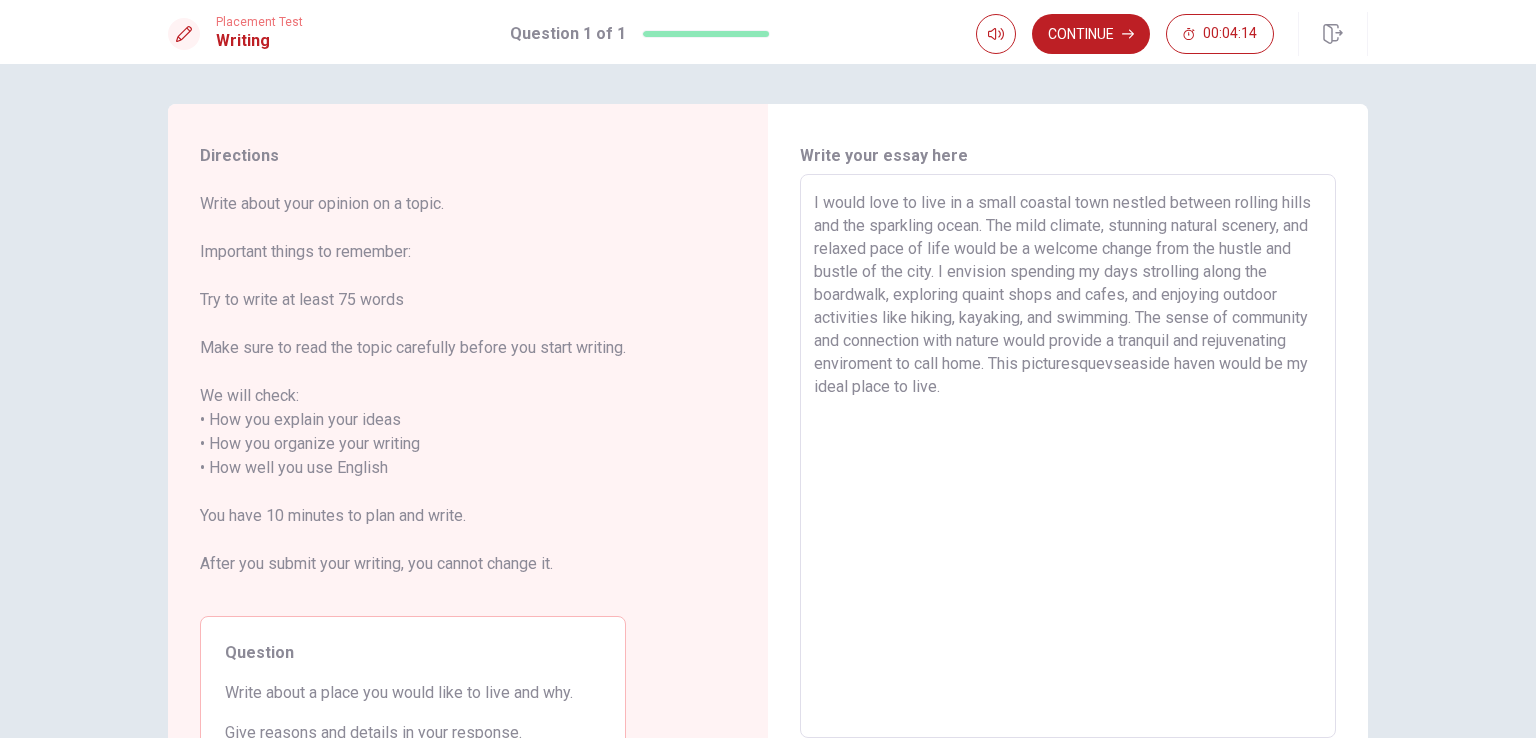 click on "I would love to live in a small coastal town nestled between rolling hills and the sparkling ocean. The mild climate, stunning natural scenery, and relaxed pace of life would be a welcome change from the hustle and bustle of the city. I envision spending my days strolling along the boardwalk, exploring quaint shops and cafes, and enjoying outdoor activities like hiking, kayaking, and swimming. The sense of community and connection with nature would provide a tranquil and rejuvenating enviroment to call home. This picturesquevseaside haven would be my ideal place to live." at bounding box center [1068, 456] 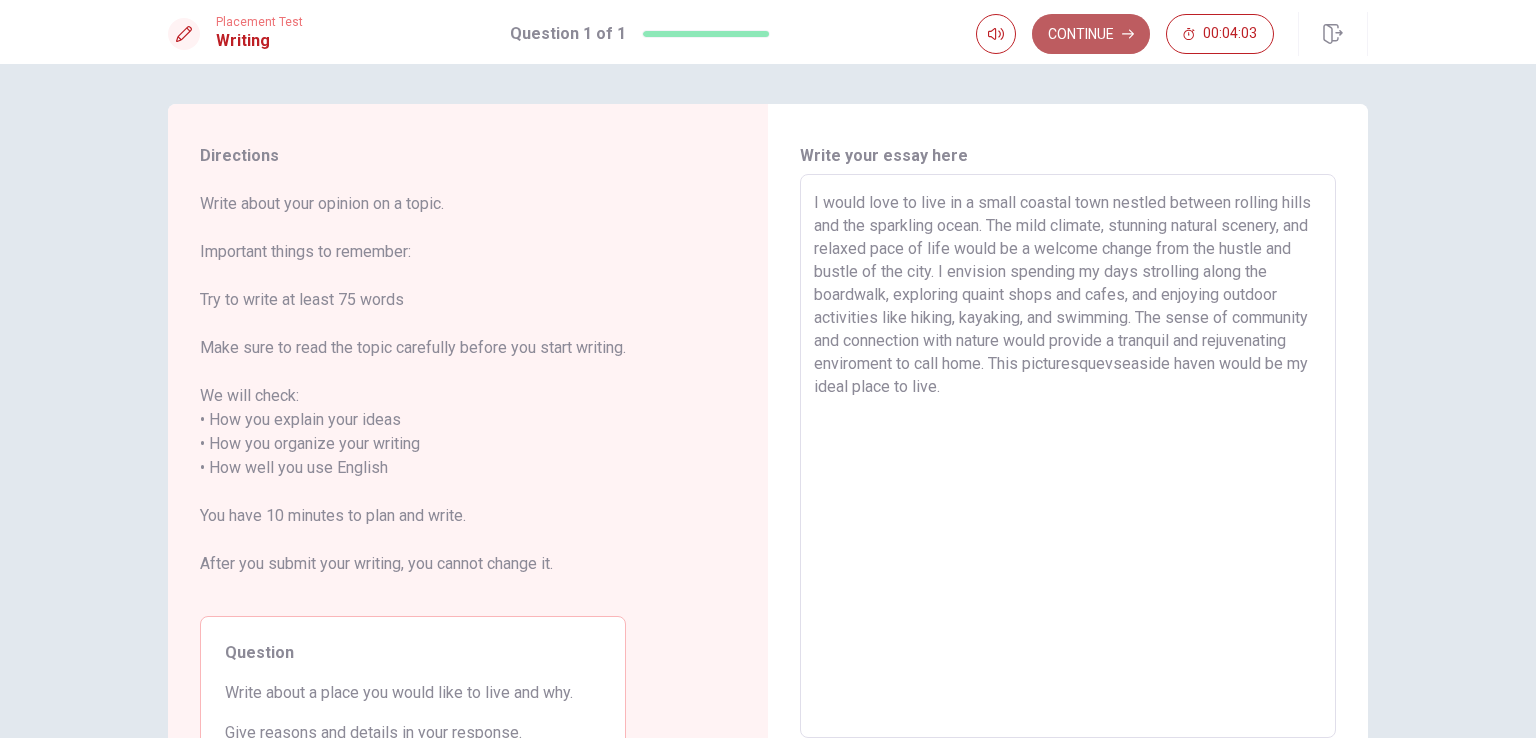 click on "Continue" at bounding box center [1091, 34] 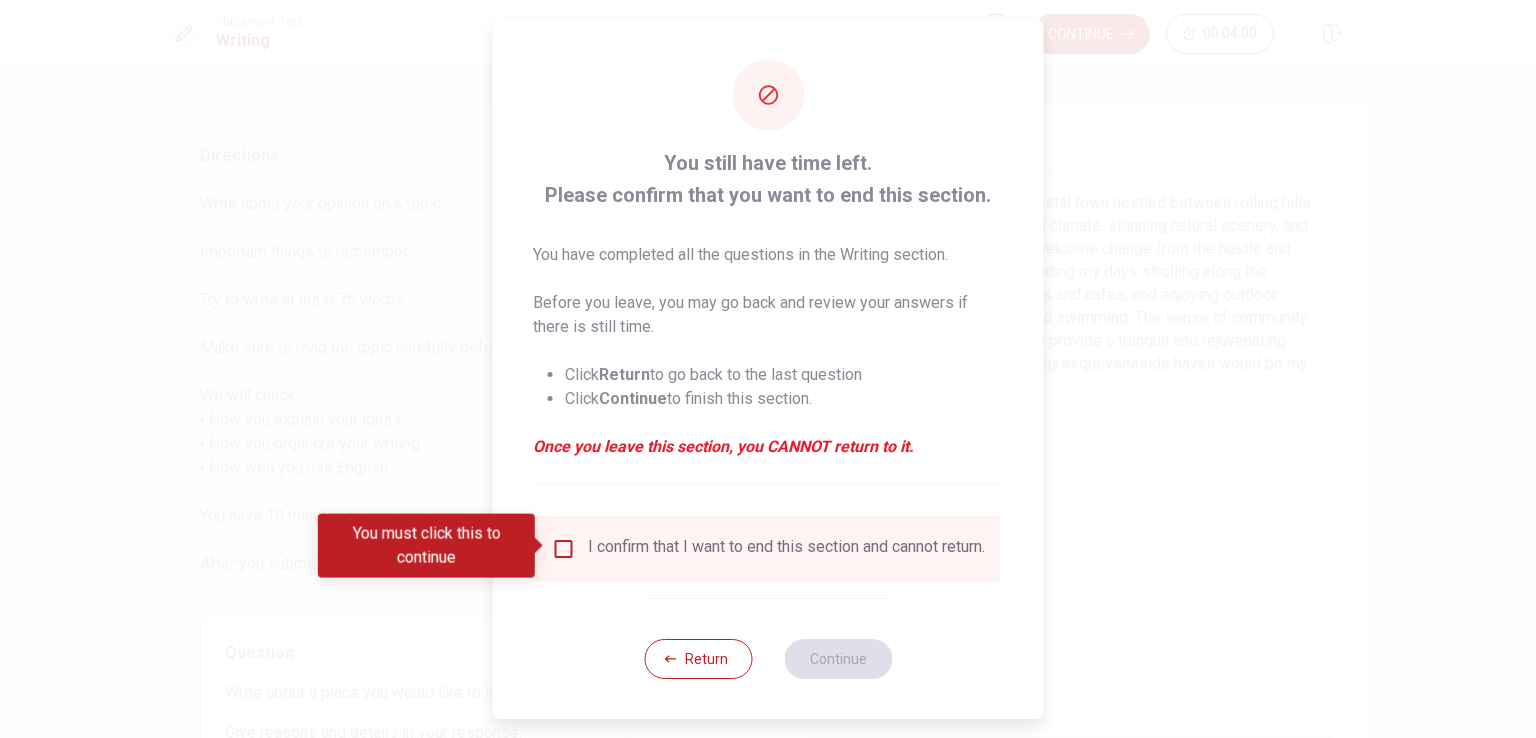 click at bounding box center [564, 549] 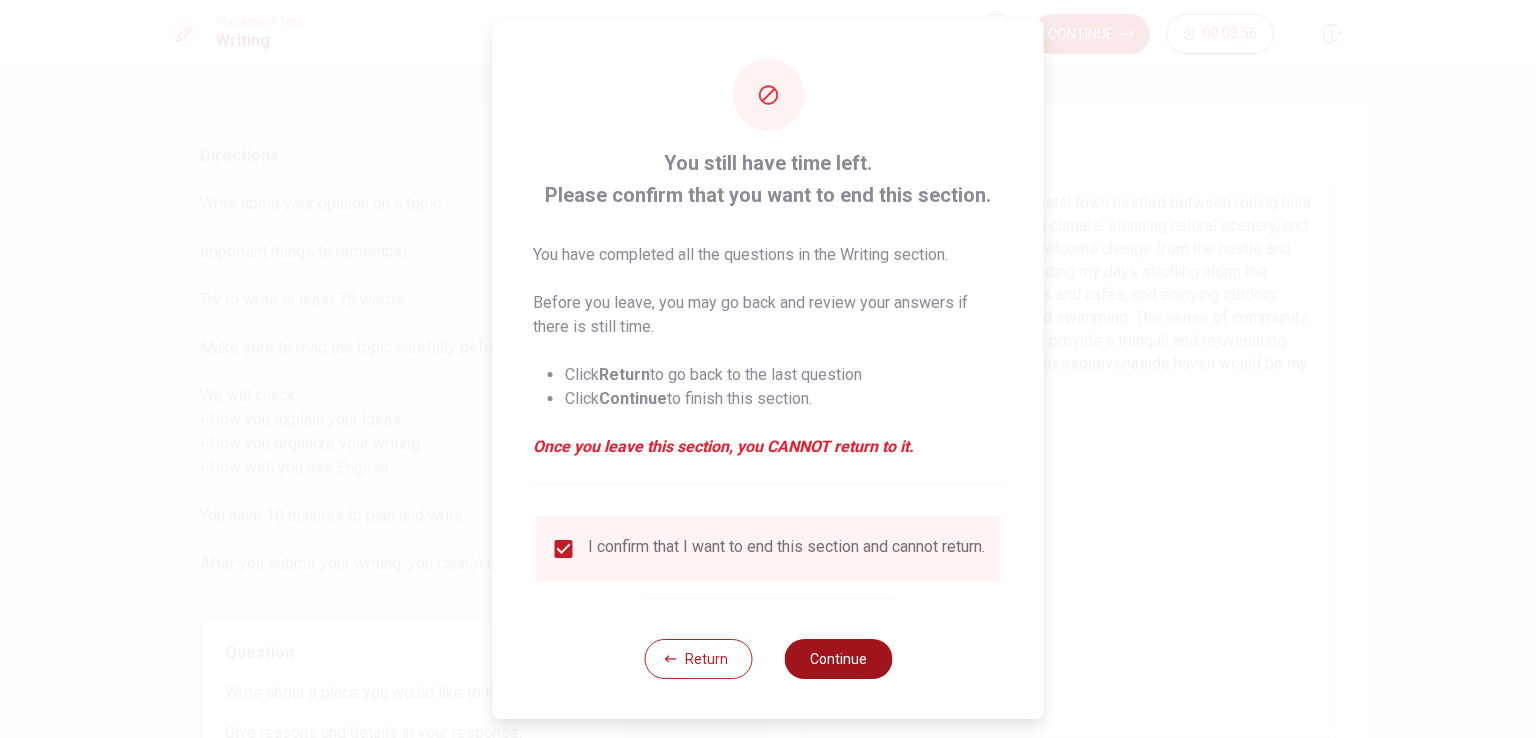 click on "Continue" at bounding box center [838, 659] 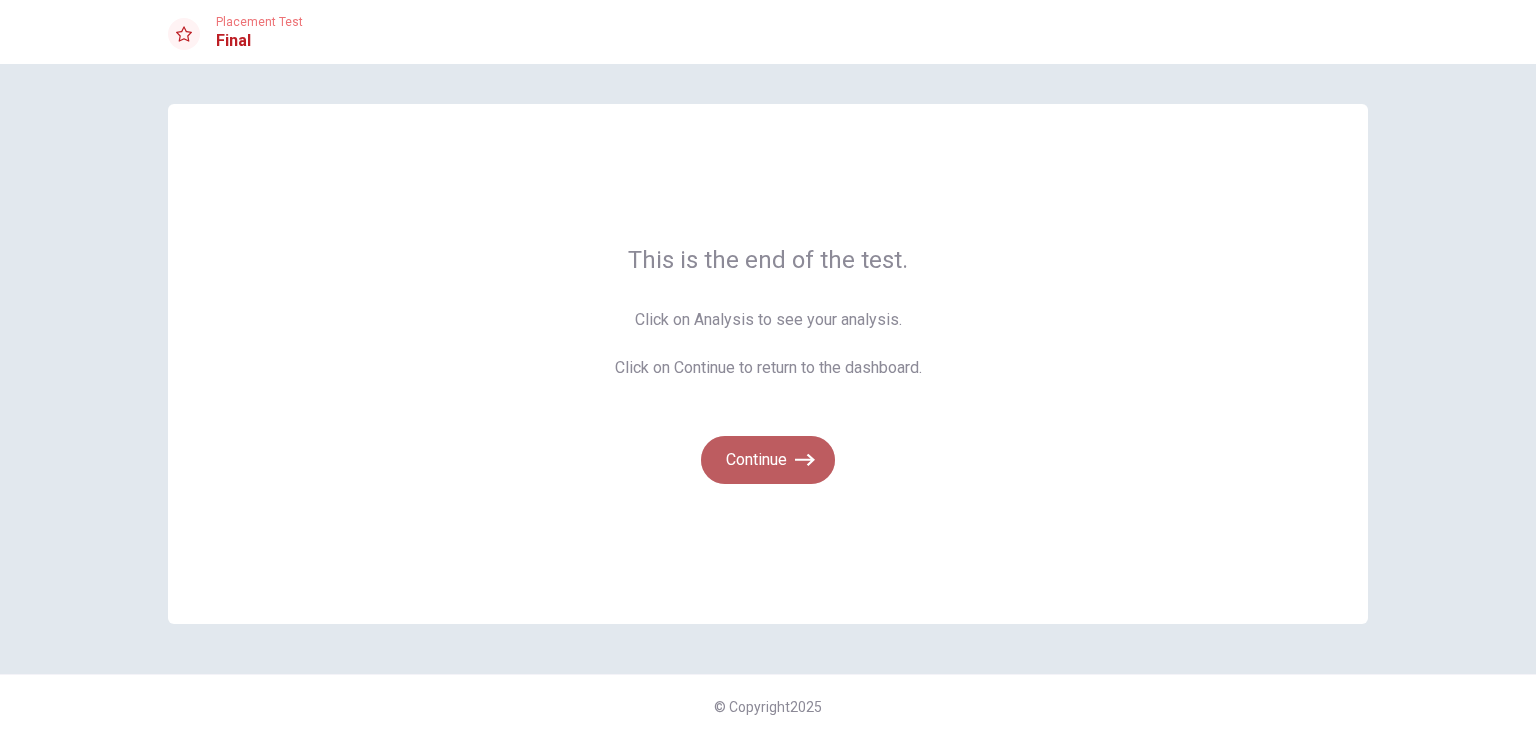 click 